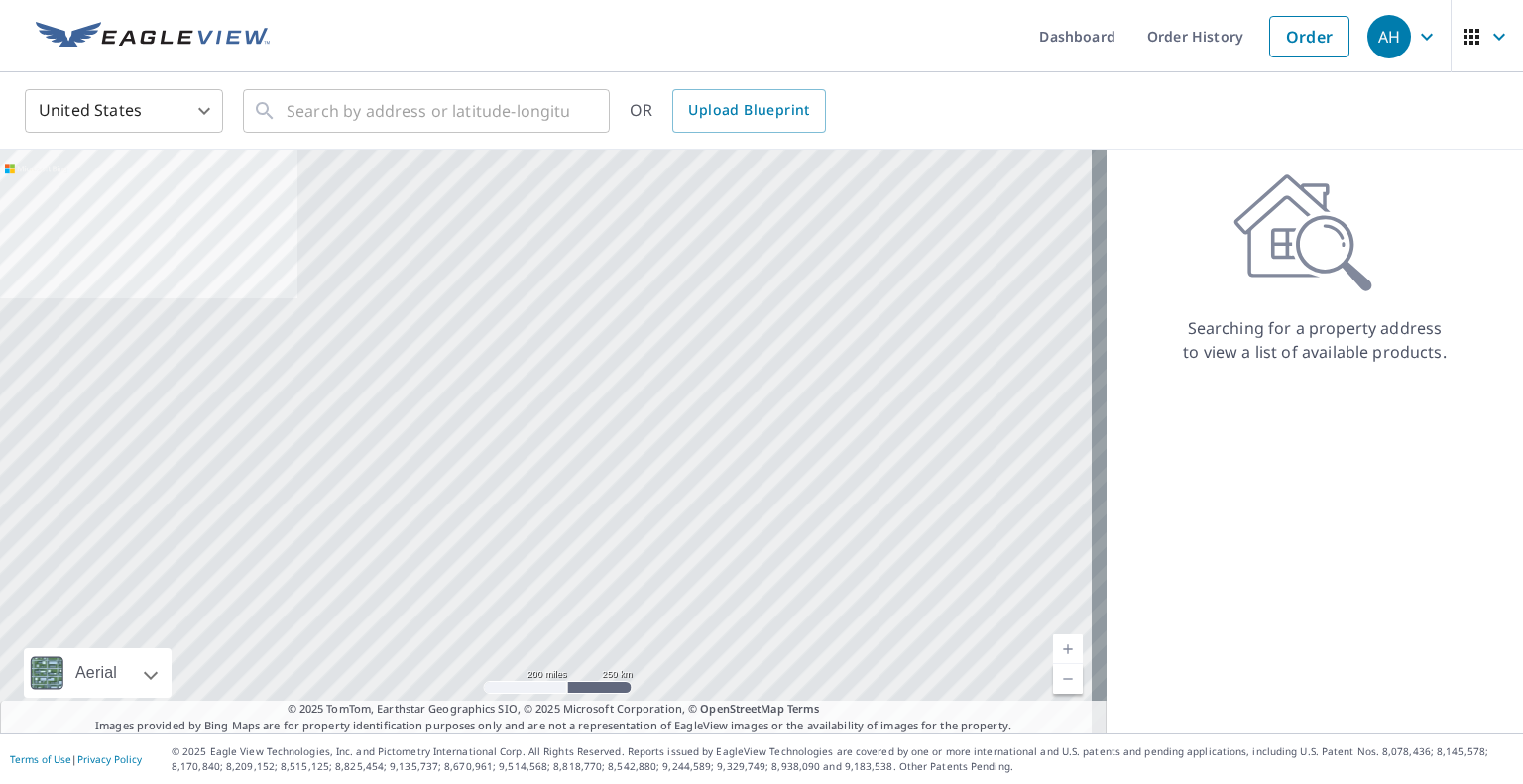 scroll, scrollTop: 0, scrollLeft: 0, axis: both 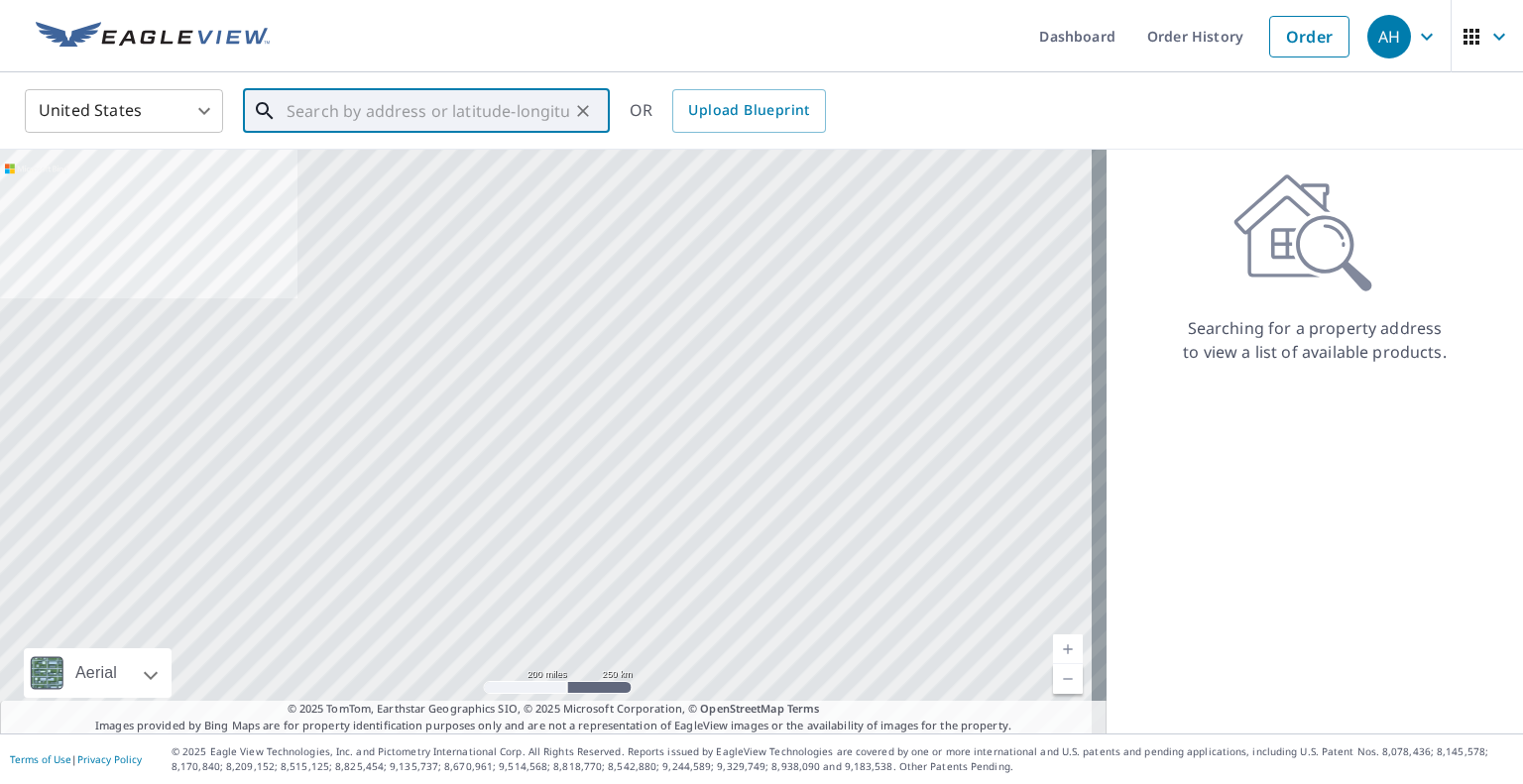 click at bounding box center [427, 111] 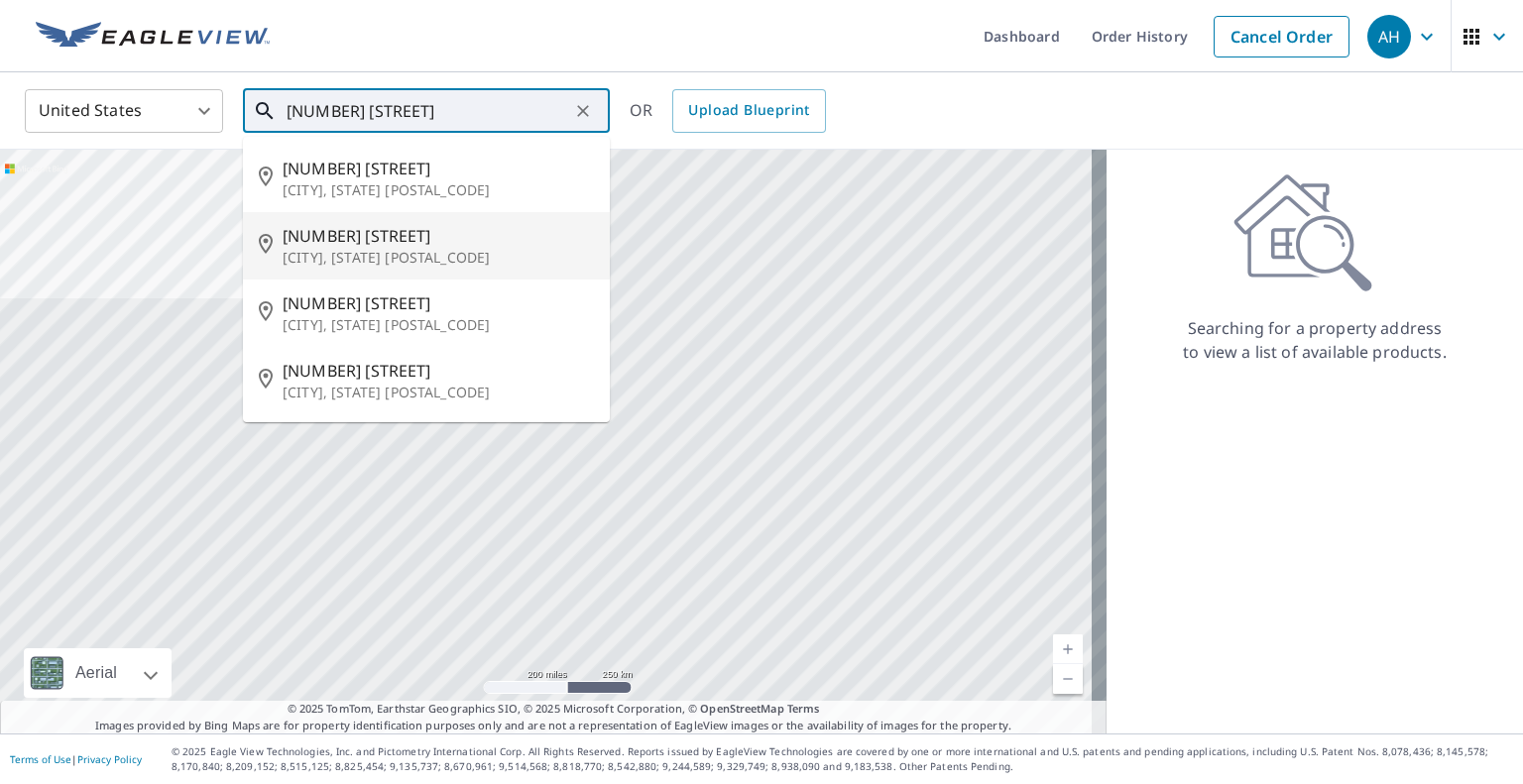 click on "[NUMBER] [STREET]" at bounding box center [438, 236] 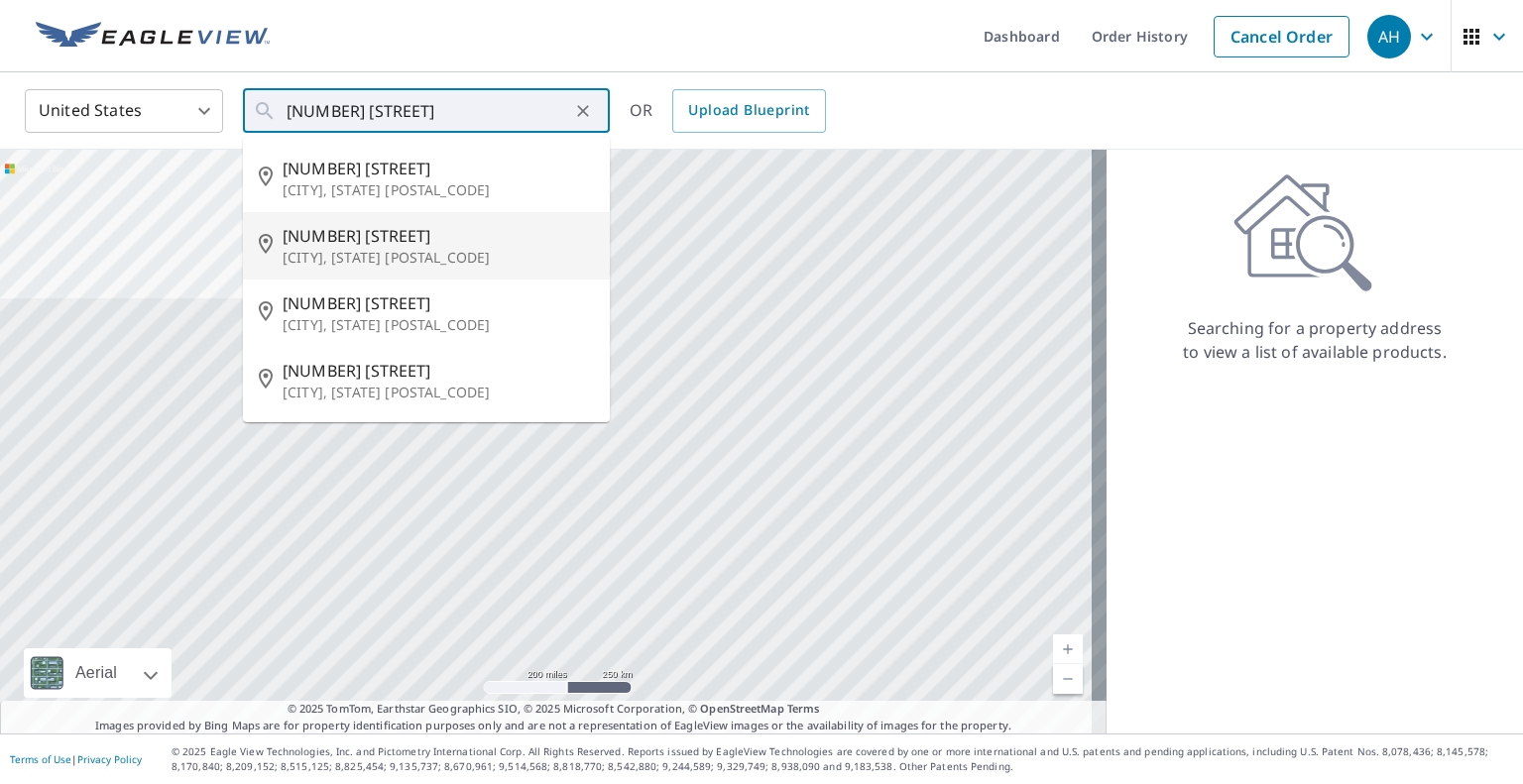 type on "[NUMBER] [STREET] [CITY], [STATE] [POSTAL_CODE]" 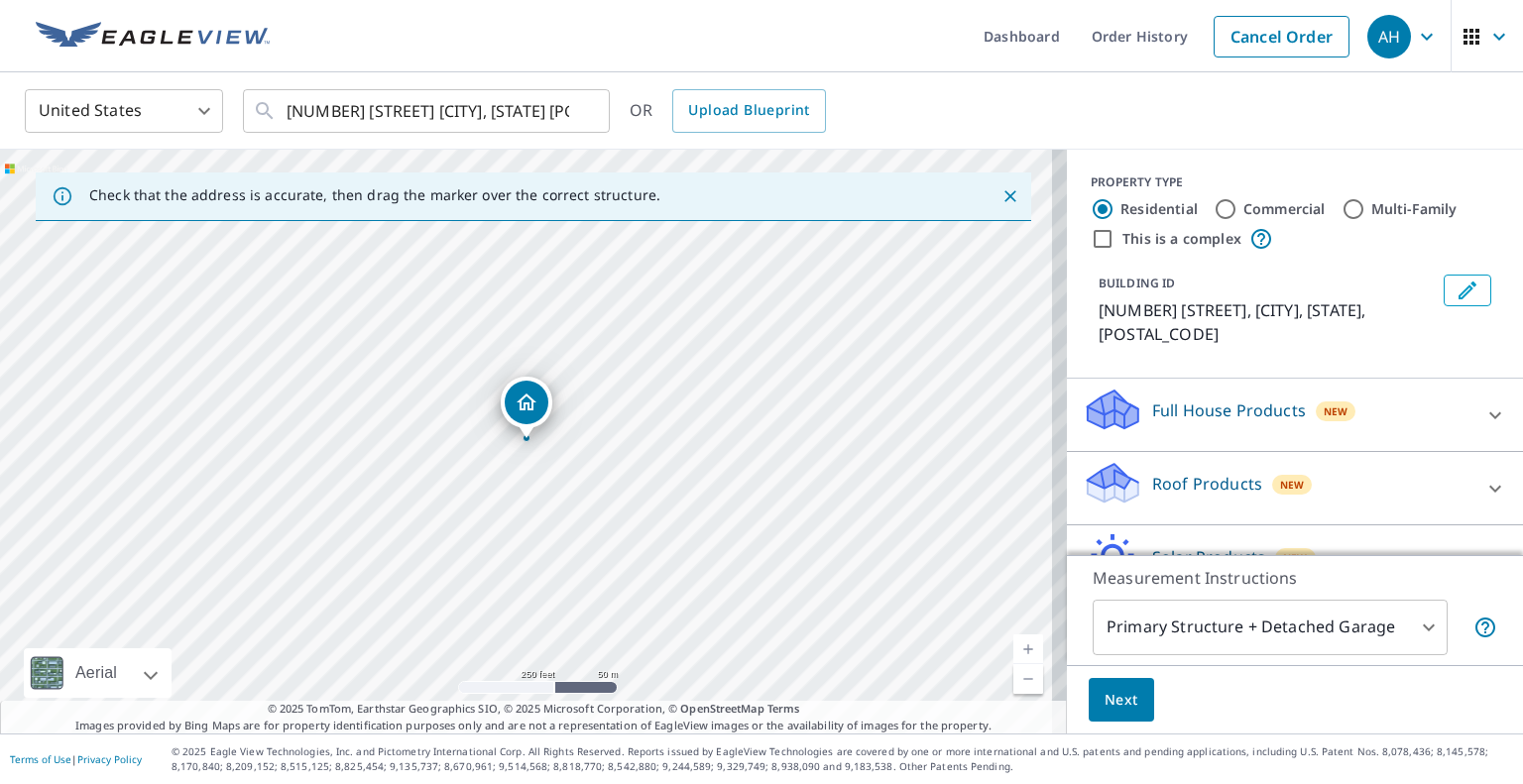 click on "Roof Products" at bounding box center [1207, 484] 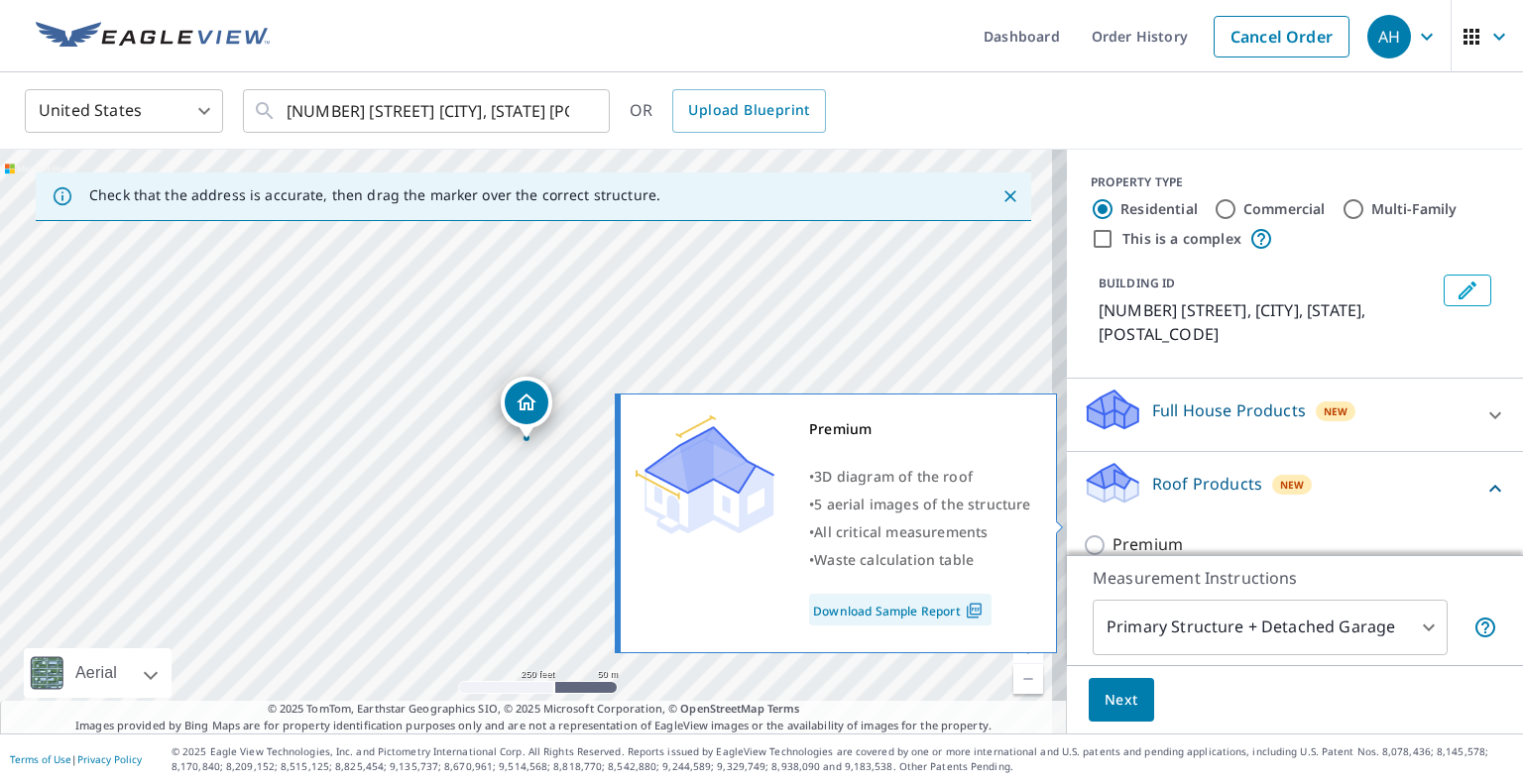 click on "Premium" at bounding box center [1147, 544] 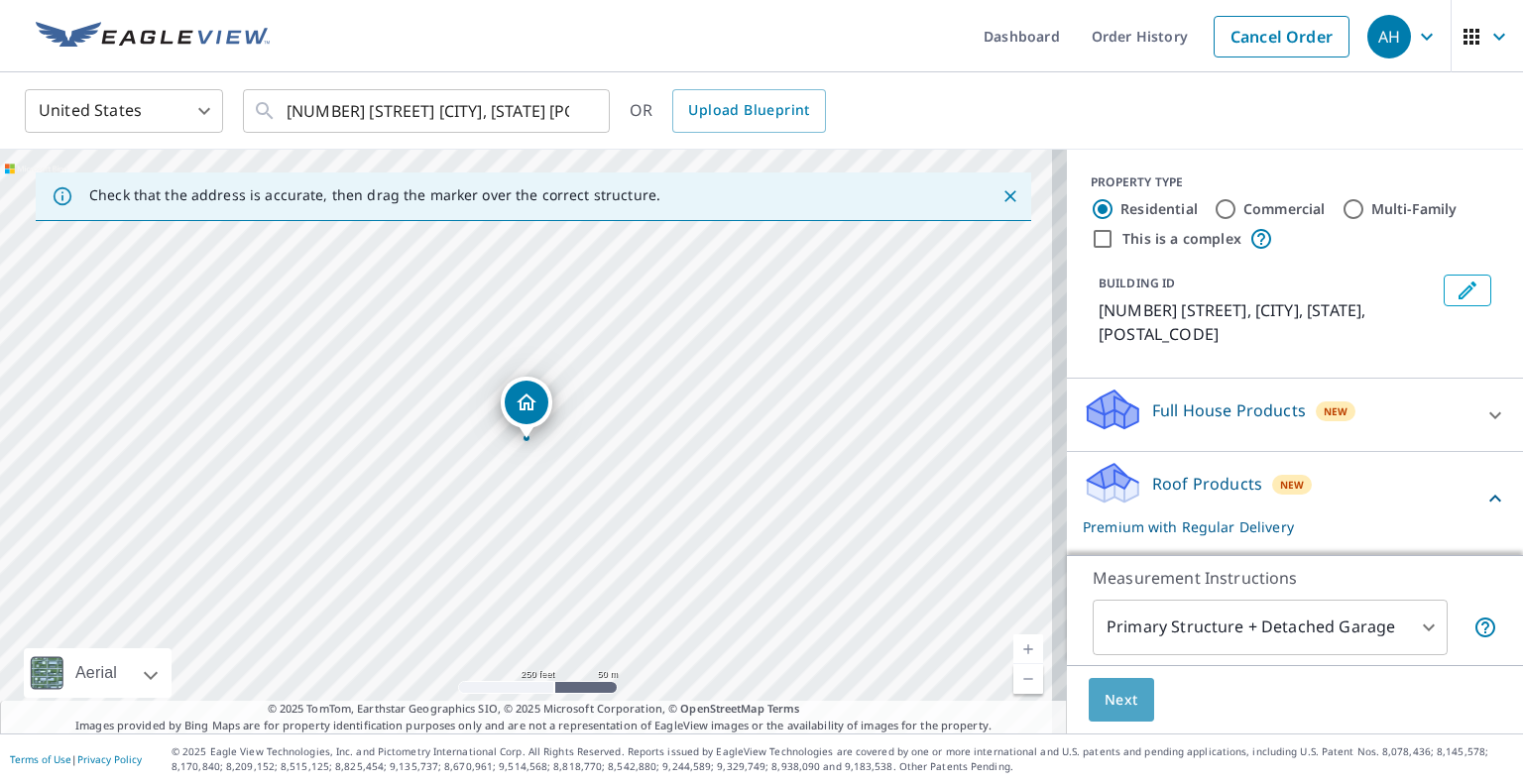 click on "Next" at bounding box center (1121, 700) 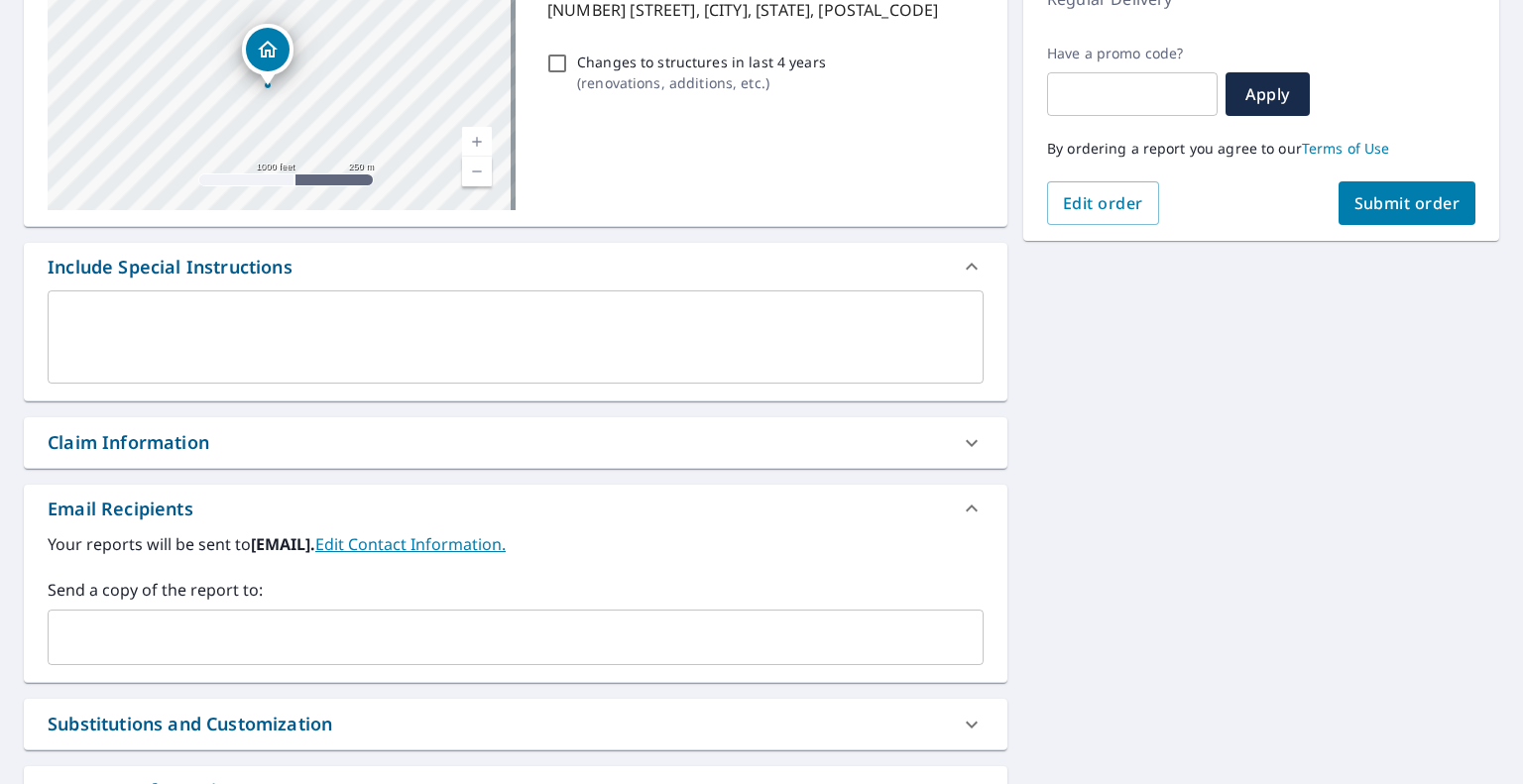 scroll, scrollTop: 396, scrollLeft: 0, axis: vertical 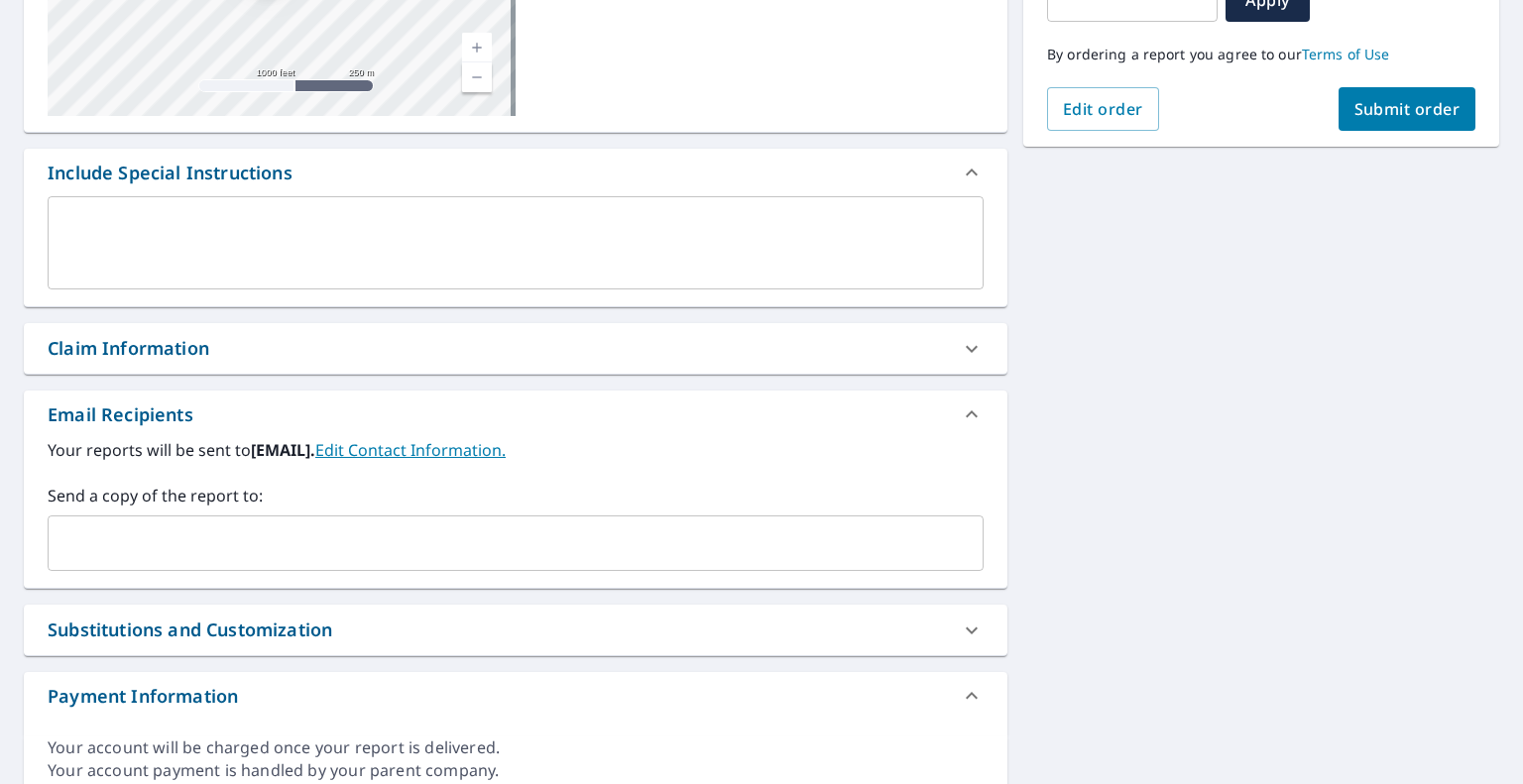 click at bounding box center [501, 543] 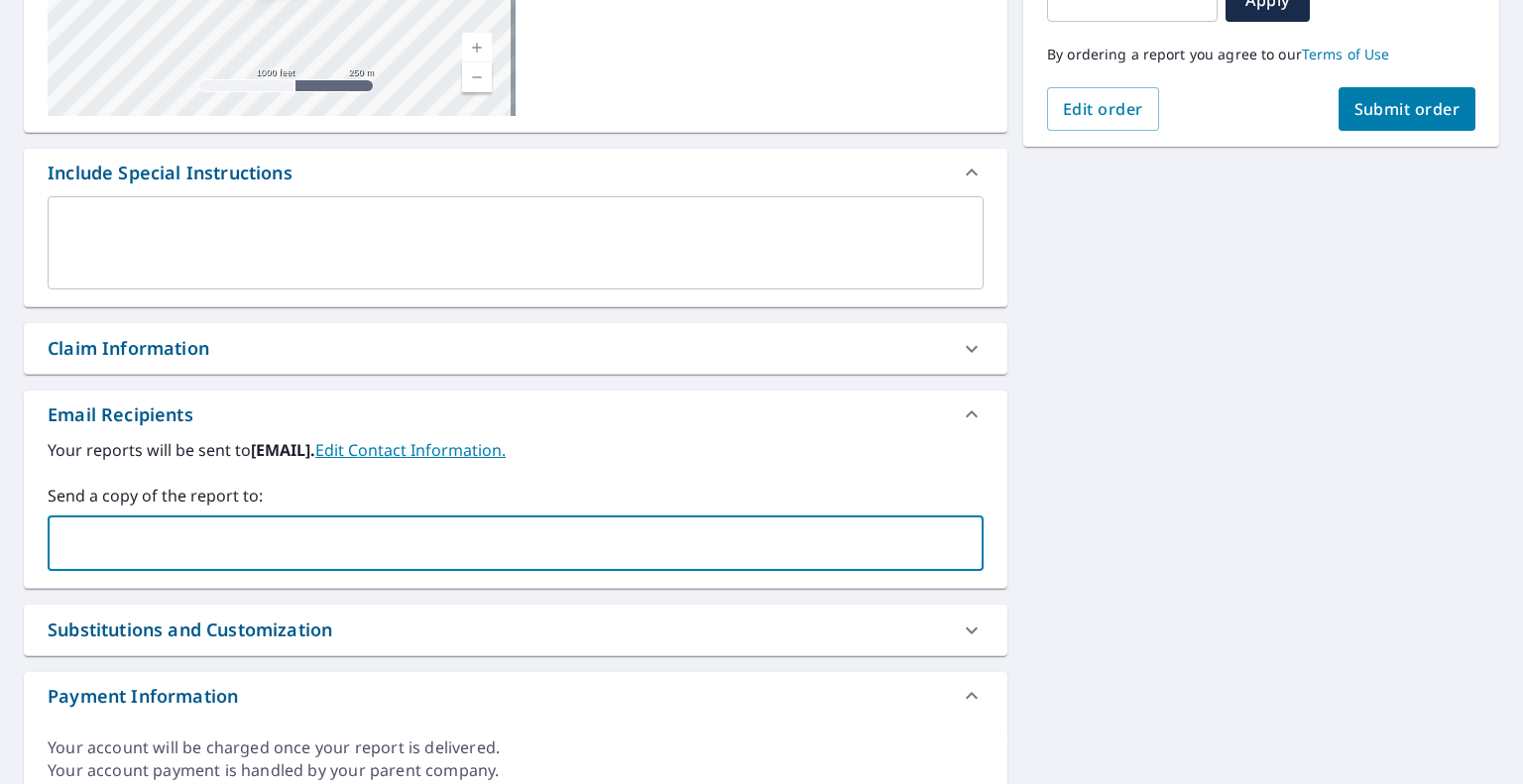 paste on "[EMAIL]" 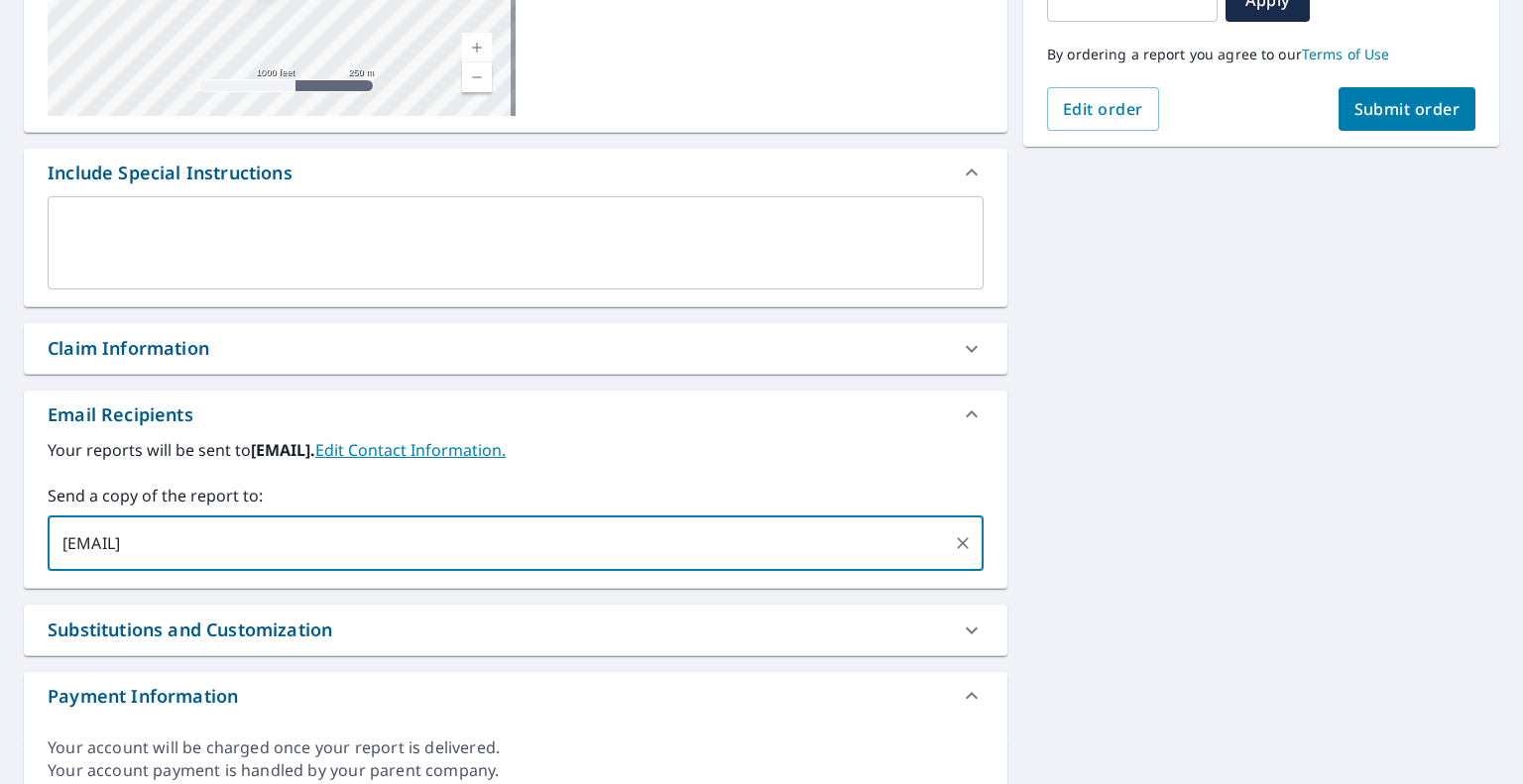 type 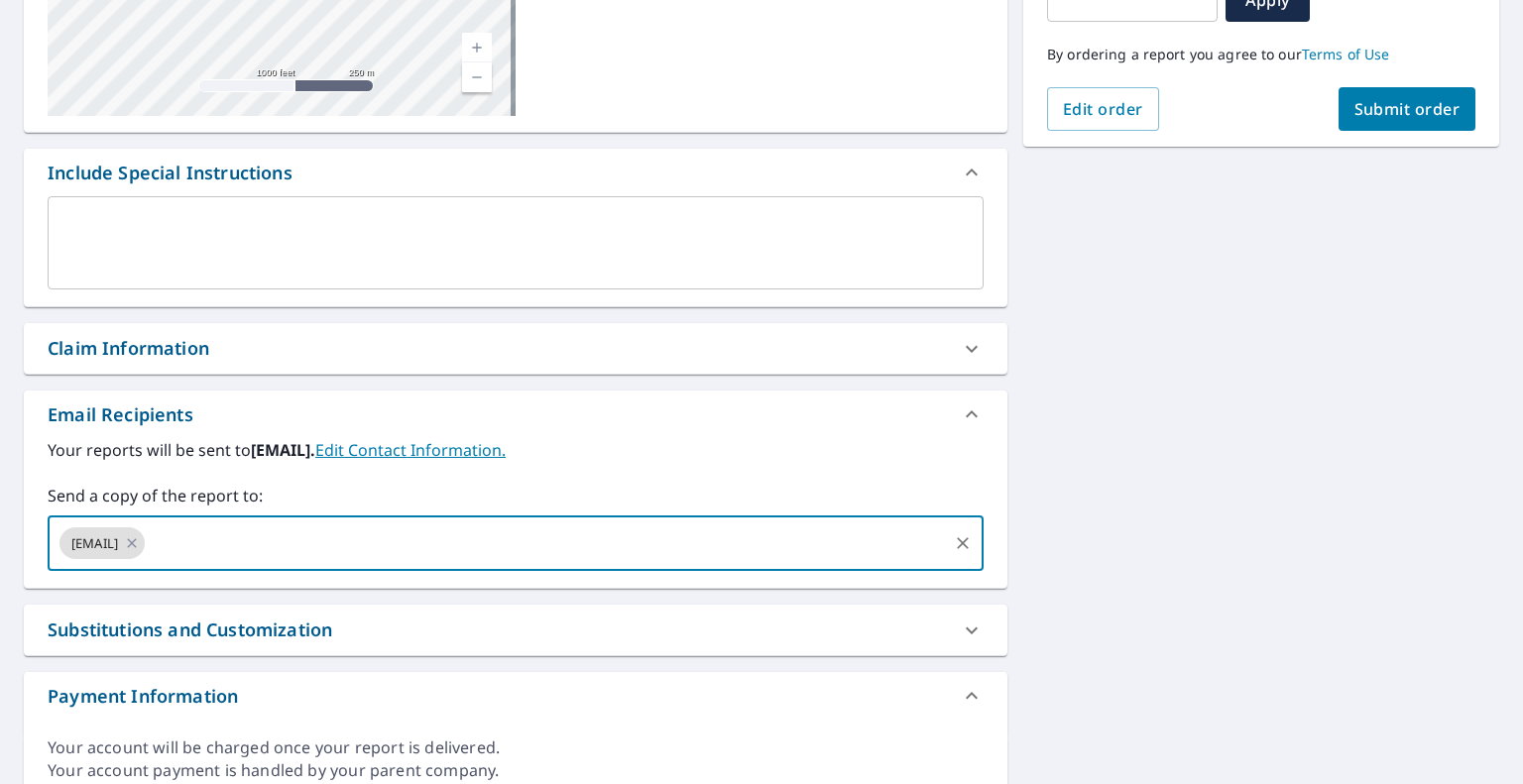 click on "Submit order" at bounding box center [1407, 109] 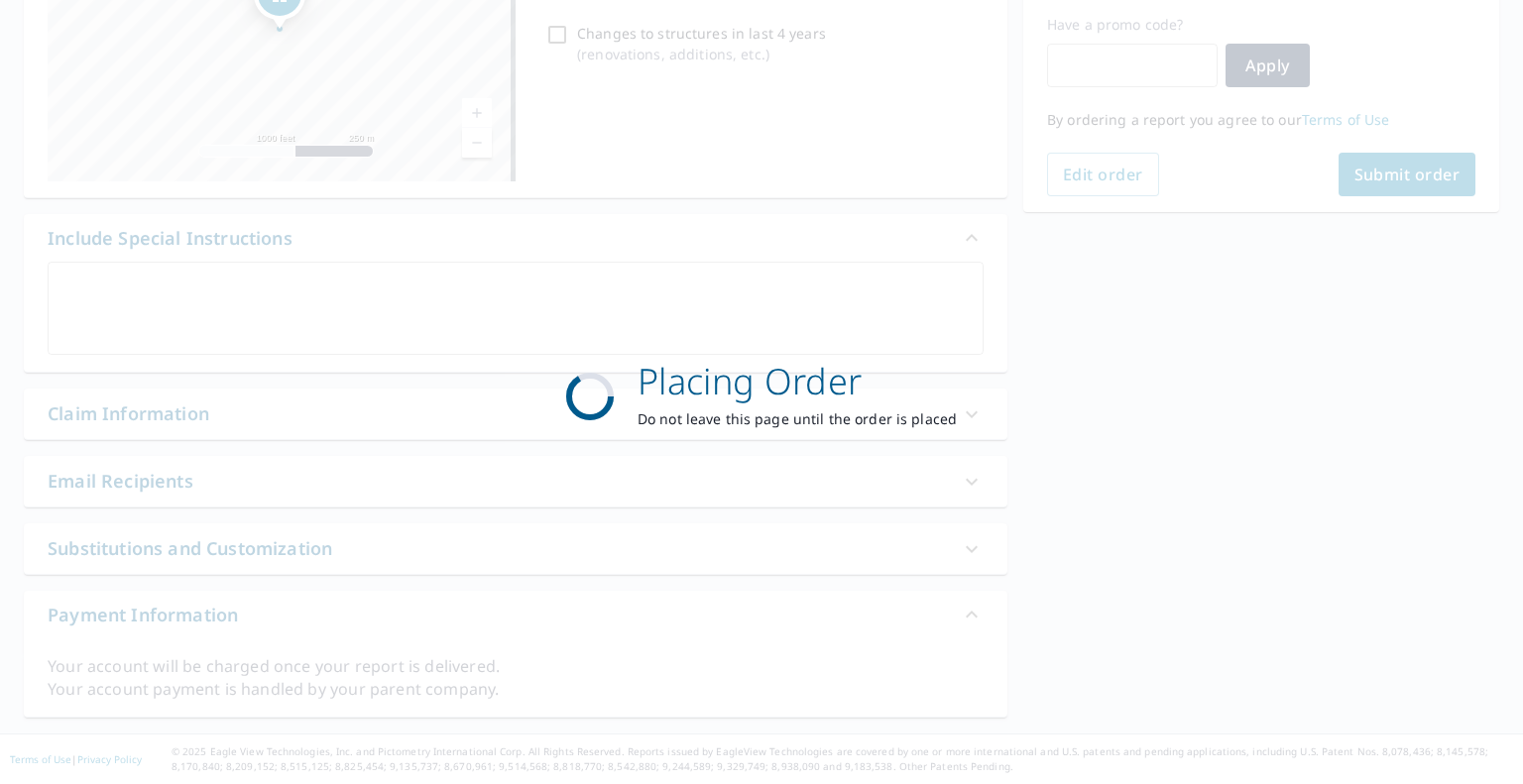 scroll, scrollTop: 329, scrollLeft: 0, axis: vertical 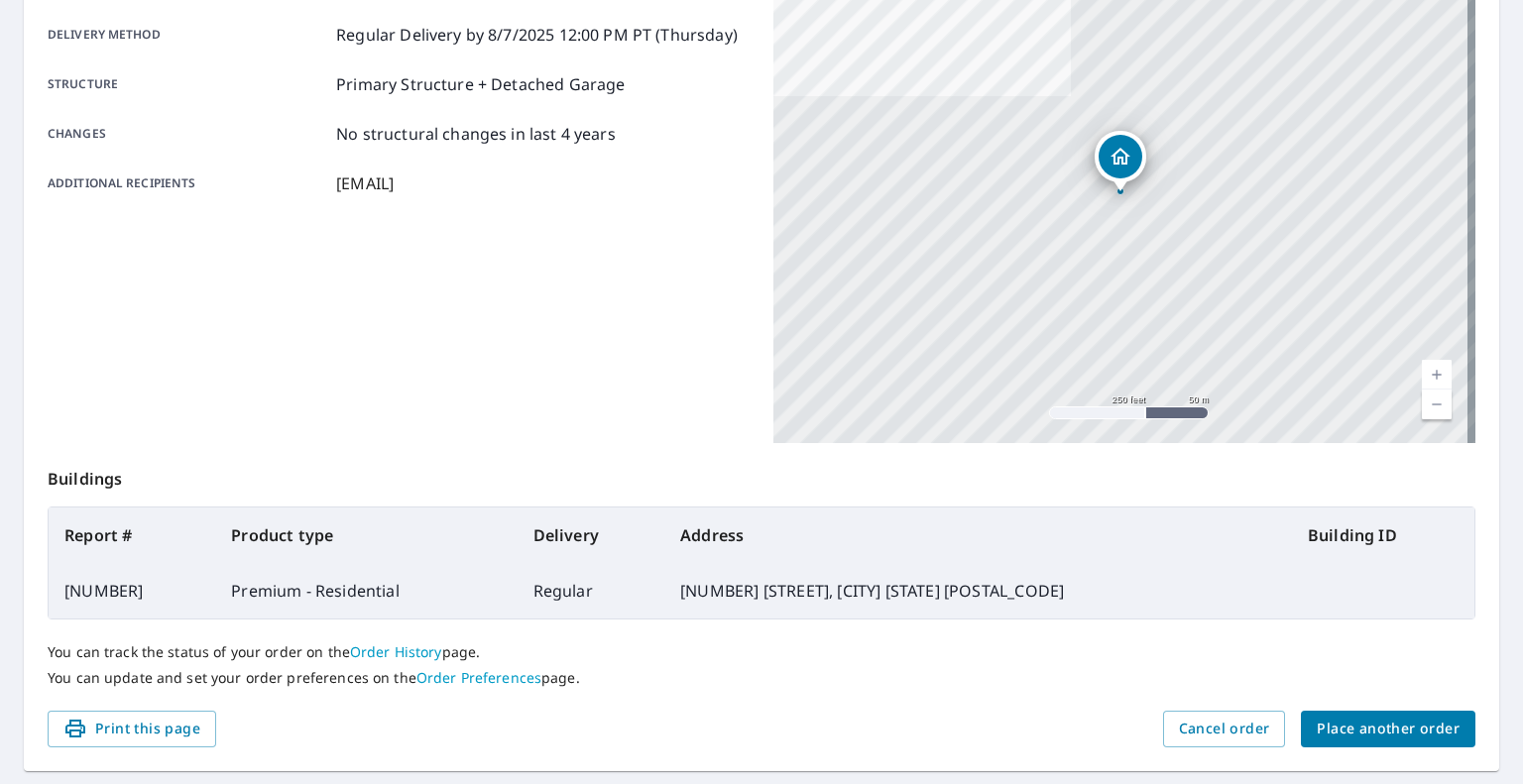 click on "Place another order" at bounding box center [1388, 728] 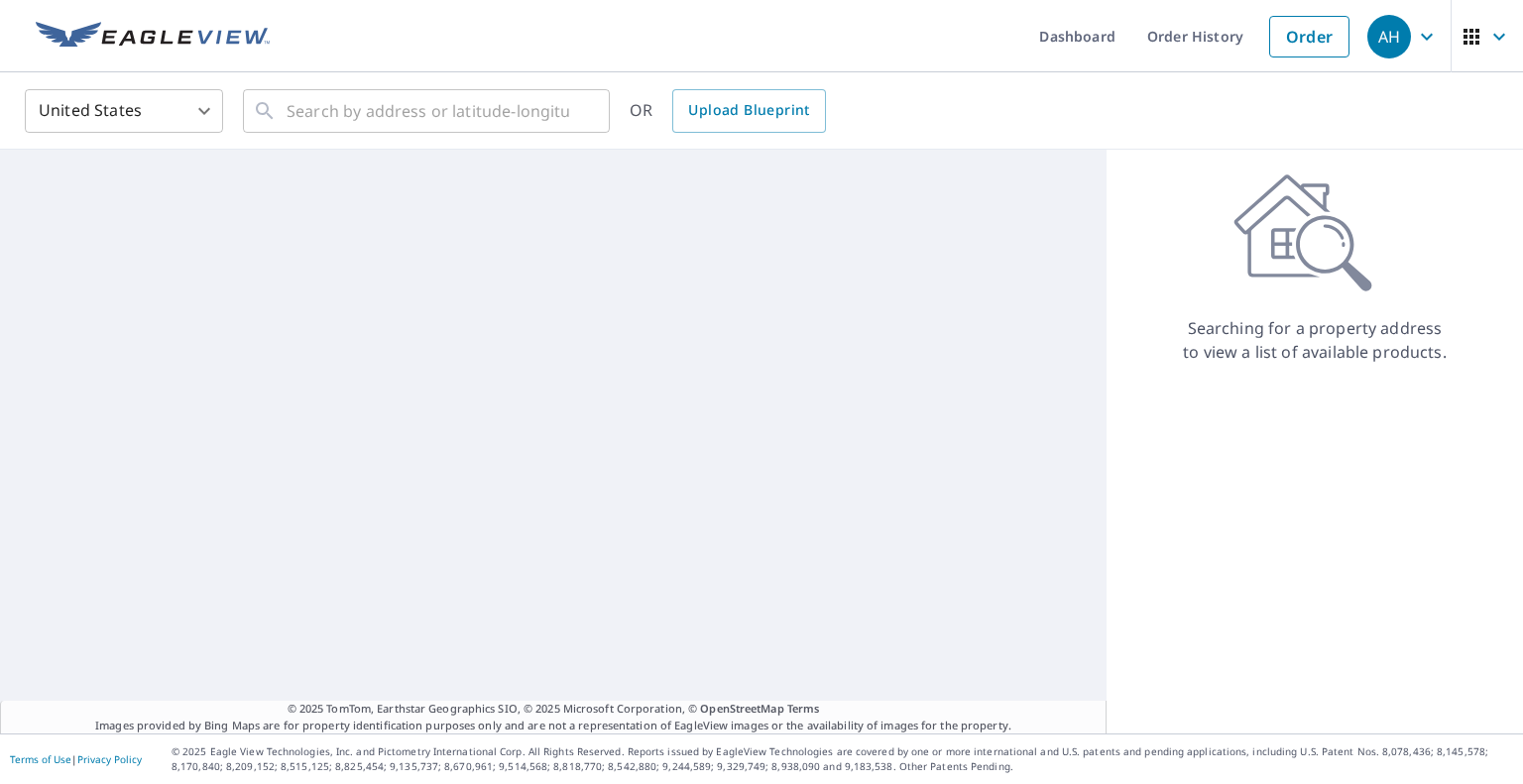 scroll, scrollTop: 0, scrollLeft: 0, axis: both 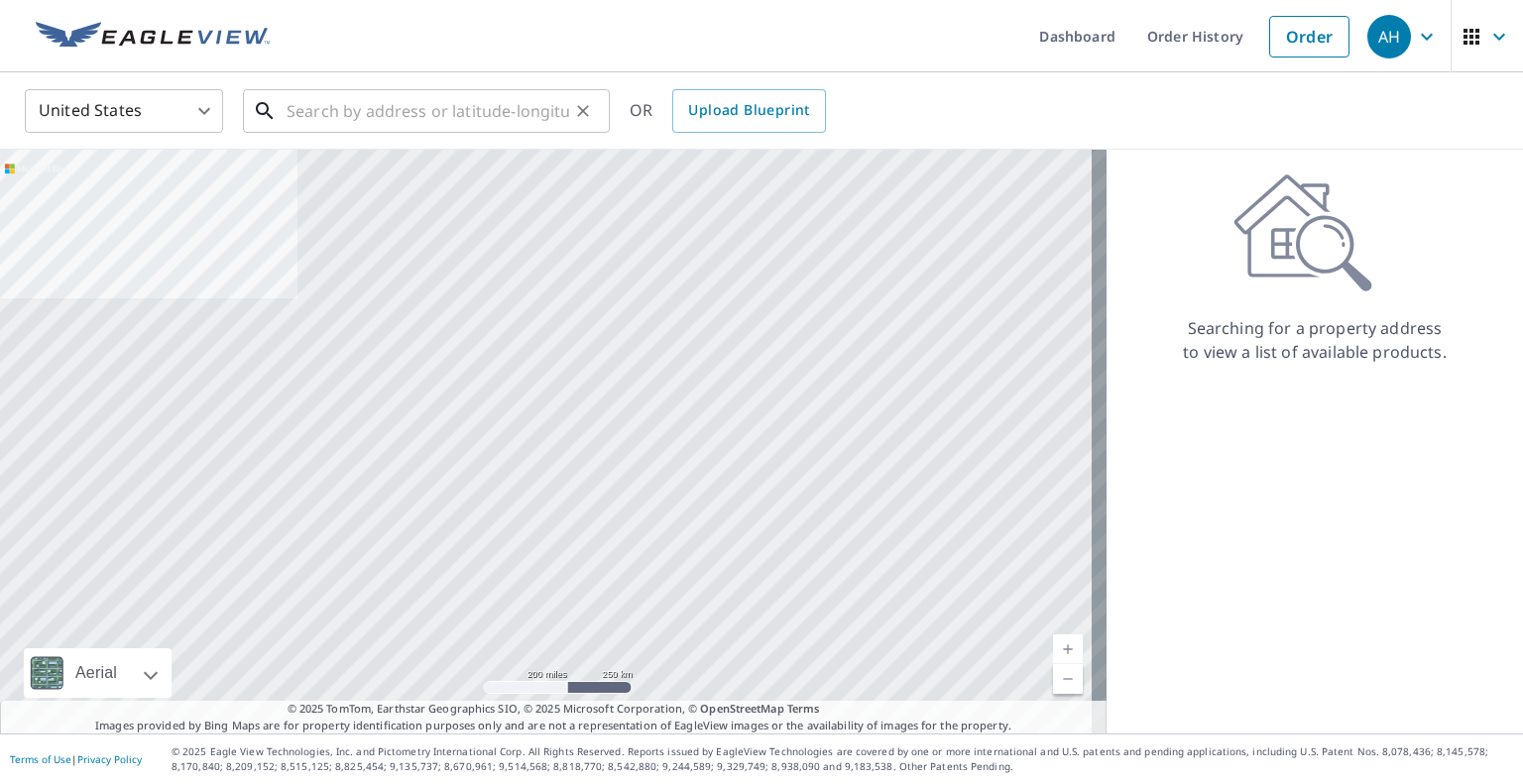 click at bounding box center (427, 111) 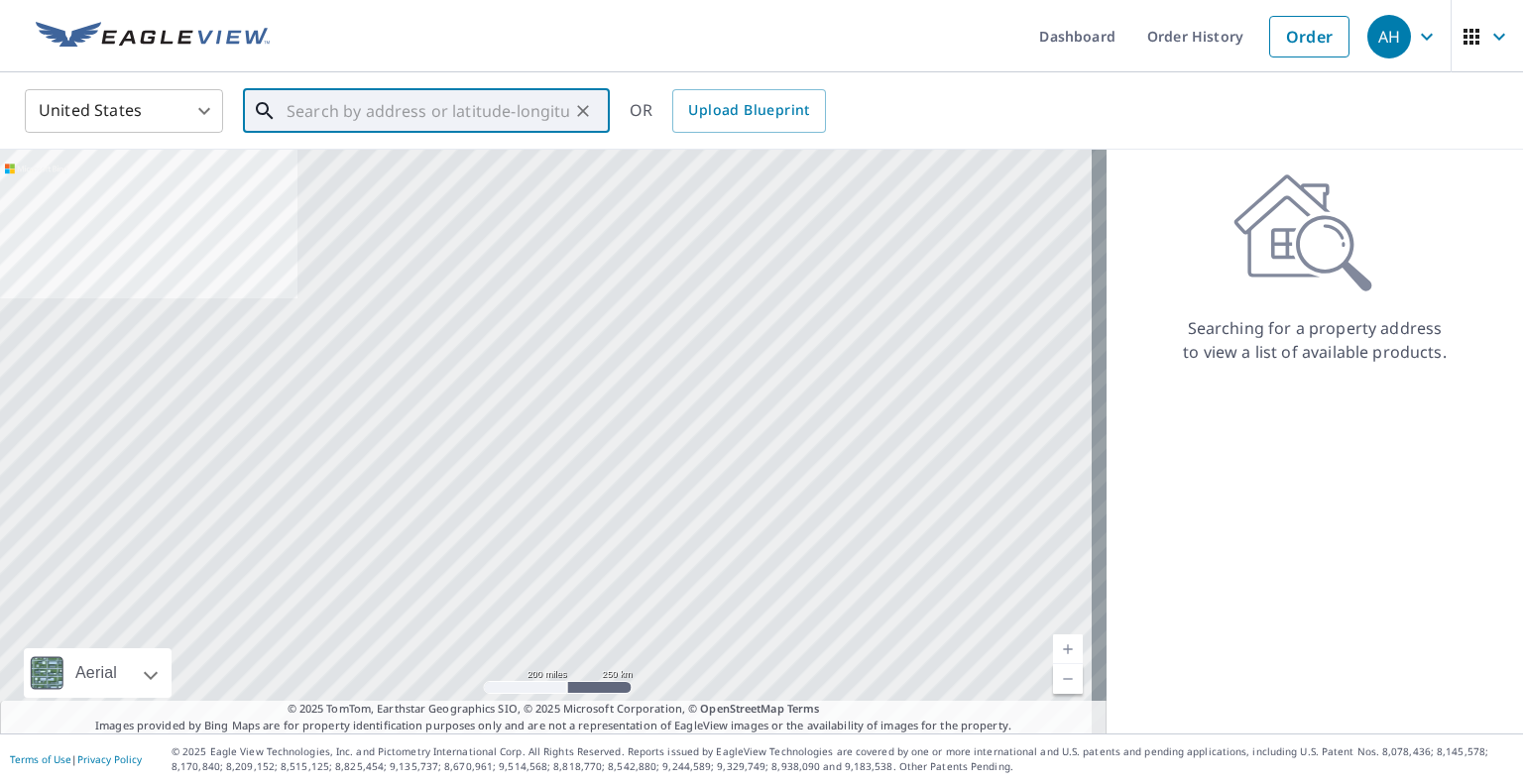 paste on "[NUMBER] [STREET]" 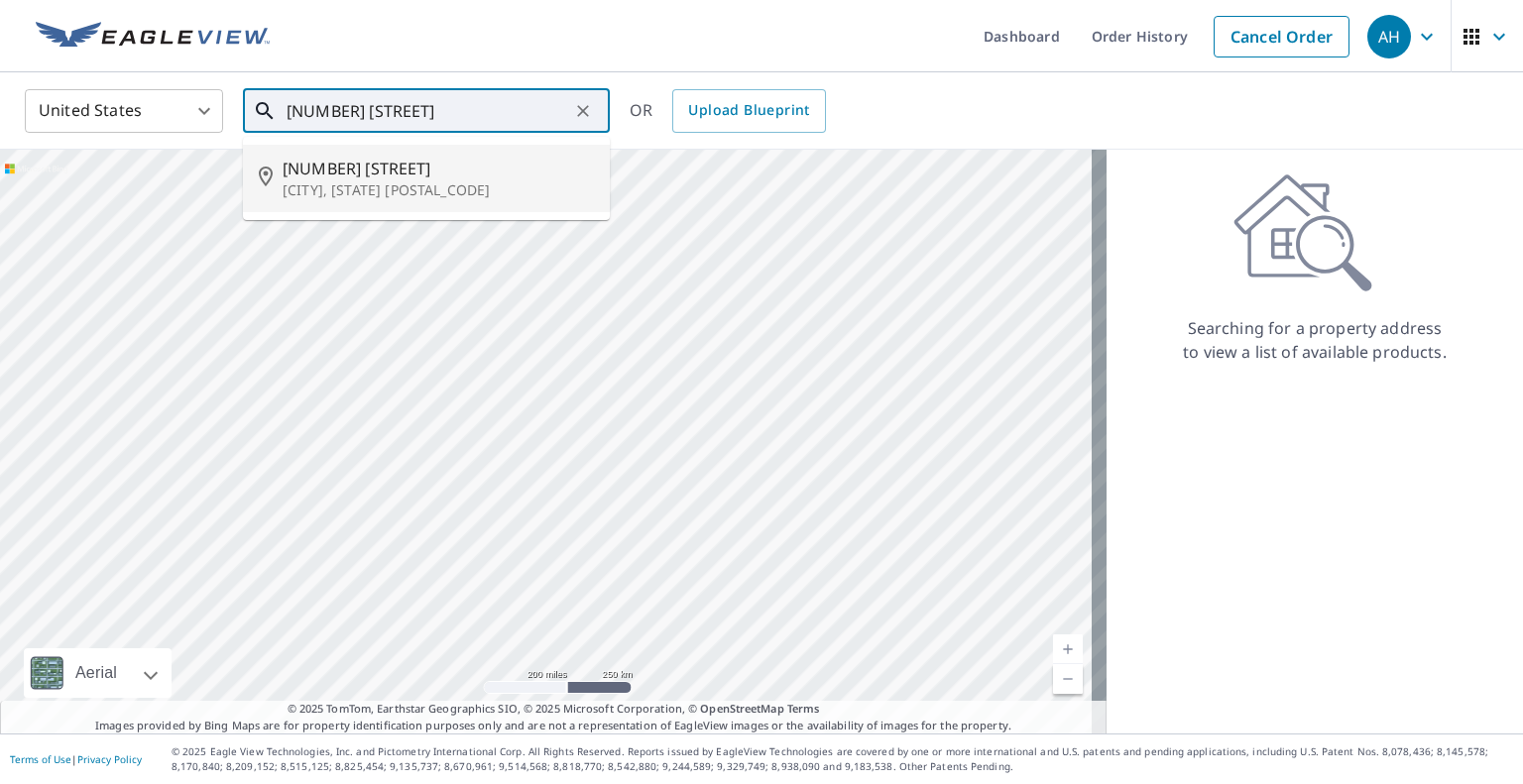 click on "[CITY], [STATE] [POSTAL_CODE]" at bounding box center [438, 190] 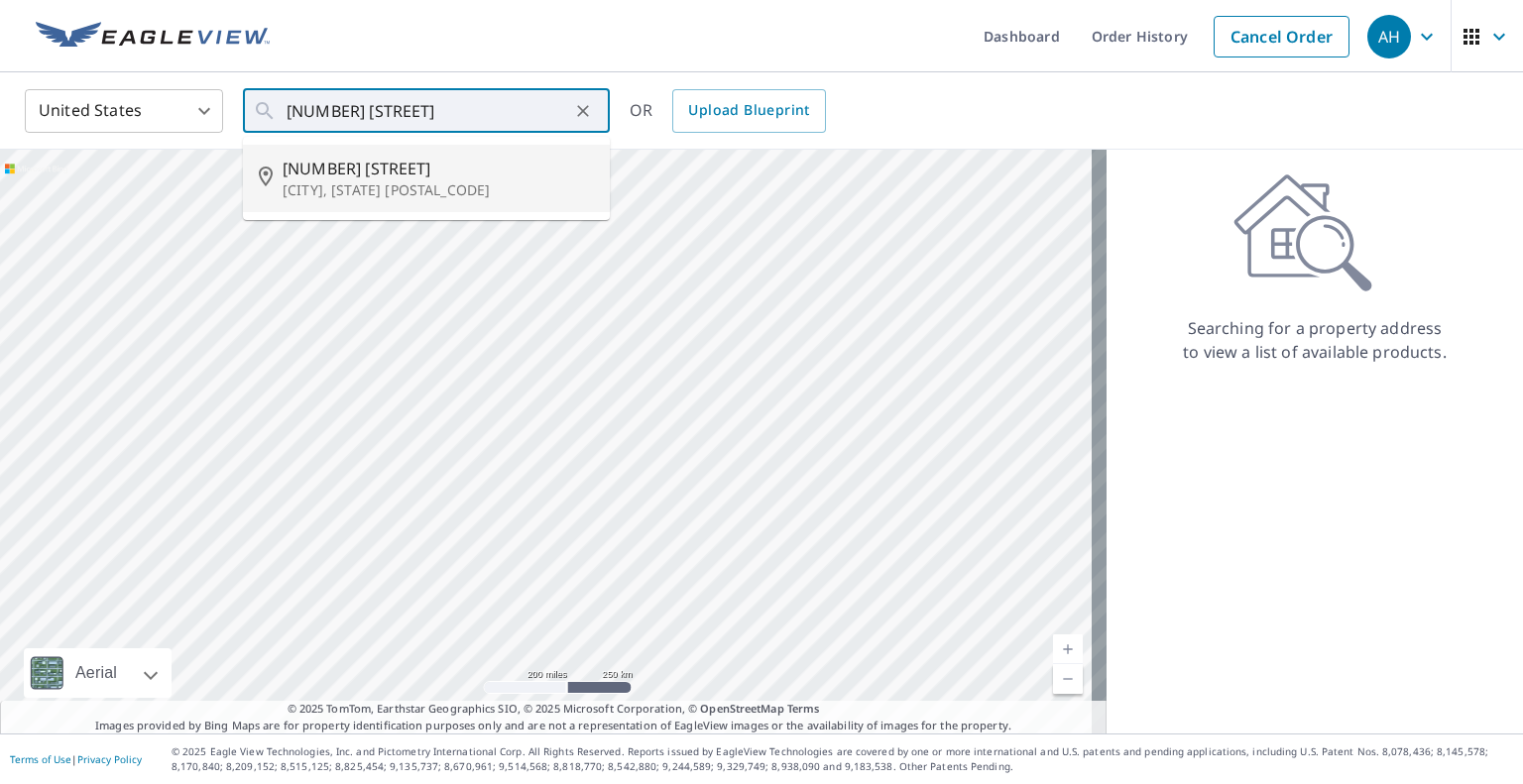 type on "[NUMBER] [STREET] [CITY], [STATE] [POSTAL_CODE]" 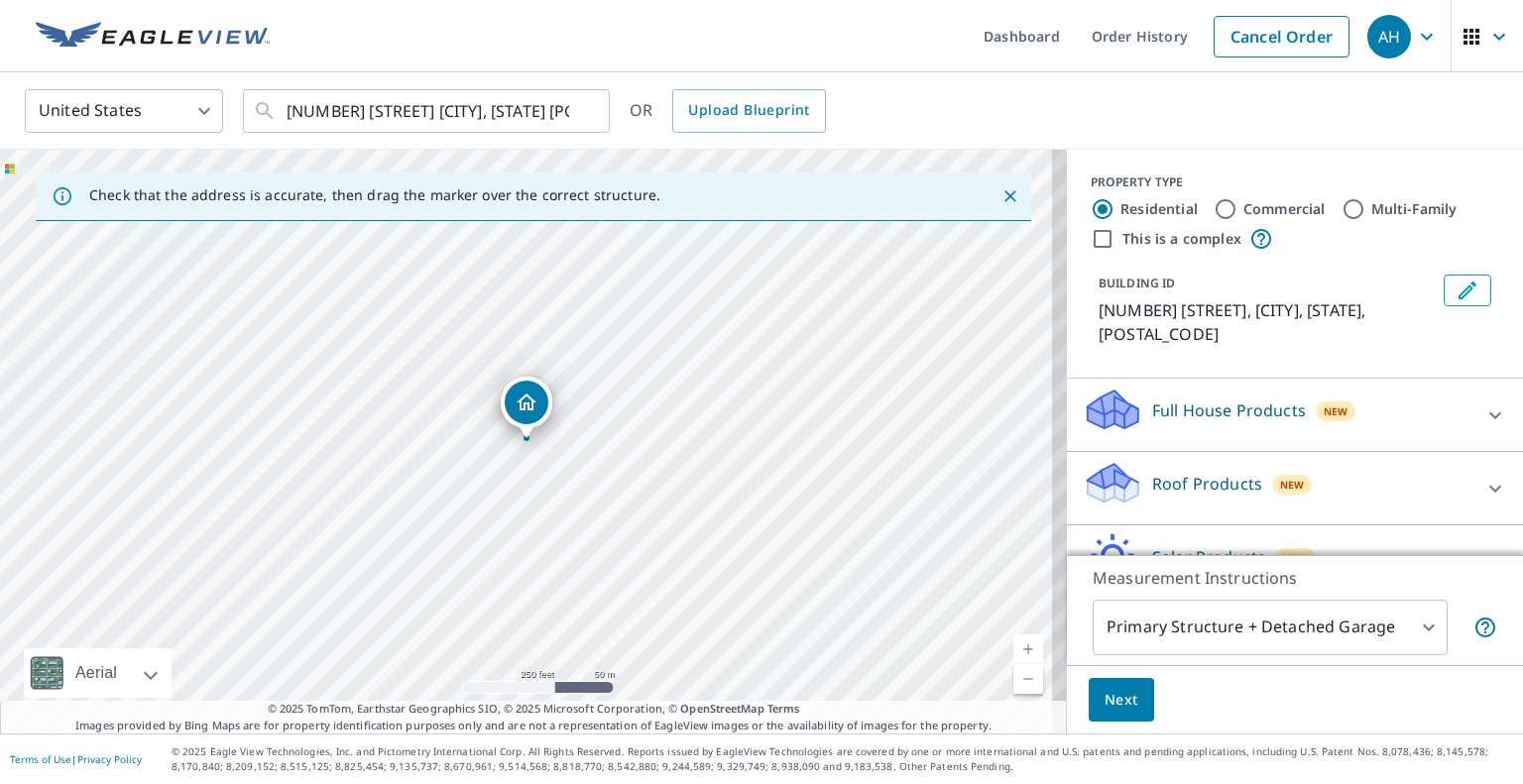 click on "Roof Products New" at bounding box center [1277, 488] 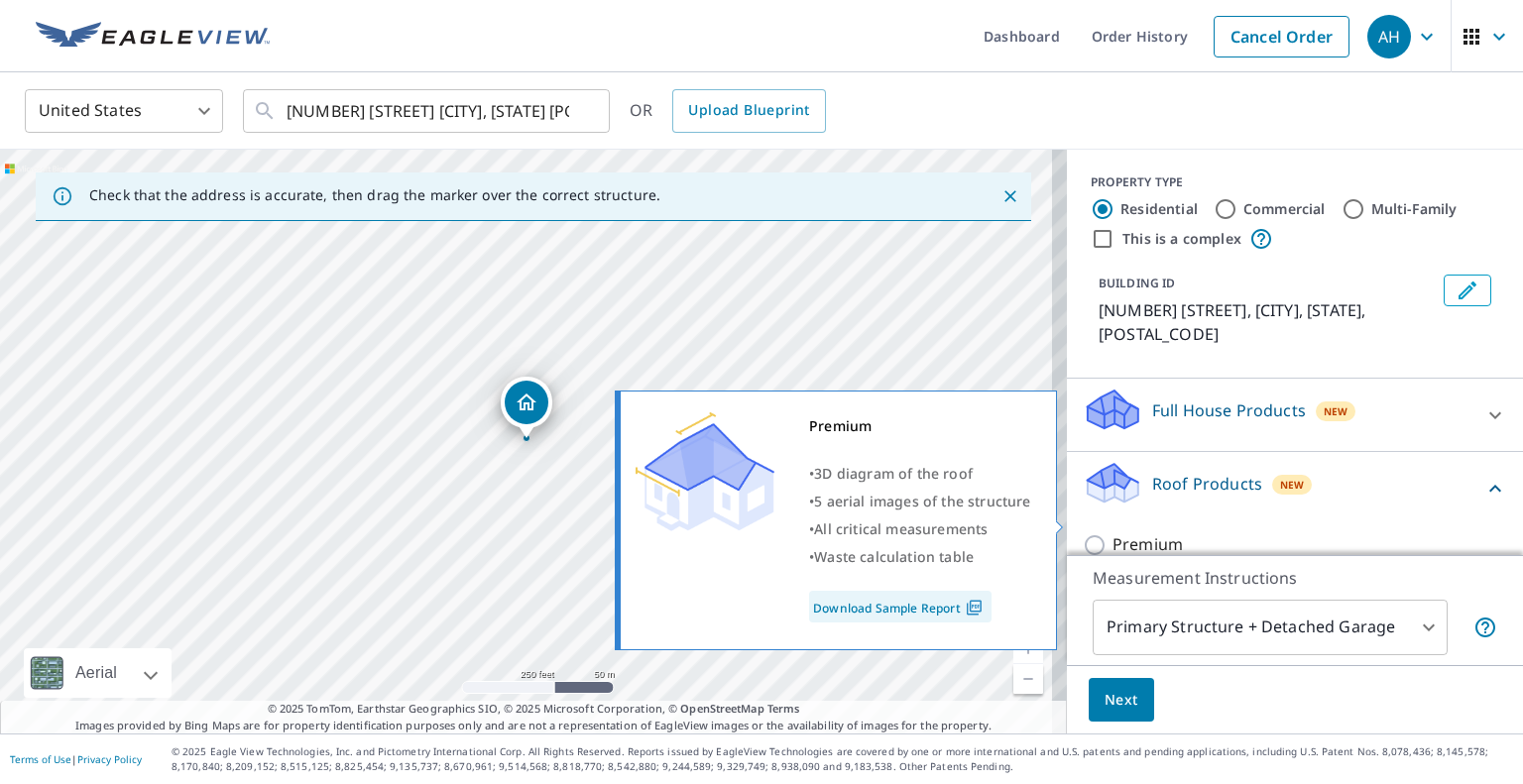 click on "Premium" at bounding box center [1147, 544] 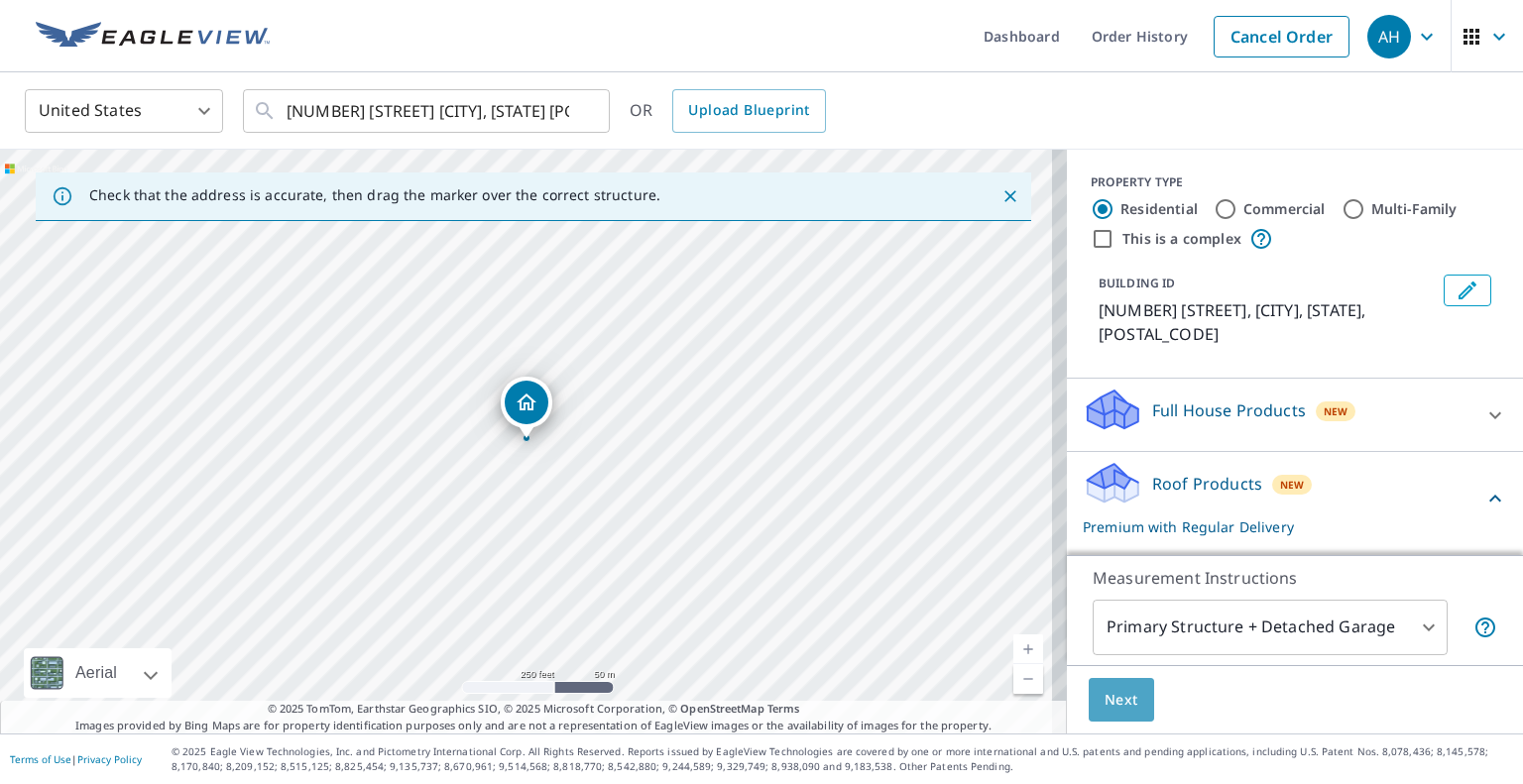 click on "Next" at bounding box center [1121, 700] 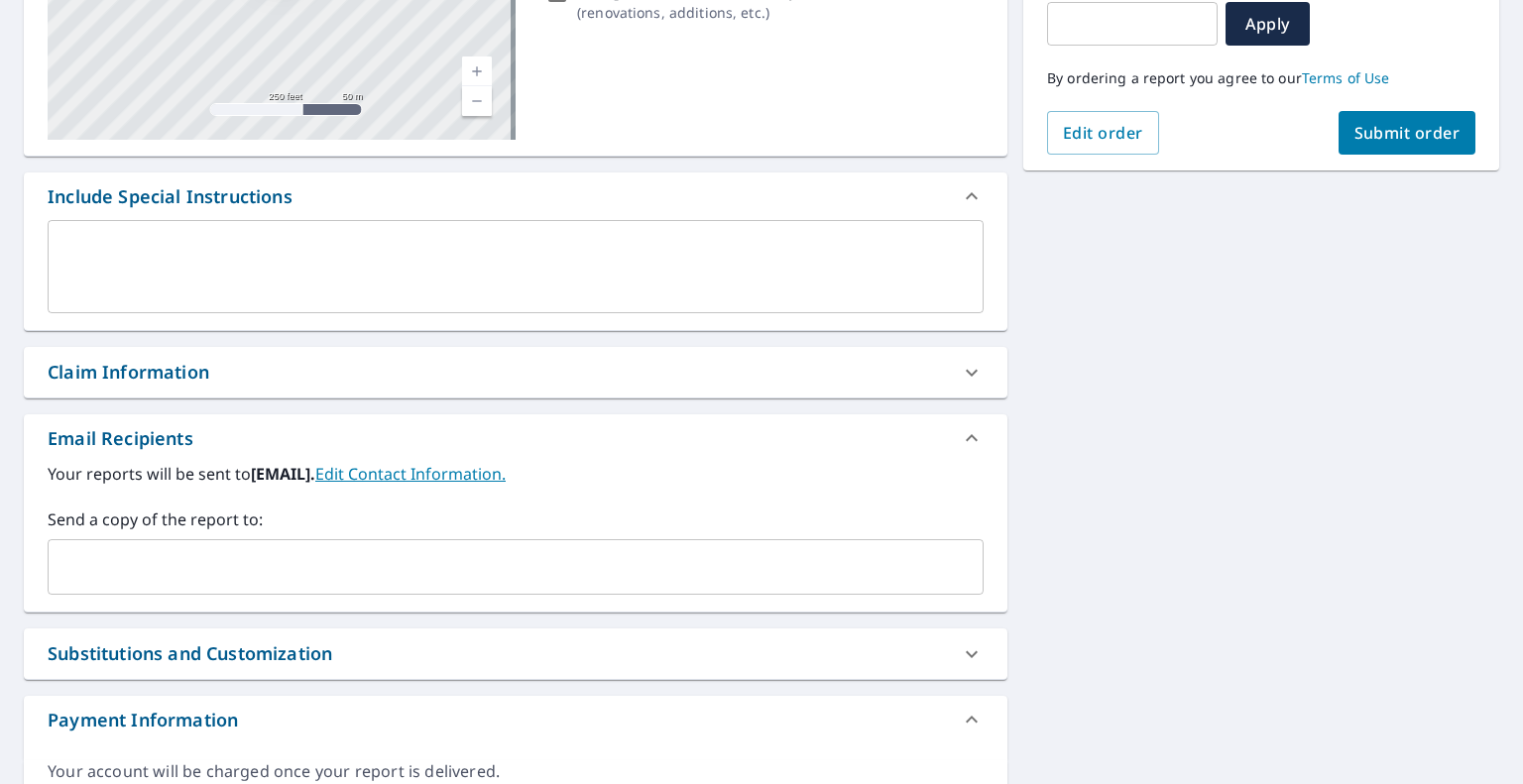 scroll, scrollTop: 396, scrollLeft: 0, axis: vertical 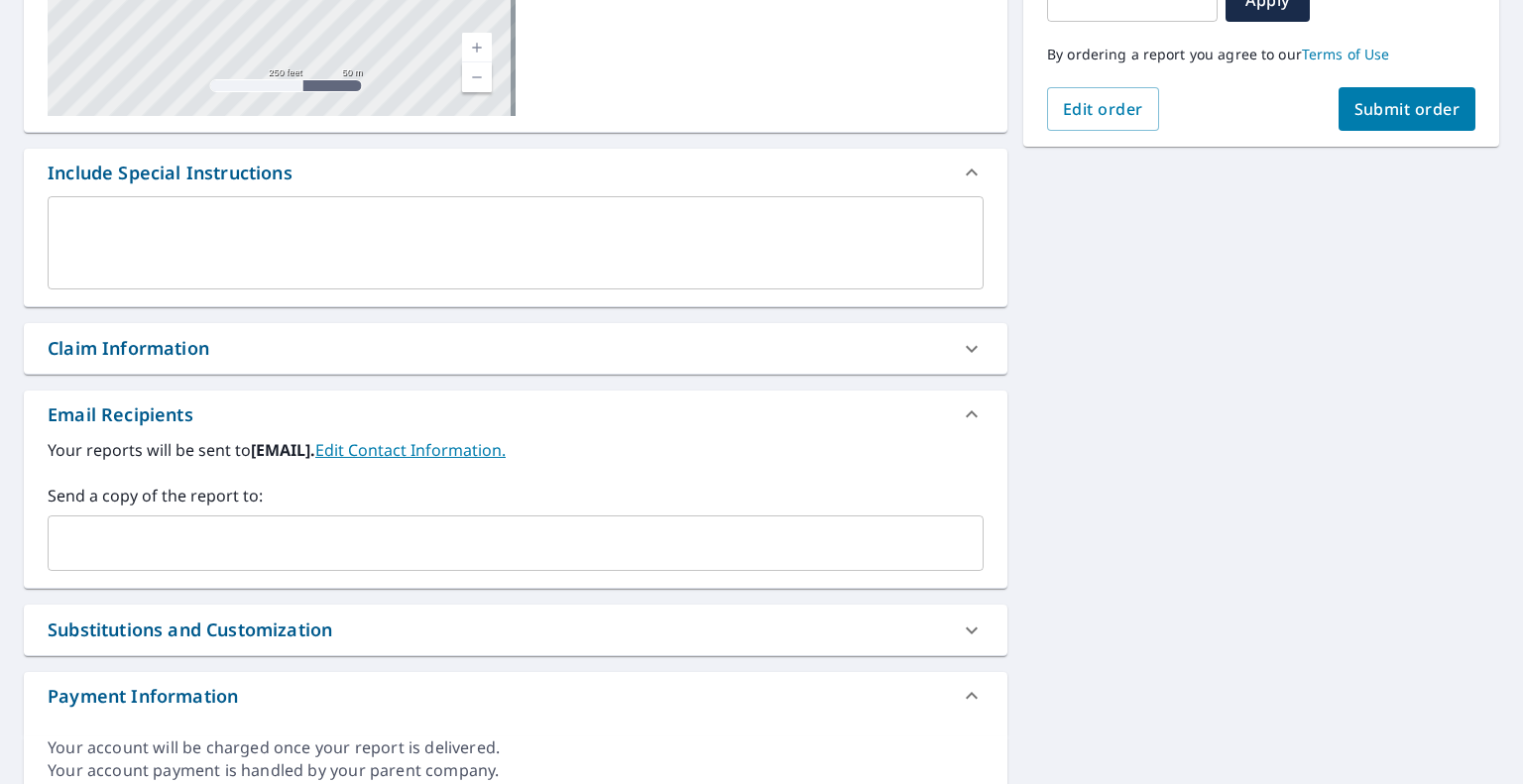 click on "Your reports will be sent to  [EMAIL].  Edit Contact Information. Send a copy of the report to: ​" at bounding box center (516, 251) 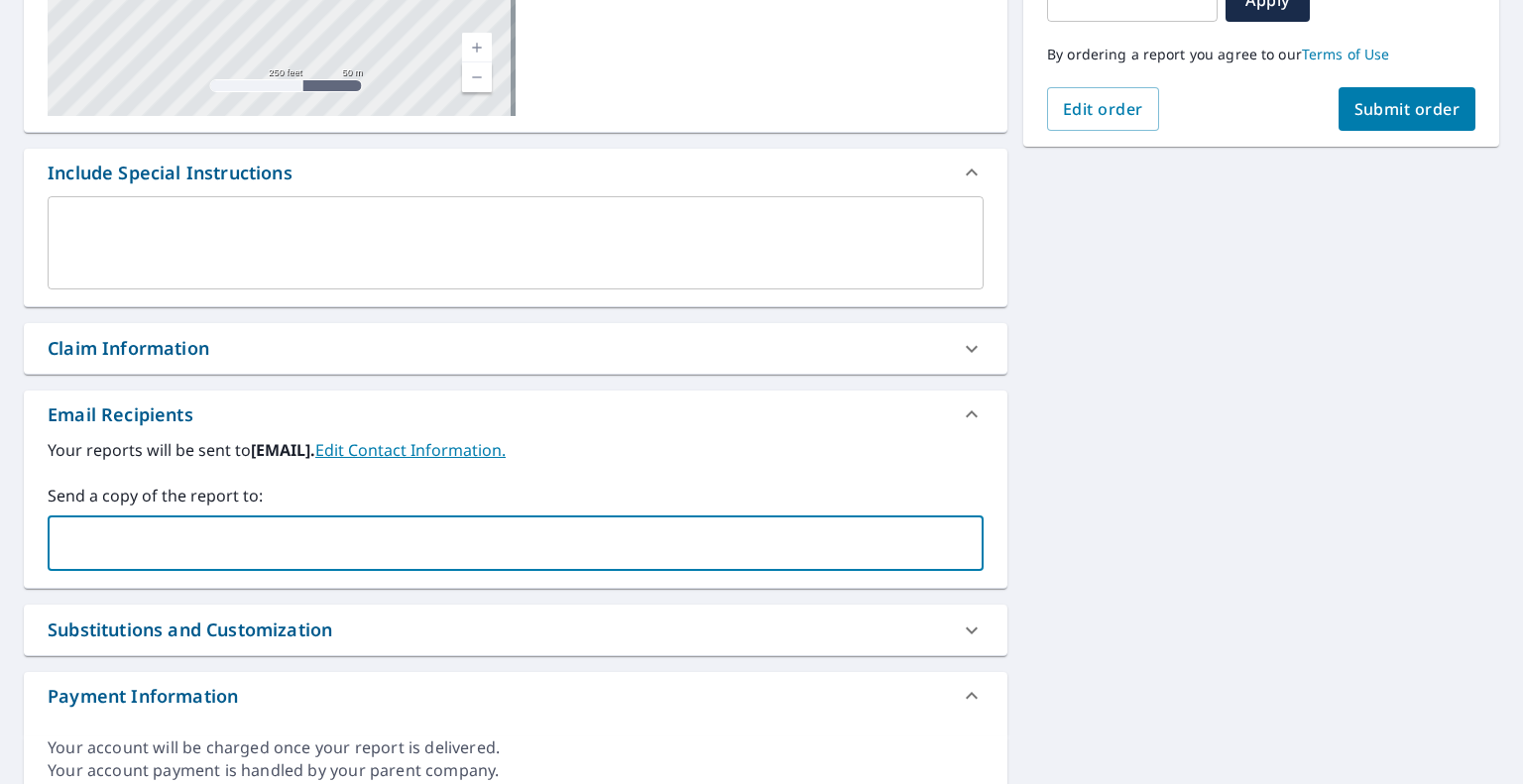 paste on "[EMAIL]" 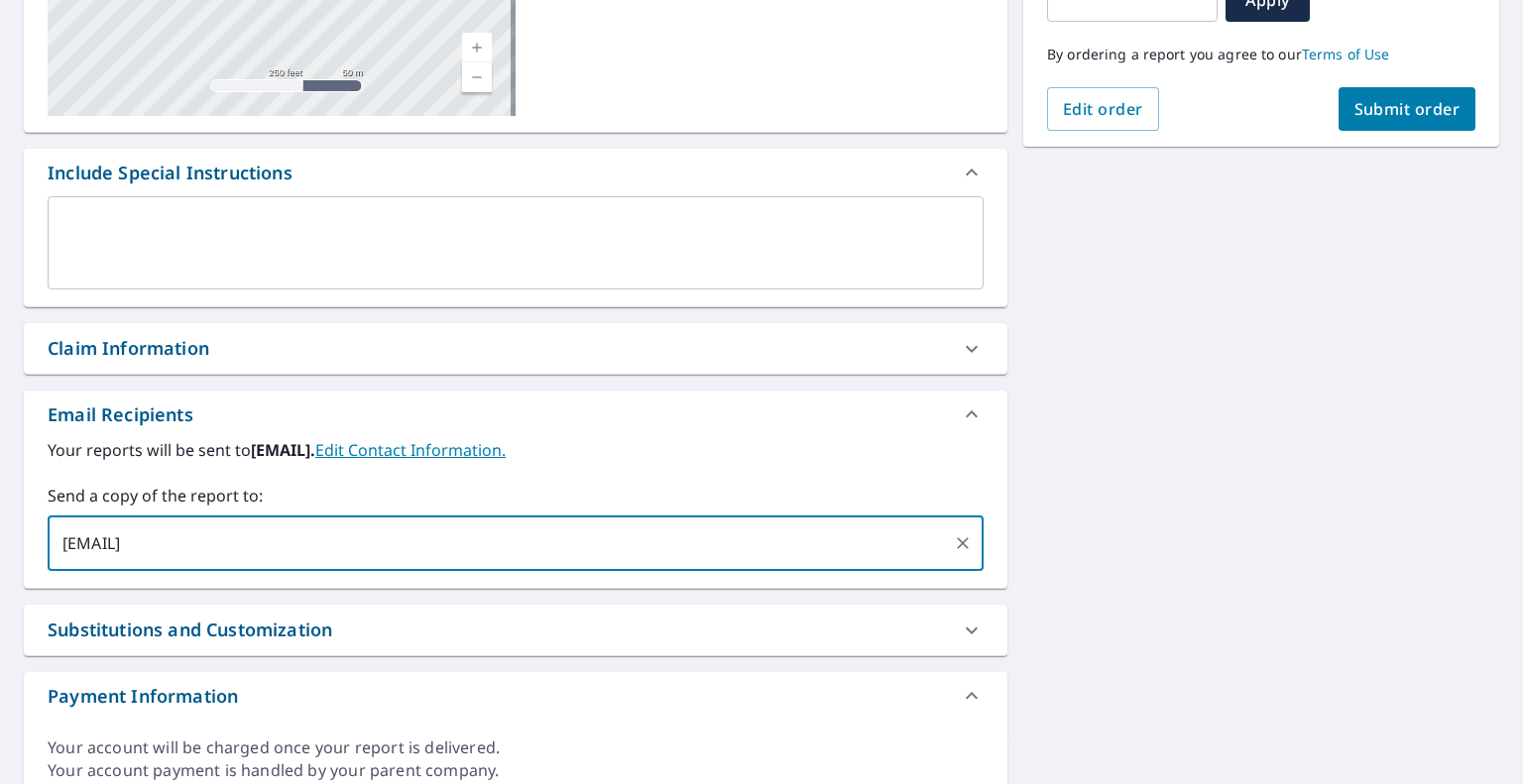 type 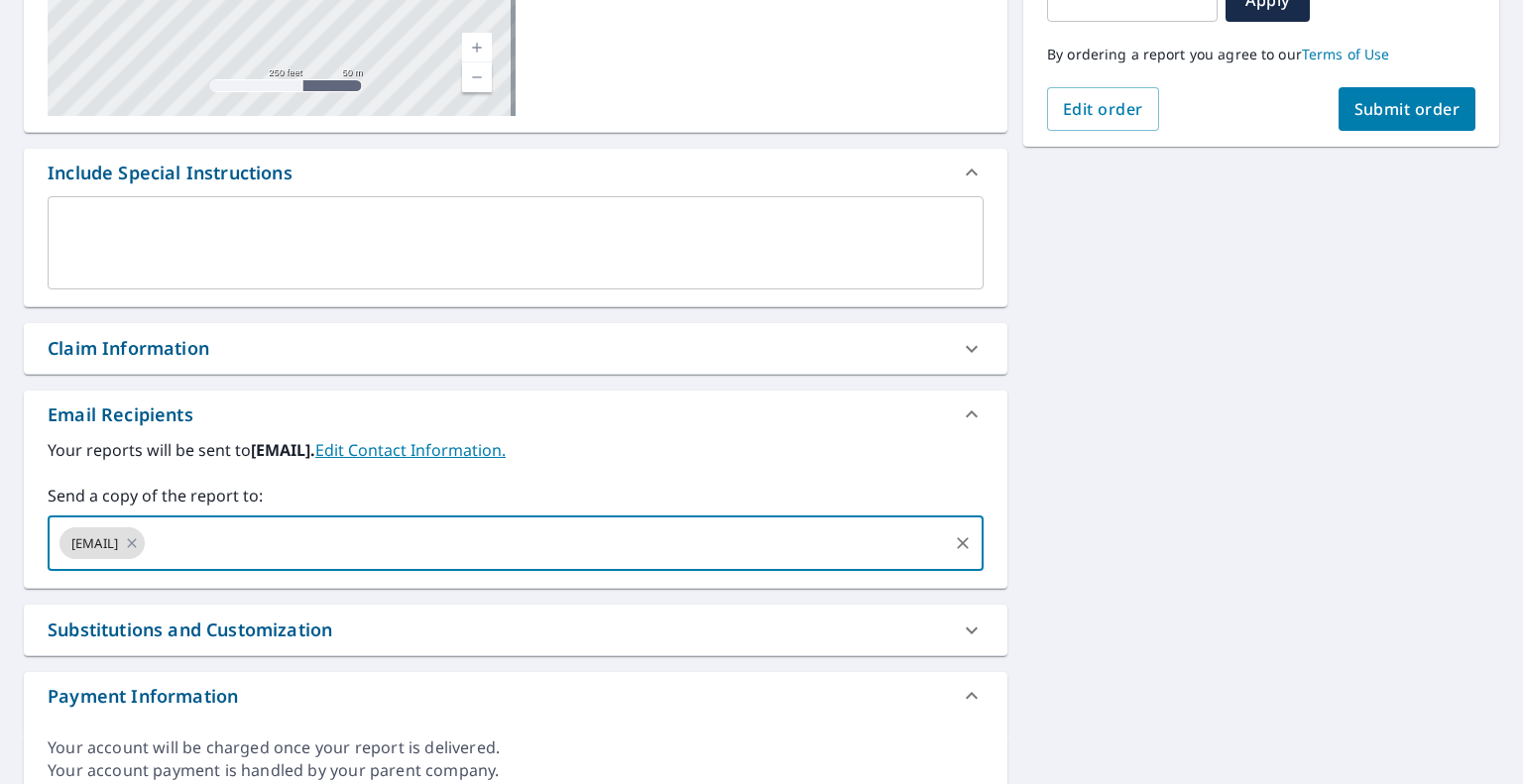 click on "Submit order" at bounding box center (1407, 109) 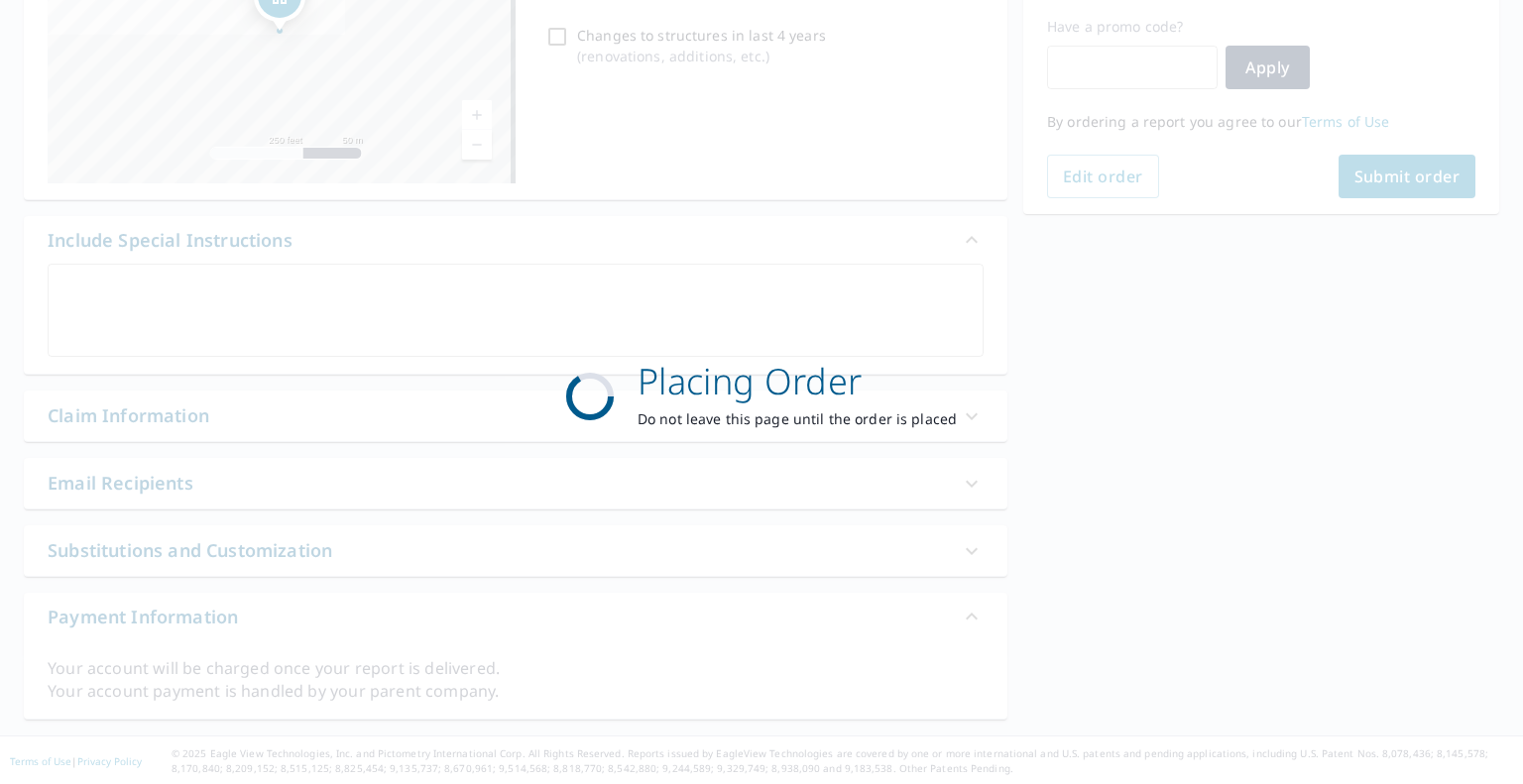 scroll, scrollTop: 329, scrollLeft: 0, axis: vertical 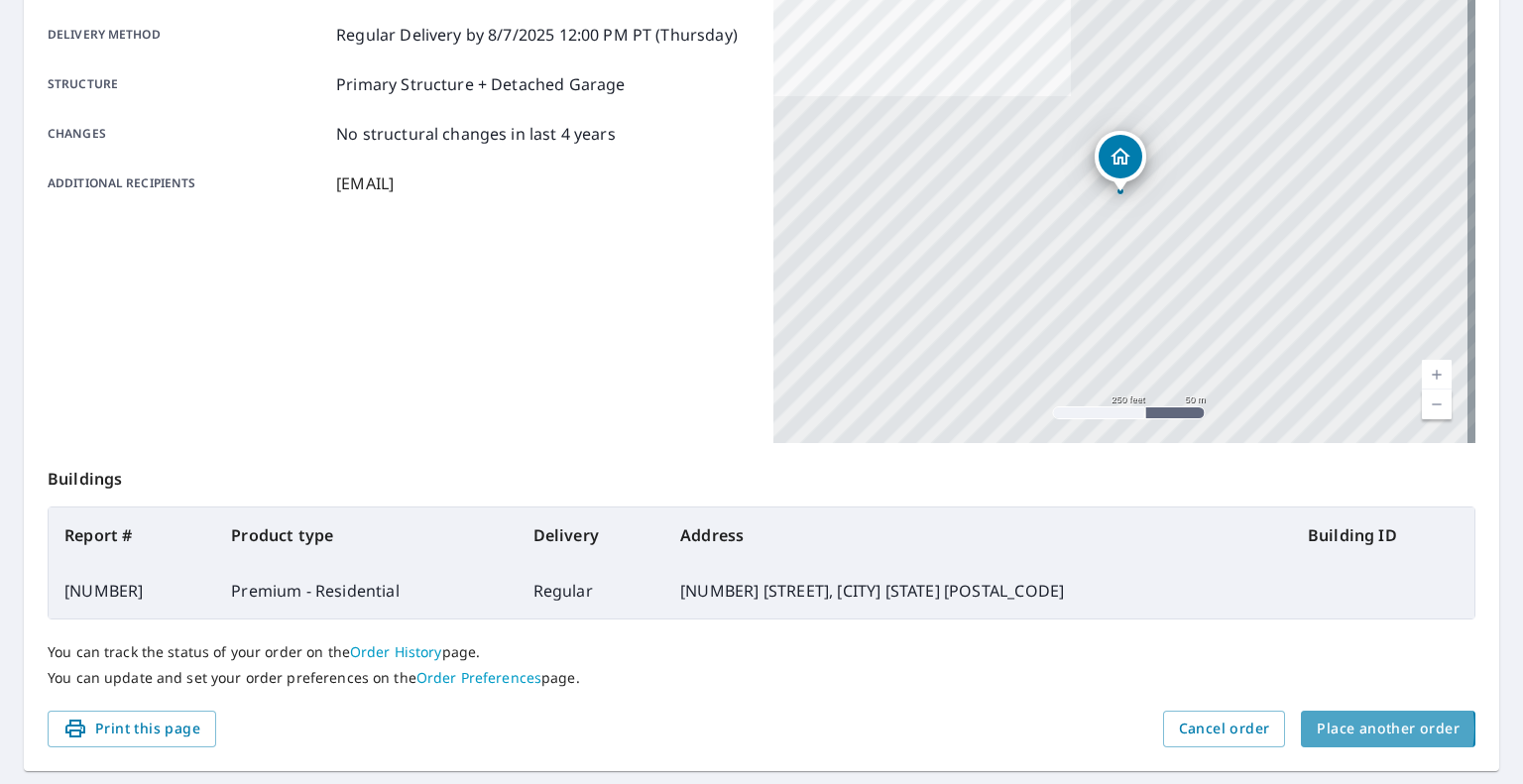 click on "Place another order" at bounding box center [1388, 728] 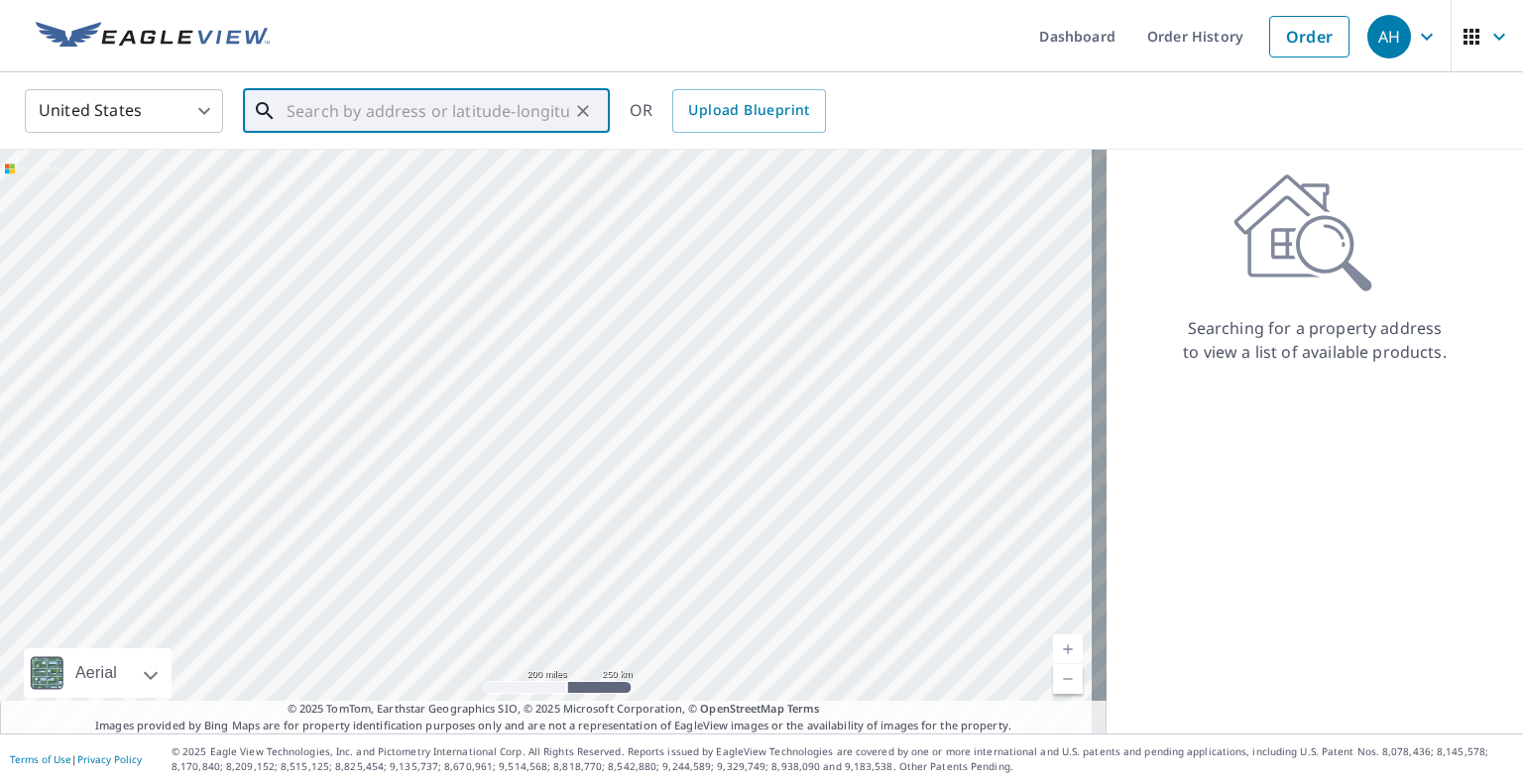 click at bounding box center (427, 111) 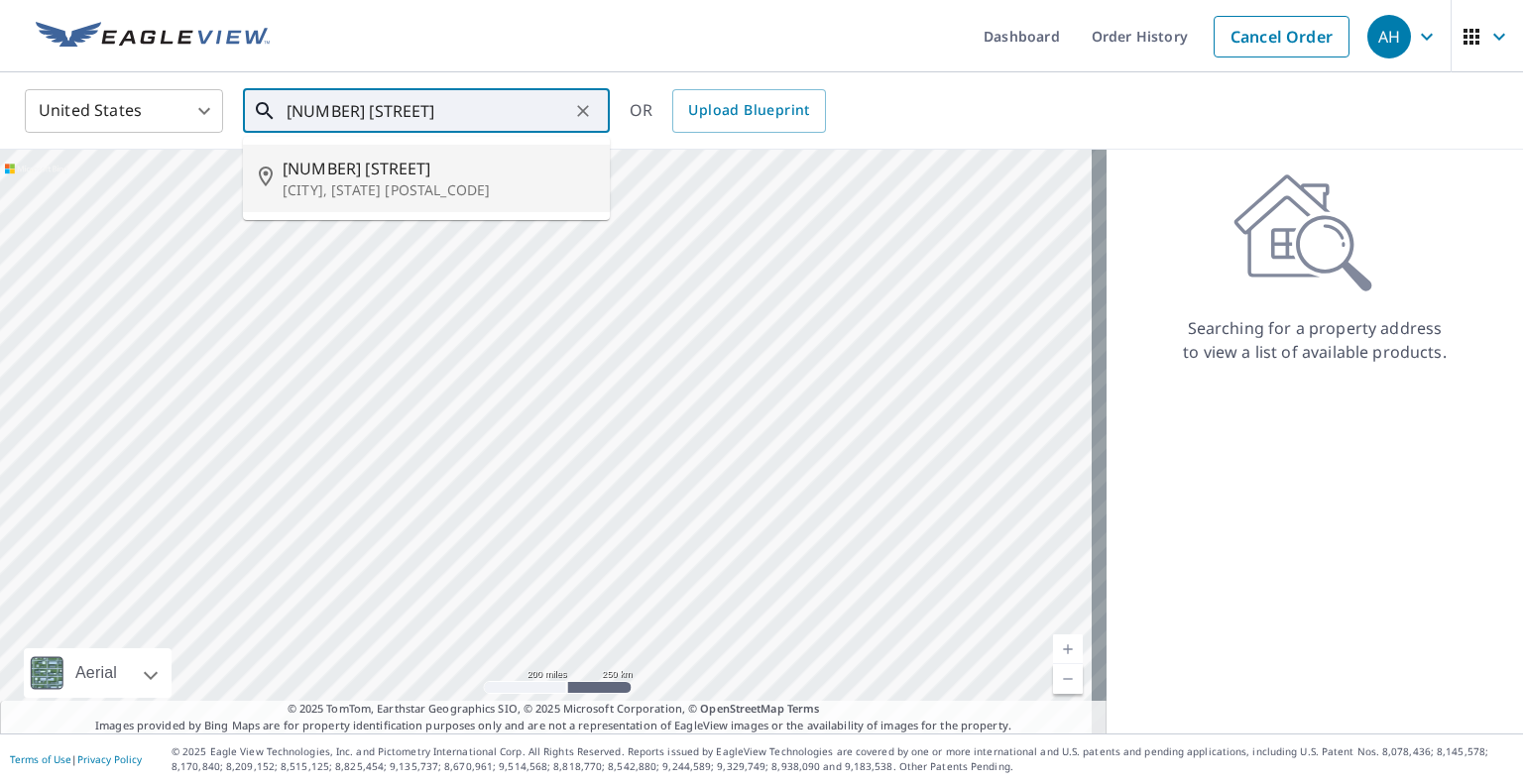 click on "[NUMBER] [STREET]" at bounding box center [438, 168] 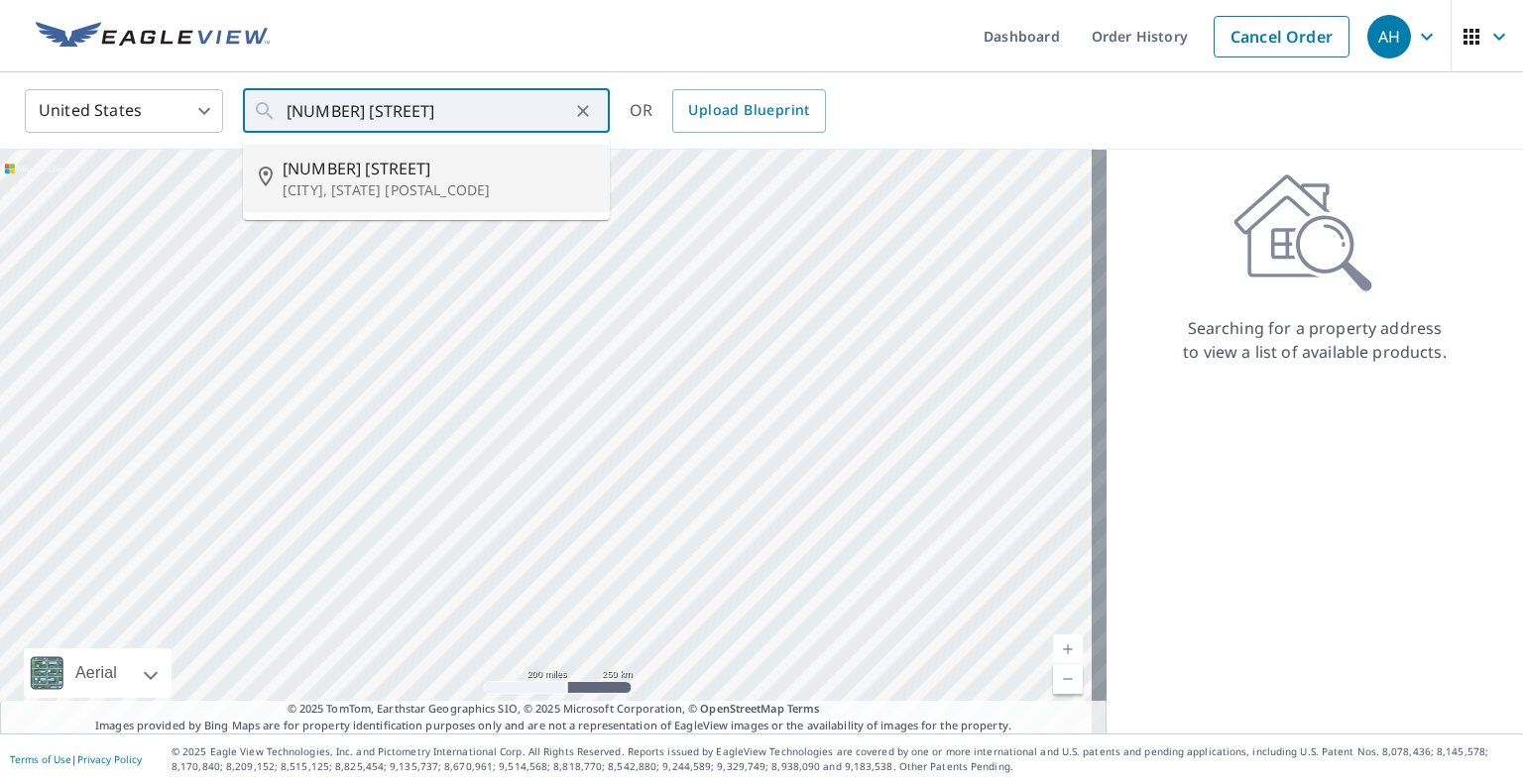 type on "[NUMBER] [STREET] [CITY], [STATE] [POSTAL_CODE]" 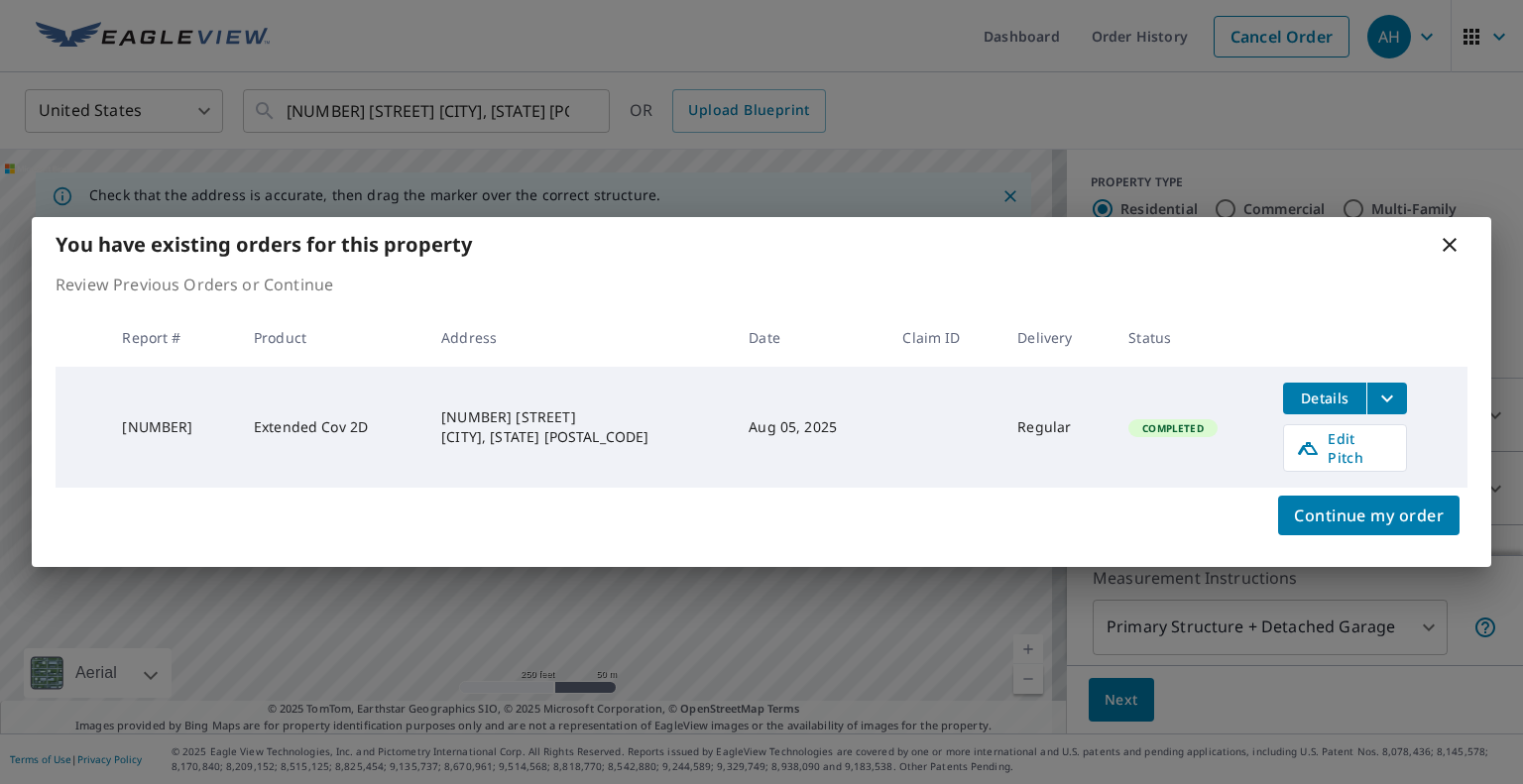 click 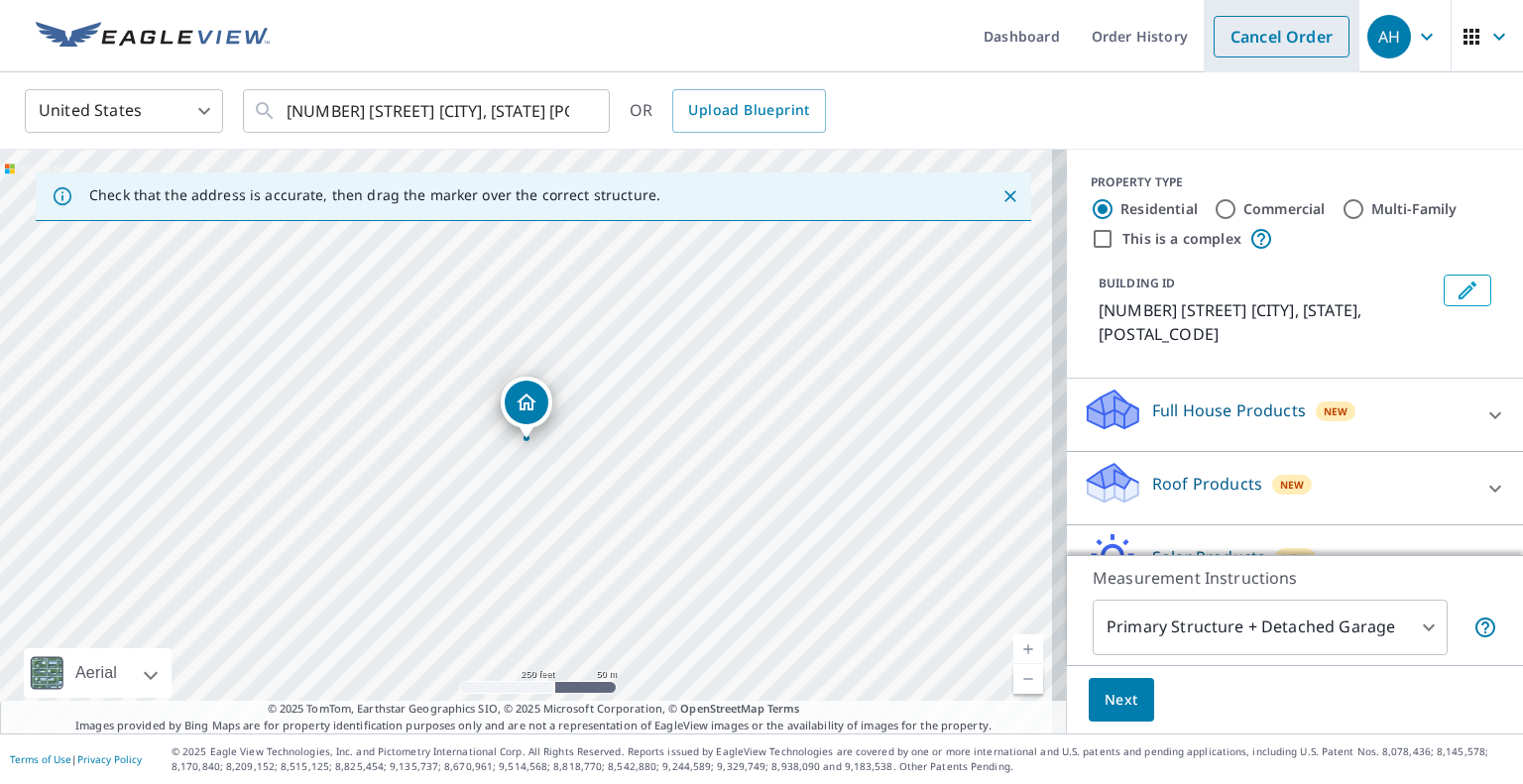 click on "Cancel Order" at bounding box center [1281, 37] 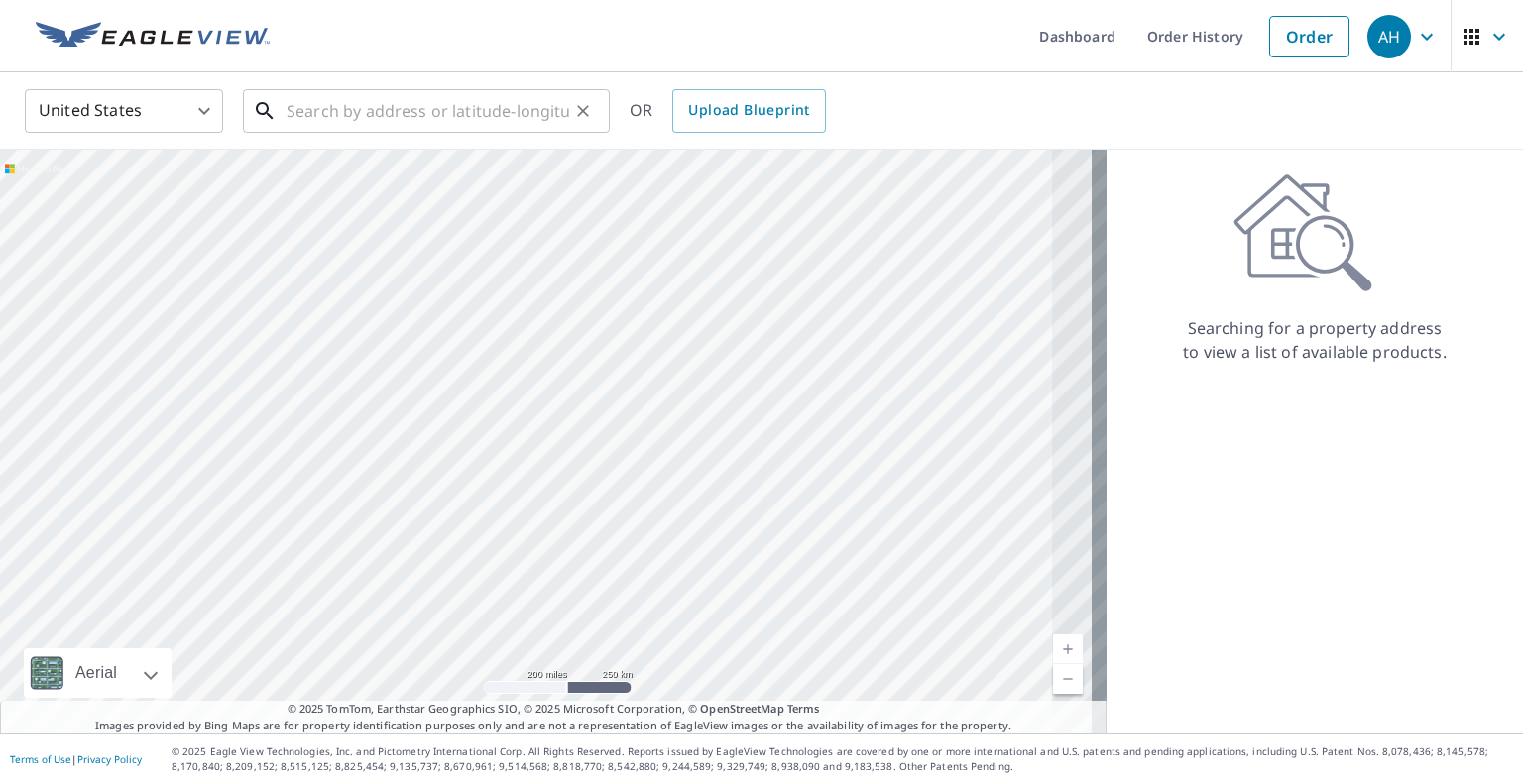 click at bounding box center [427, 111] 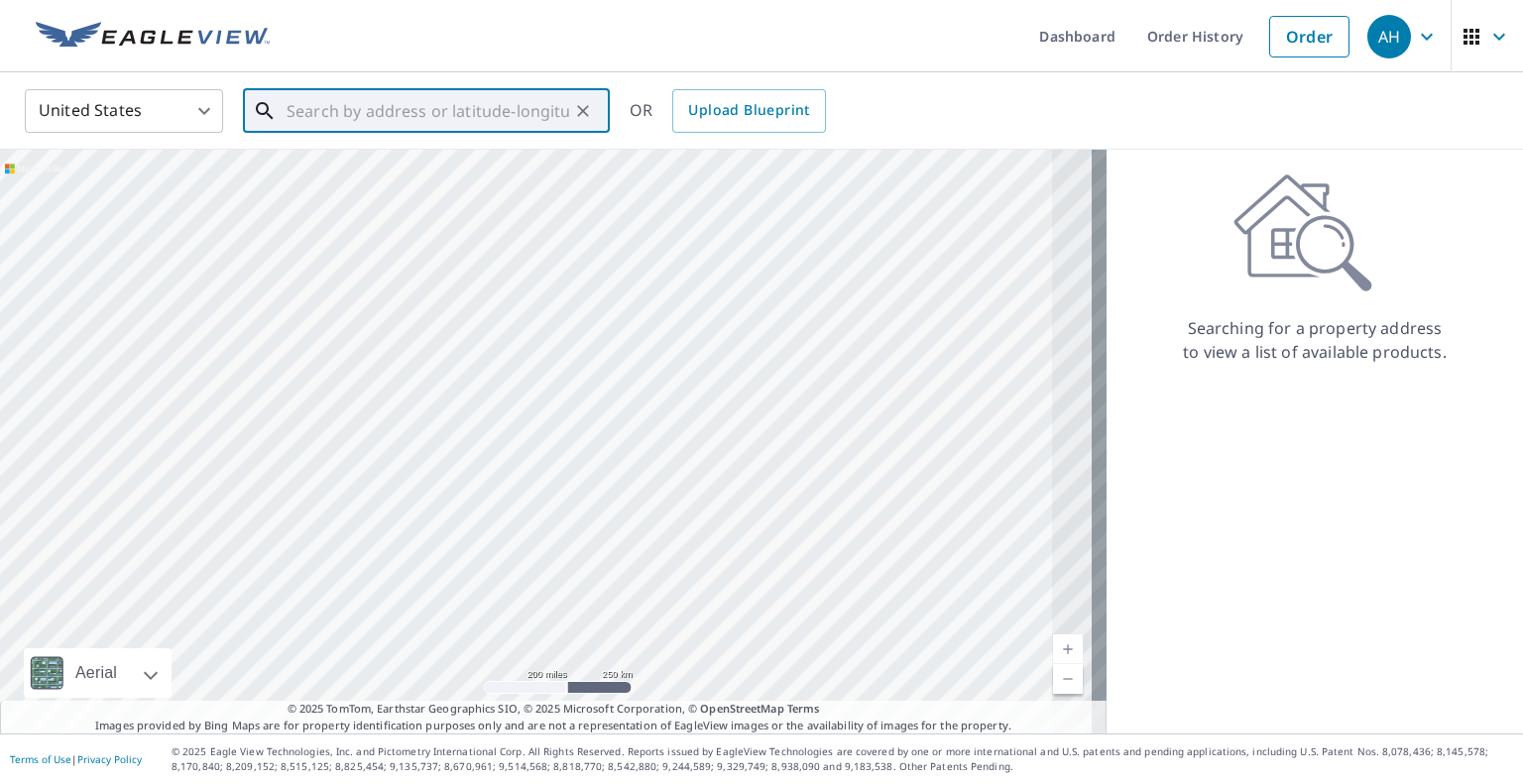 paste on "[NUMBER] [STREET] [SPEC]" 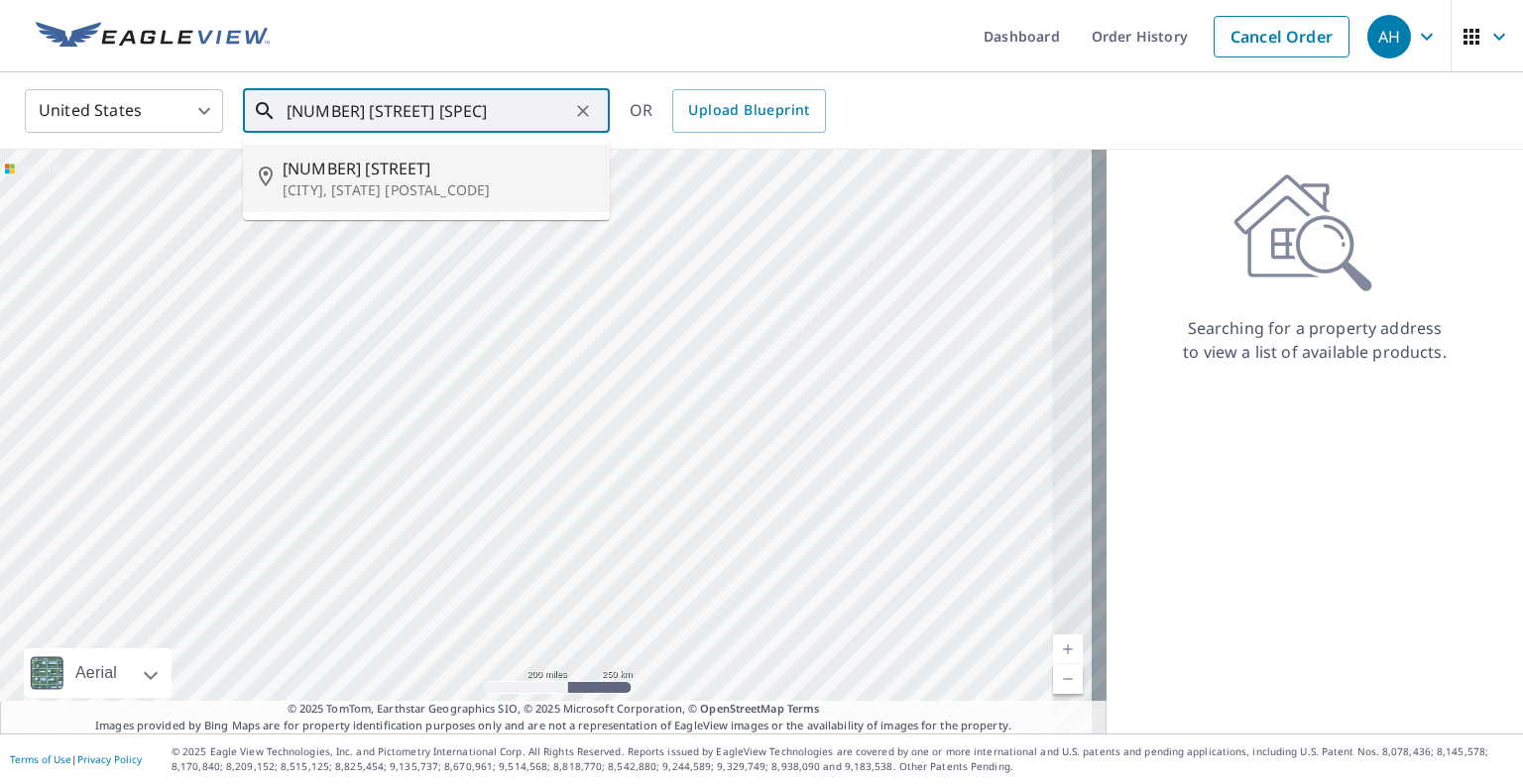 click on "[CITY], [STATE] [POSTAL_CODE]" at bounding box center (438, 190) 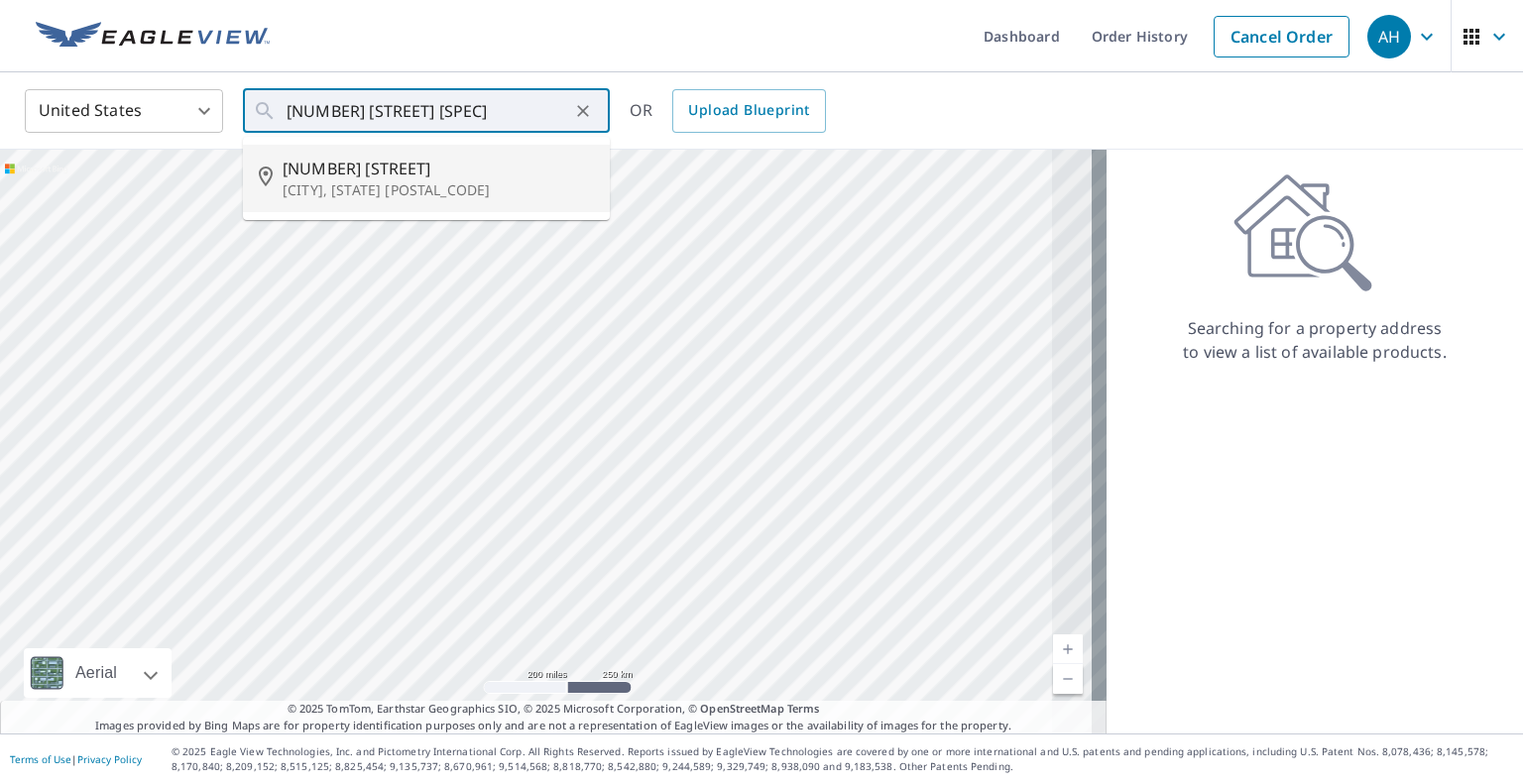 type on "[NUMBER] [STREET] [CITY], [STATE] [POSTAL_CODE]" 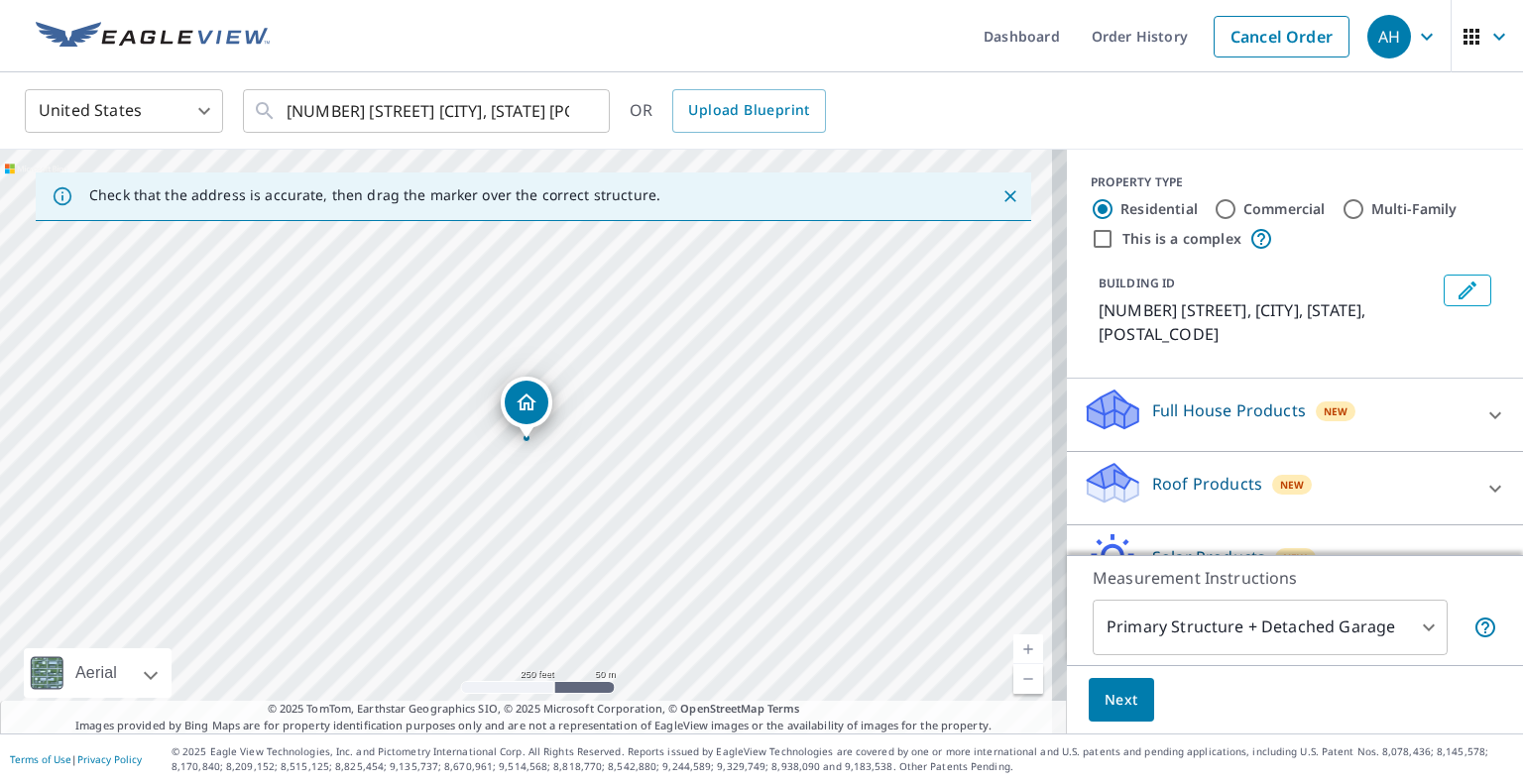 click on "Roof Products" at bounding box center [1207, 484] 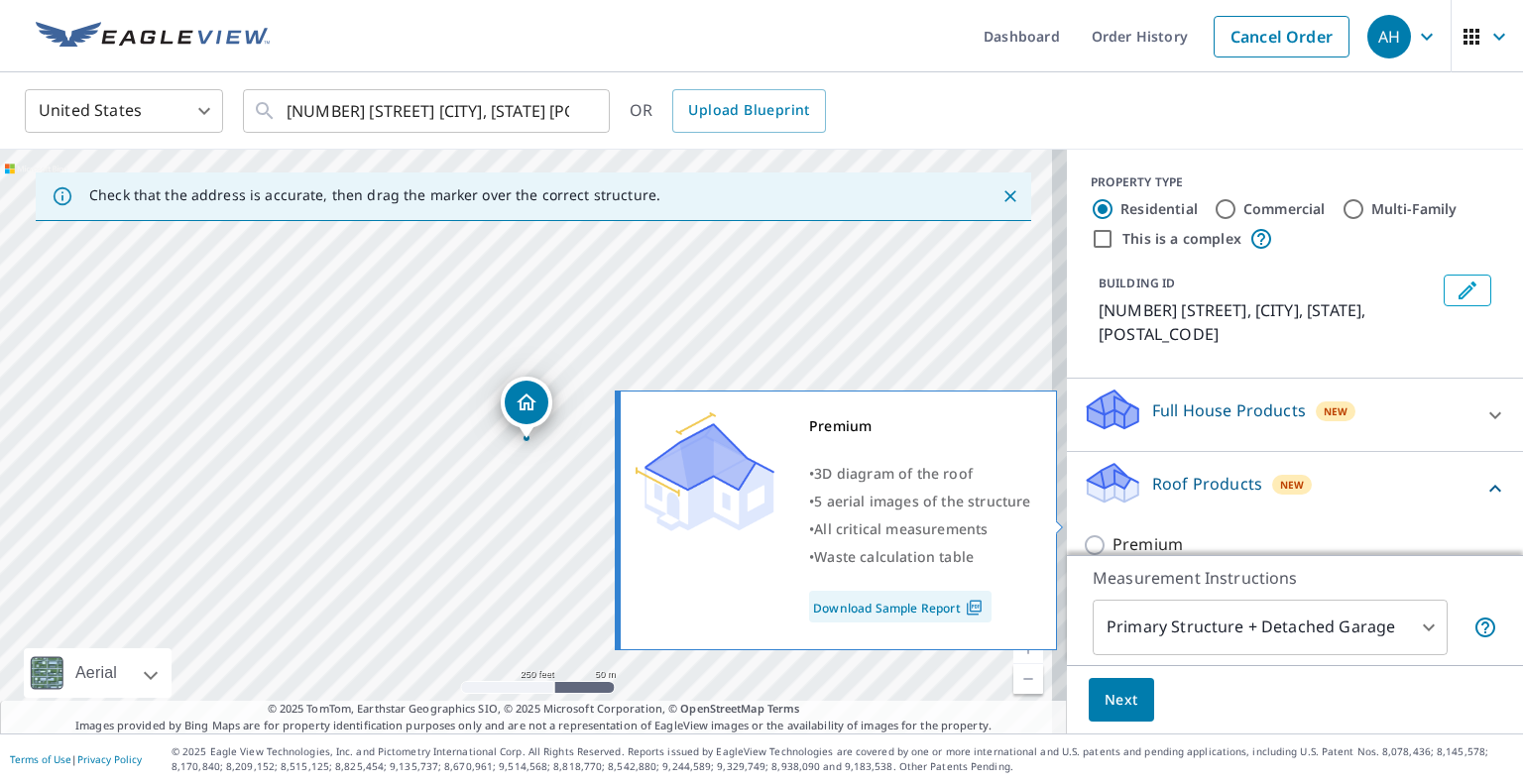 click on "Premium" at bounding box center (1147, 544) 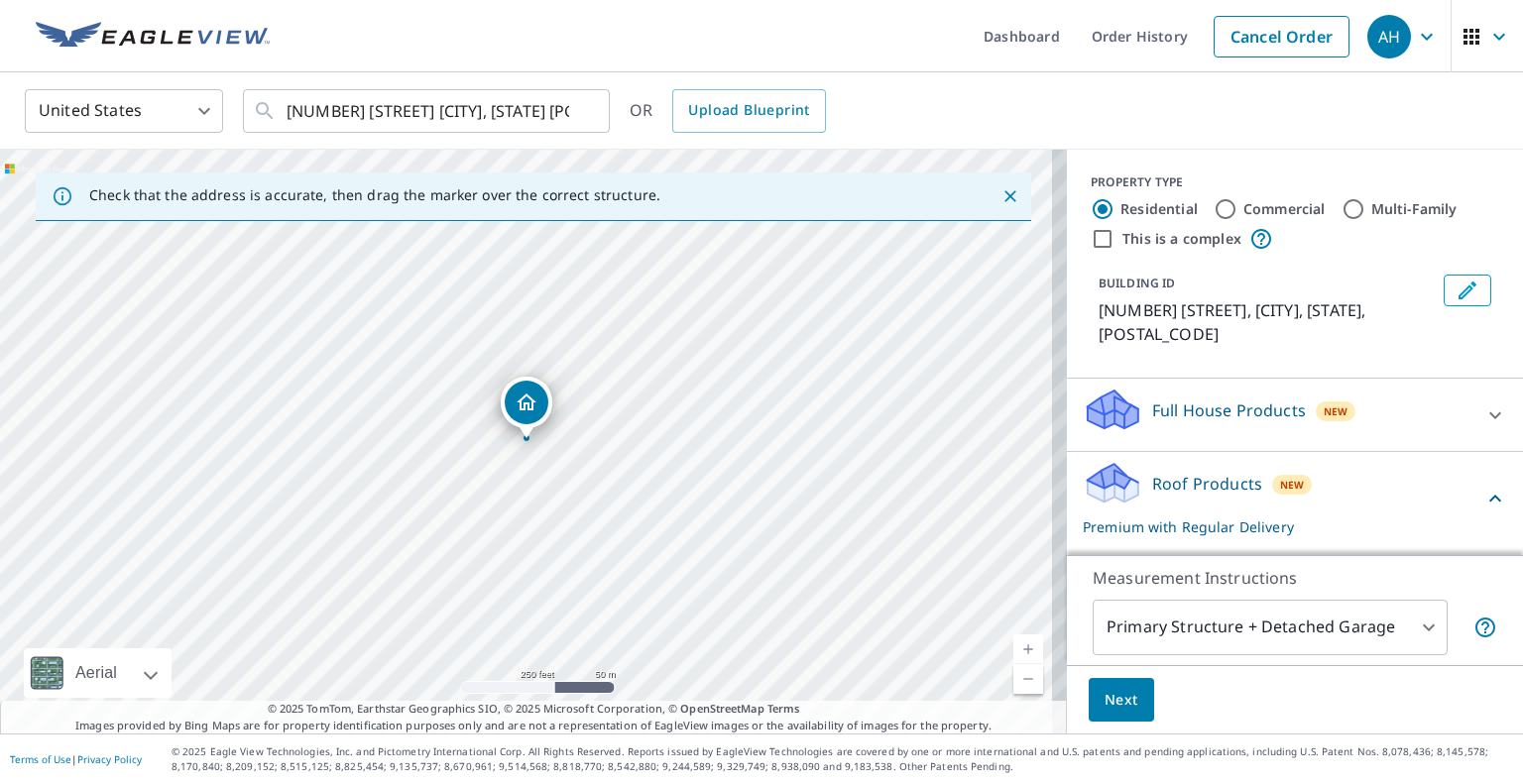 scroll, scrollTop: 99, scrollLeft: 0, axis: vertical 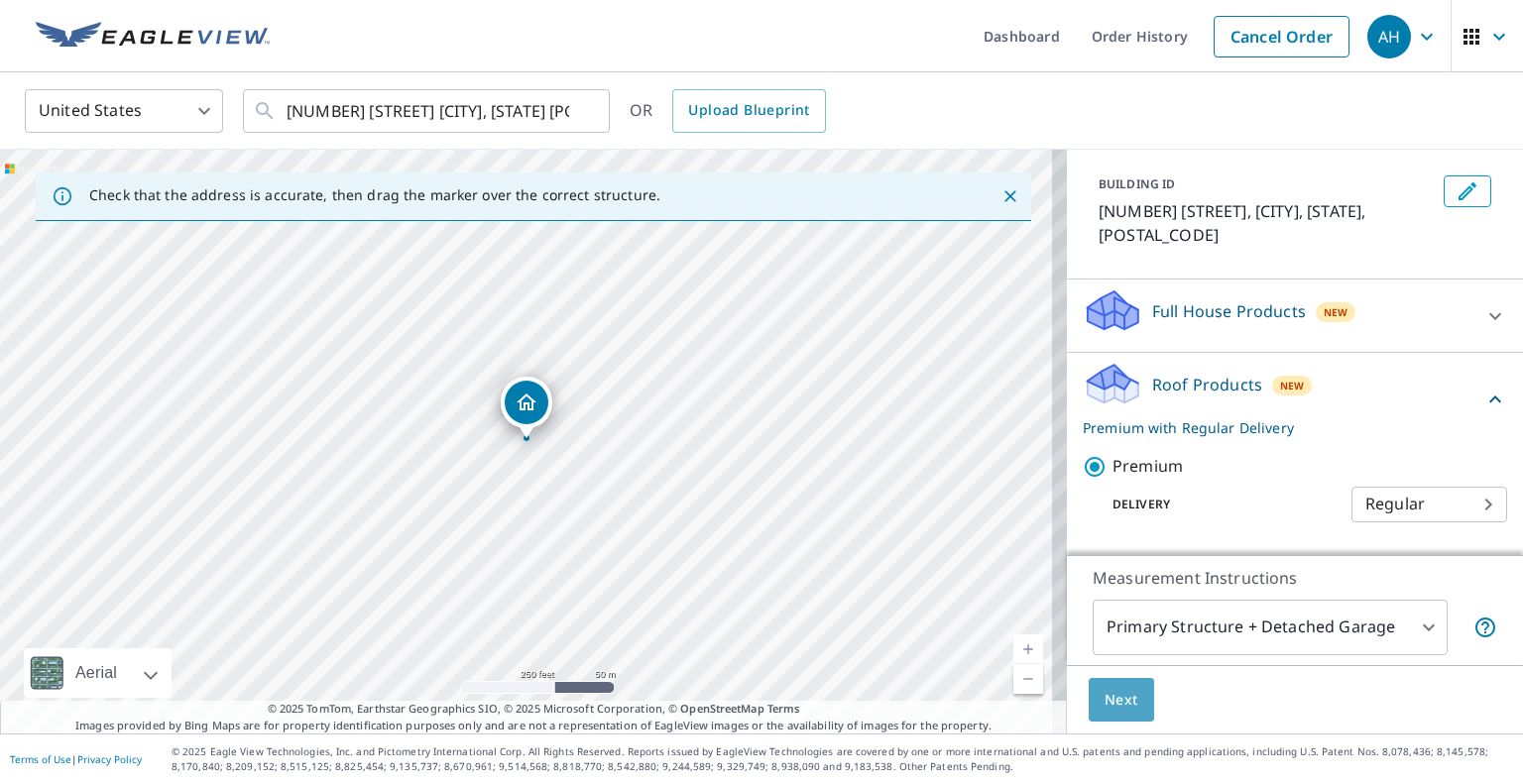 click on "Next" at bounding box center [1121, 700] 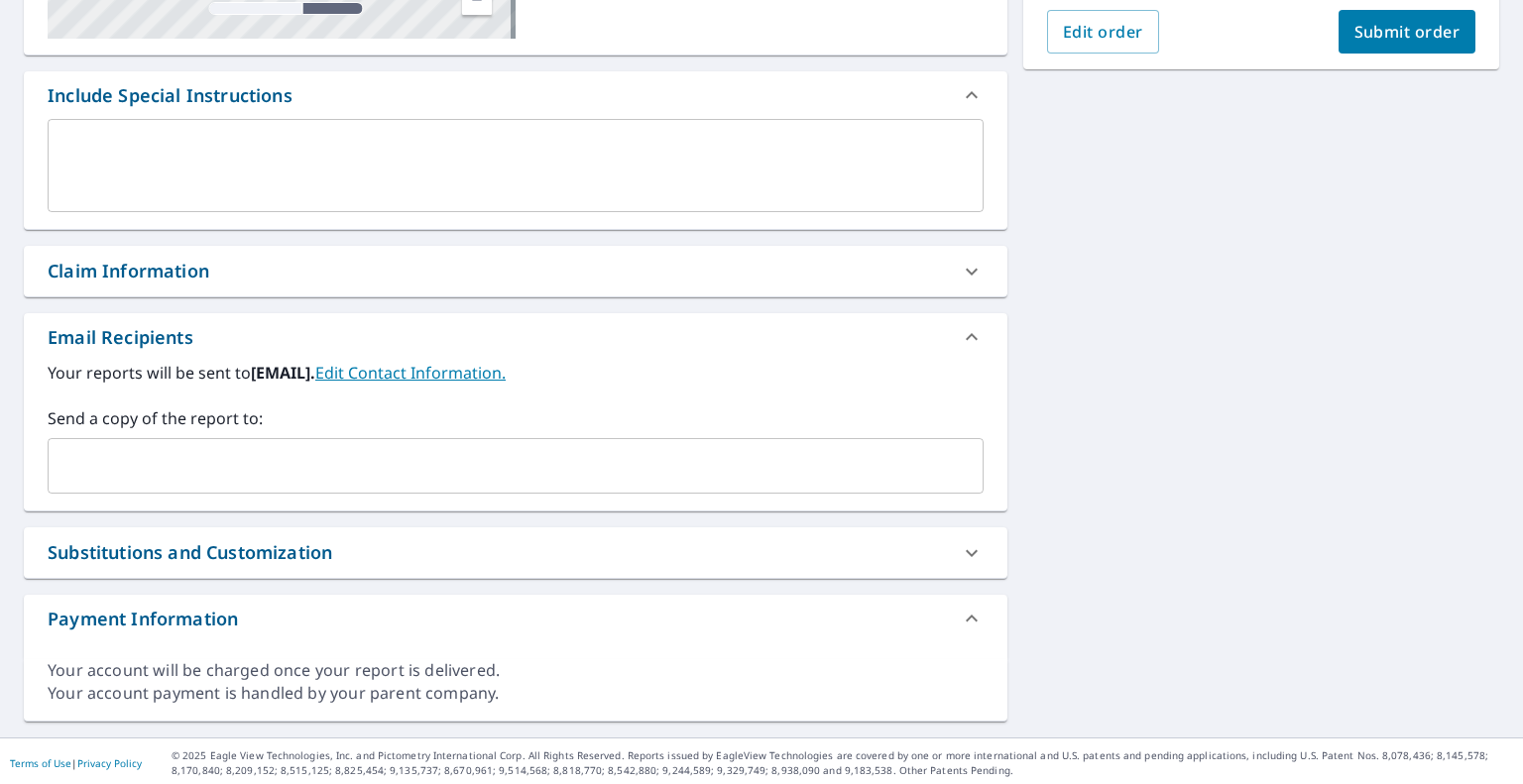 scroll, scrollTop: 476, scrollLeft: 0, axis: vertical 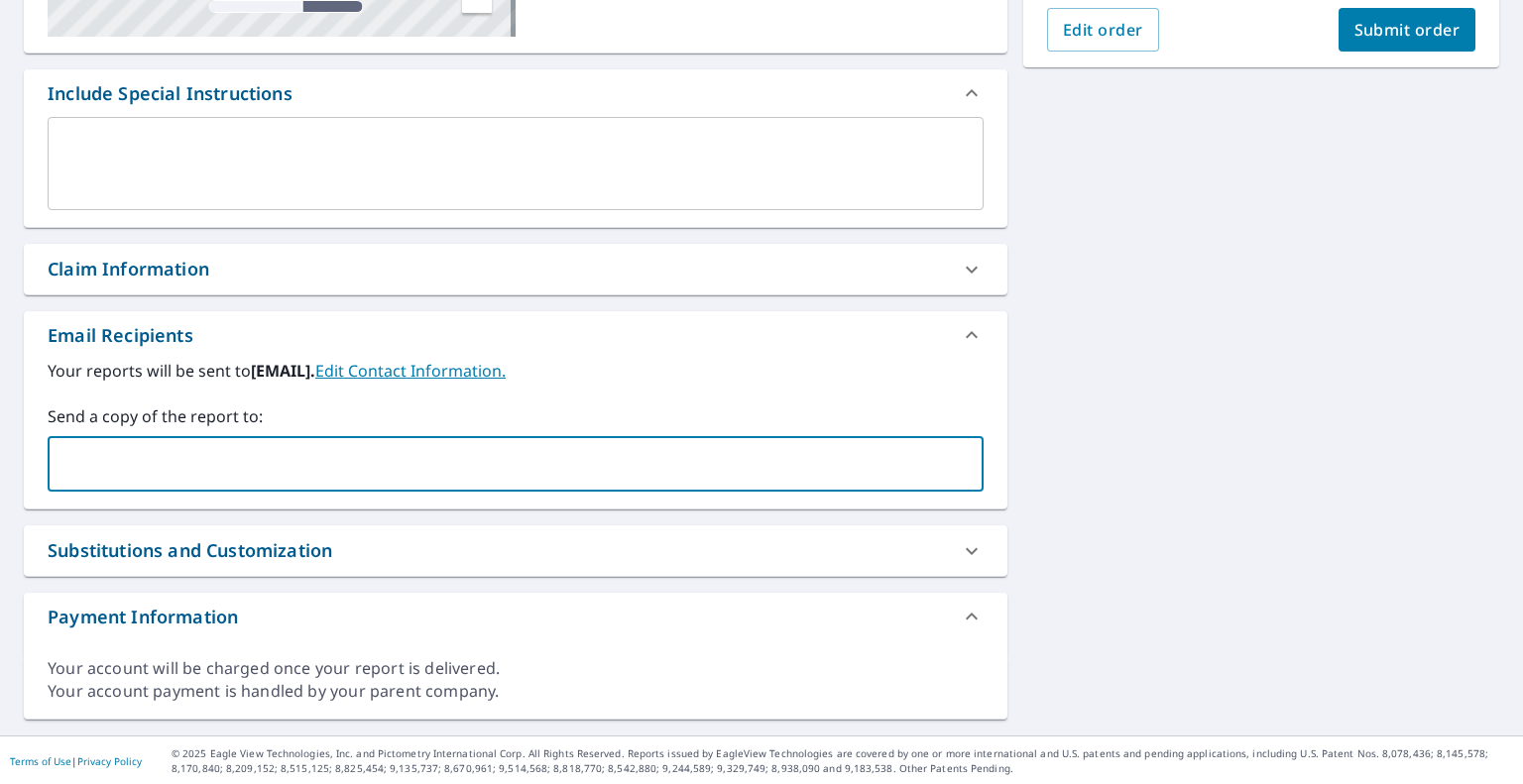 click at bounding box center (501, 464) 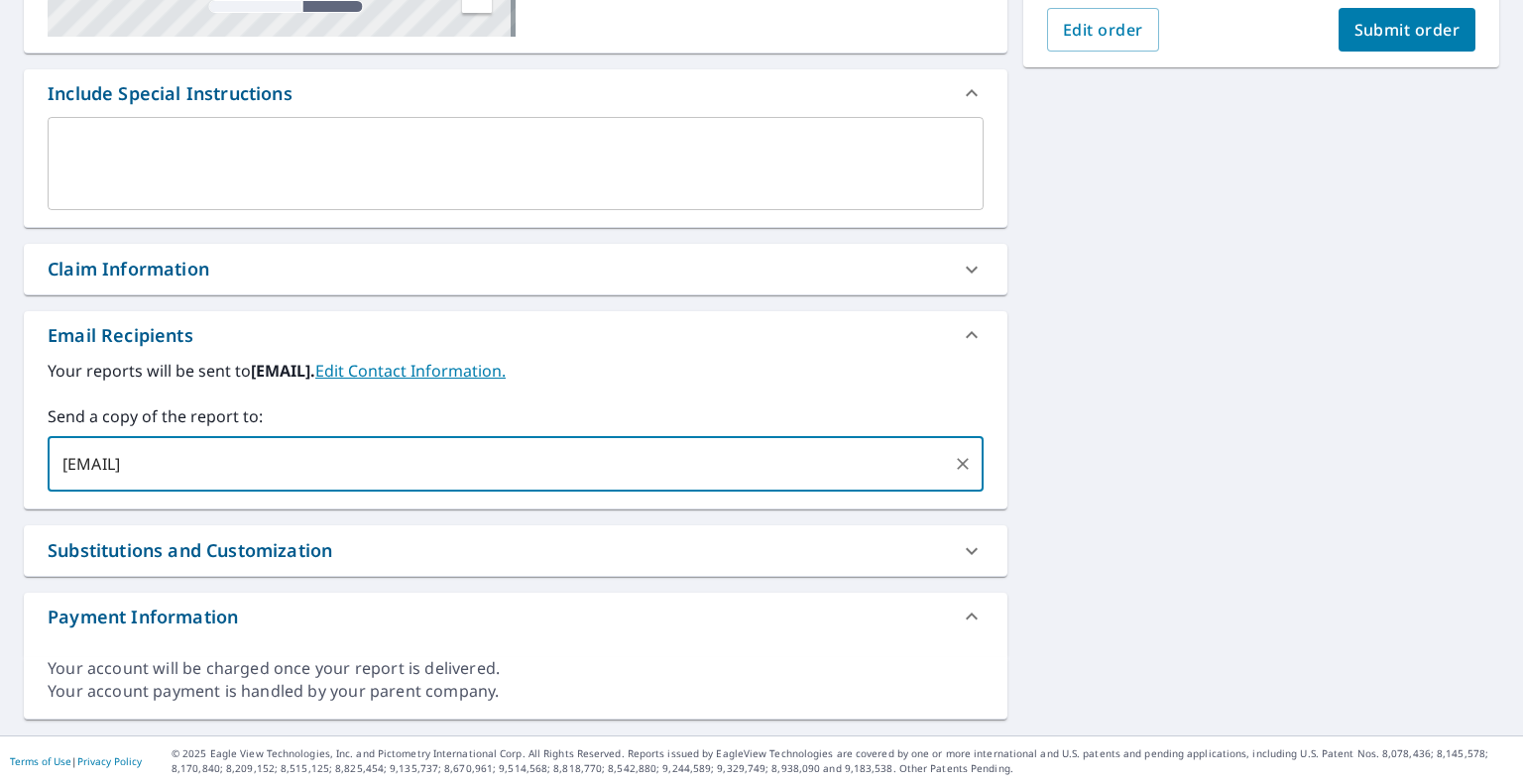 type 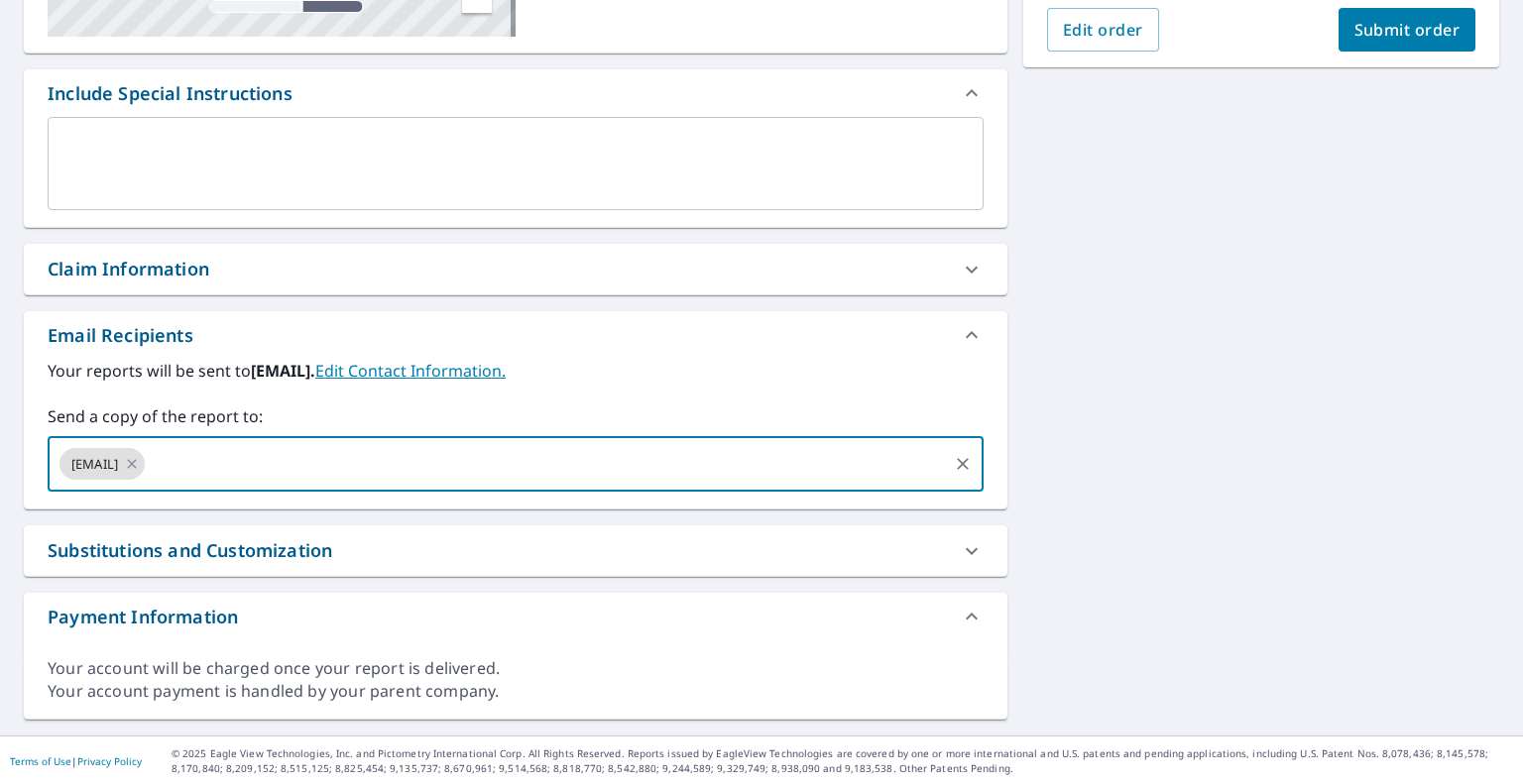 click on "Submit order" at bounding box center [1407, 30] 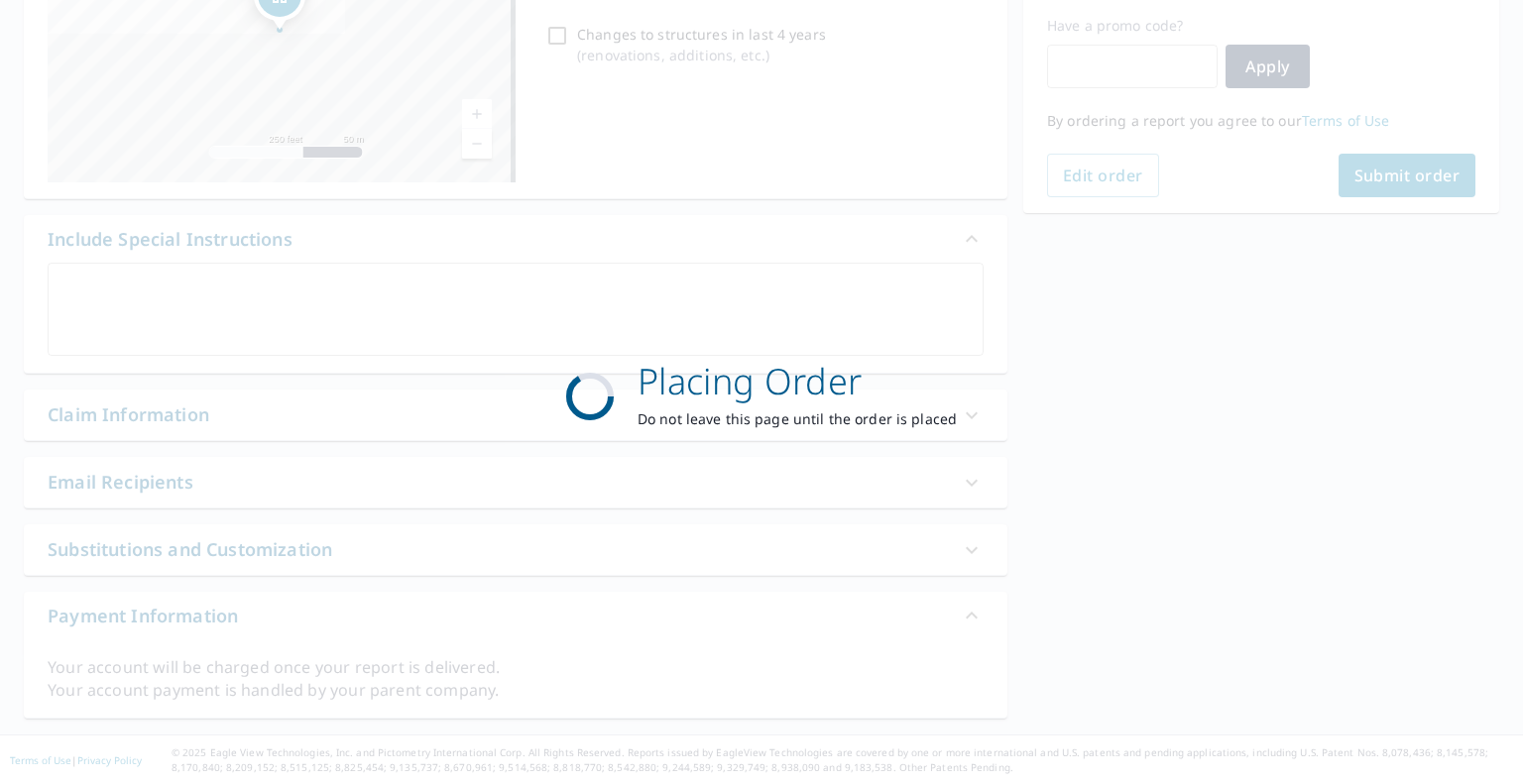scroll, scrollTop: 329, scrollLeft: 0, axis: vertical 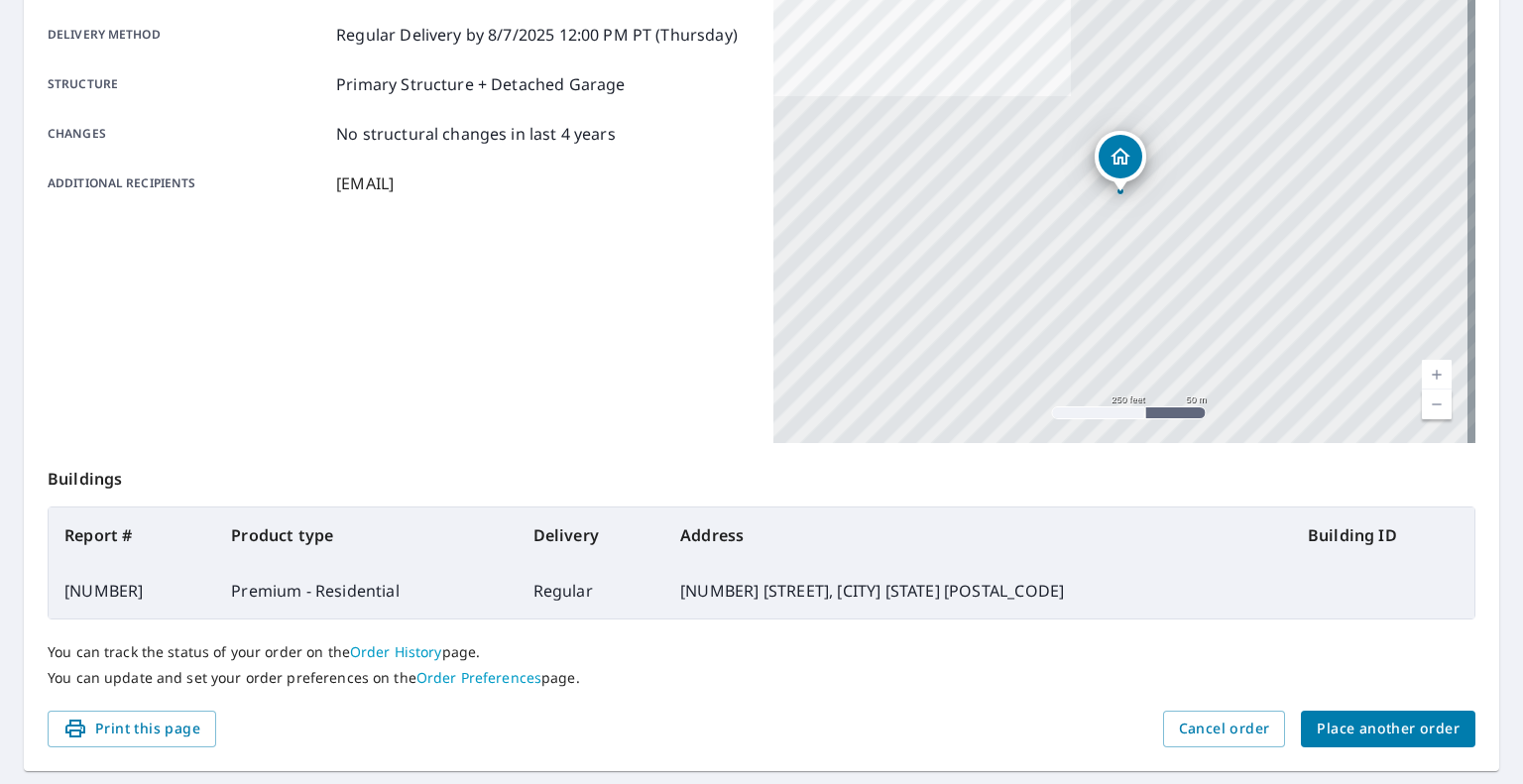 click on "Place another order" at bounding box center [1388, 728] 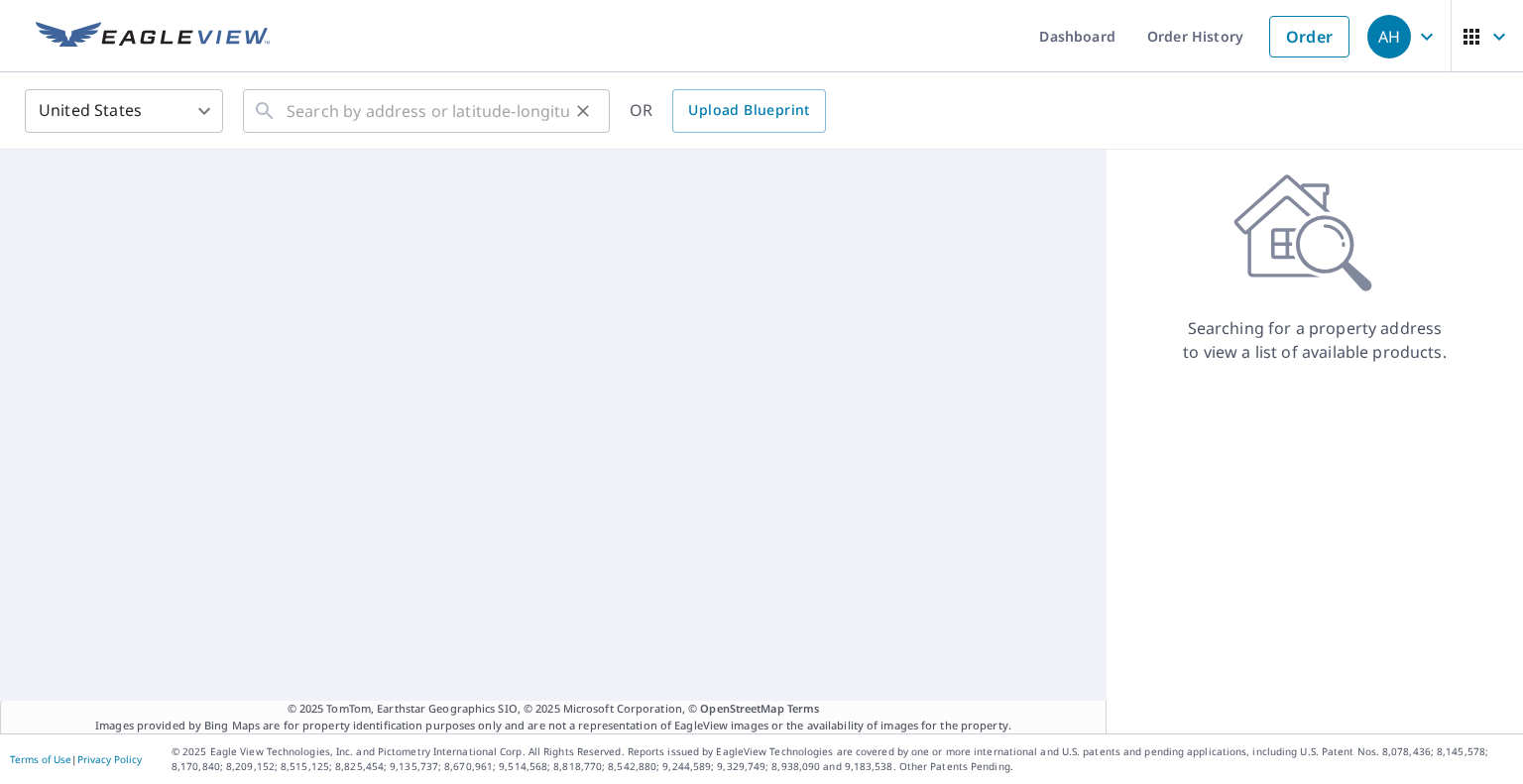 scroll, scrollTop: 0, scrollLeft: 0, axis: both 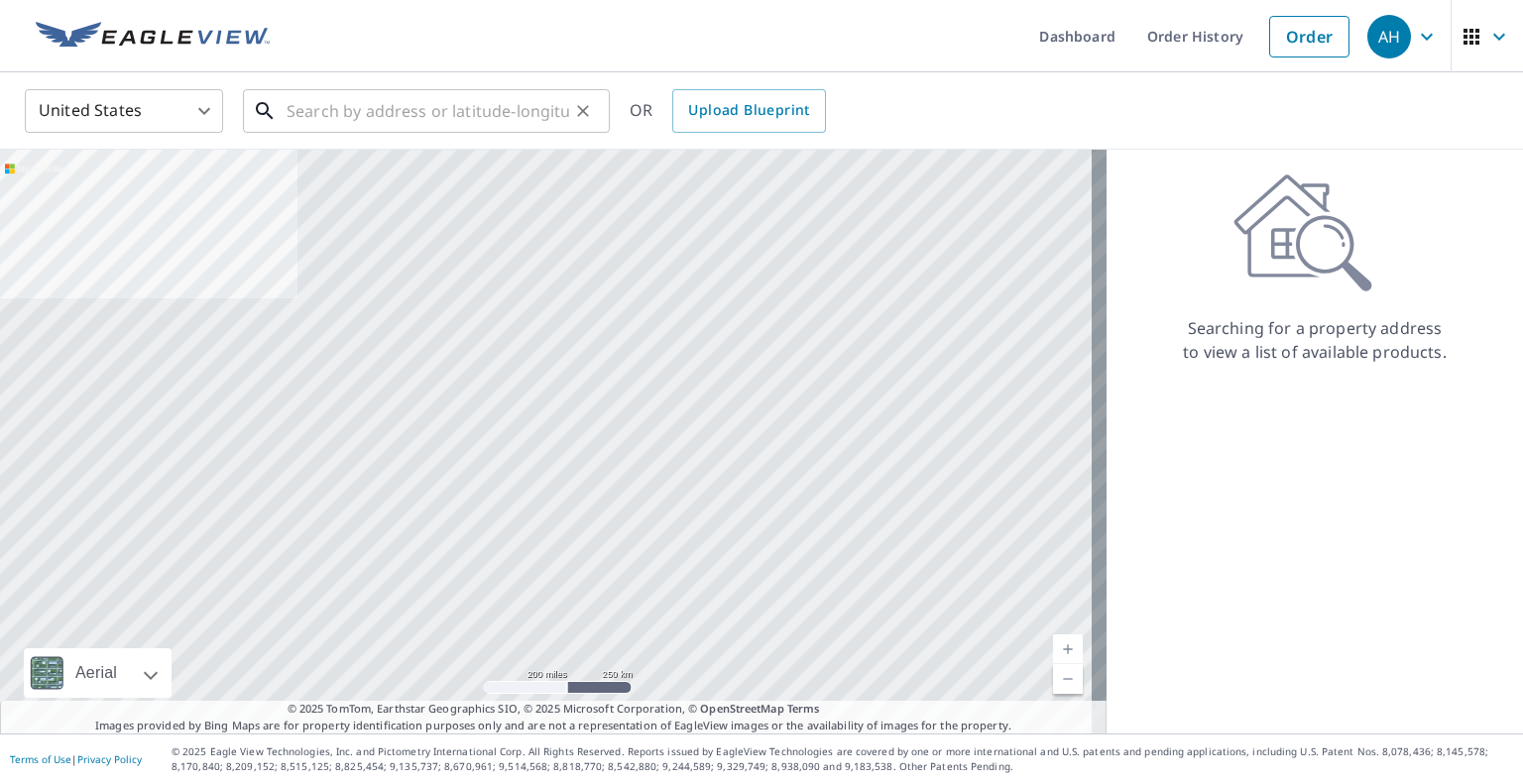click at bounding box center [427, 111] 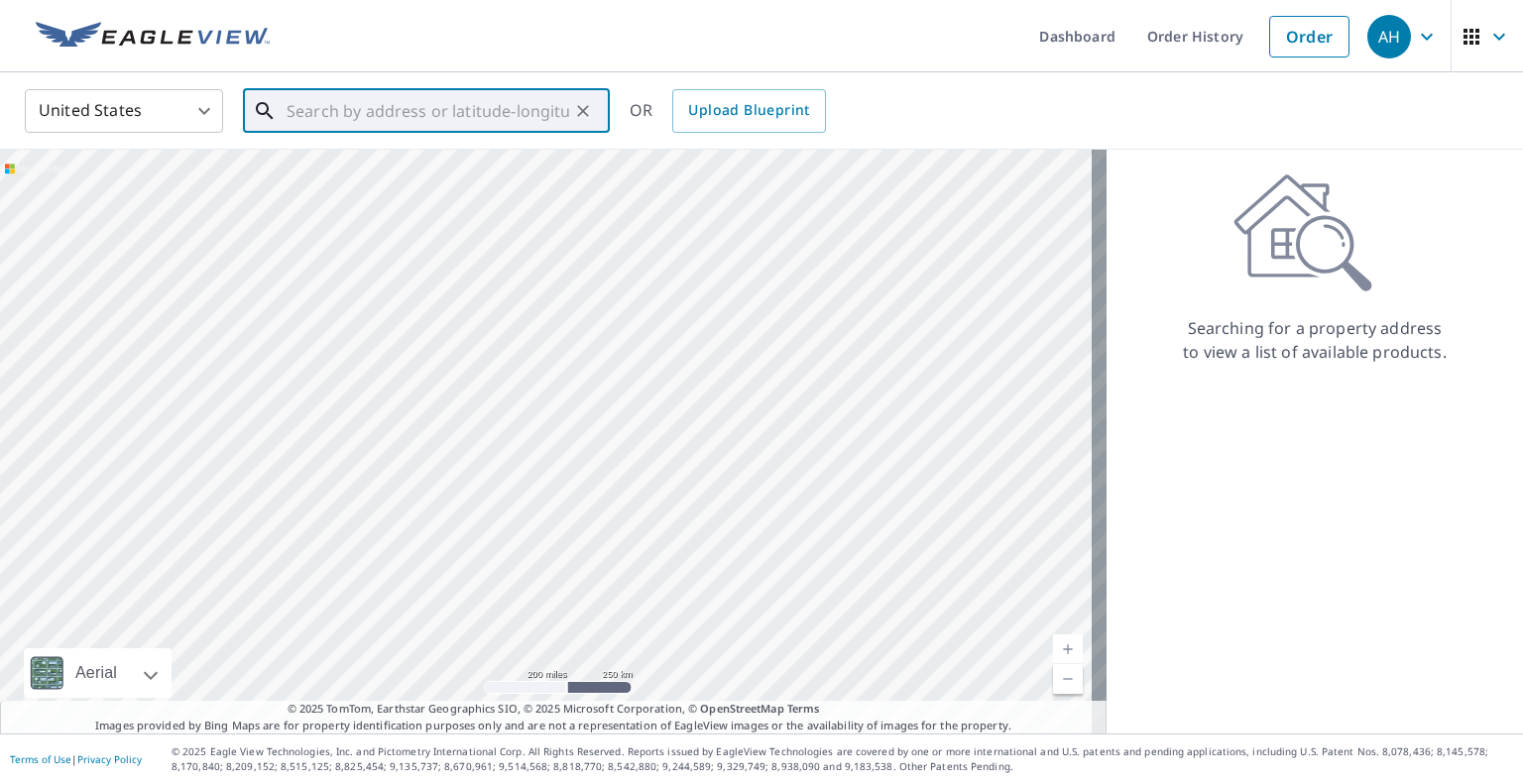 paste on "[NUMBER] [STREET]" 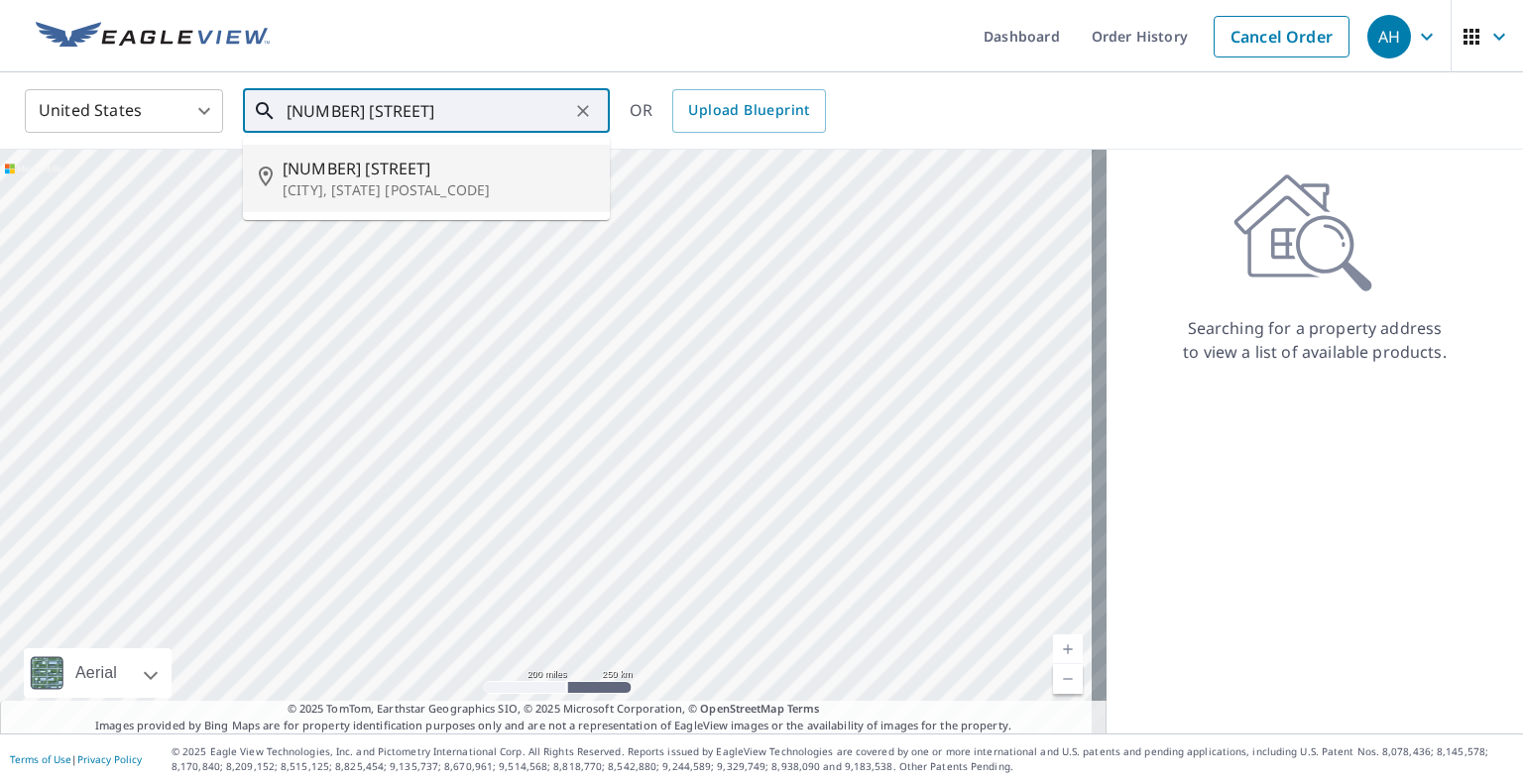 click on "[NUMBER] [STREET]" at bounding box center [438, 168] 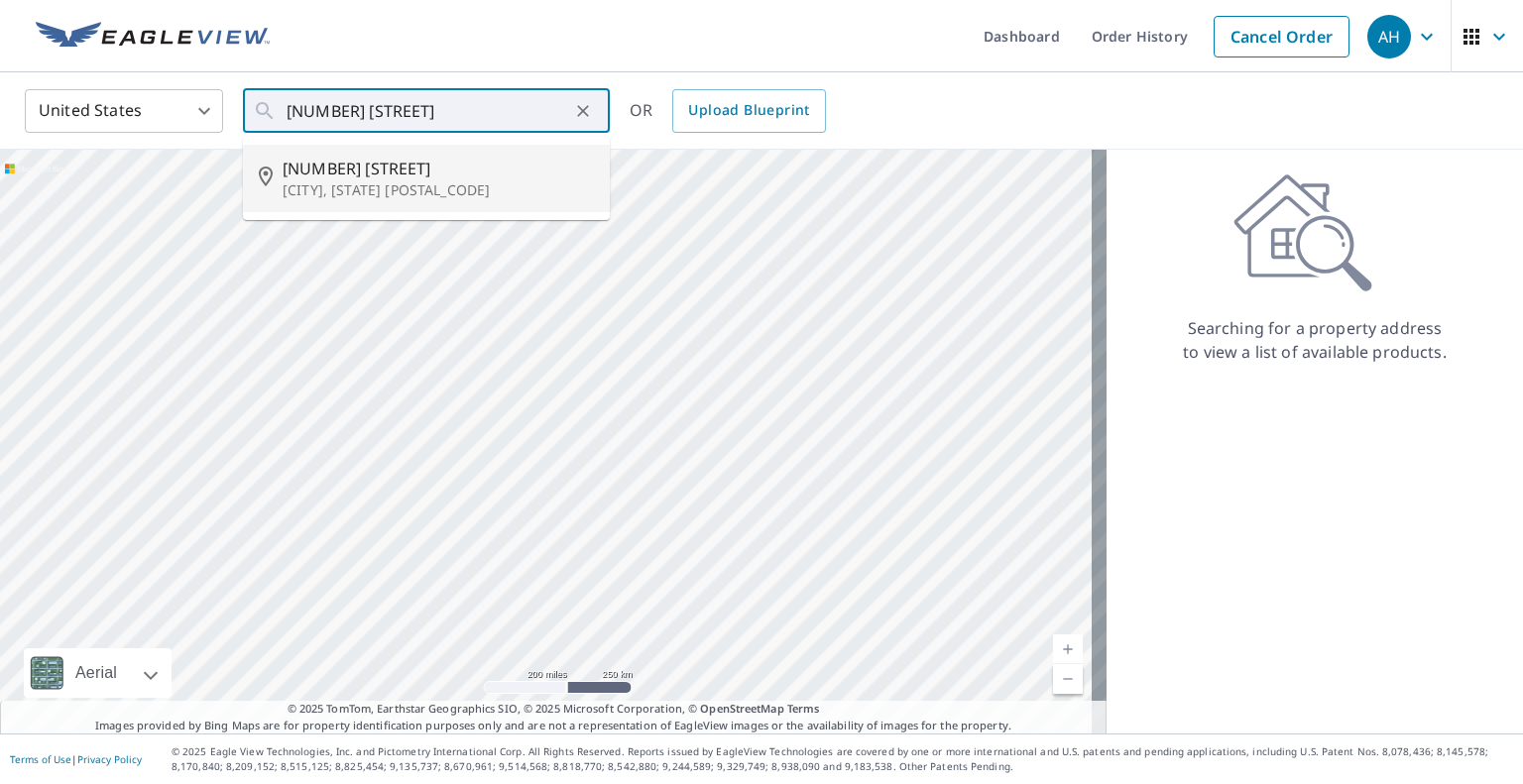 type on "[NUMBER] [STREET] [CITY], [STATE] [POSTAL_CODE]" 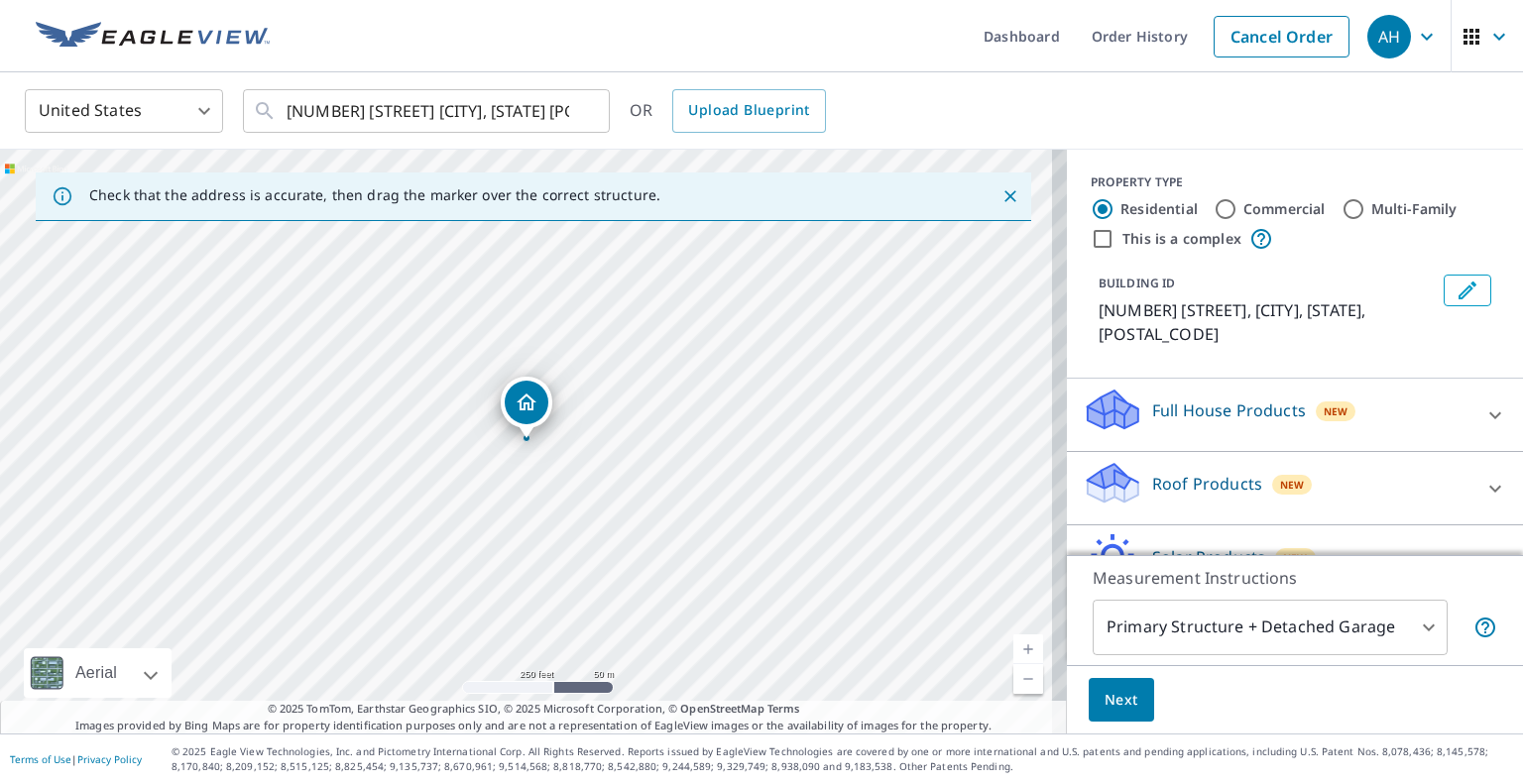 click on "Roof Products" at bounding box center (1207, 484) 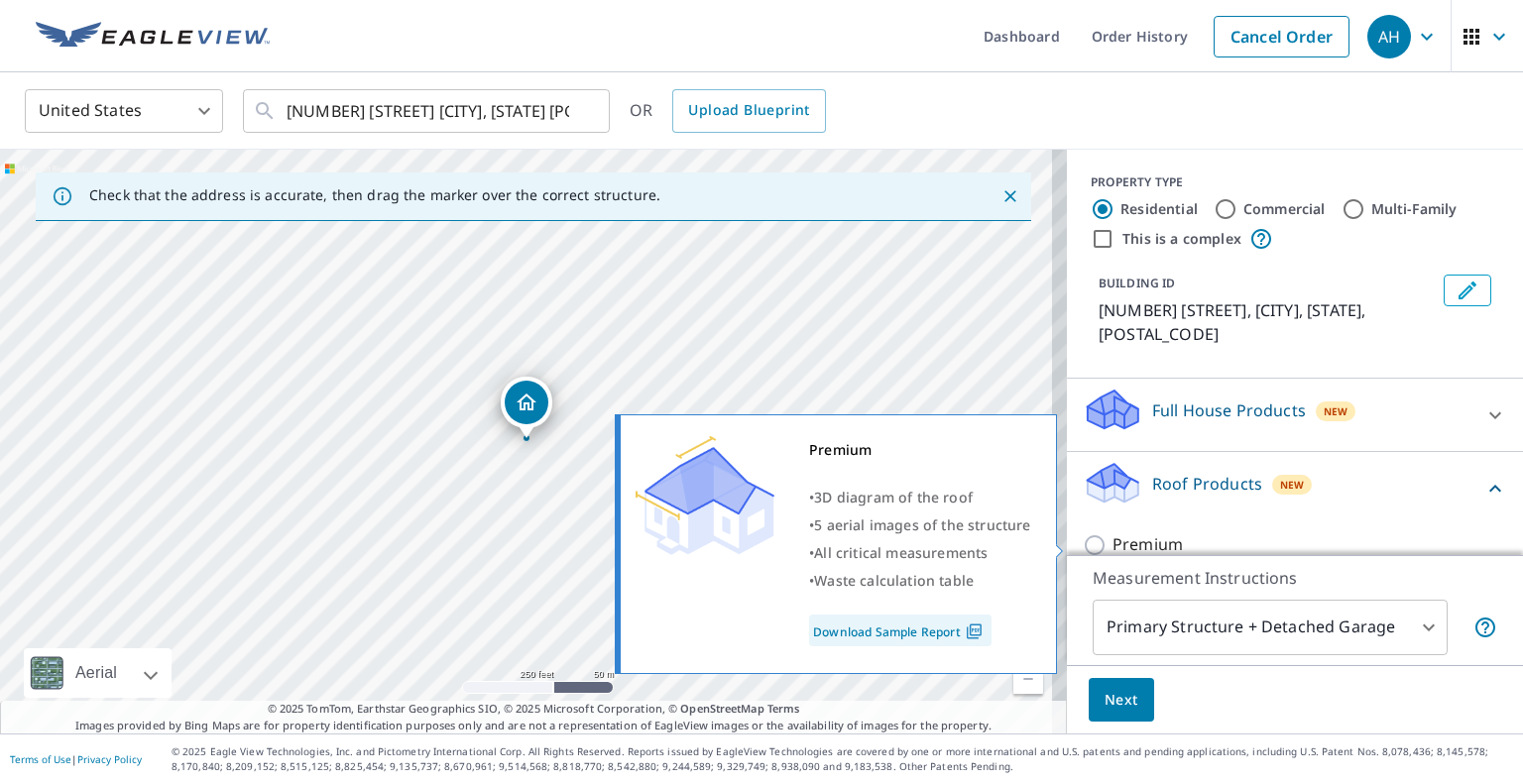 click on "Premium" at bounding box center [1147, 544] 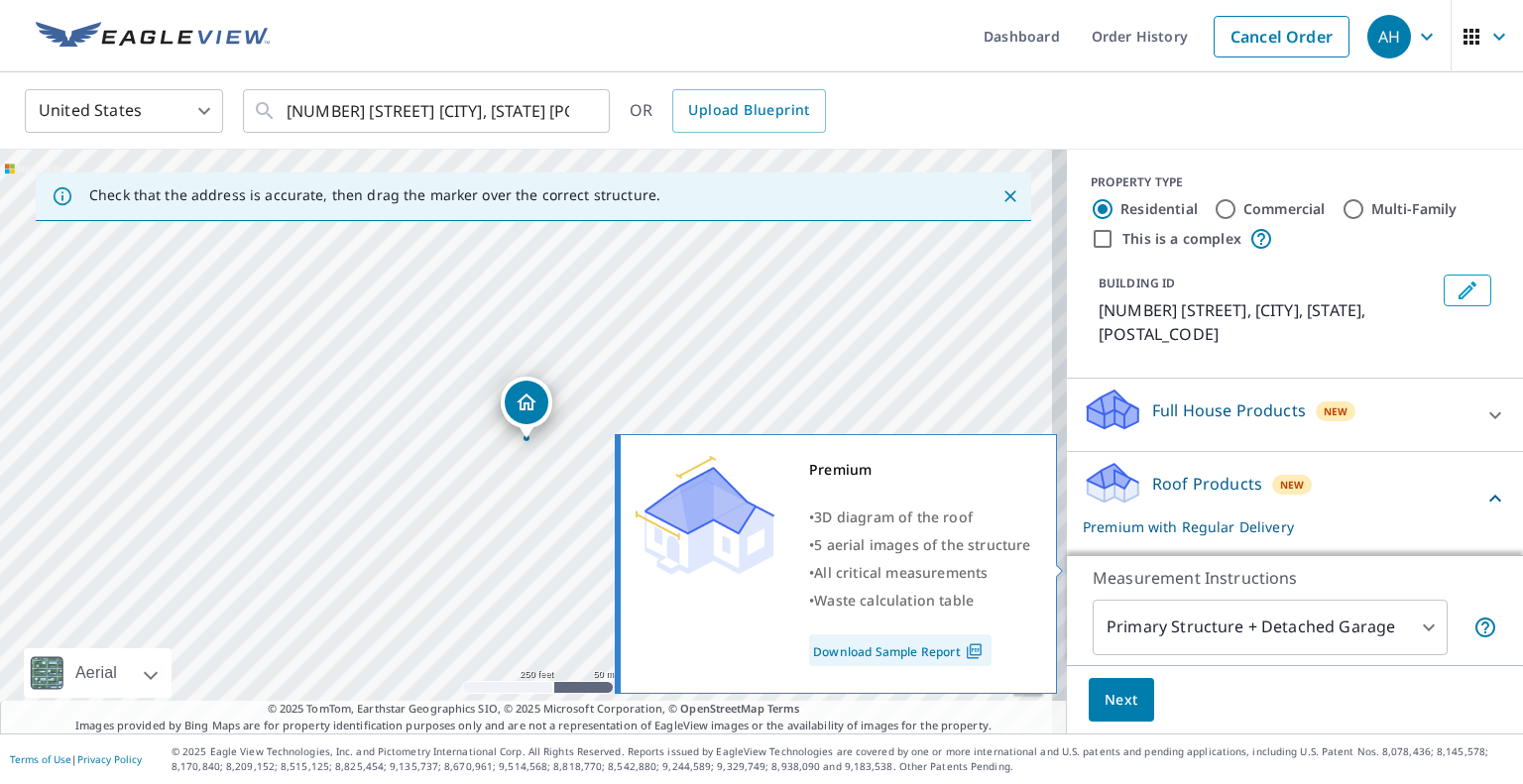 scroll, scrollTop: 0, scrollLeft: 0, axis: both 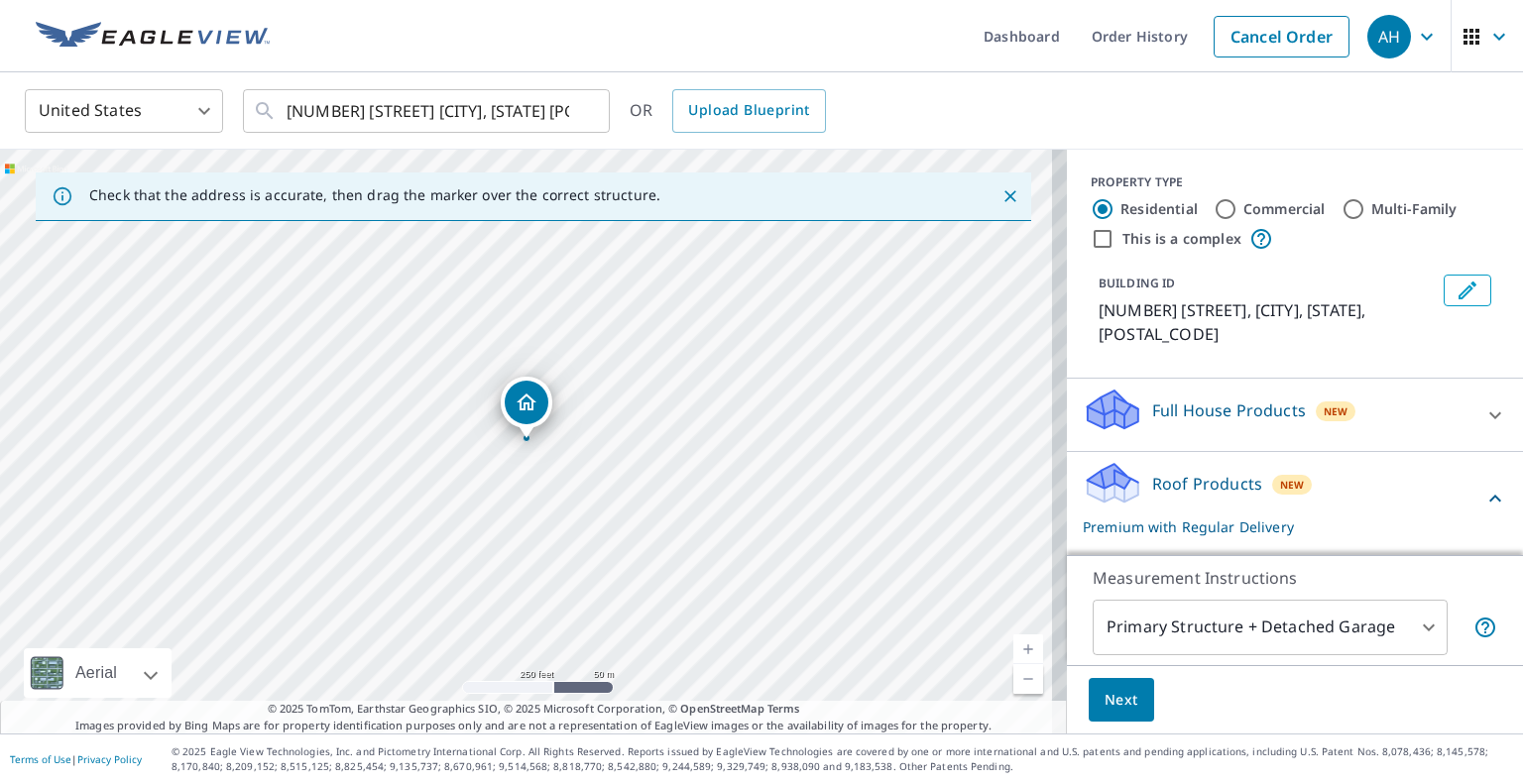 click on "Next" at bounding box center [1121, 700] 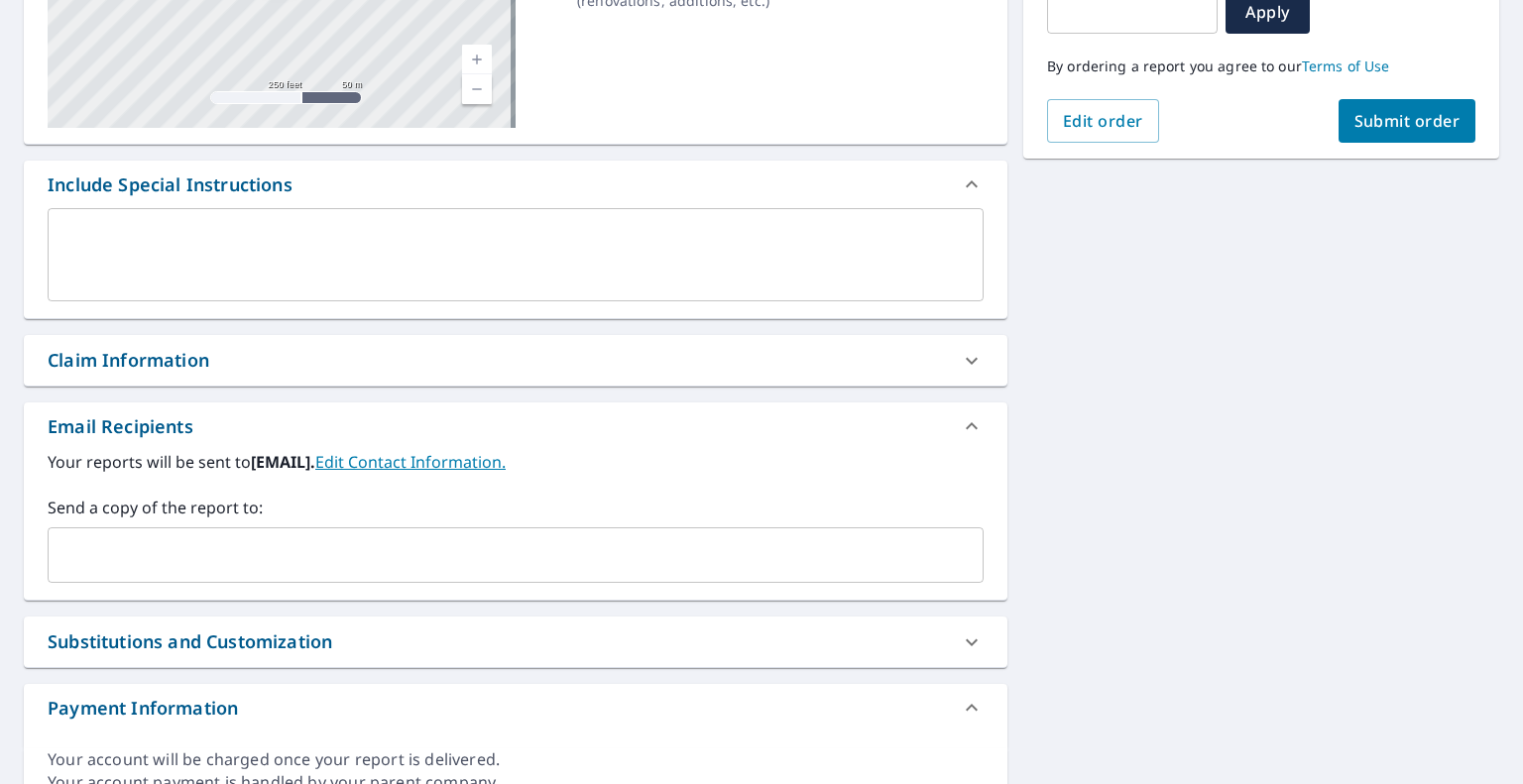 scroll, scrollTop: 396, scrollLeft: 0, axis: vertical 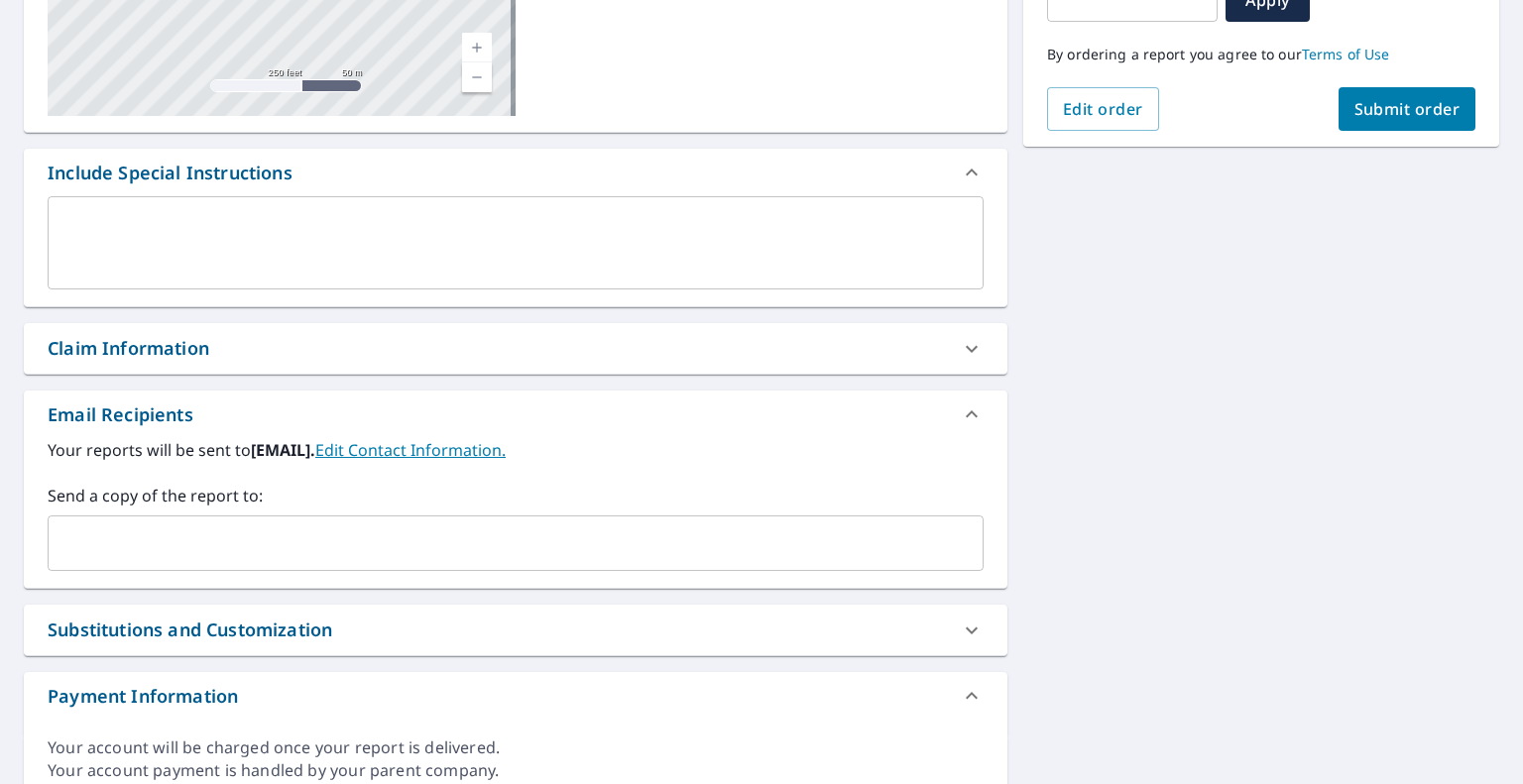 click at bounding box center (501, 543) 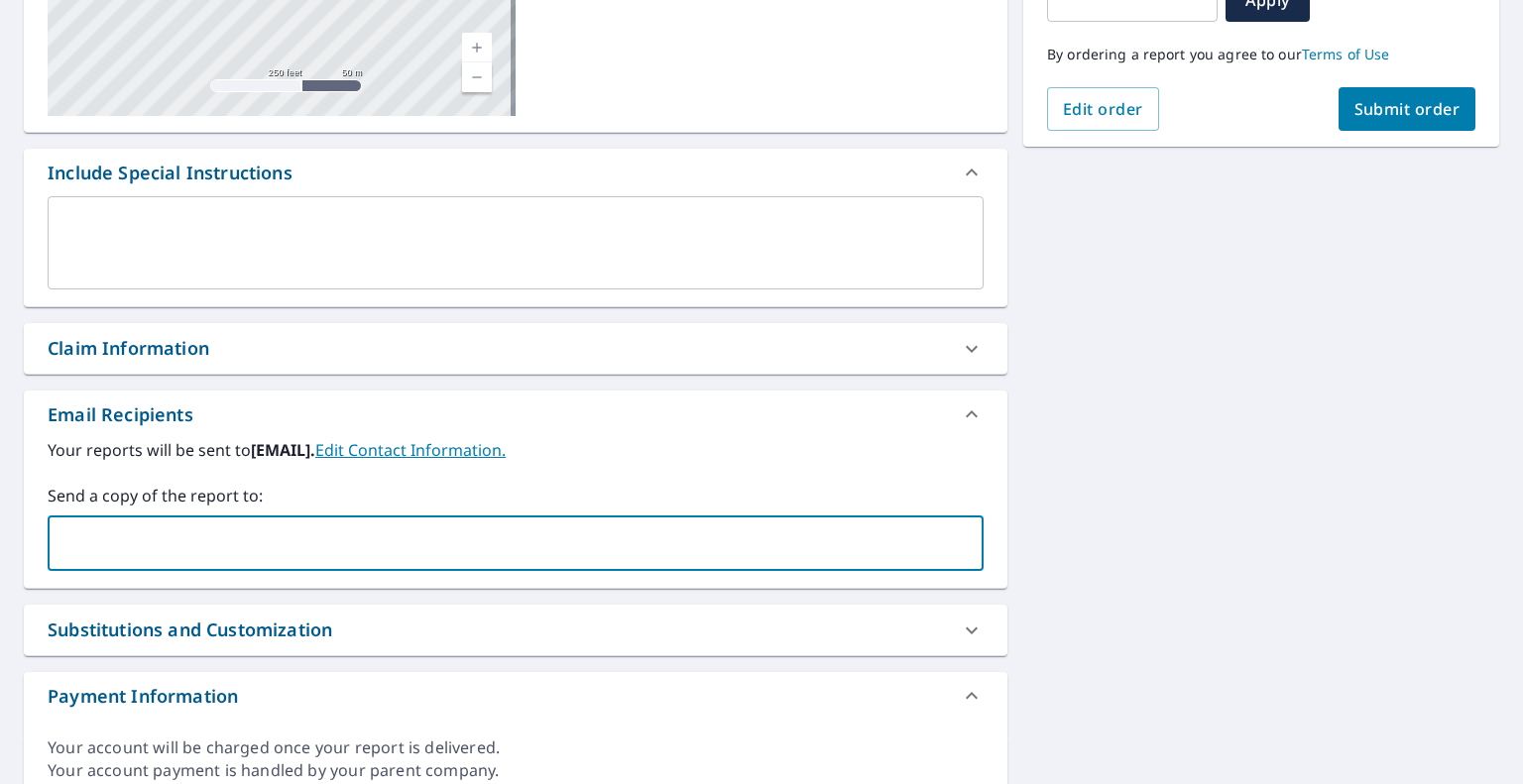paste on "[EMAIL]" 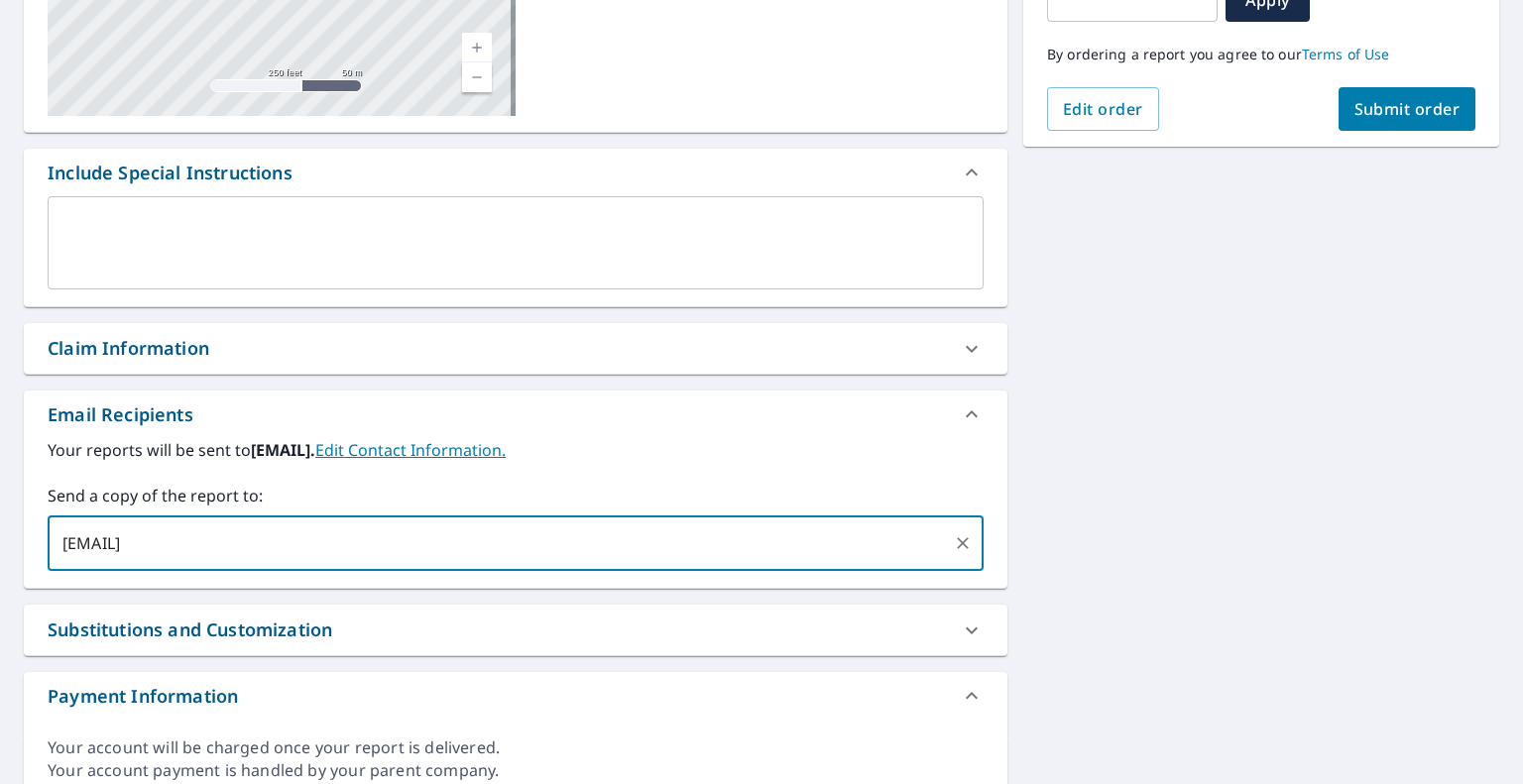 type 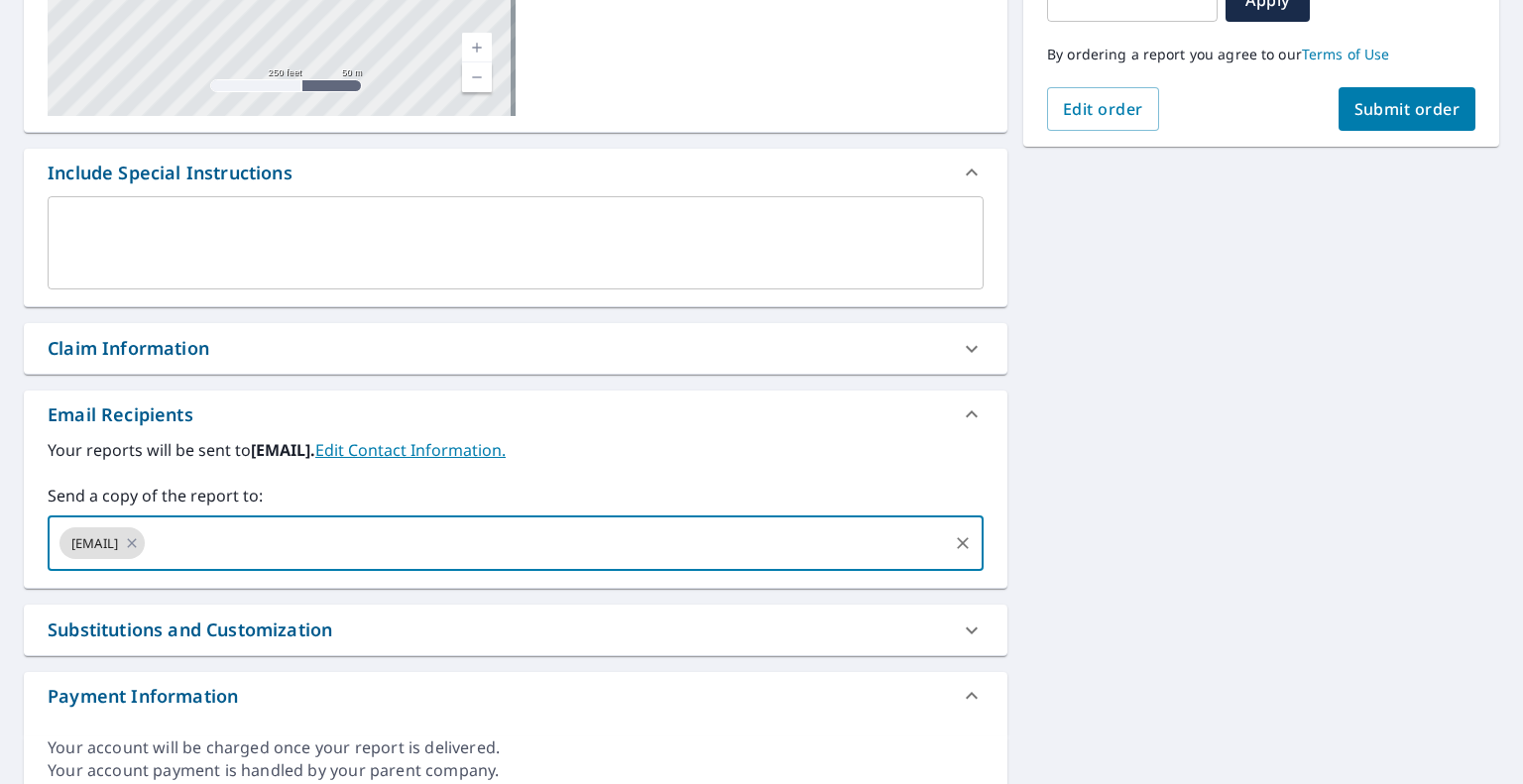 click on "Order Summary Premium Regular Delivery Have a promo code? ​ Apply By ordering a report you agree to our  Terms of Use Edit order Submit order" at bounding box center (1261, -26) 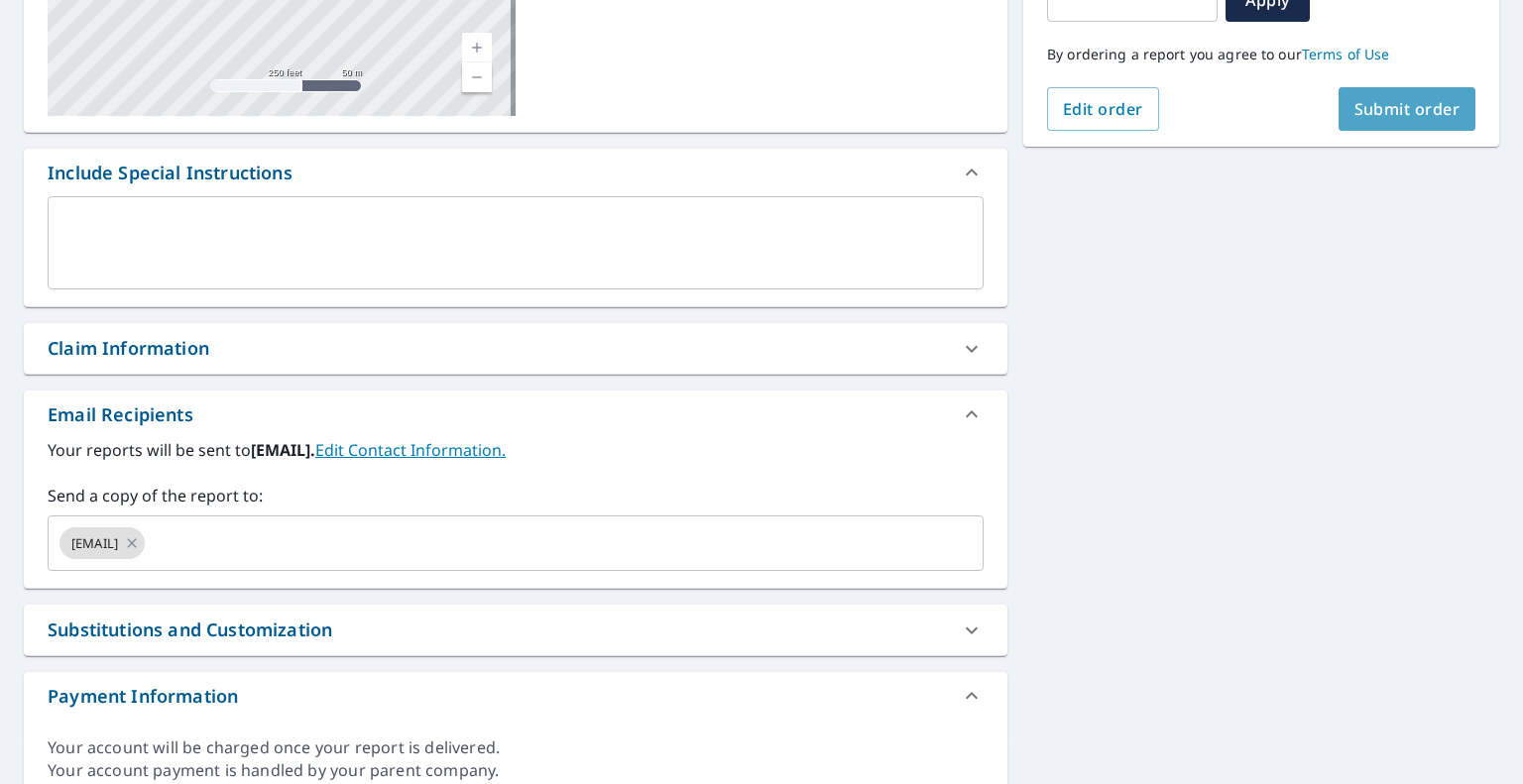 click on "Submit order" at bounding box center (1407, 109) 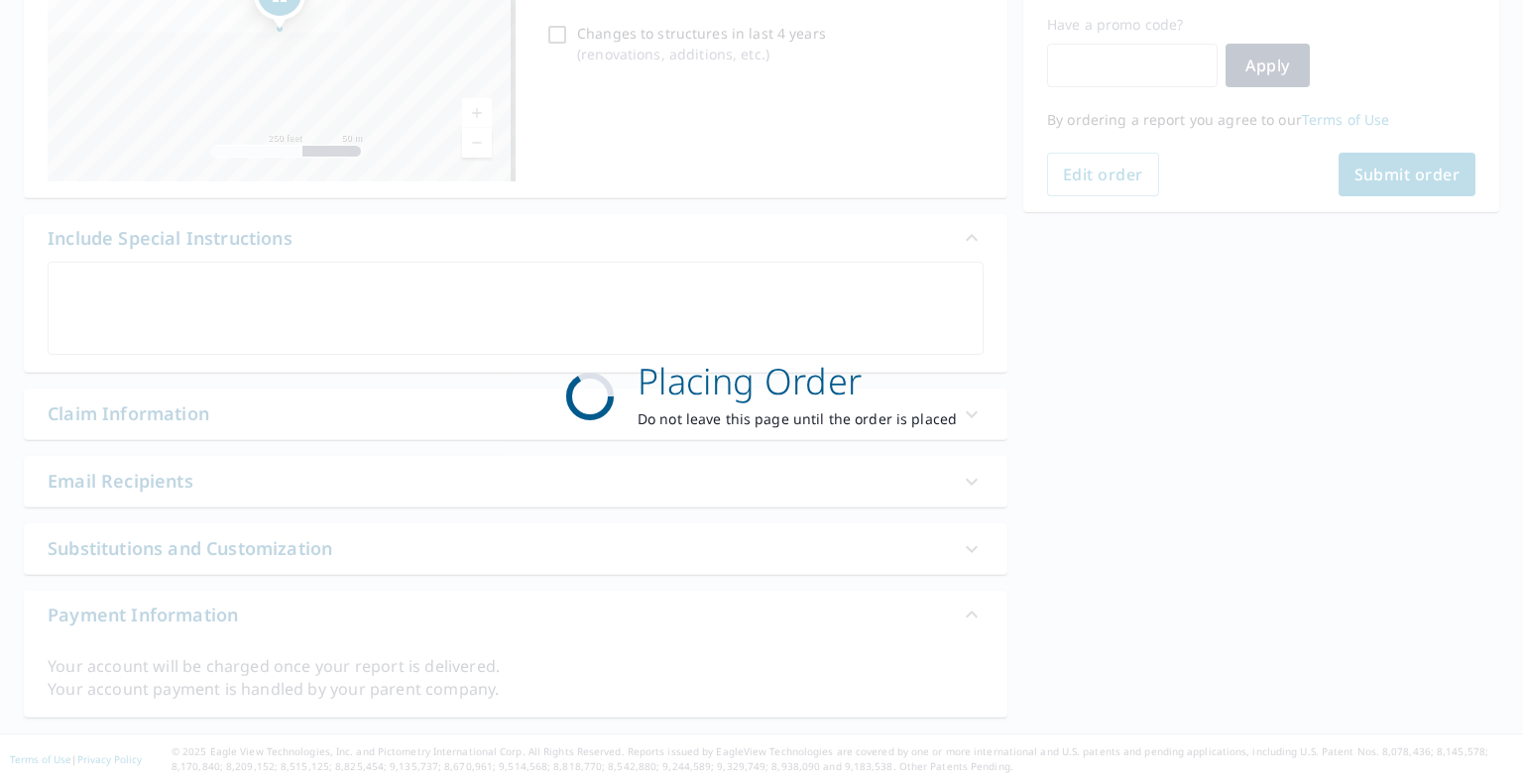 scroll, scrollTop: 329, scrollLeft: 0, axis: vertical 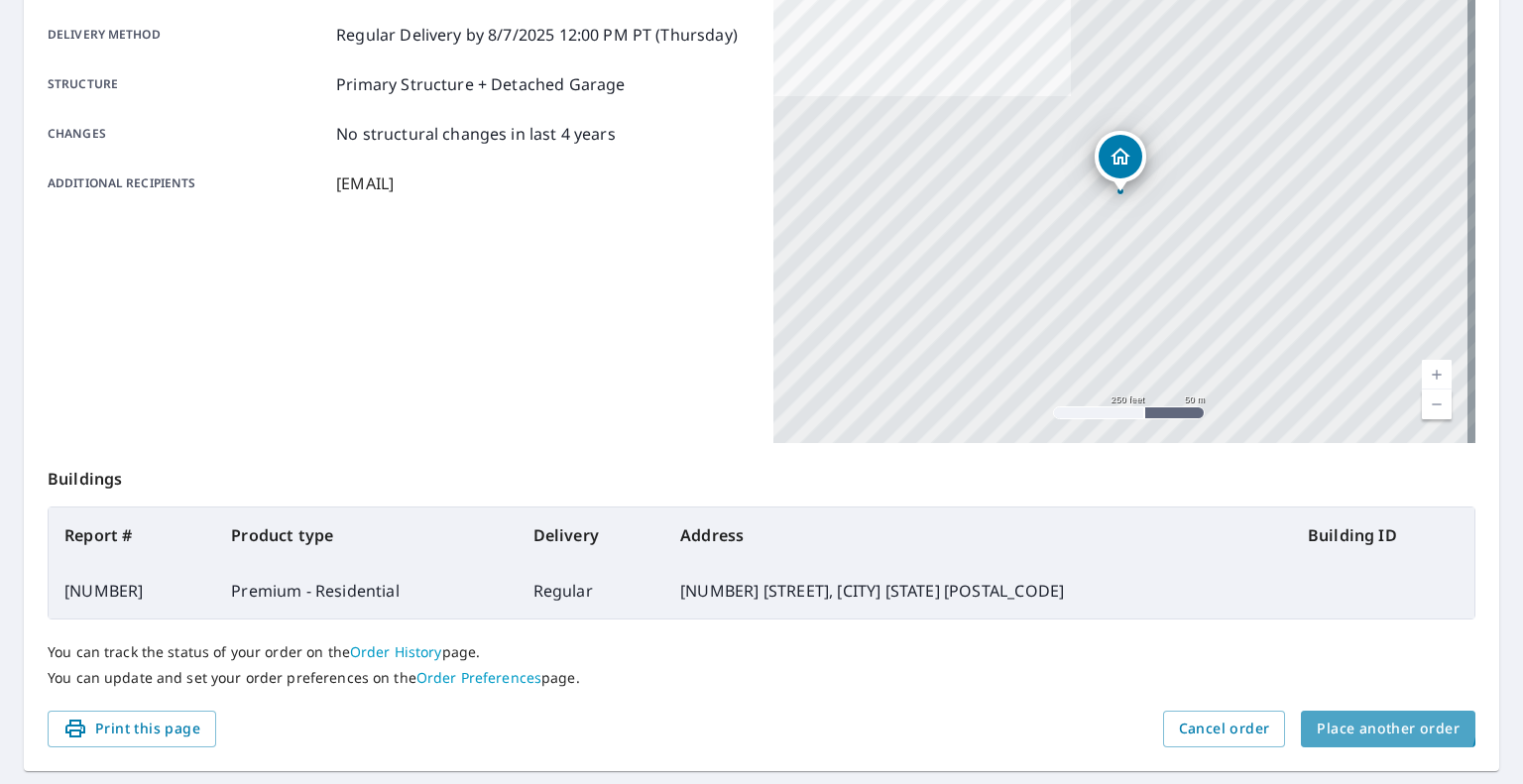 click on "Place another order" at bounding box center [1388, 728] 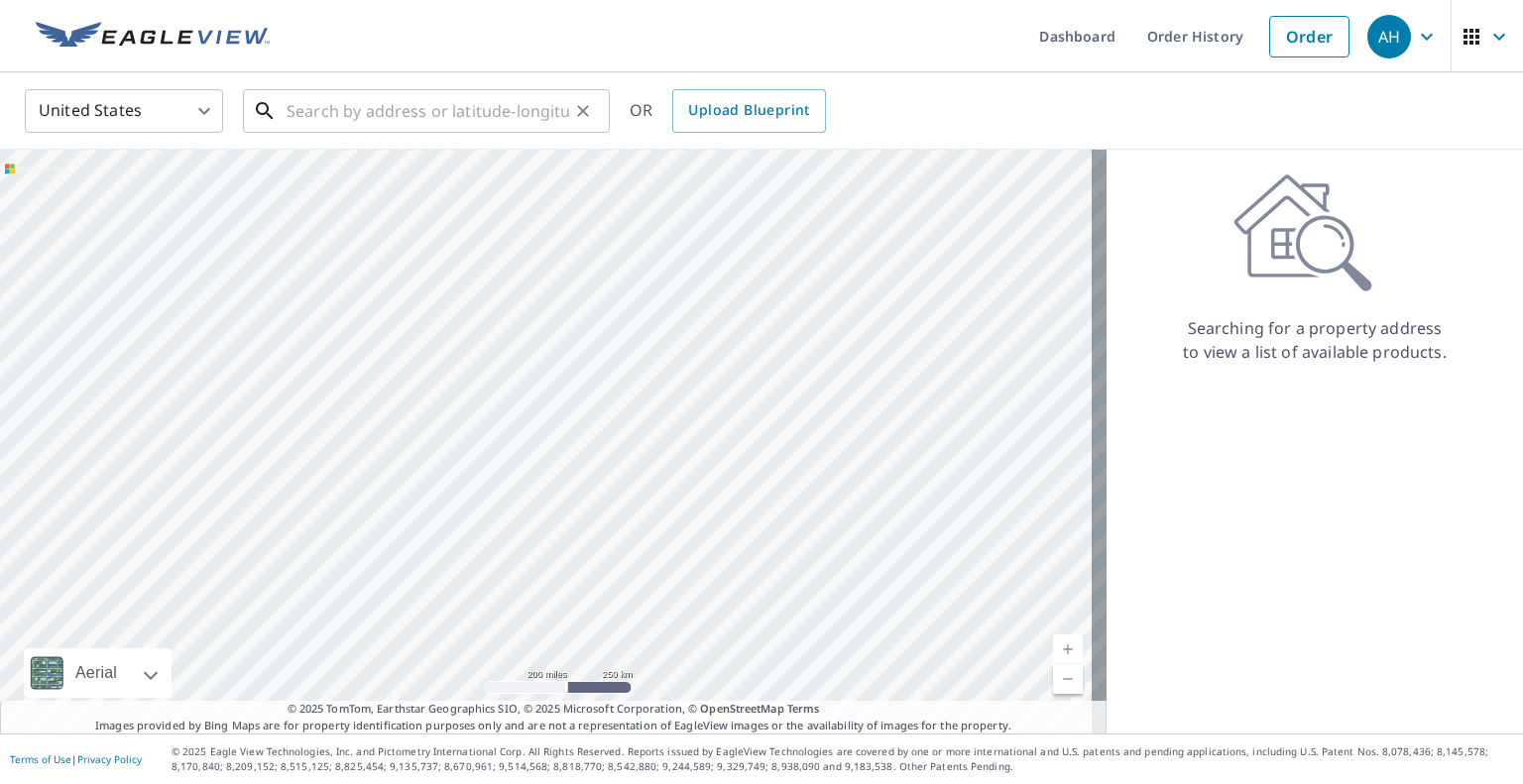 click at bounding box center [427, 111] 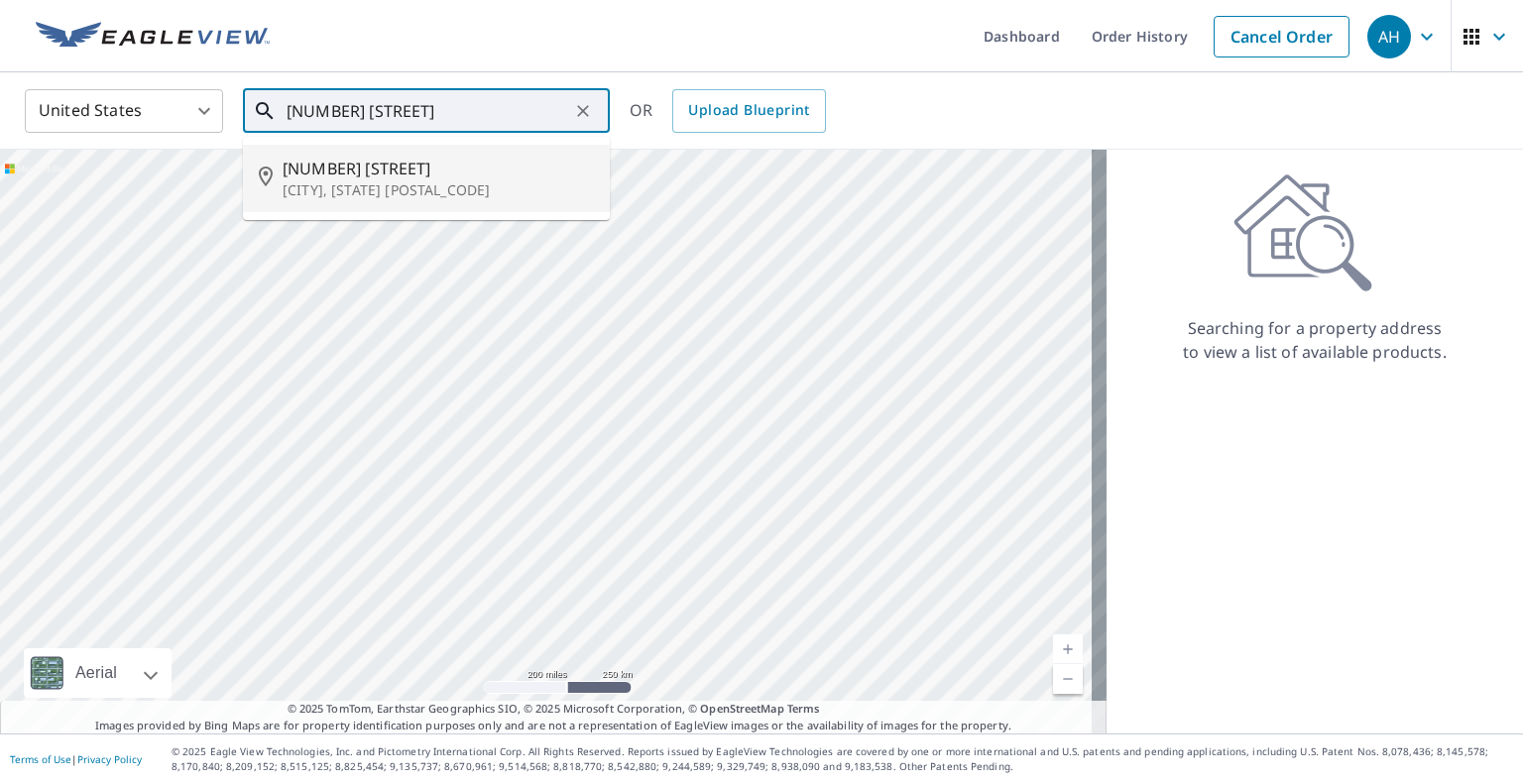 click on "[CITY], [STATE] [POSTAL_CODE]" at bounding box center [438, 190] 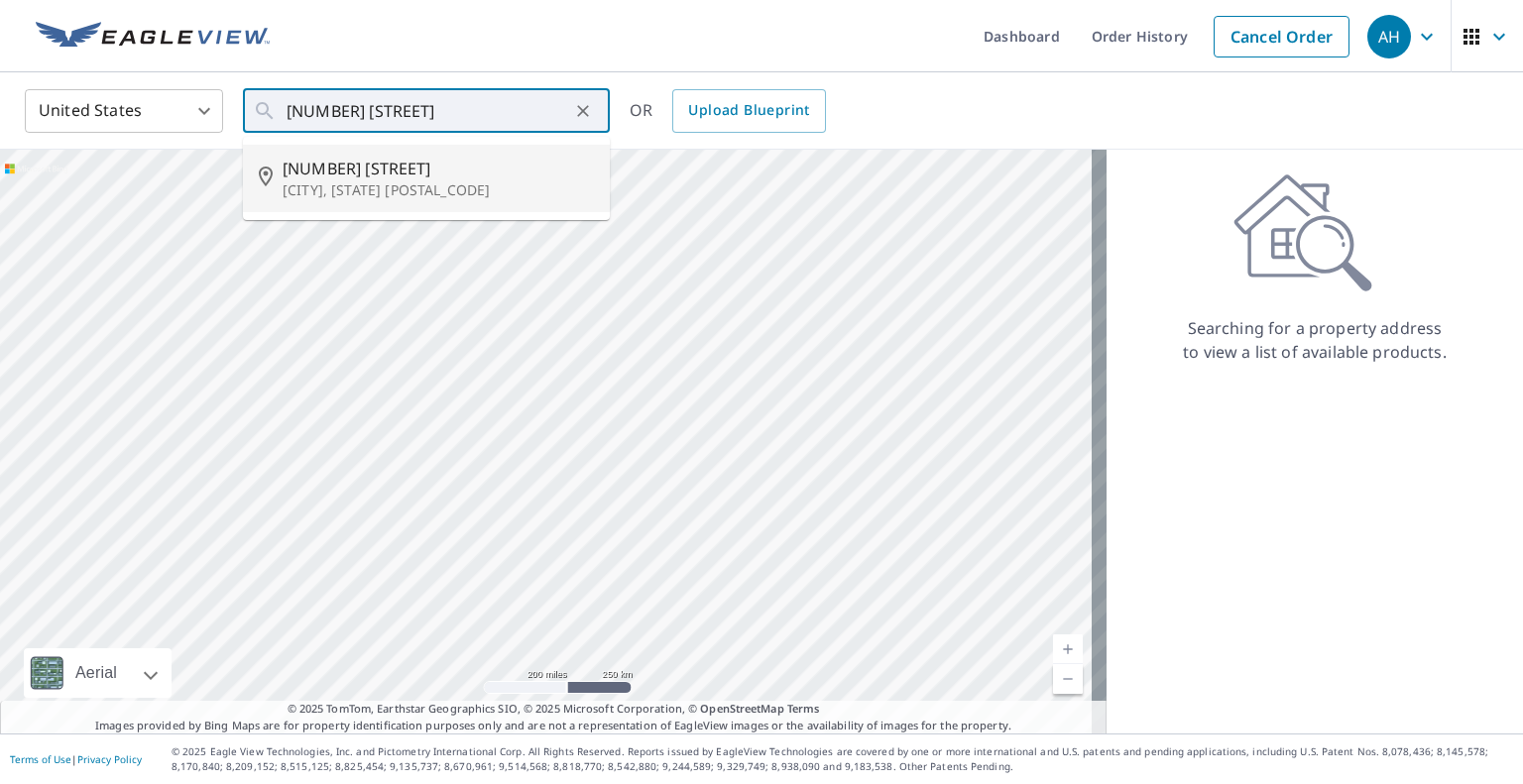 type on "[NUMBER] [STREET] [CITY], [STATE] [POSTAL_CODE]" 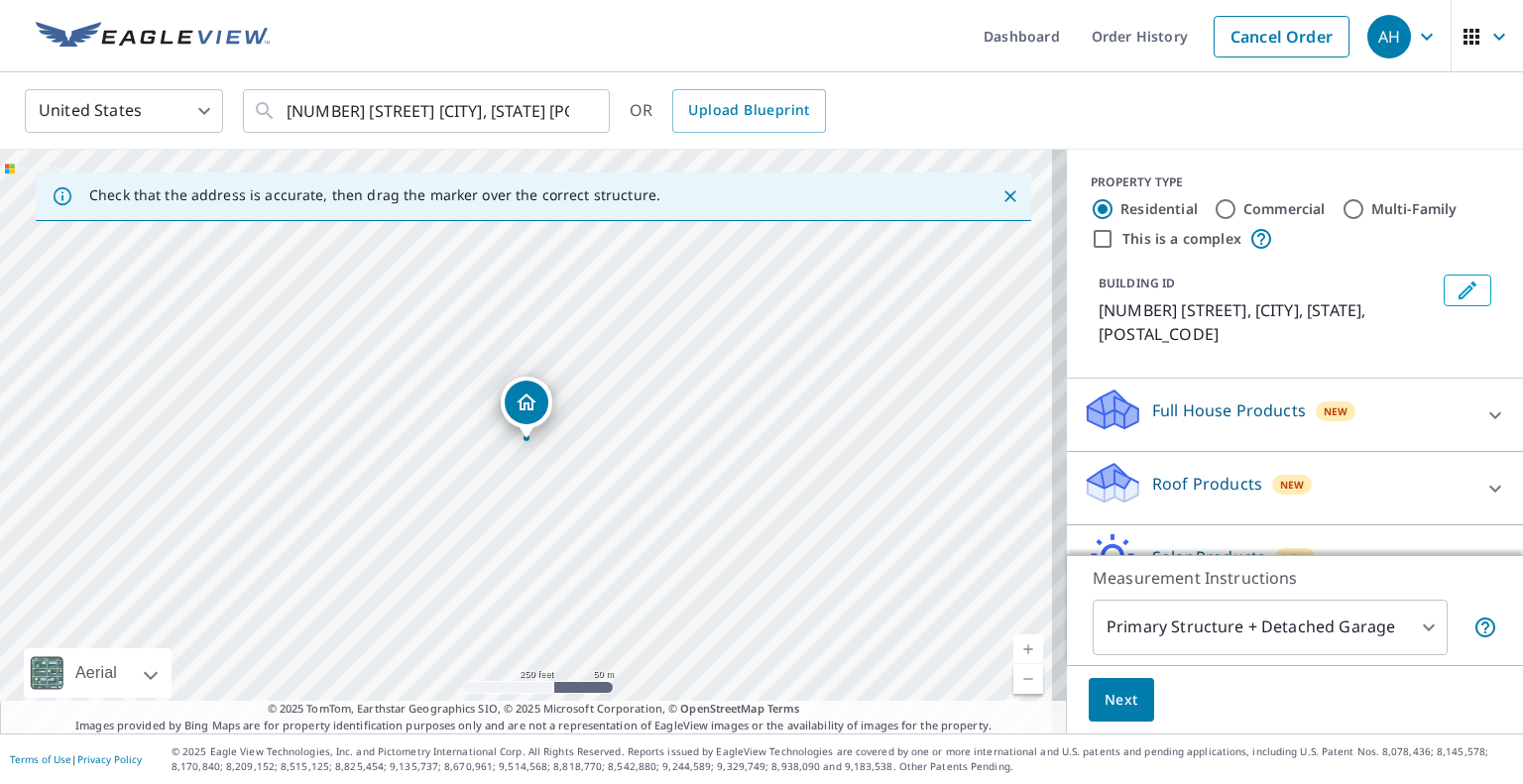click on "Roof Products New" at bounding box center (1277, 488) 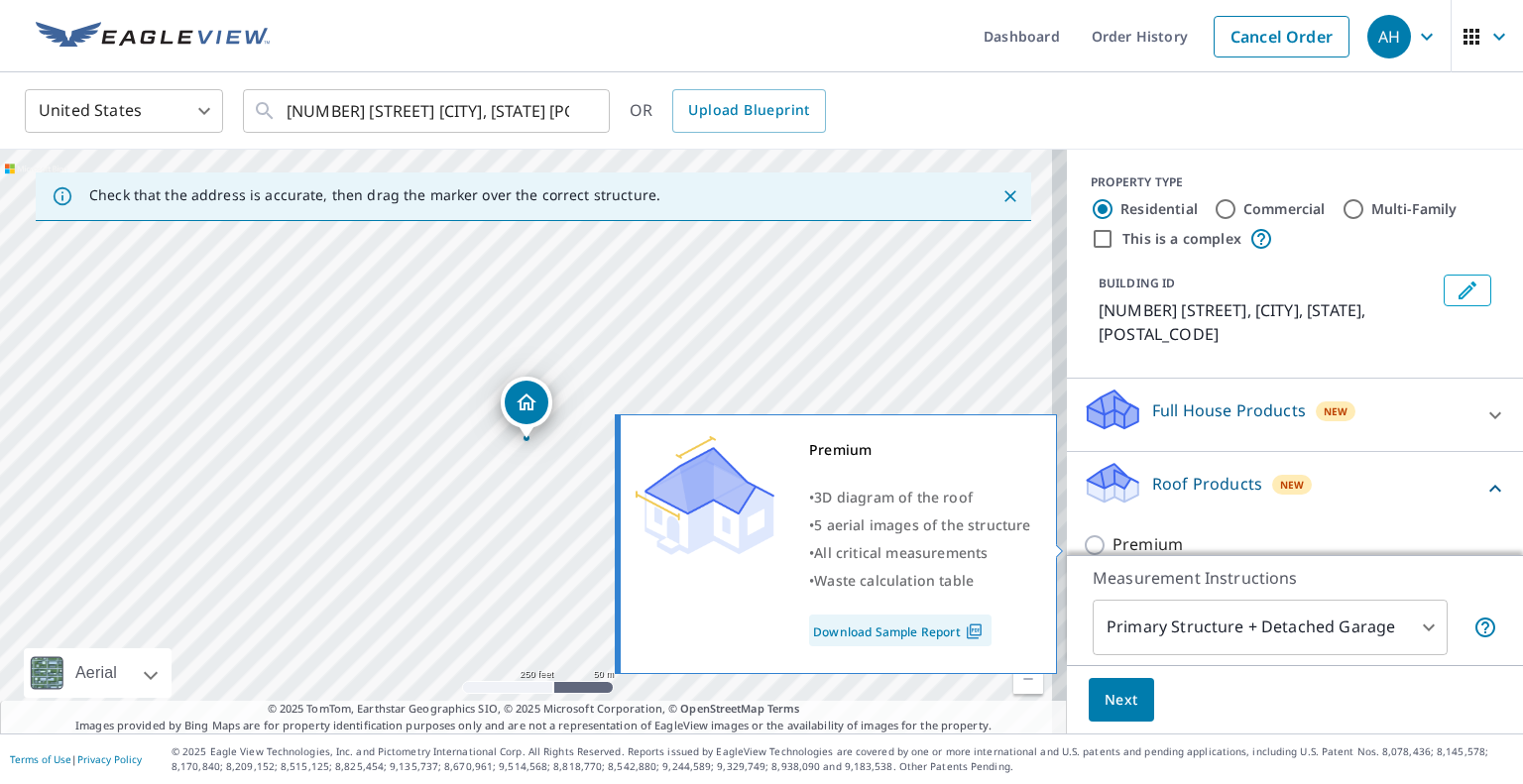 click on "Premium" at bounding box center [1147, 544] 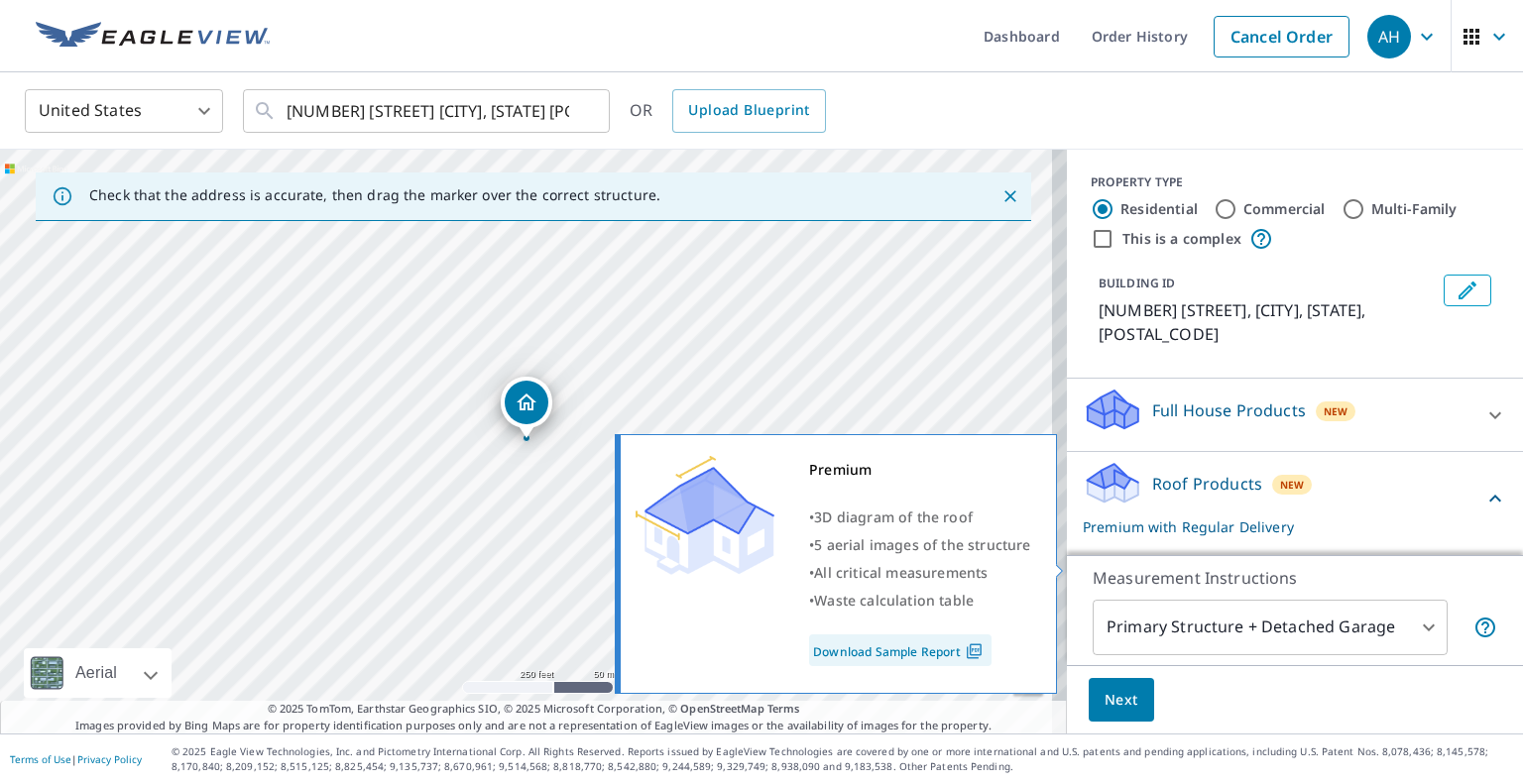 scroll, scrollTop: 0, scrollLeft: 0, axis: both 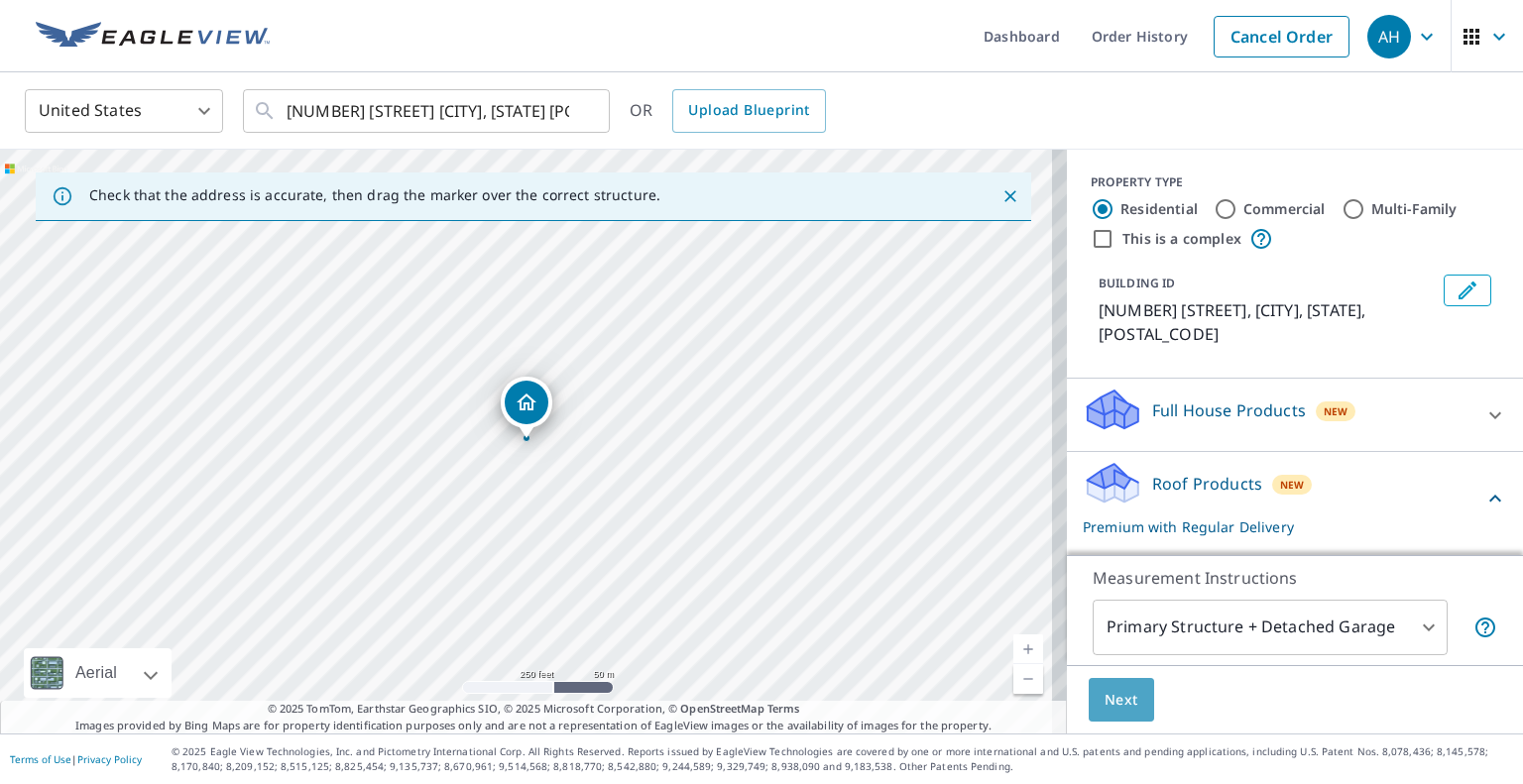click on "Next" at bounding box center (1121, 700) 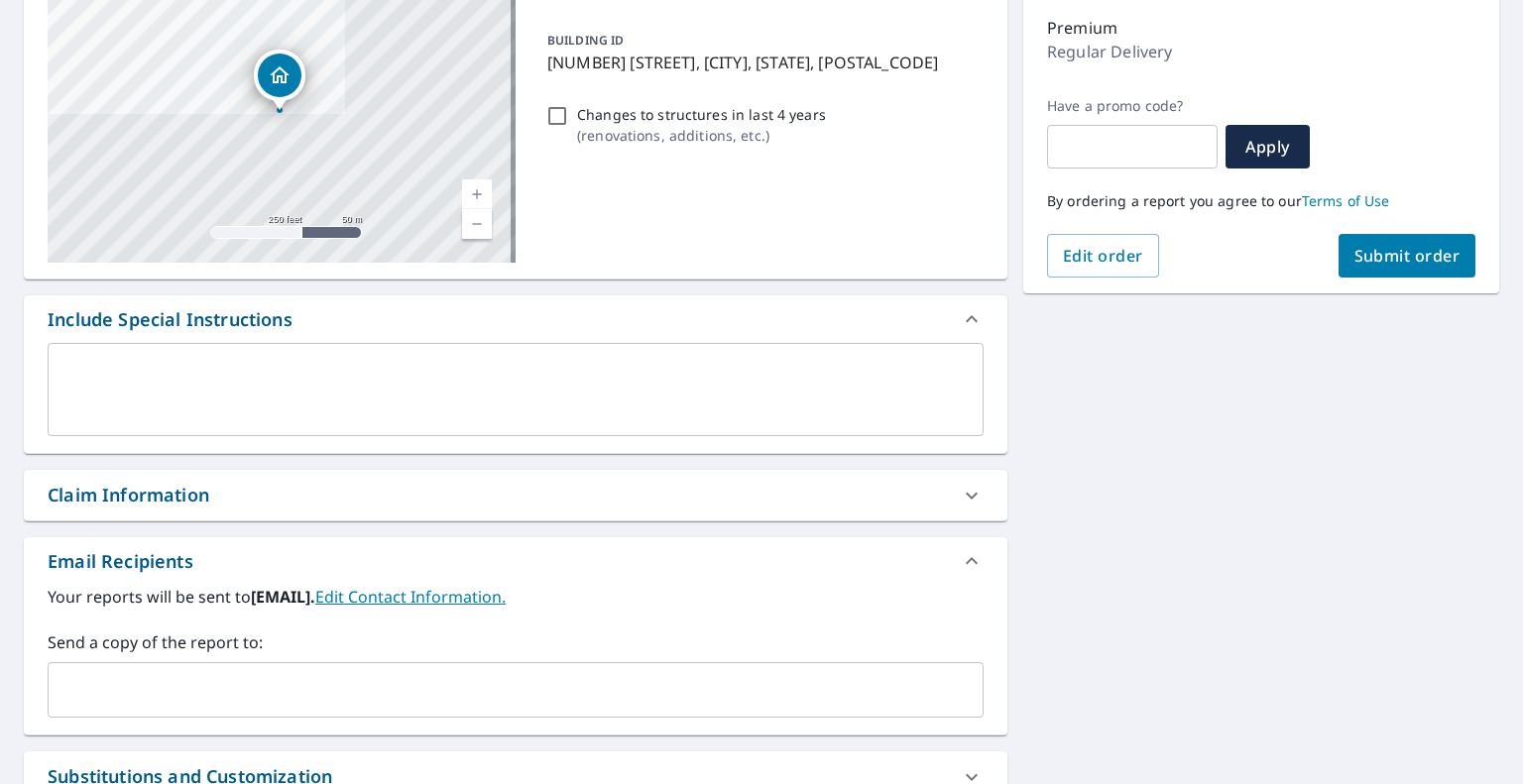 scroll, scrollTop: 297, scrollLeft: 0, axis: vertical 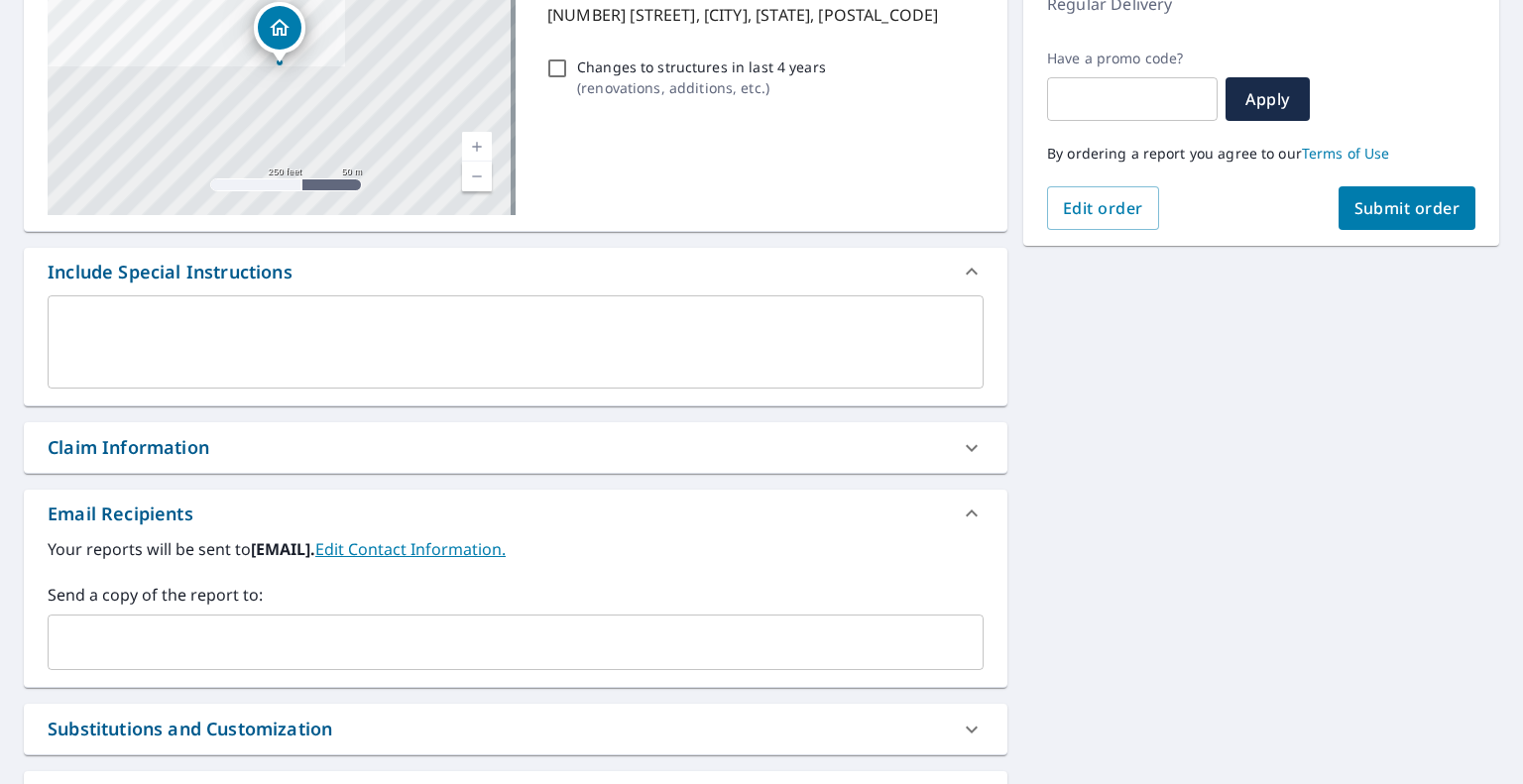 click at bounding box center [501, 642] 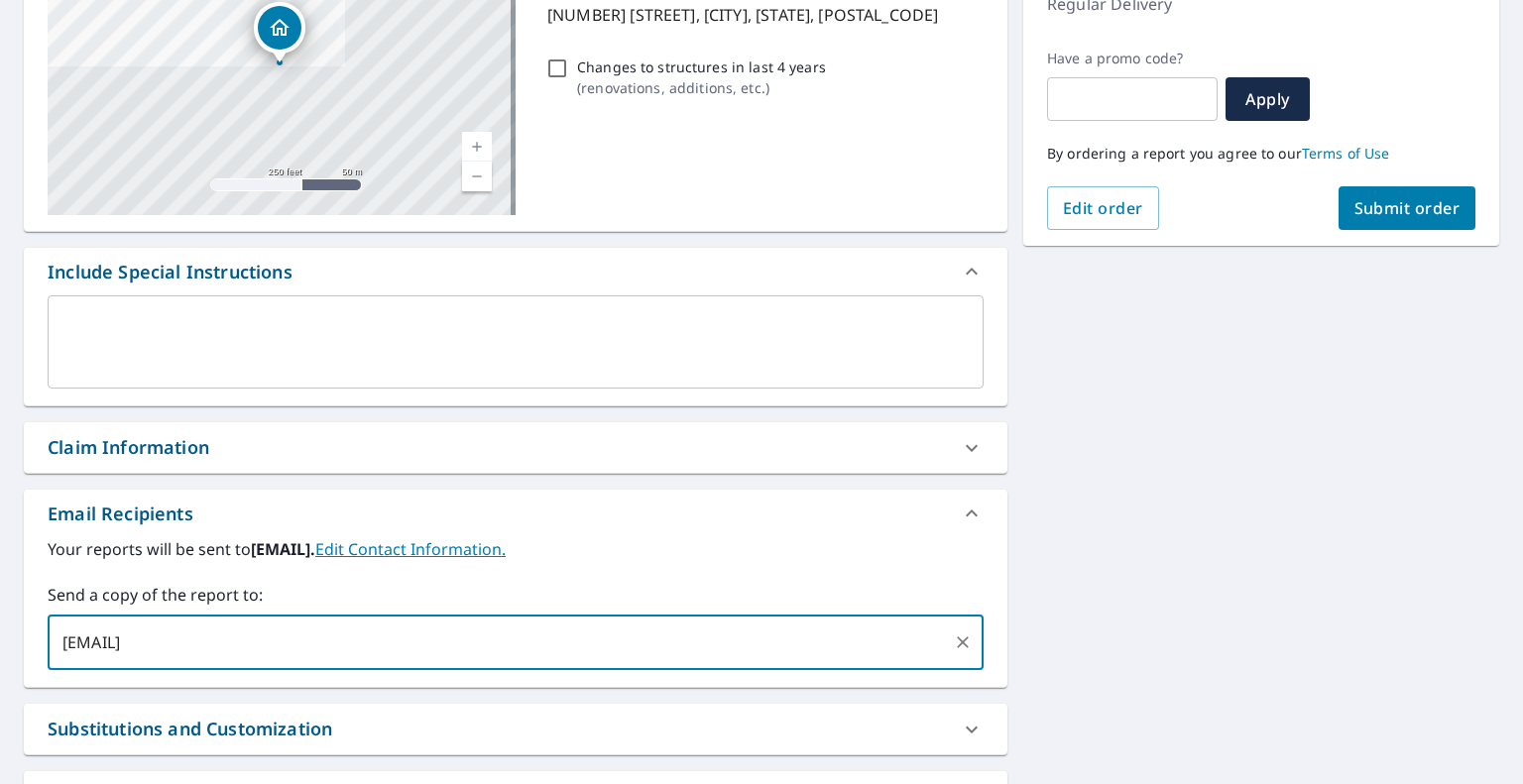 type 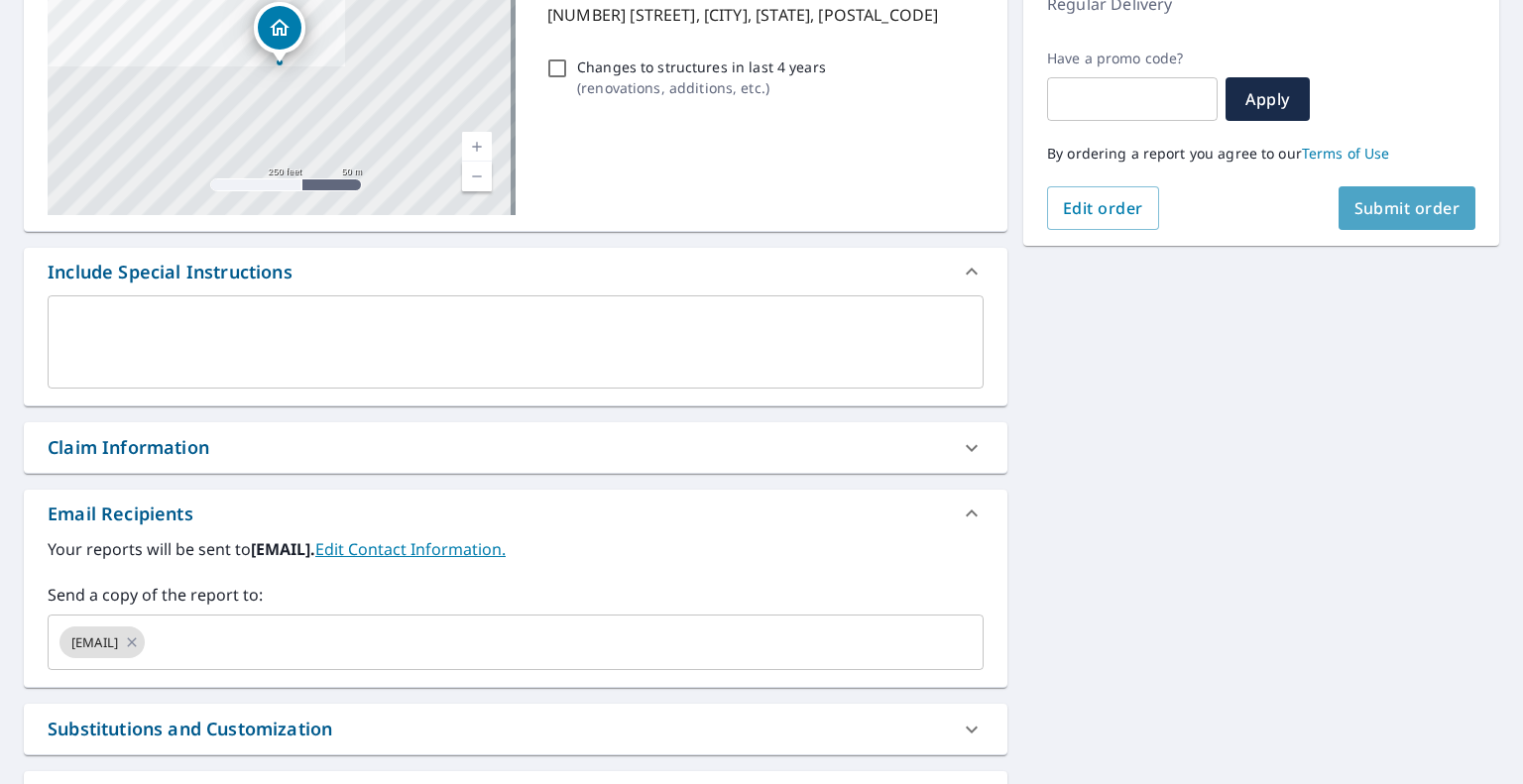click on "Submit order" at bounding box center (1407, 208) 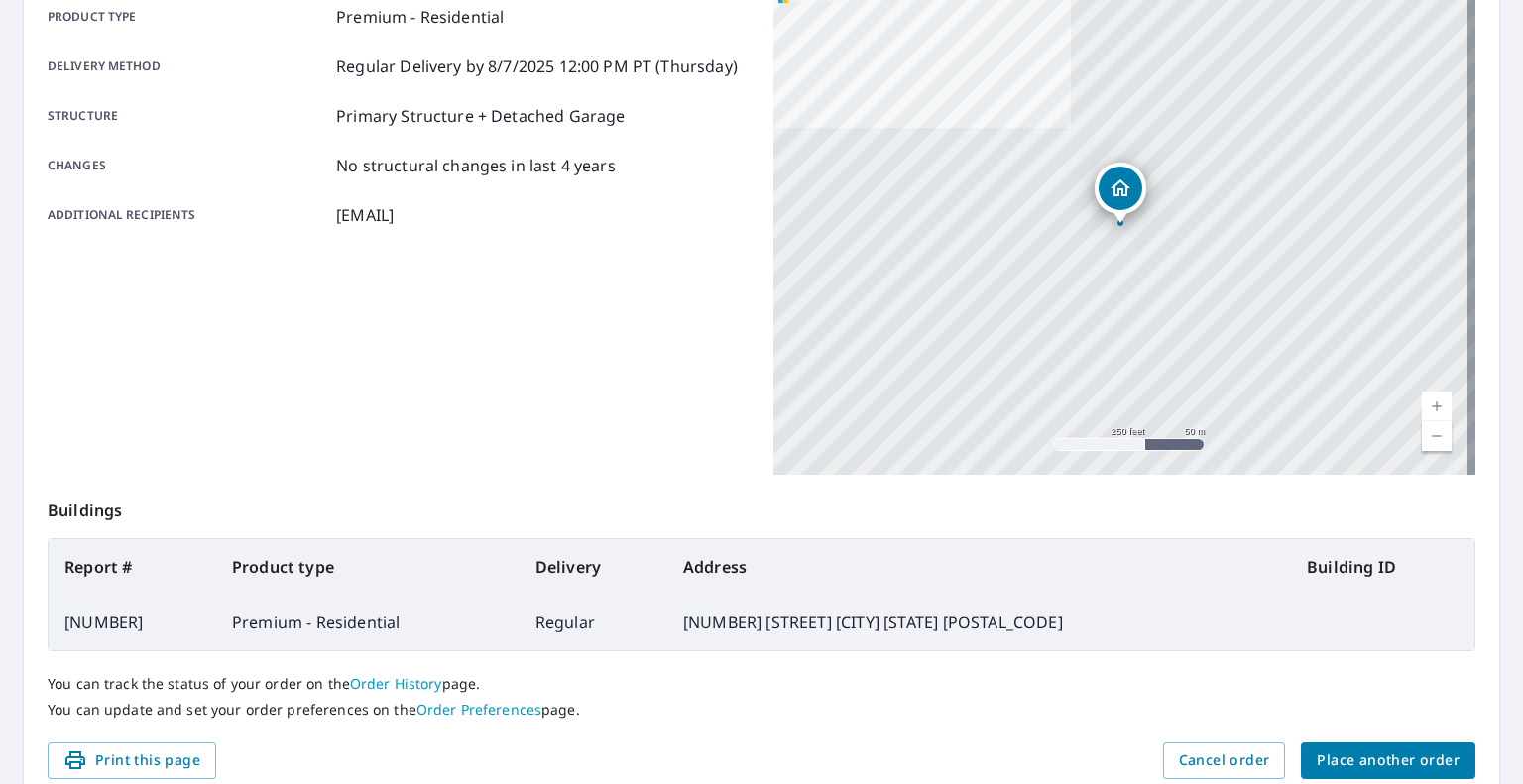 click on "Place another order" at bounding box center [1388, 760] 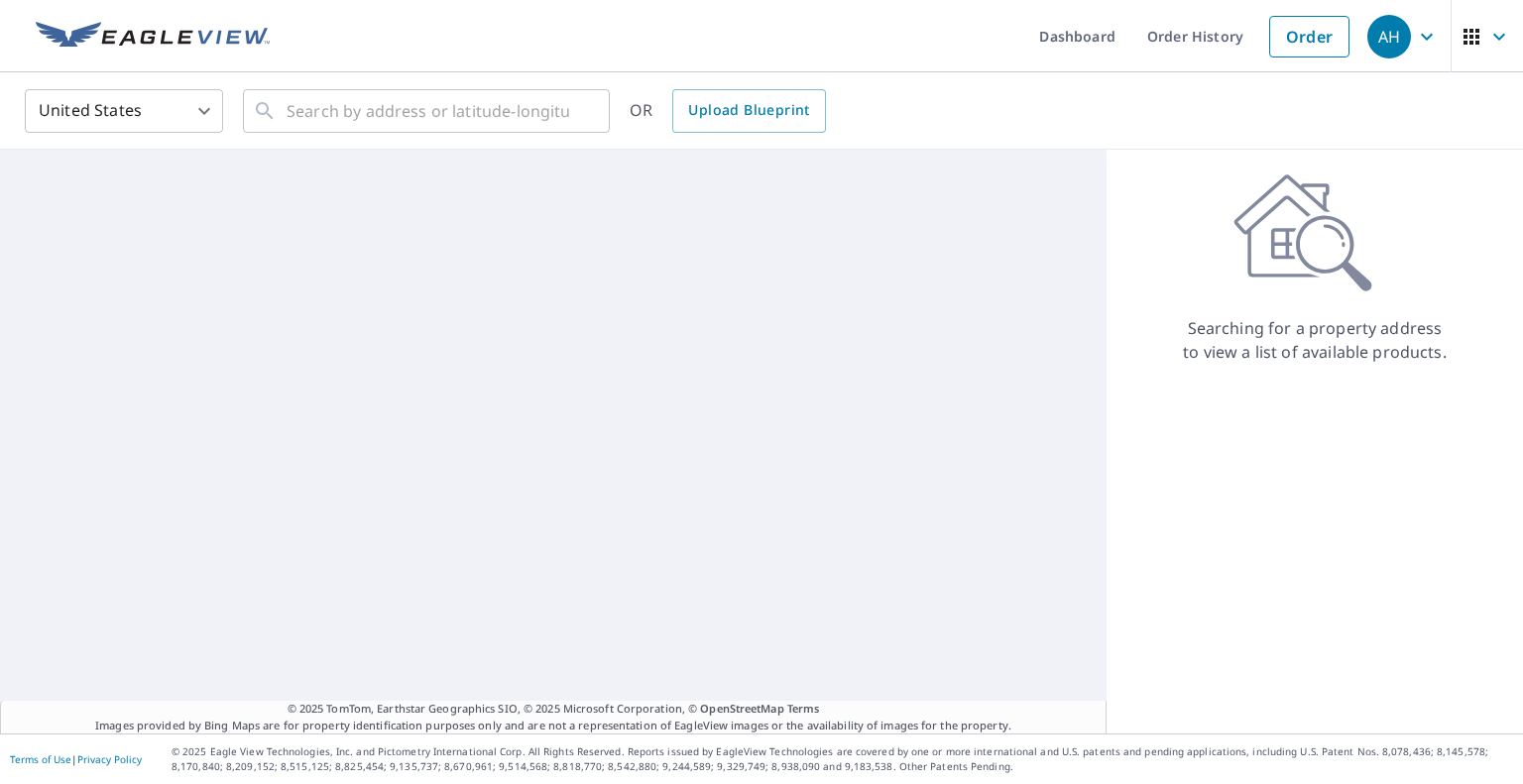 scroll, scrollTop: 0, scrollLeft: 0, axis: both 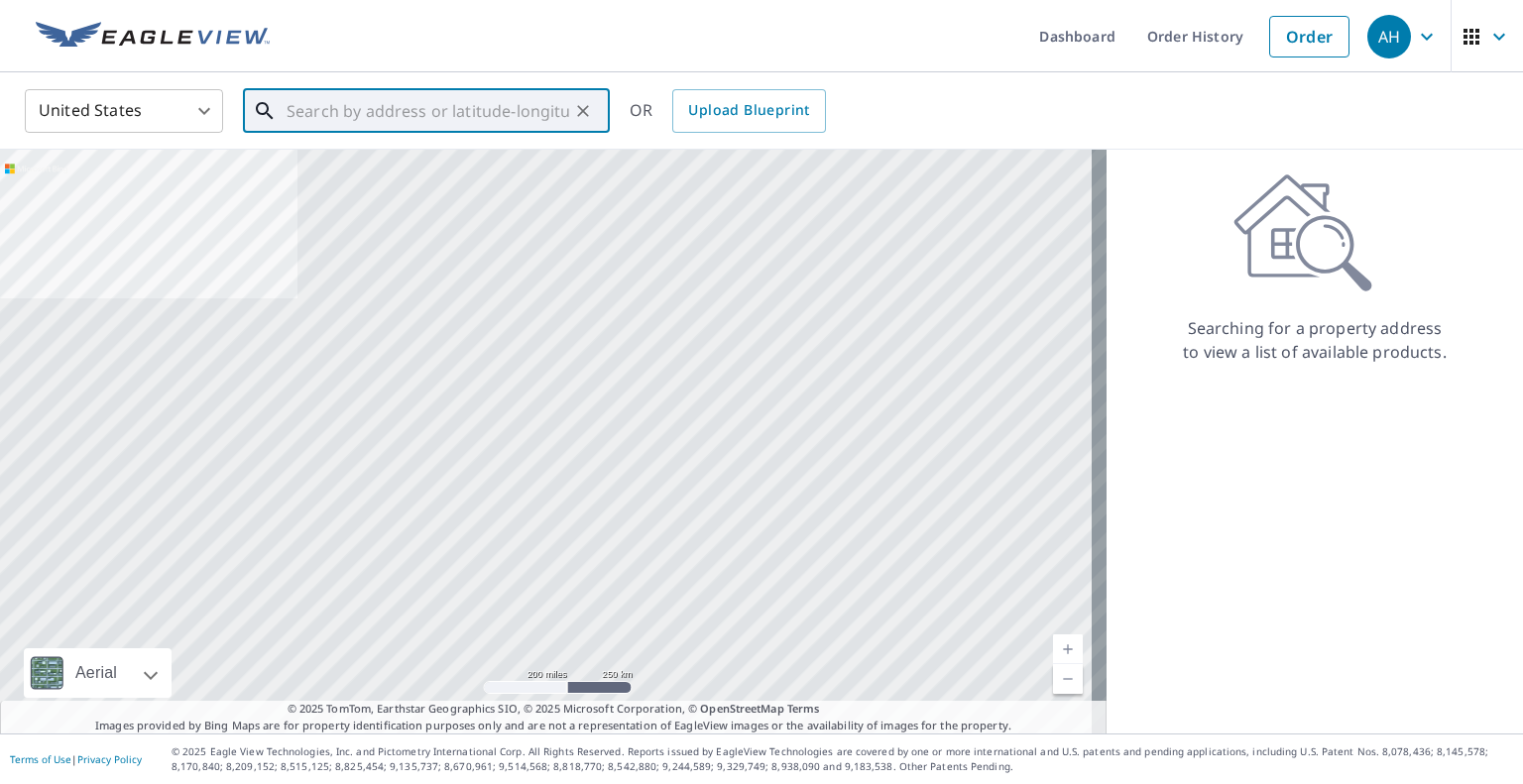click at bounding box center (427, 111) 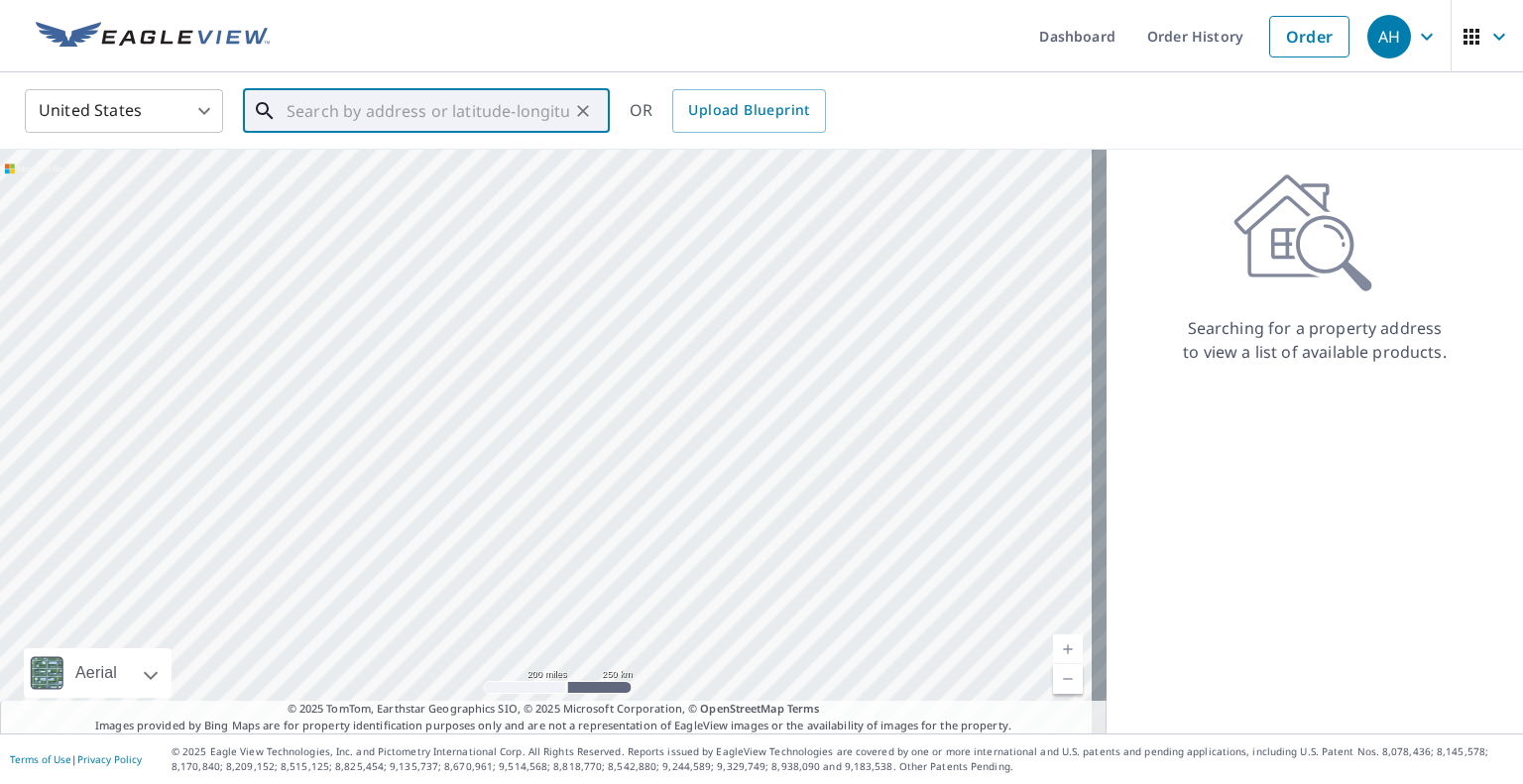 paste on "[NUMBER] [STREET]" 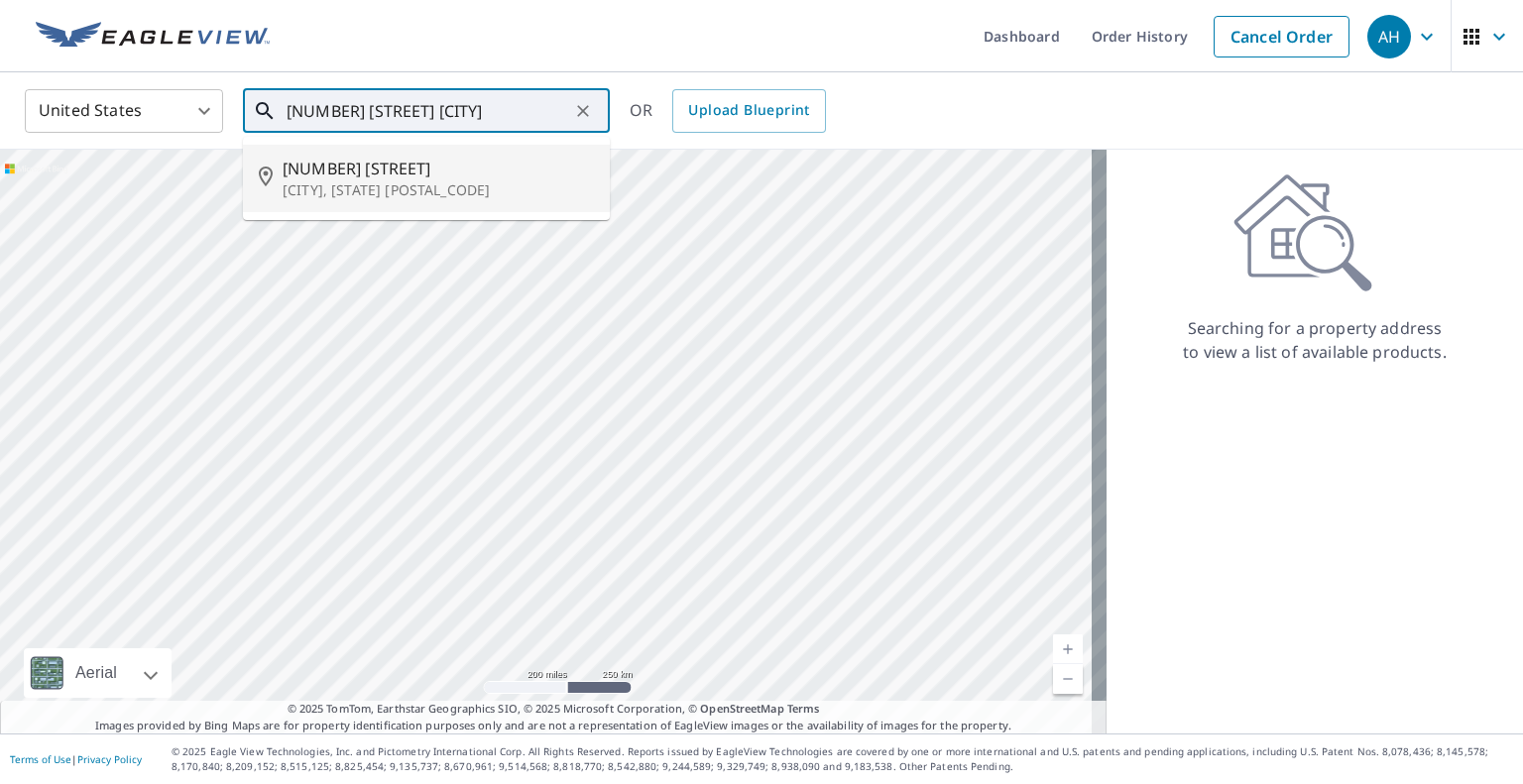 click on "[NUMBER] [STREET]" at bounding box center (438, 168) 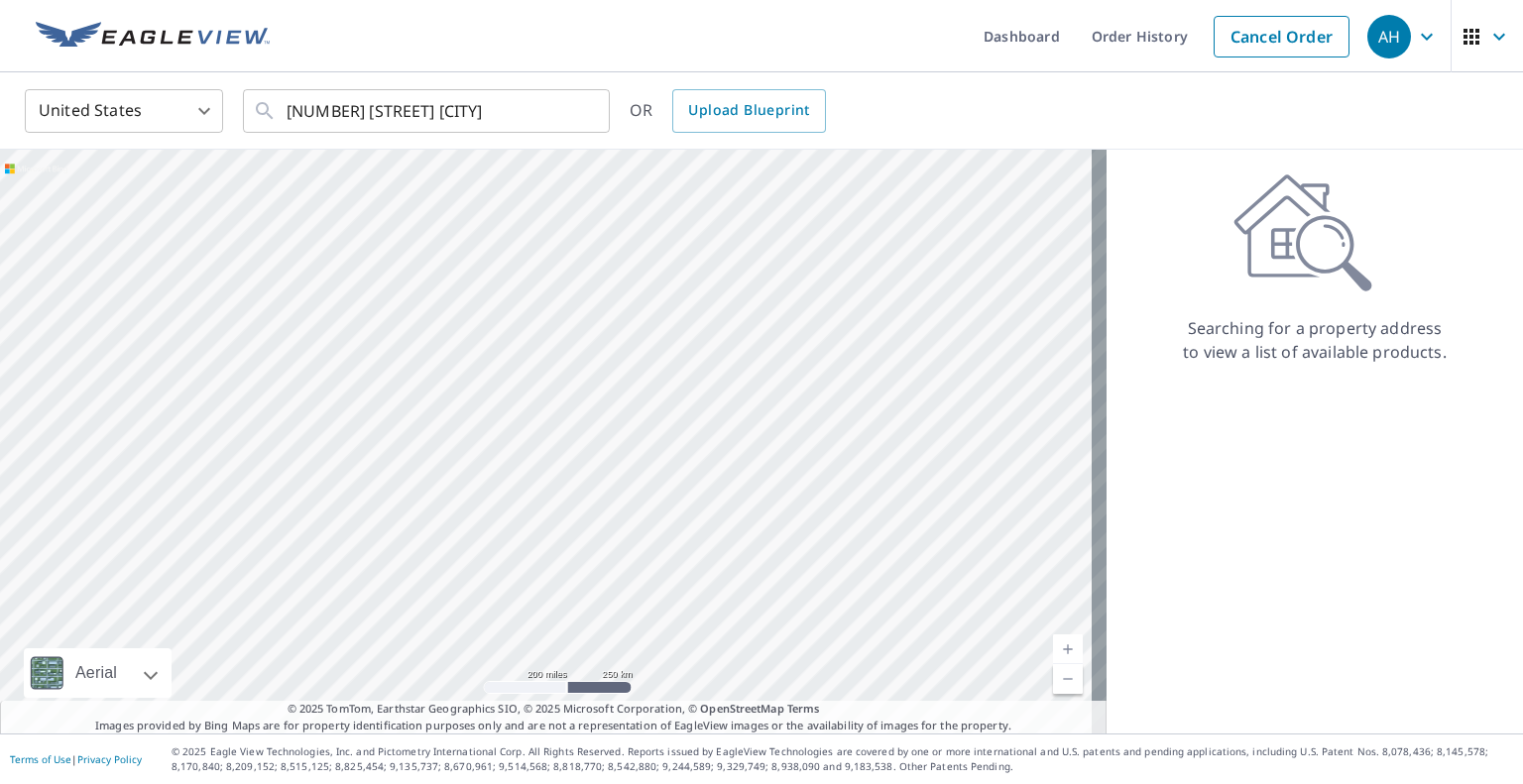 type on "[NUMBER] [STREET] [CITY], [STATE] [POSTAL_CODE]" 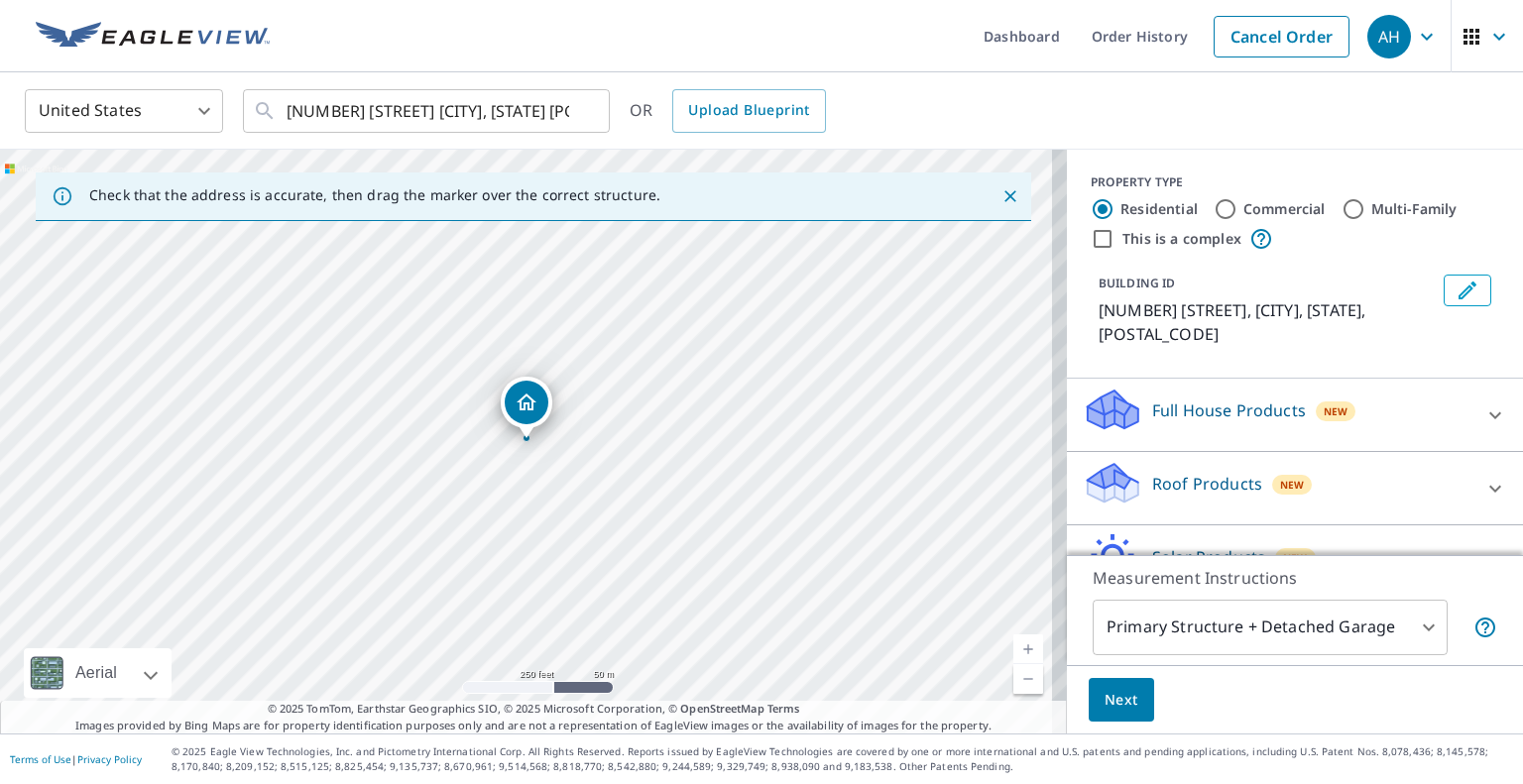 click on "Roof Products New" at bounding box center [1277, 488] 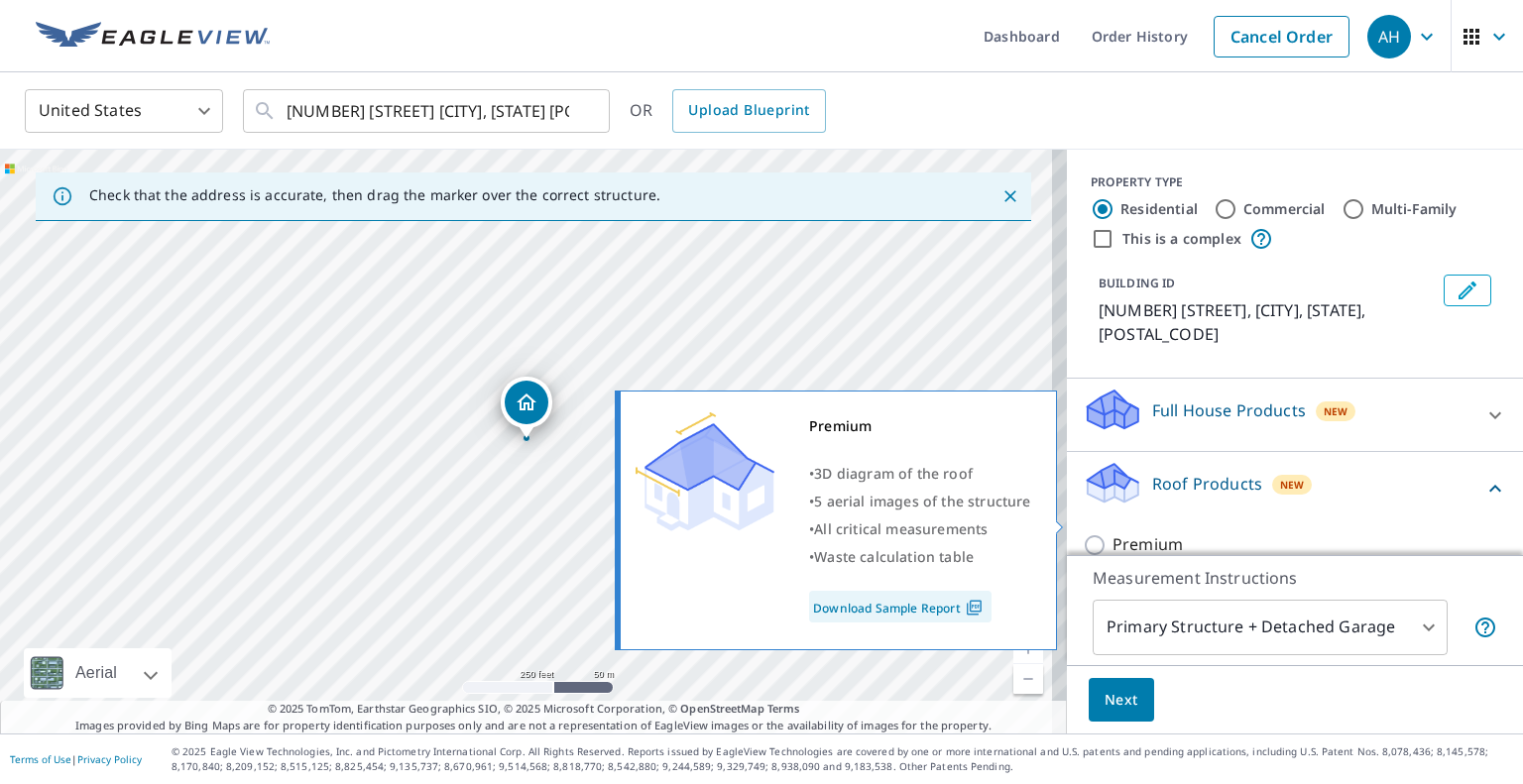 click on "Premium" at bounding box center (1147, 544) 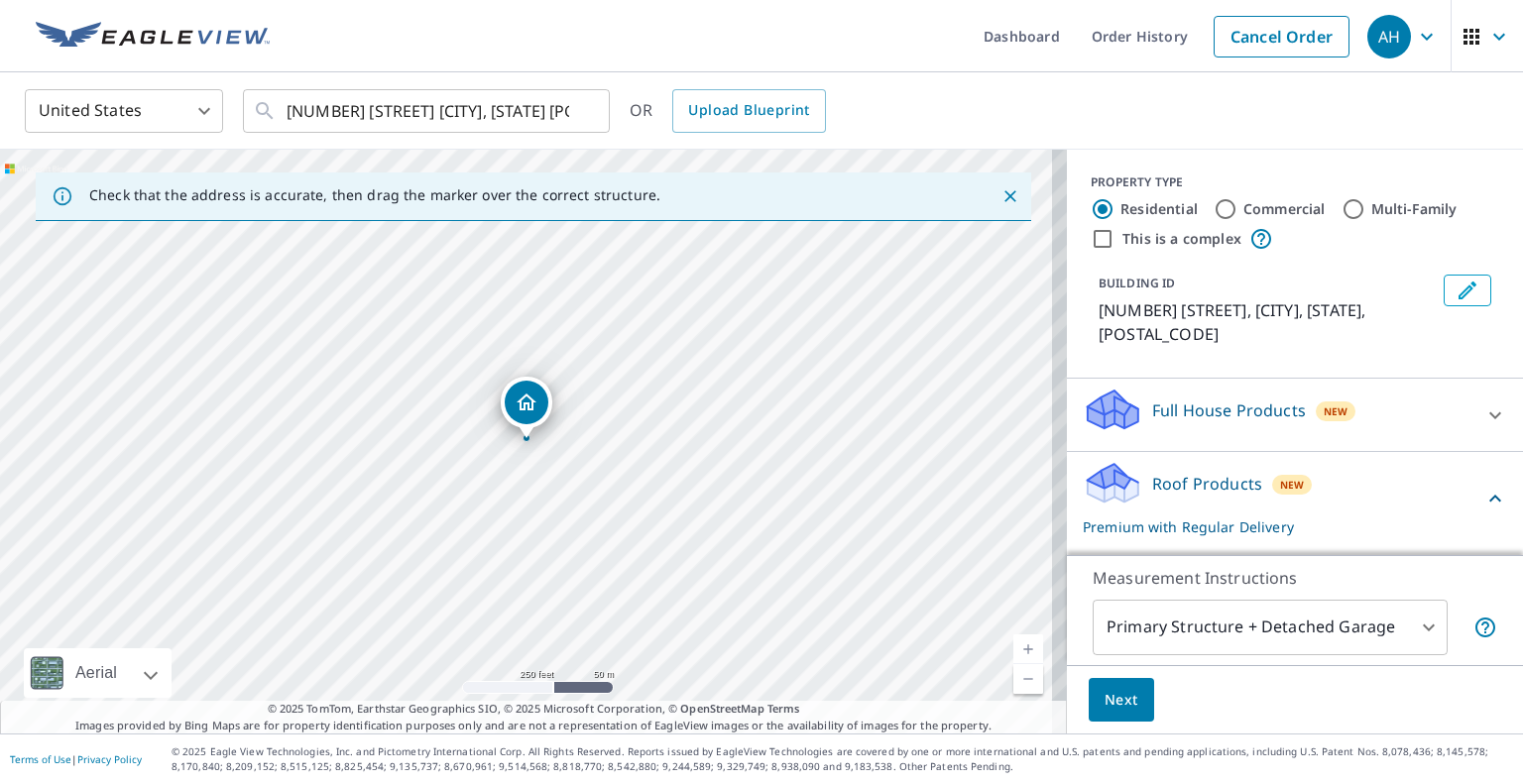 click on "Next" at bounding box center [1121, 700] 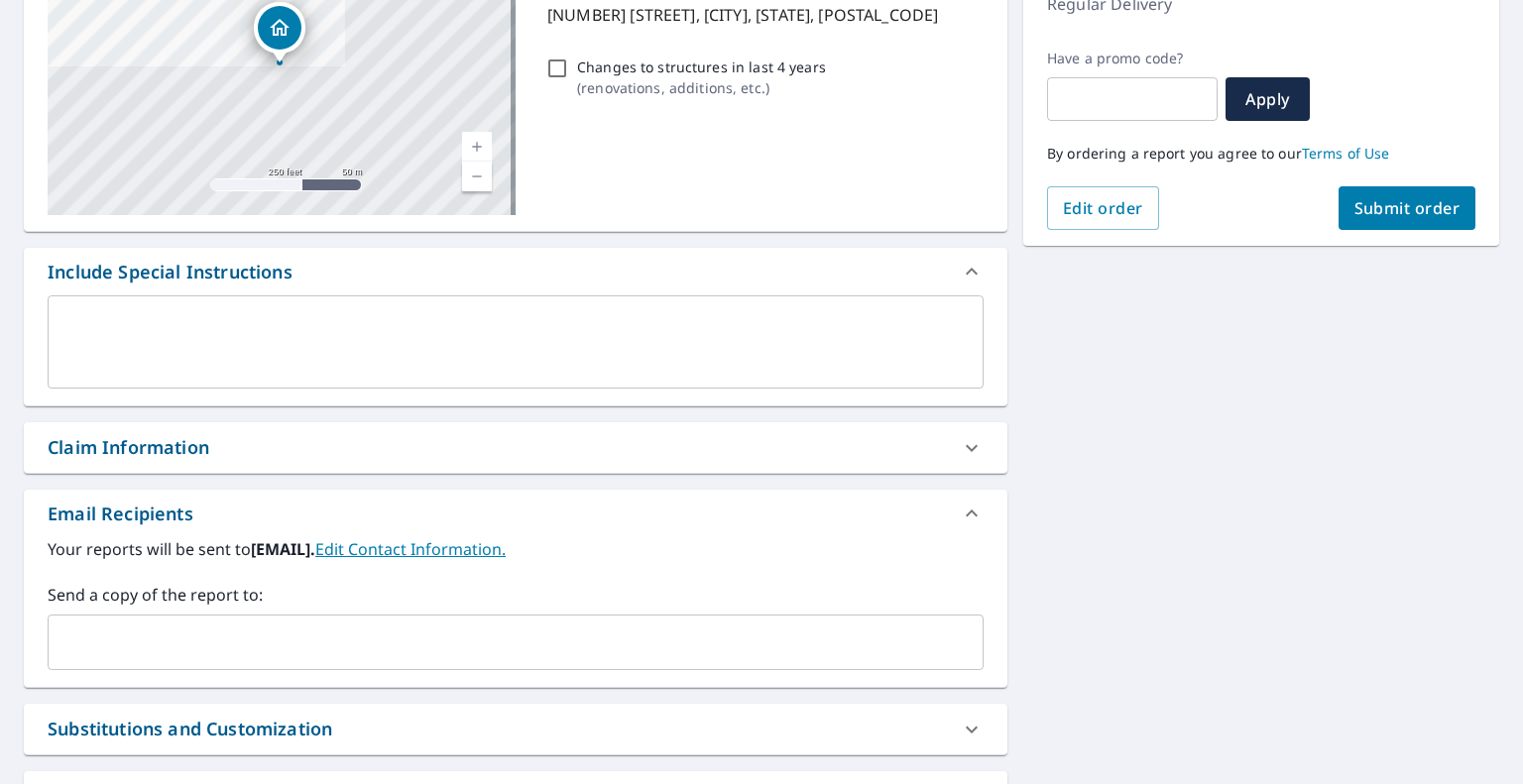 scroll, scrollTop: 301, scrollLeft: 0, axis: vertical 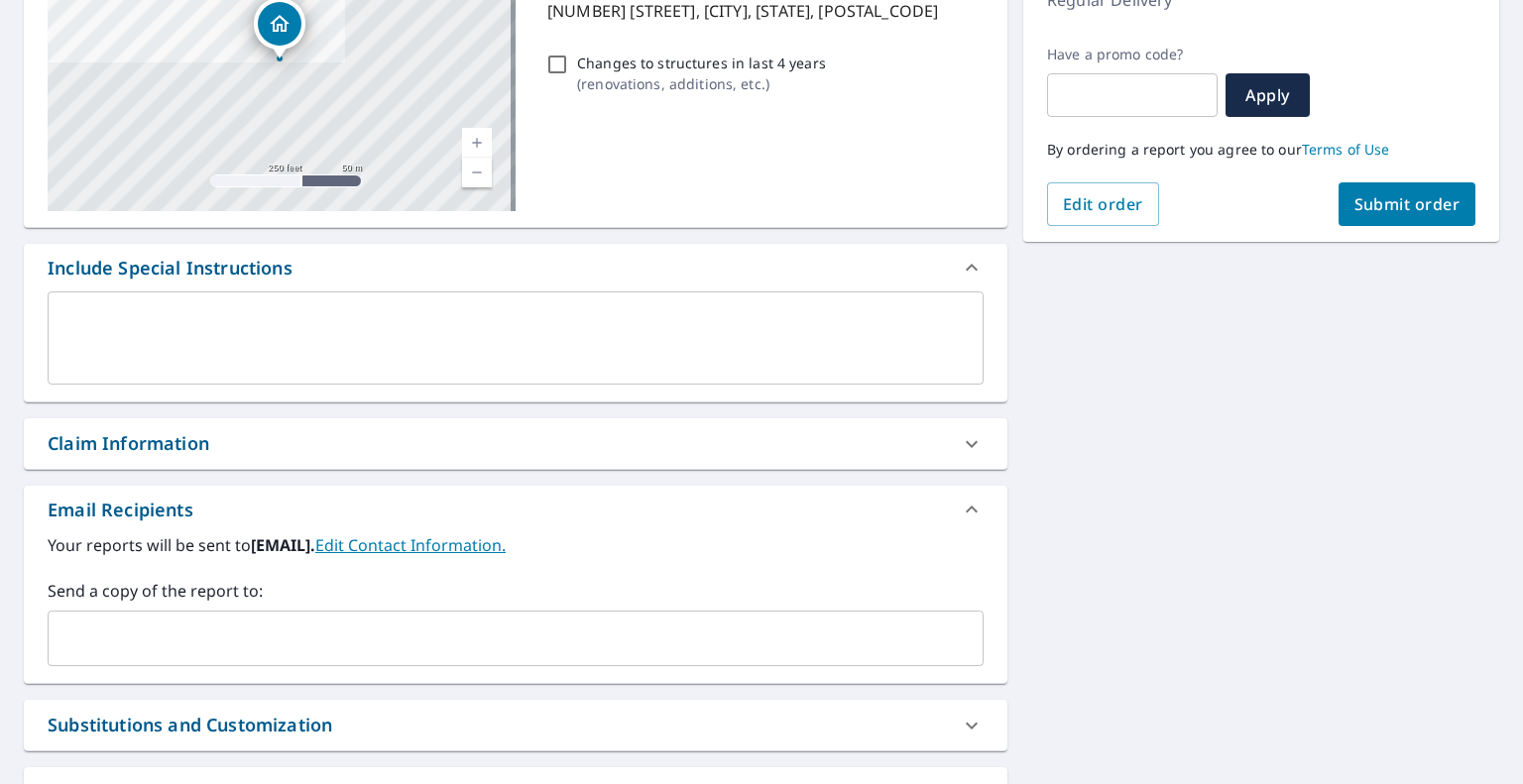 click at bounding box center [501, 638] 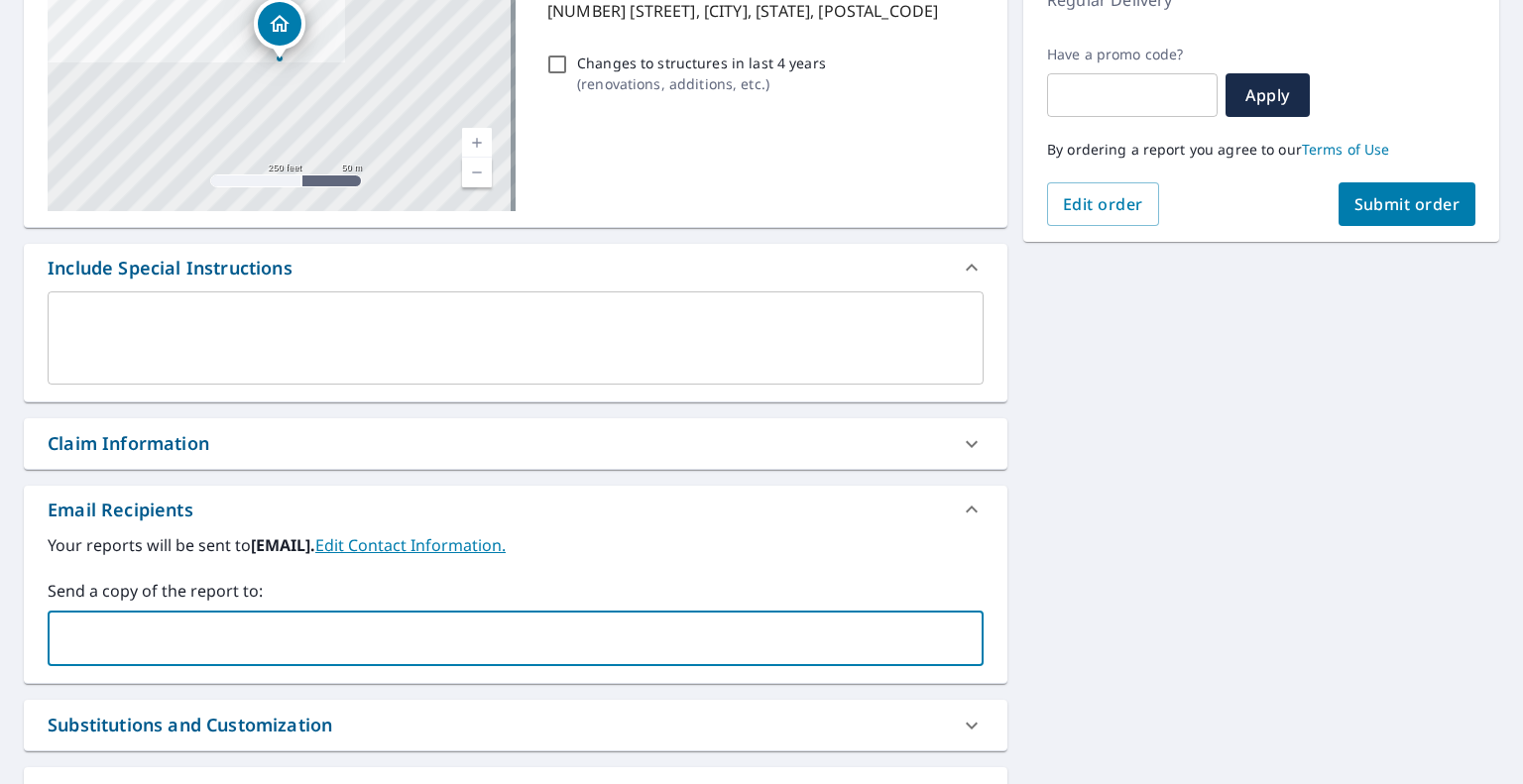 paste on "[EMAIL]" 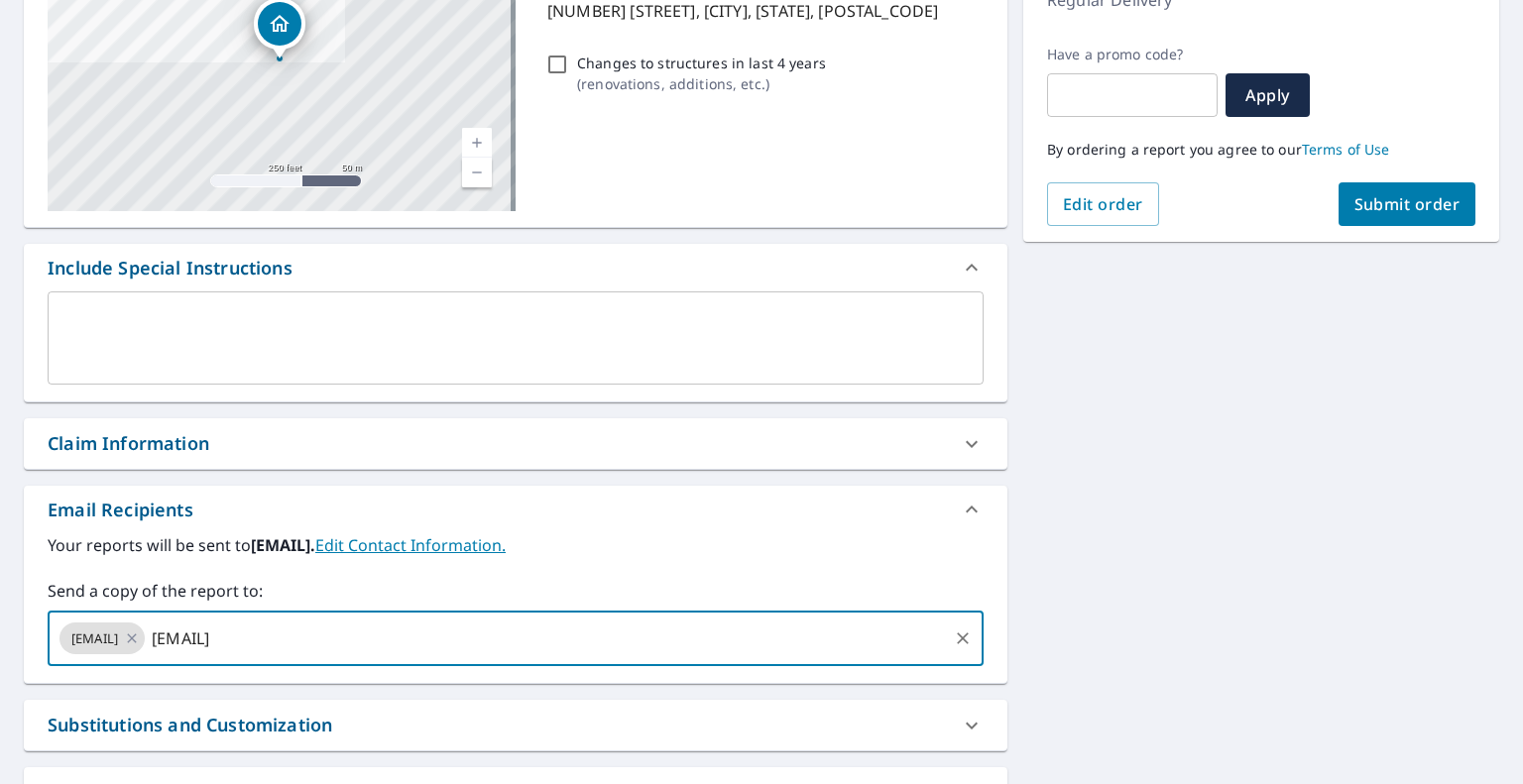 type 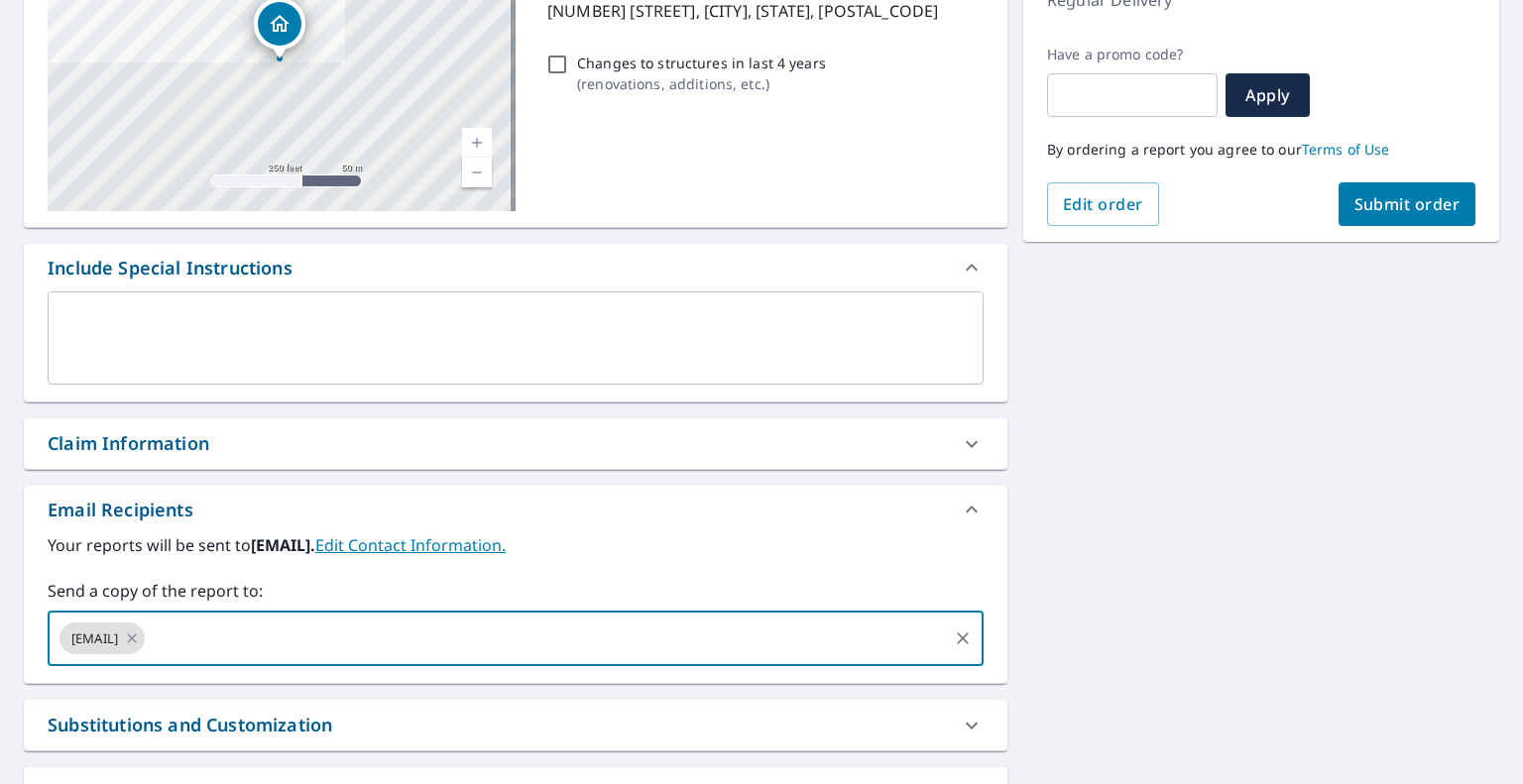 click on "Submit order" at bounding box center [1407, 204] 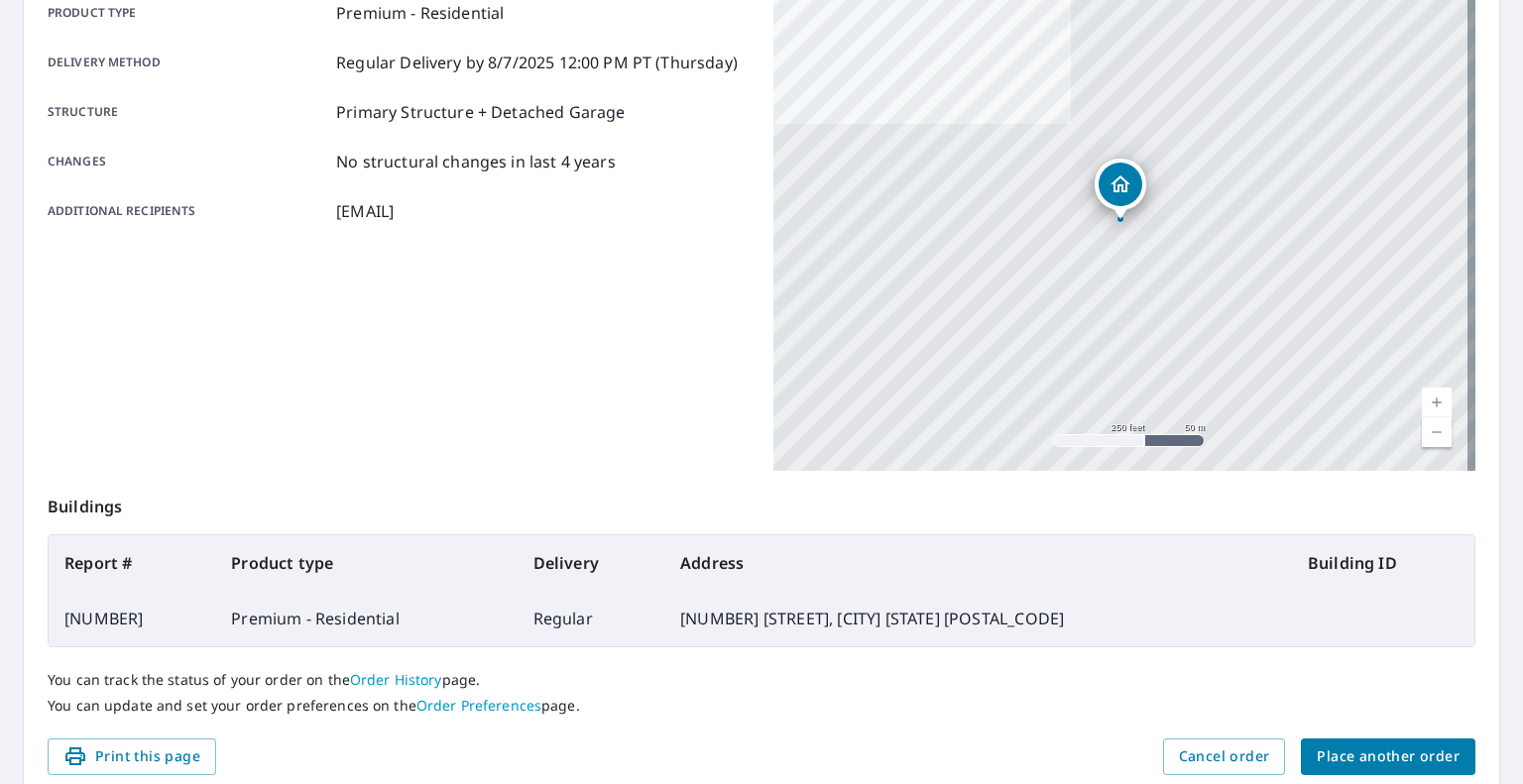 click on "Place another order" at bounding box center [1388, 756] 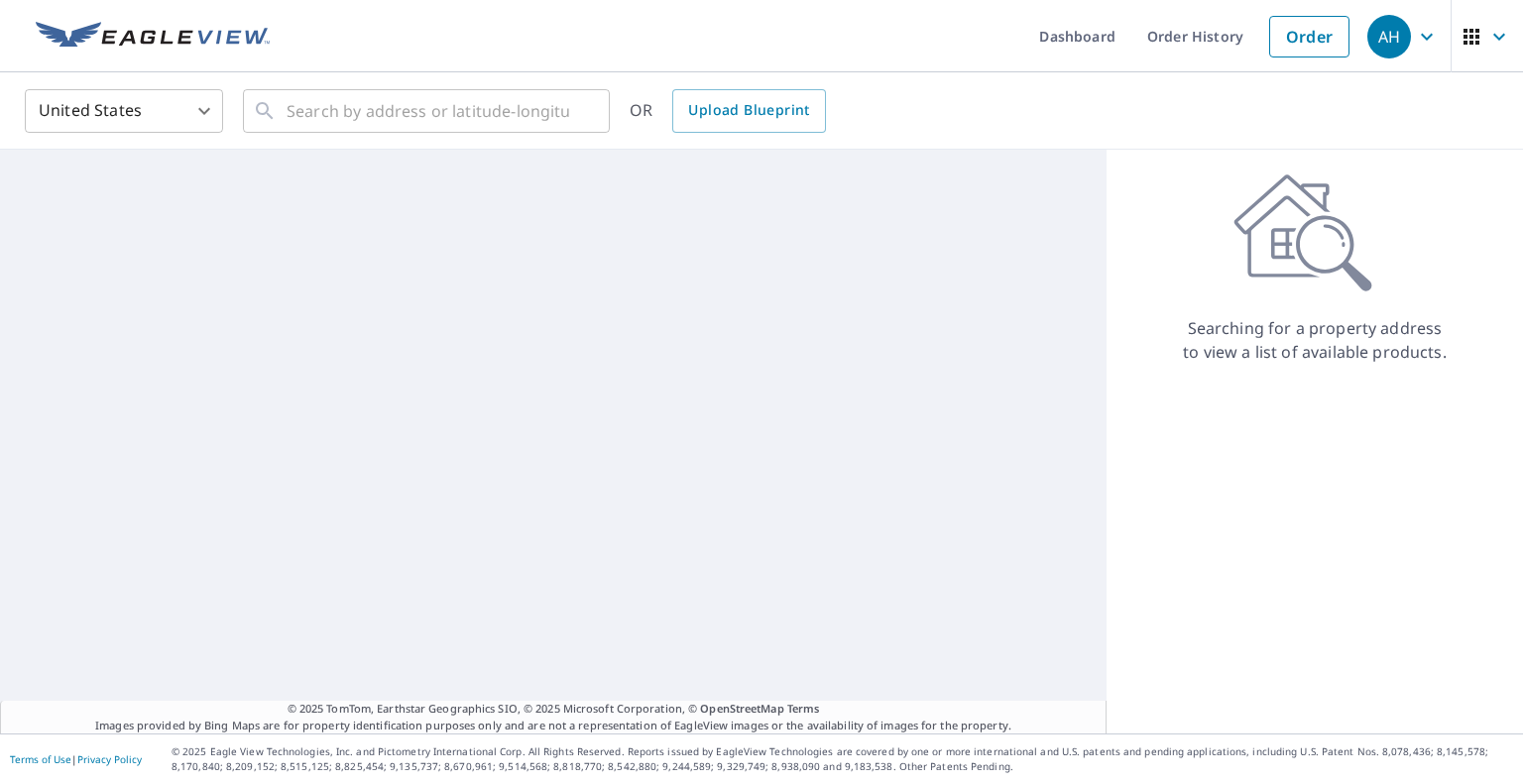 scroll, scrollTop: 0, scrollLeft: 0, axis: both 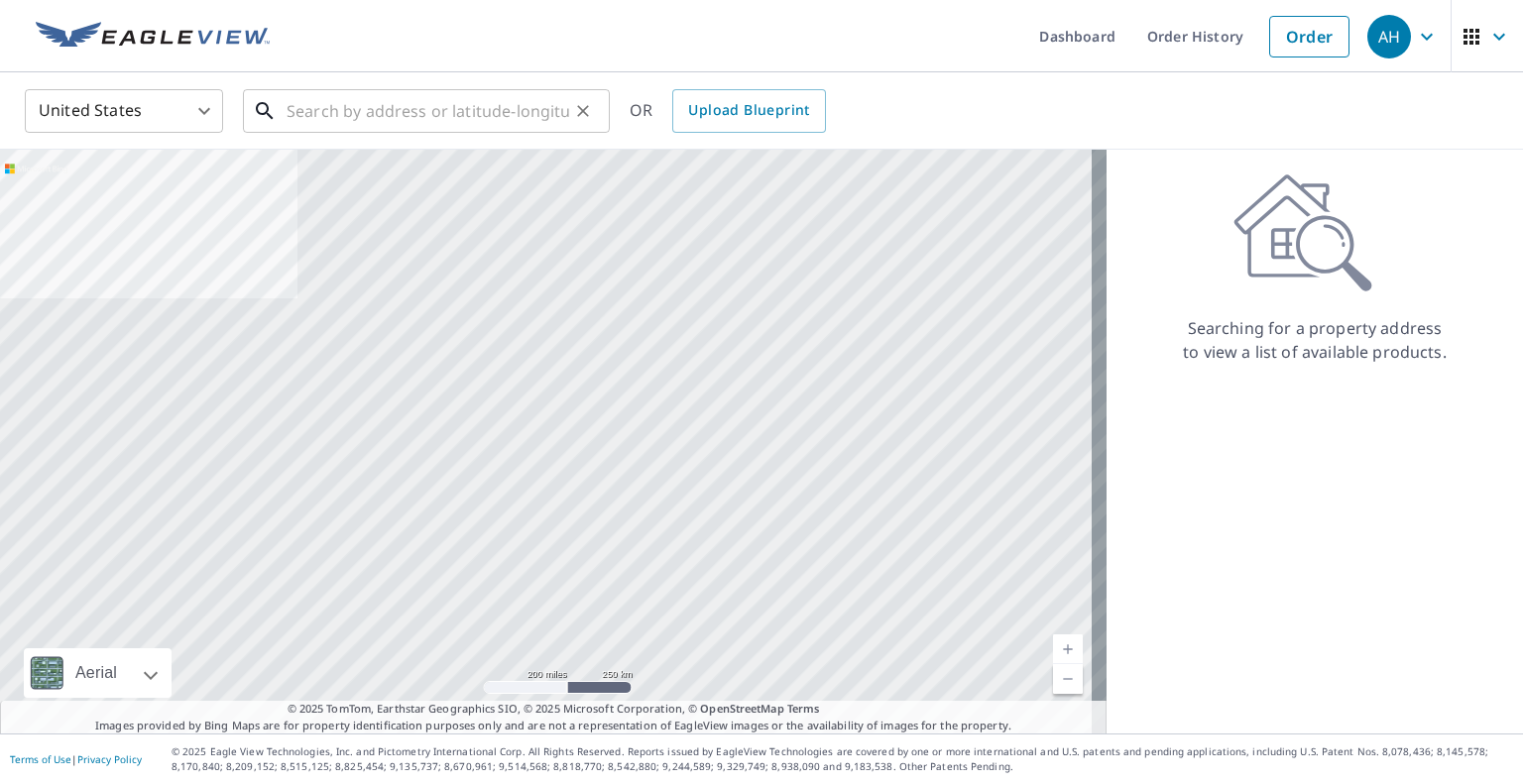 click at bounding box center [427, 111] 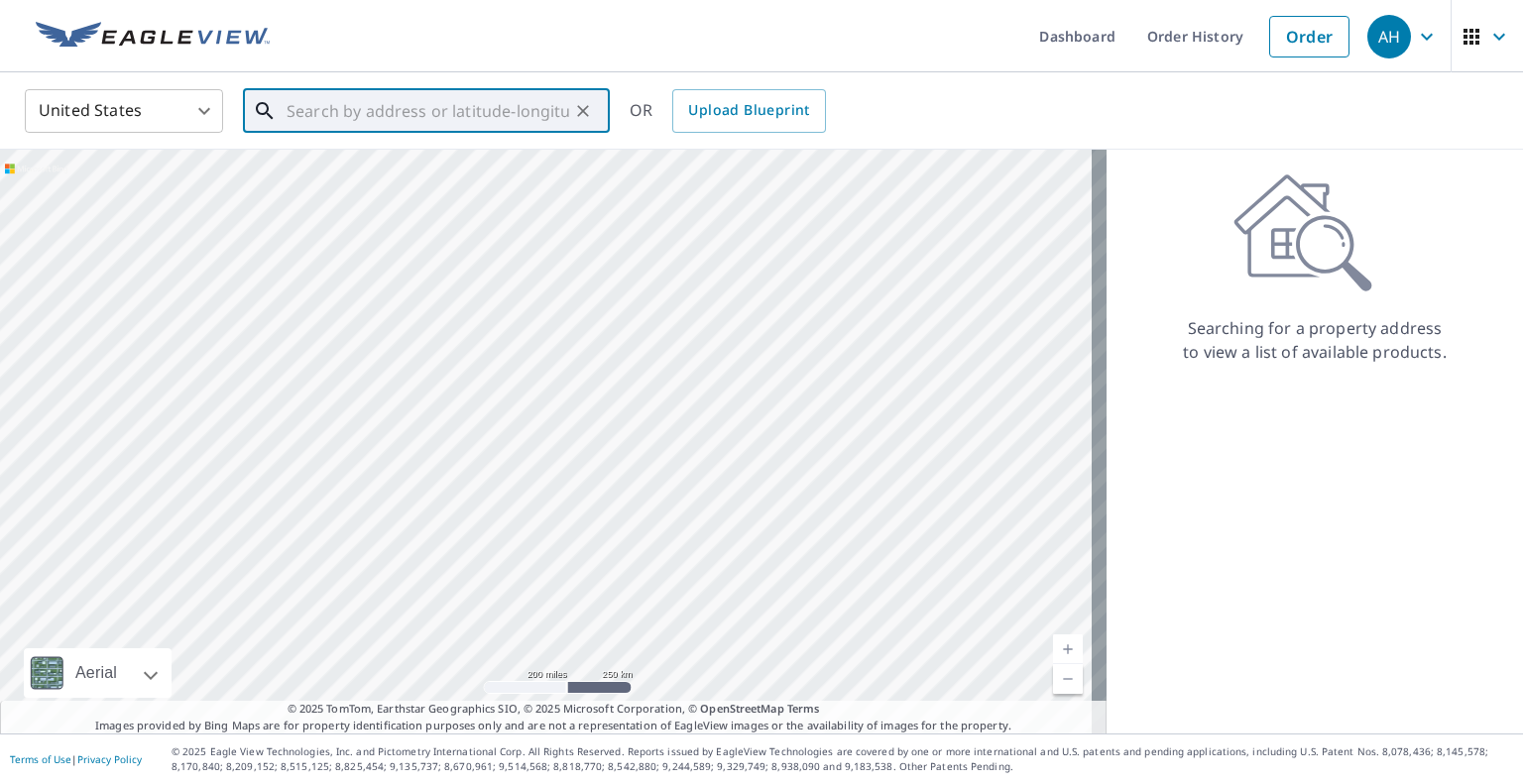 paste on "[NUMBER] [STREET]" 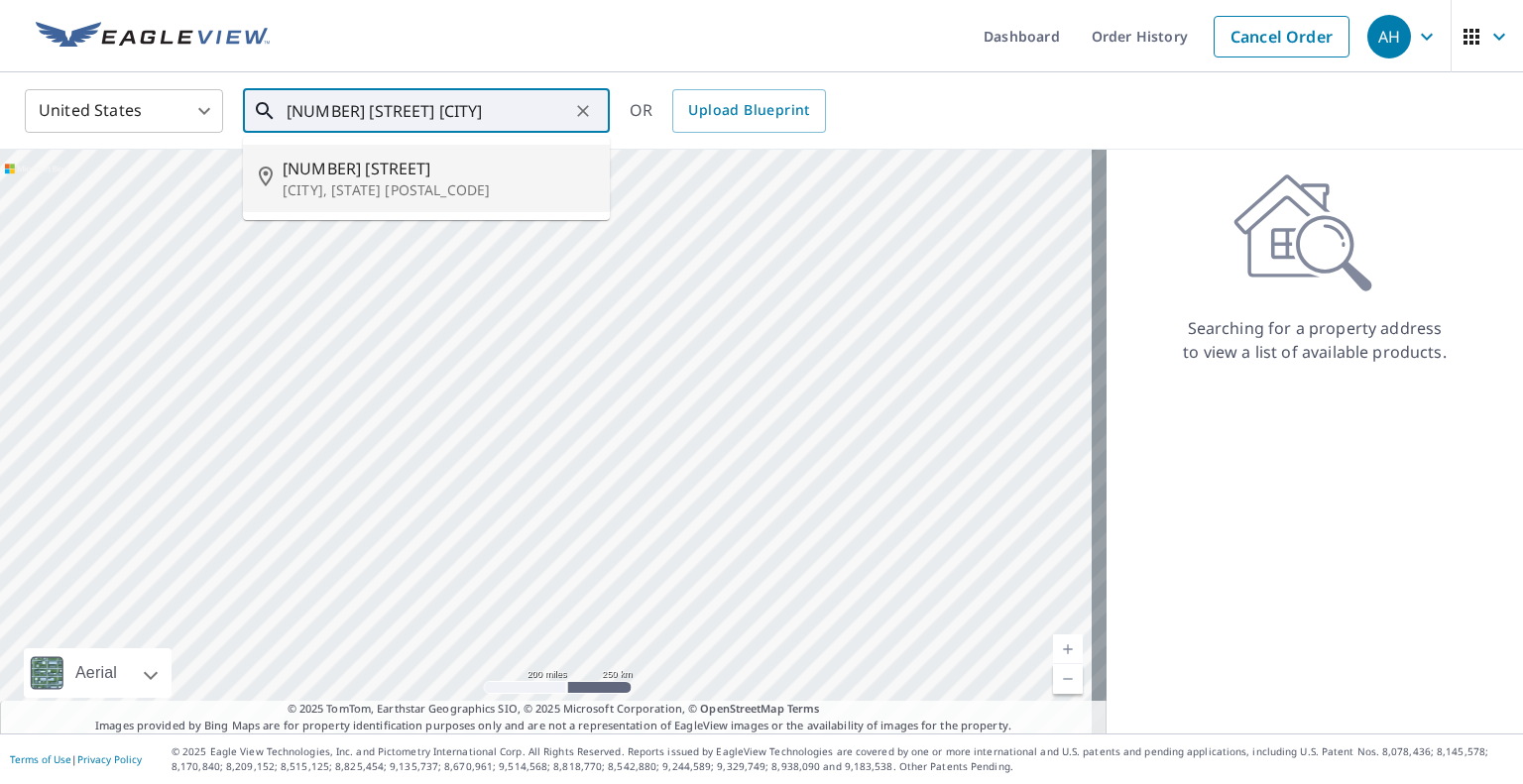 click on "[NUMBER] [STREET]" at bounding box center [438, 168] 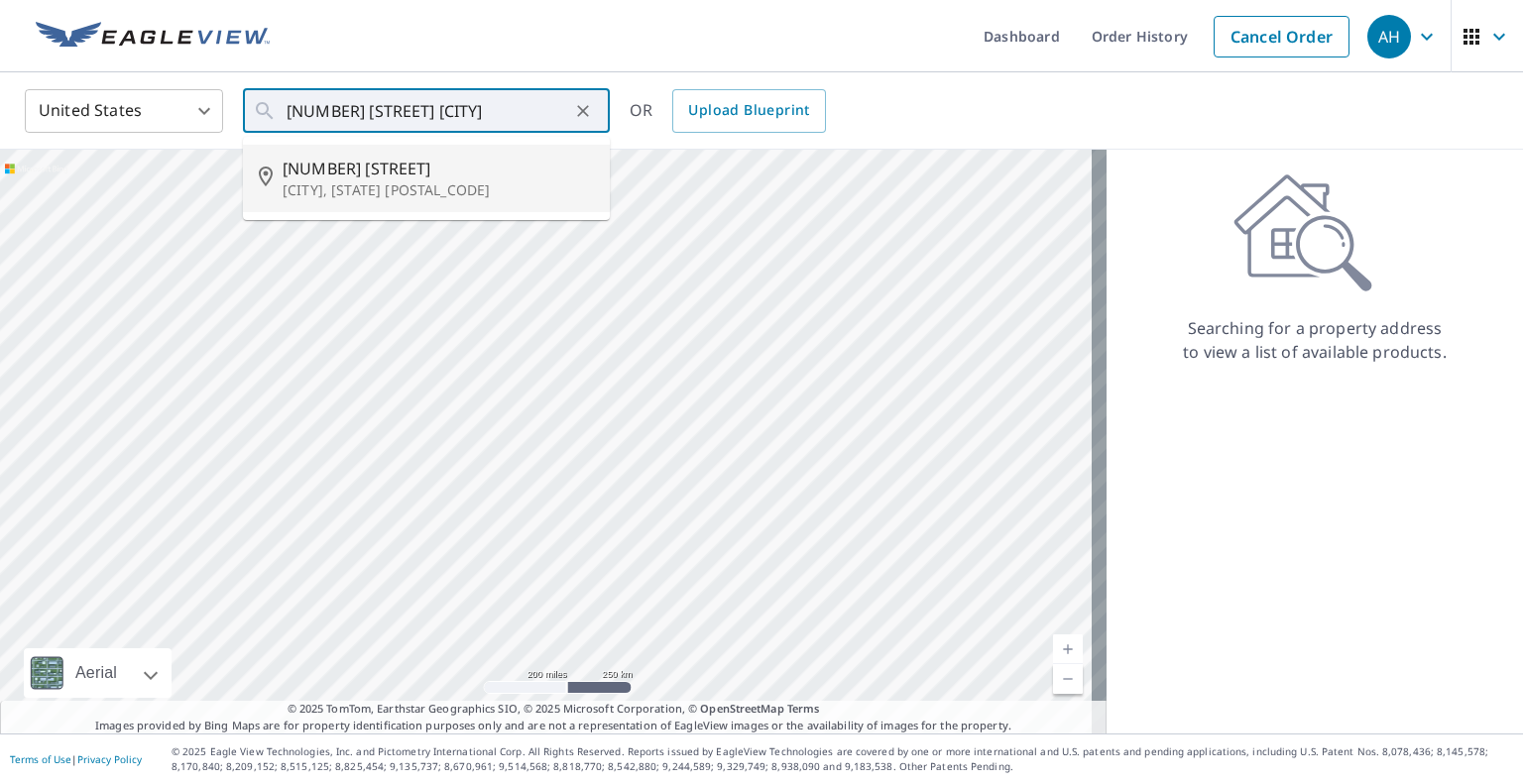 type on "[NUMBER] [STREET], [CITY] [STATE] [POSTAL_CODE]" 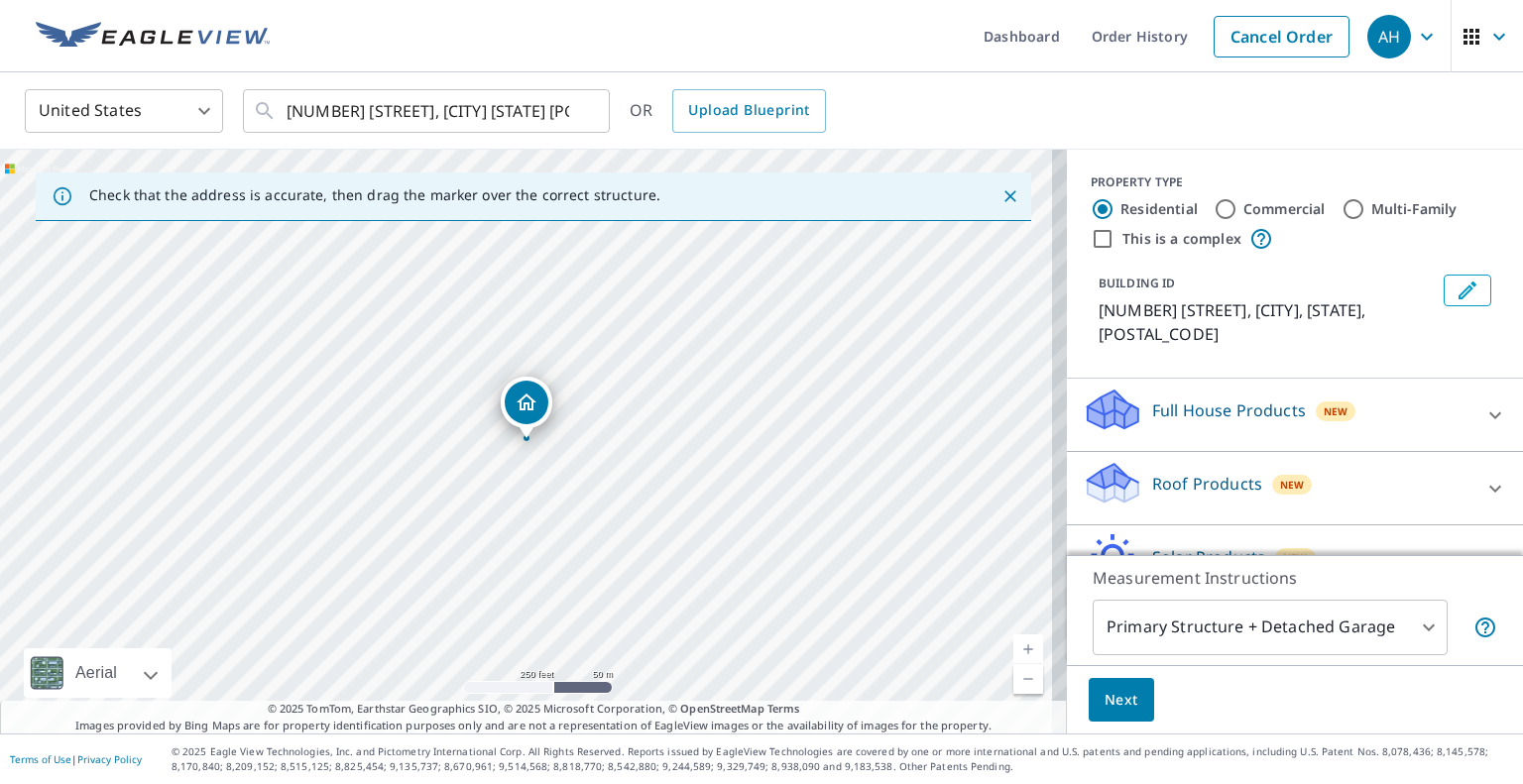 click on "Roof Products" at bounding box center [1207, 484] 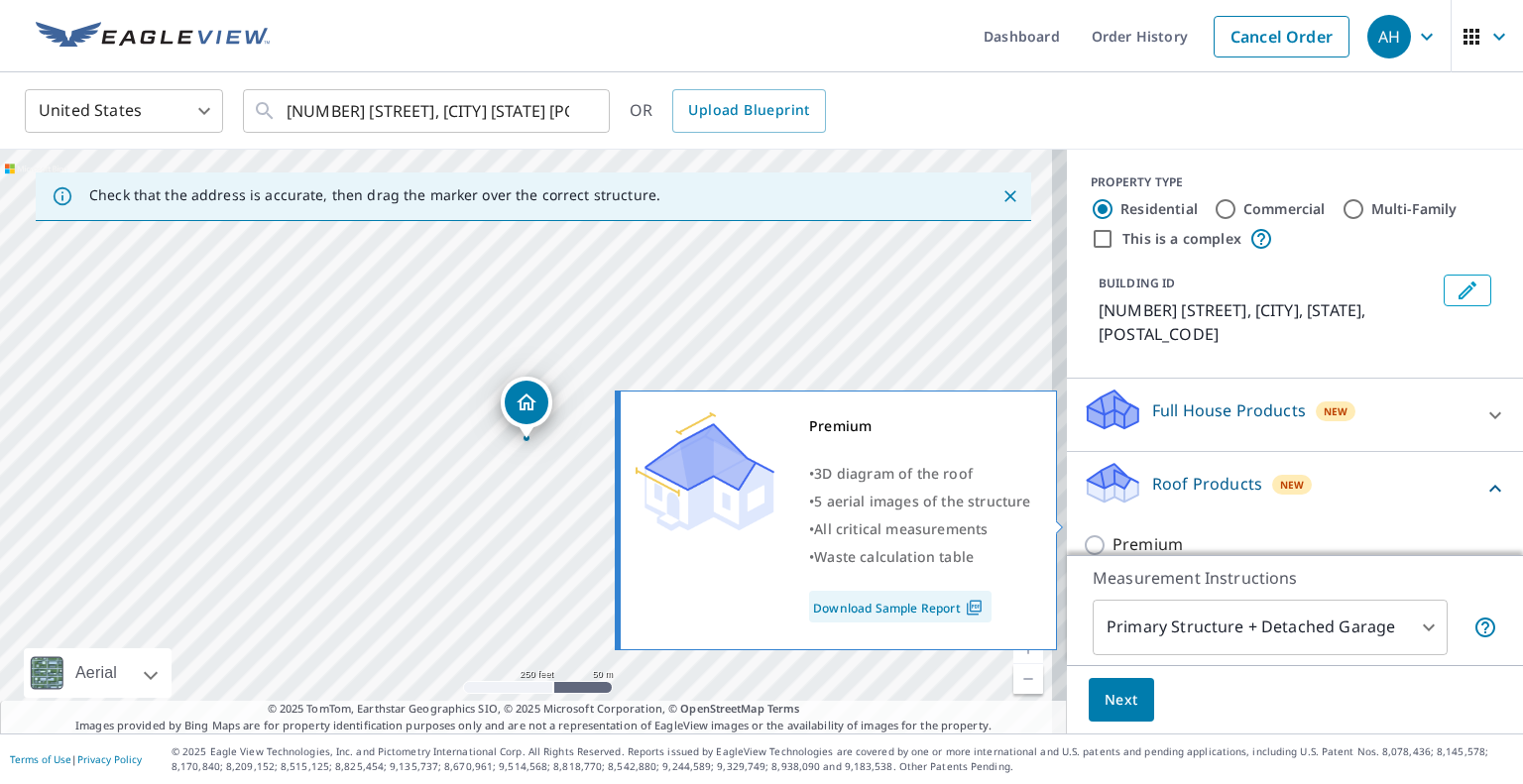click on "Premium" at bounding box center [1147, 544] 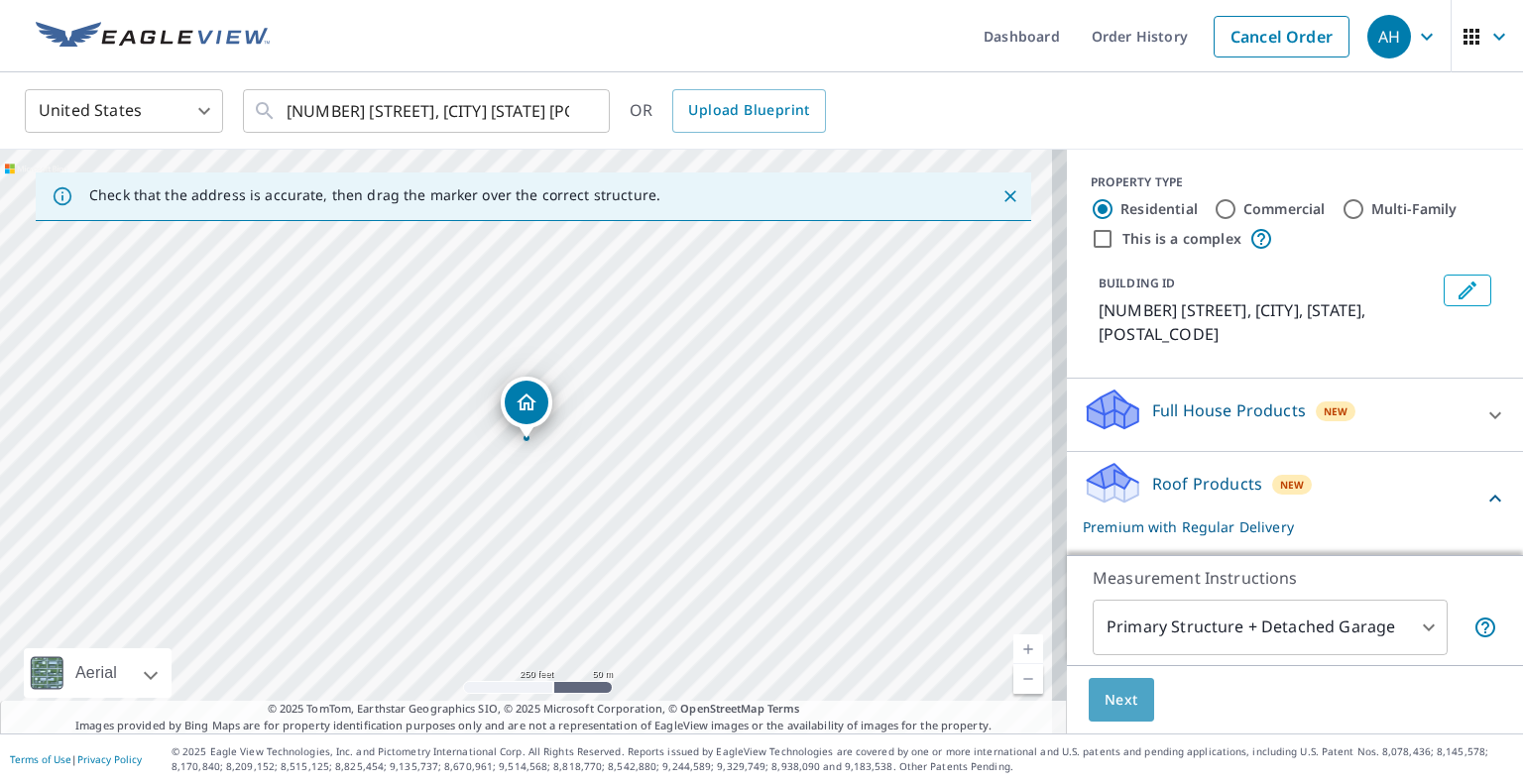 click on "Next" at bounding box center (1121, 700) 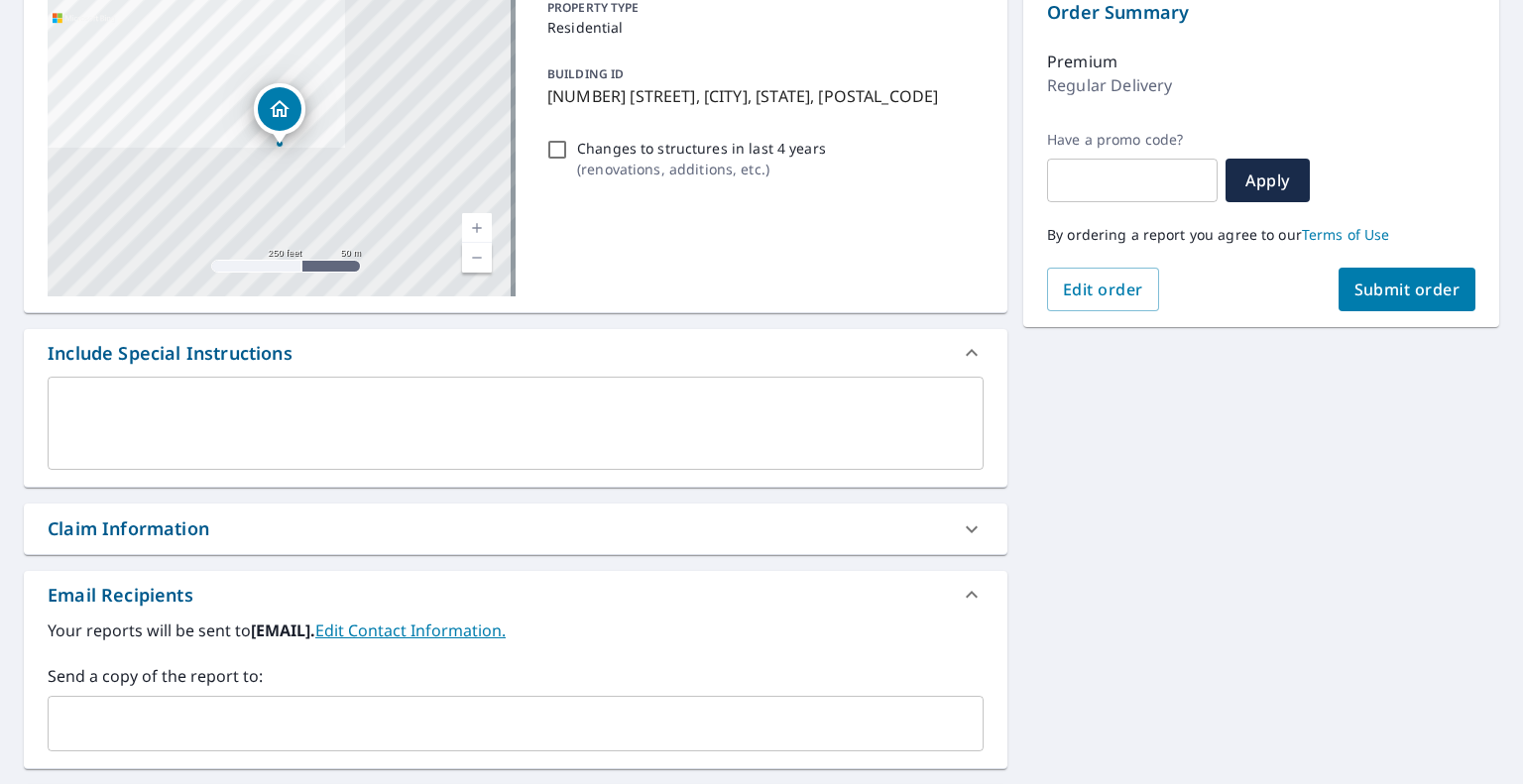 scroll, scrollTop: 272, scrollLeft: 0, axis: vertical 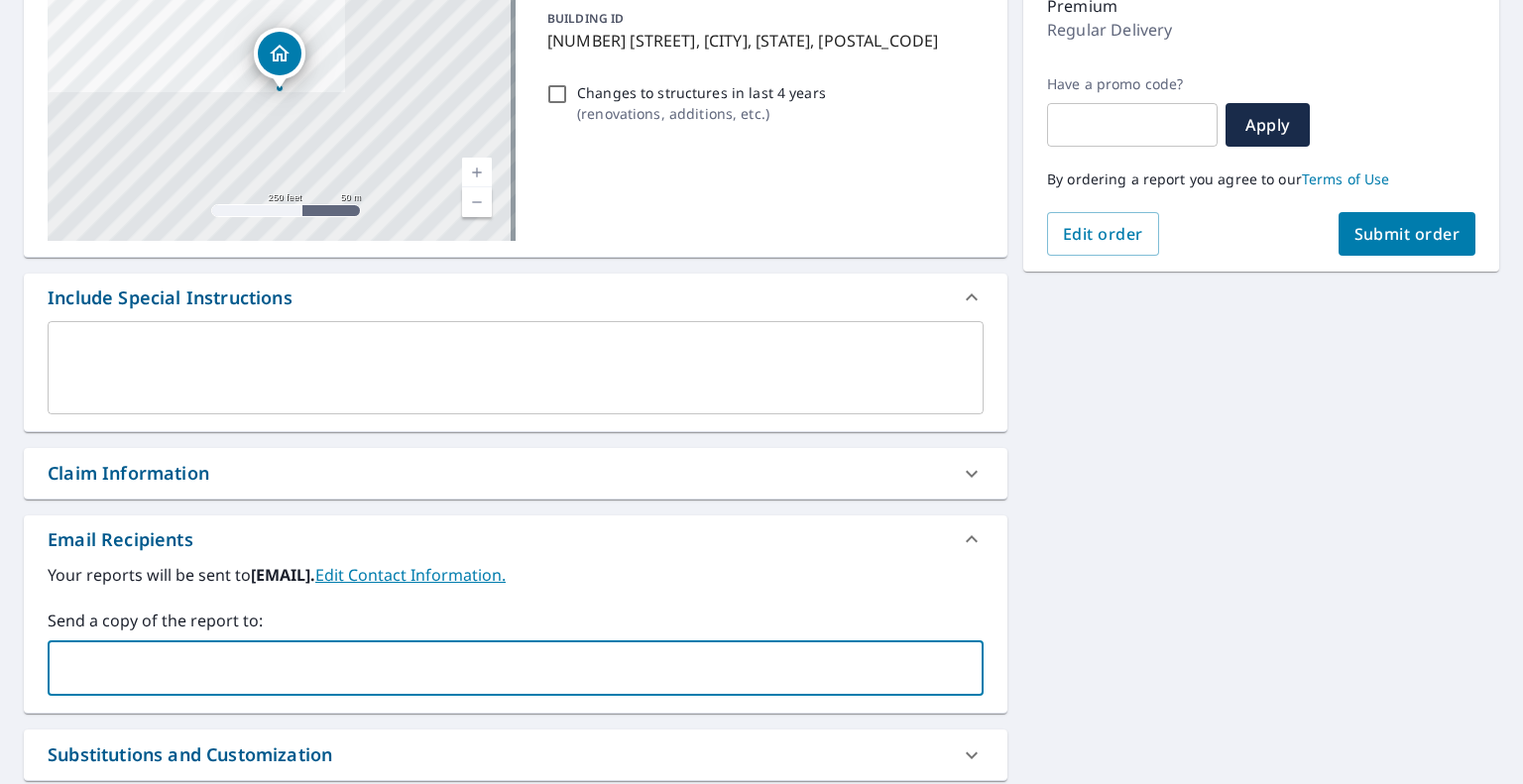 click at bounding box center (501, 668) 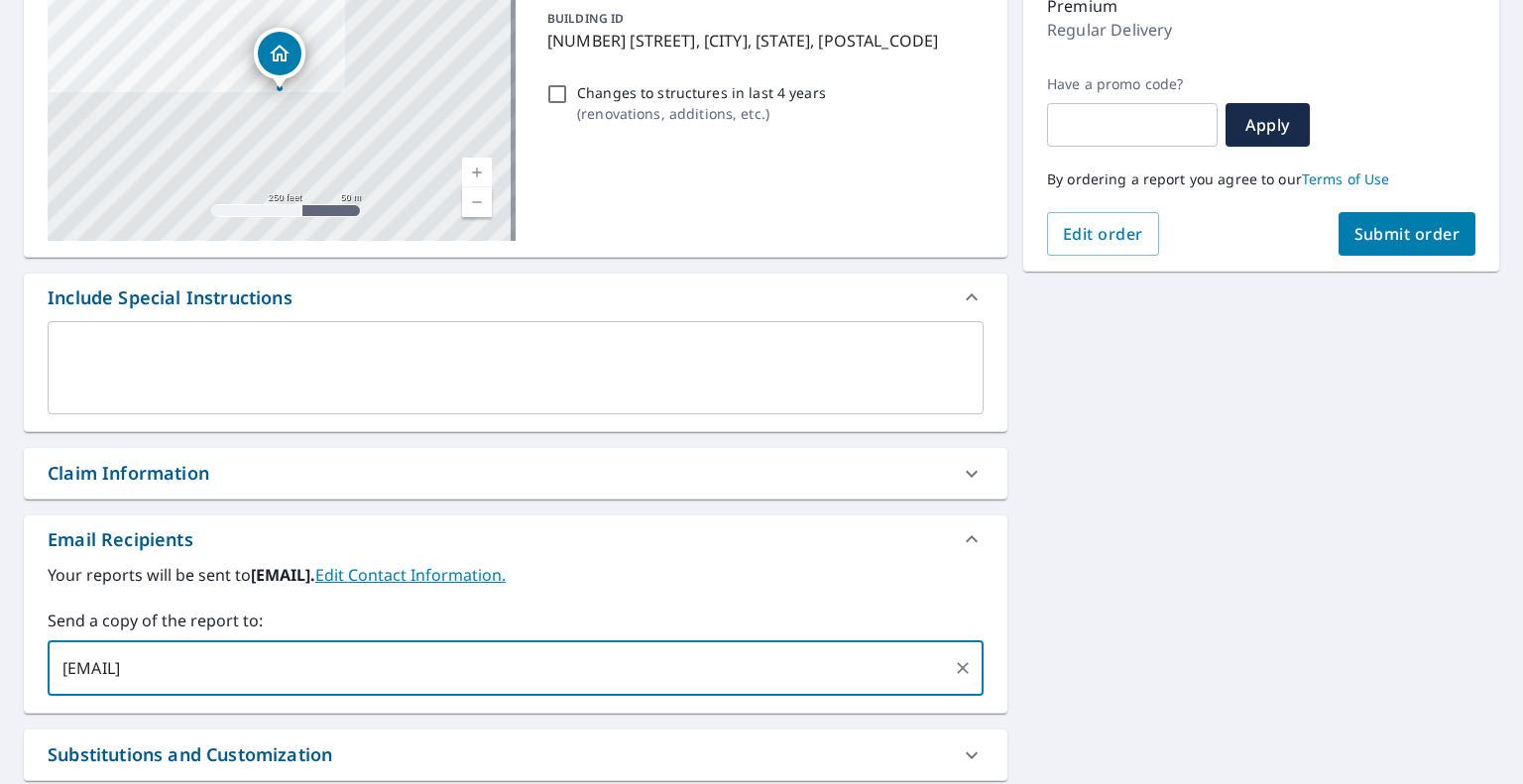type 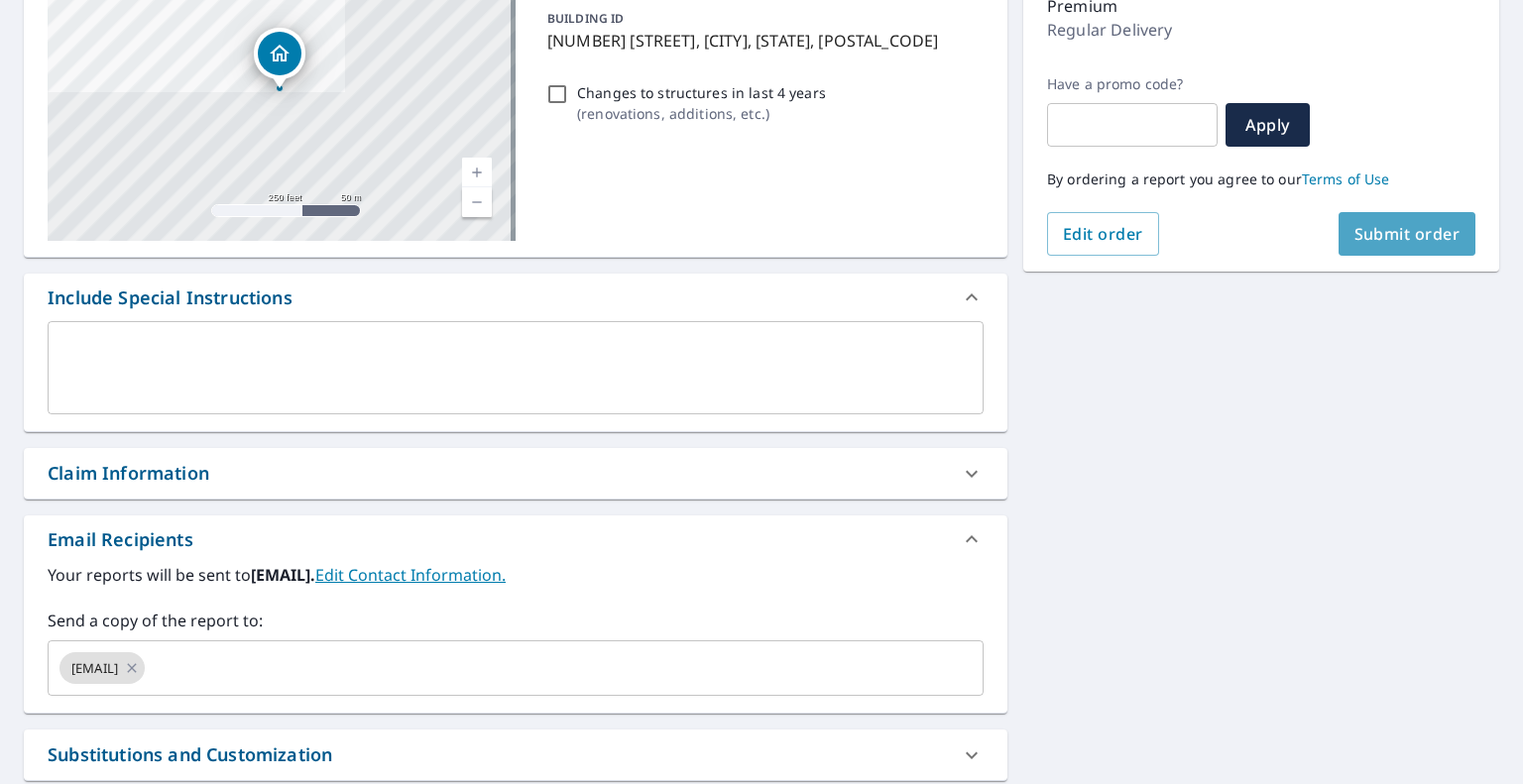 click on "Submit order" at bounding box center [1407, 234] 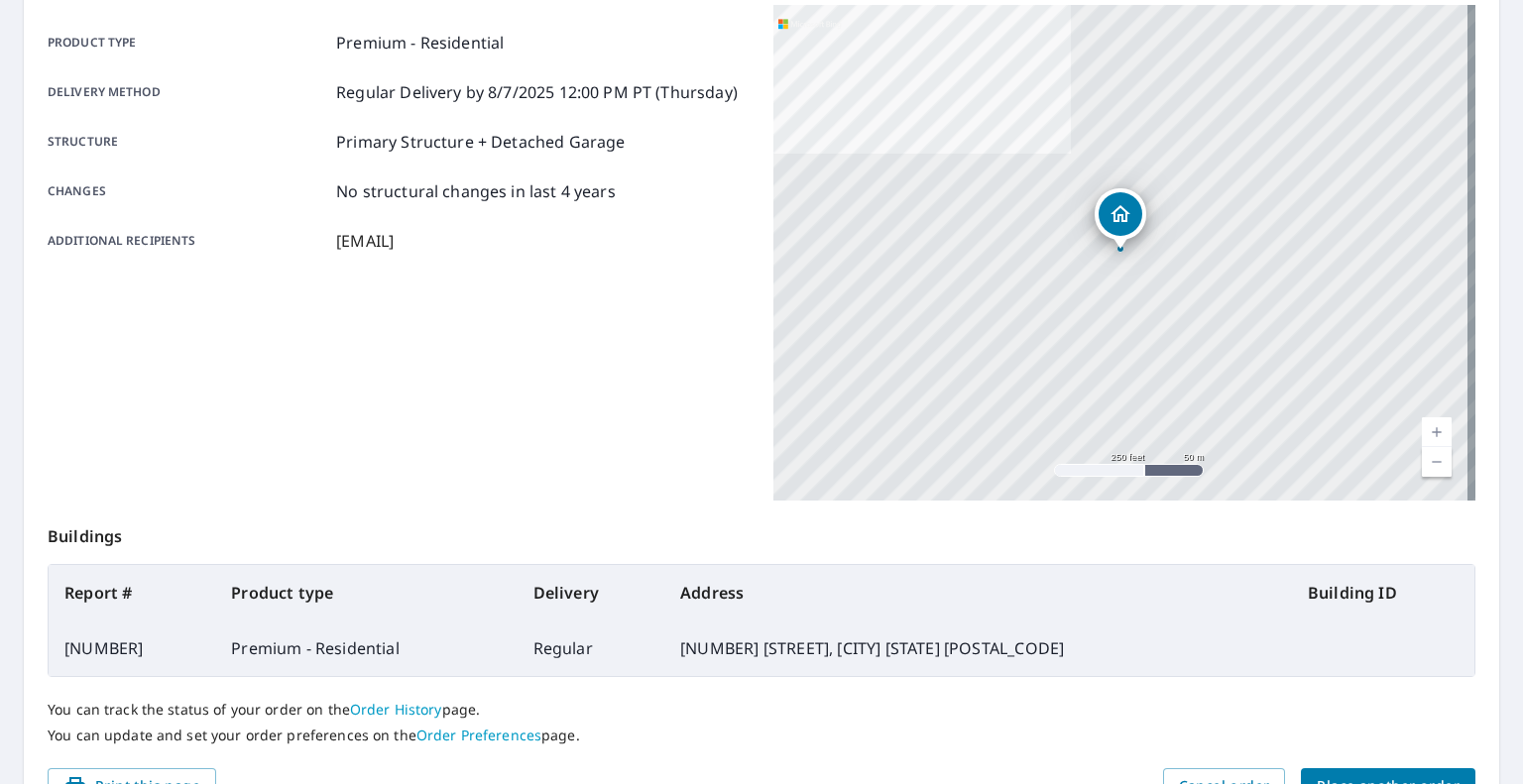 click on "Place another order" at bounding box center [1388, 786] 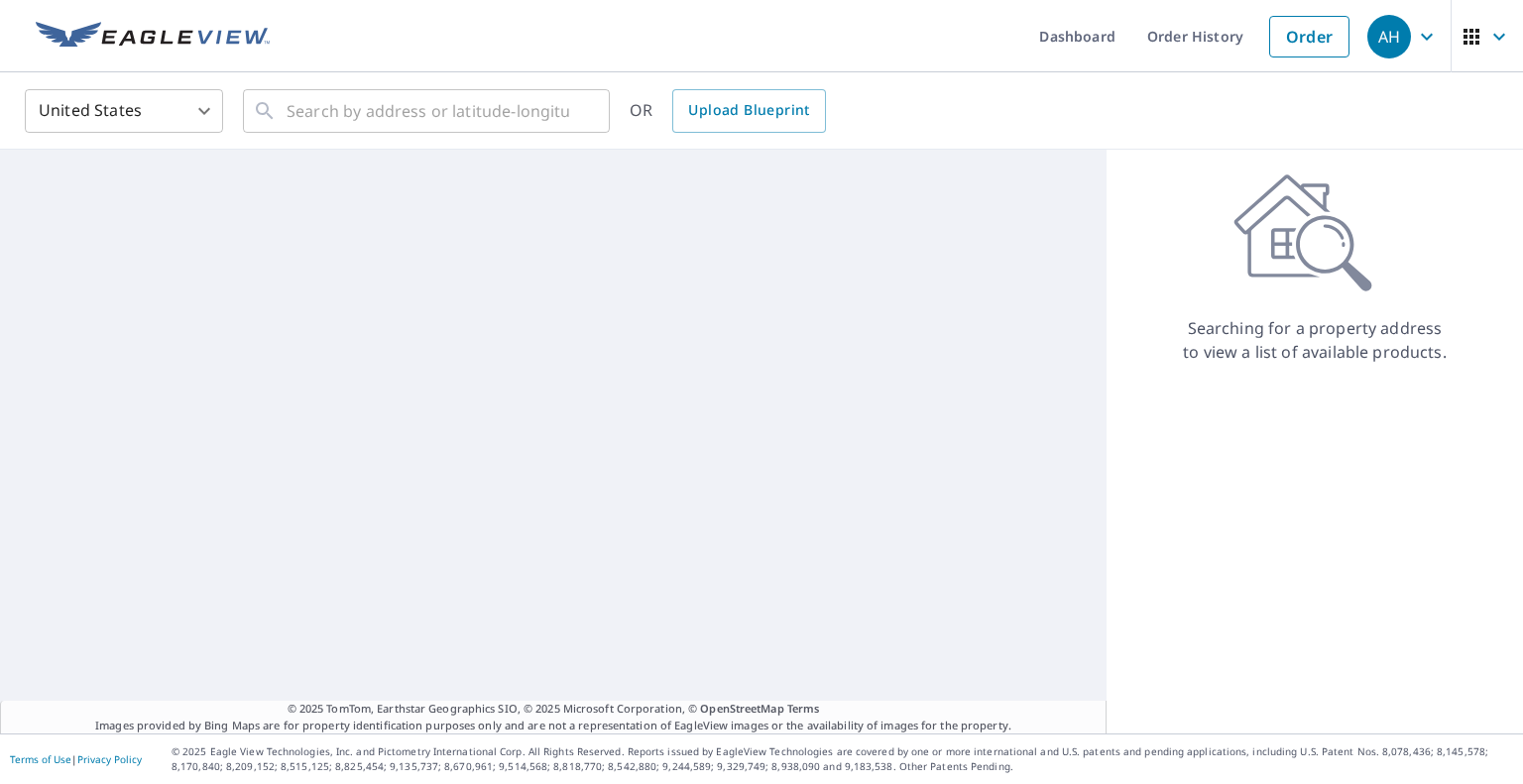 scroll, scrollTop: 0, scrollLeft: 0, axis: both 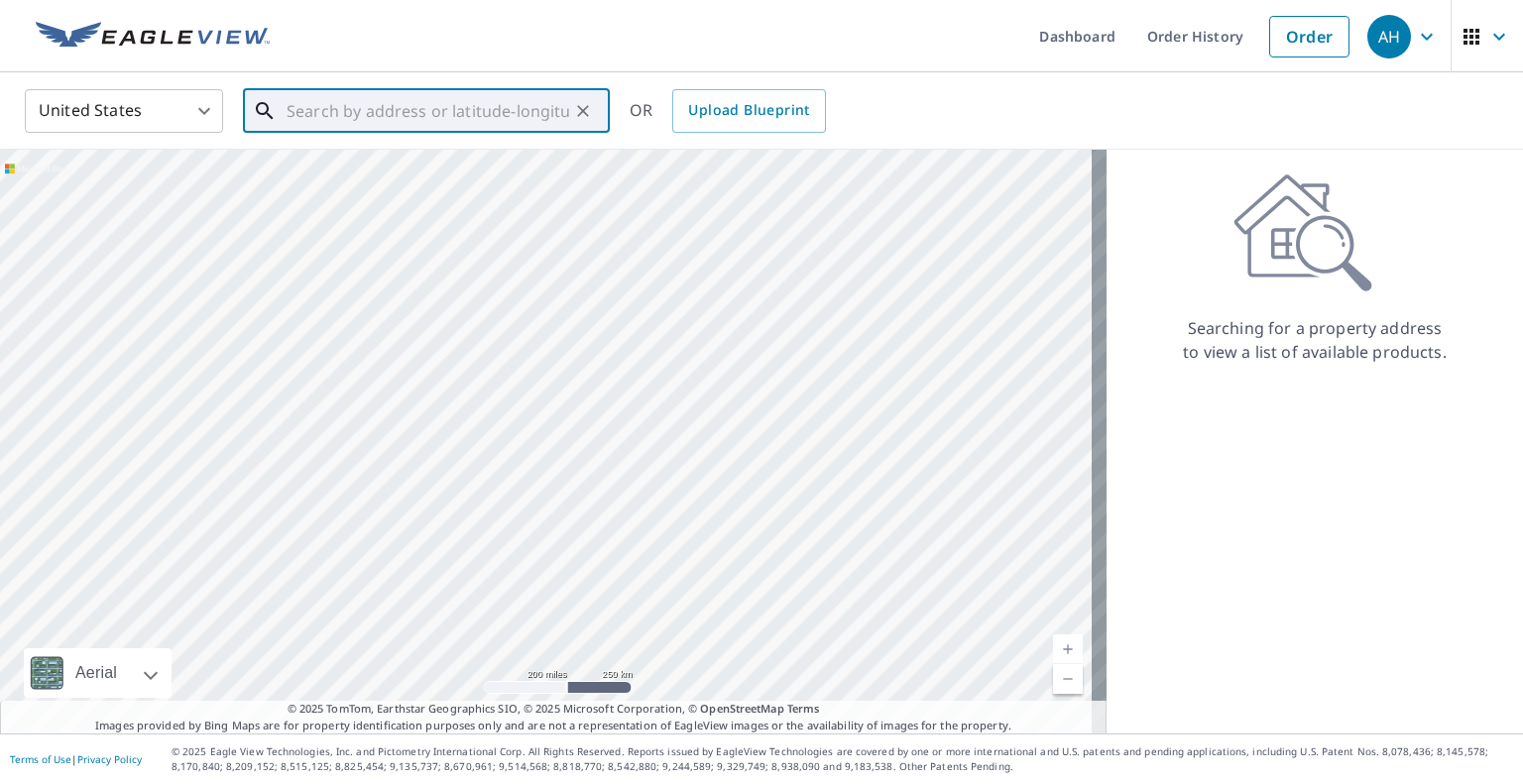 paste on "[NUMBER] [STREET]" 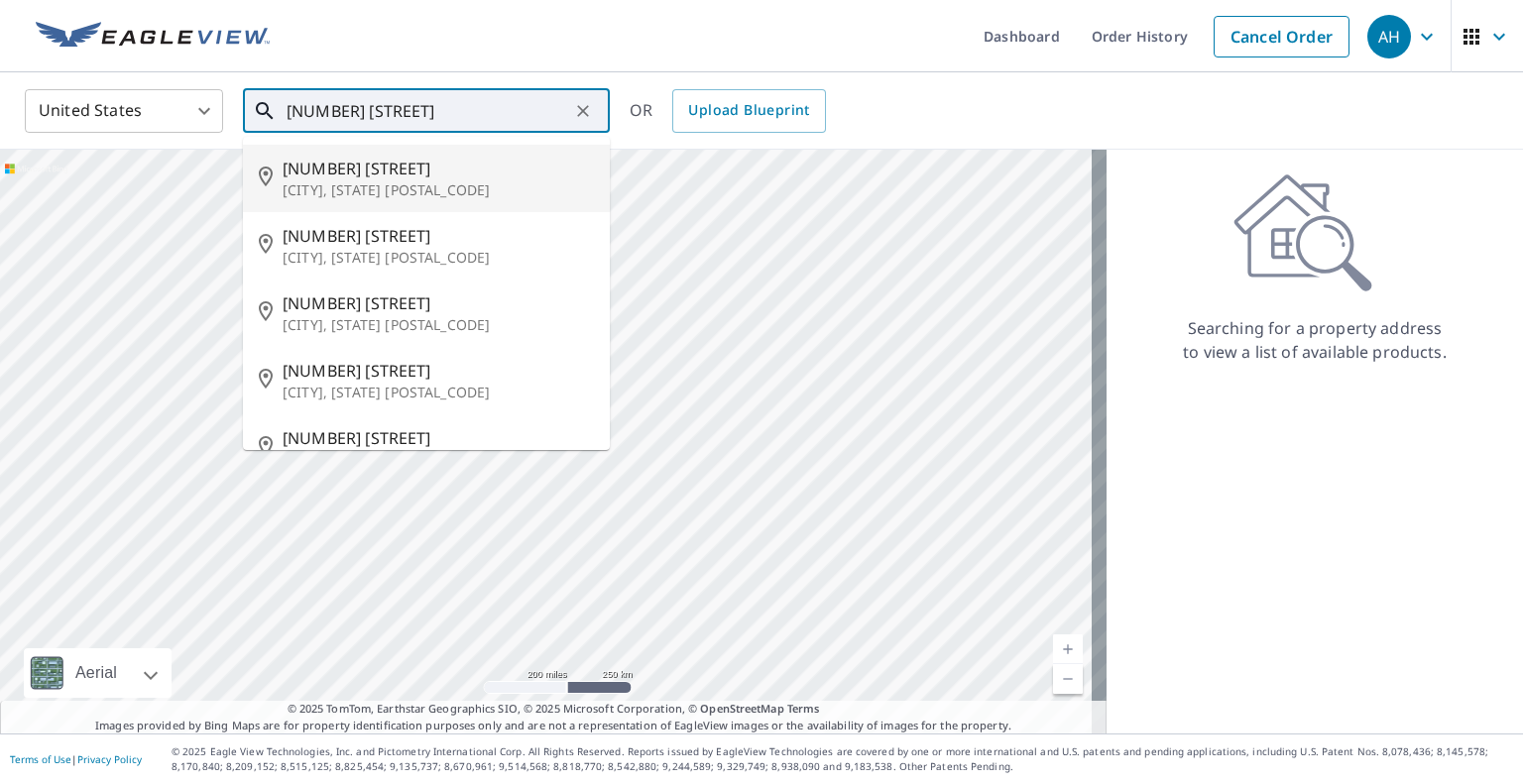 click on "[CITY], [STATE] [POSTAL_CODE]" at bounding box center [438, 190] 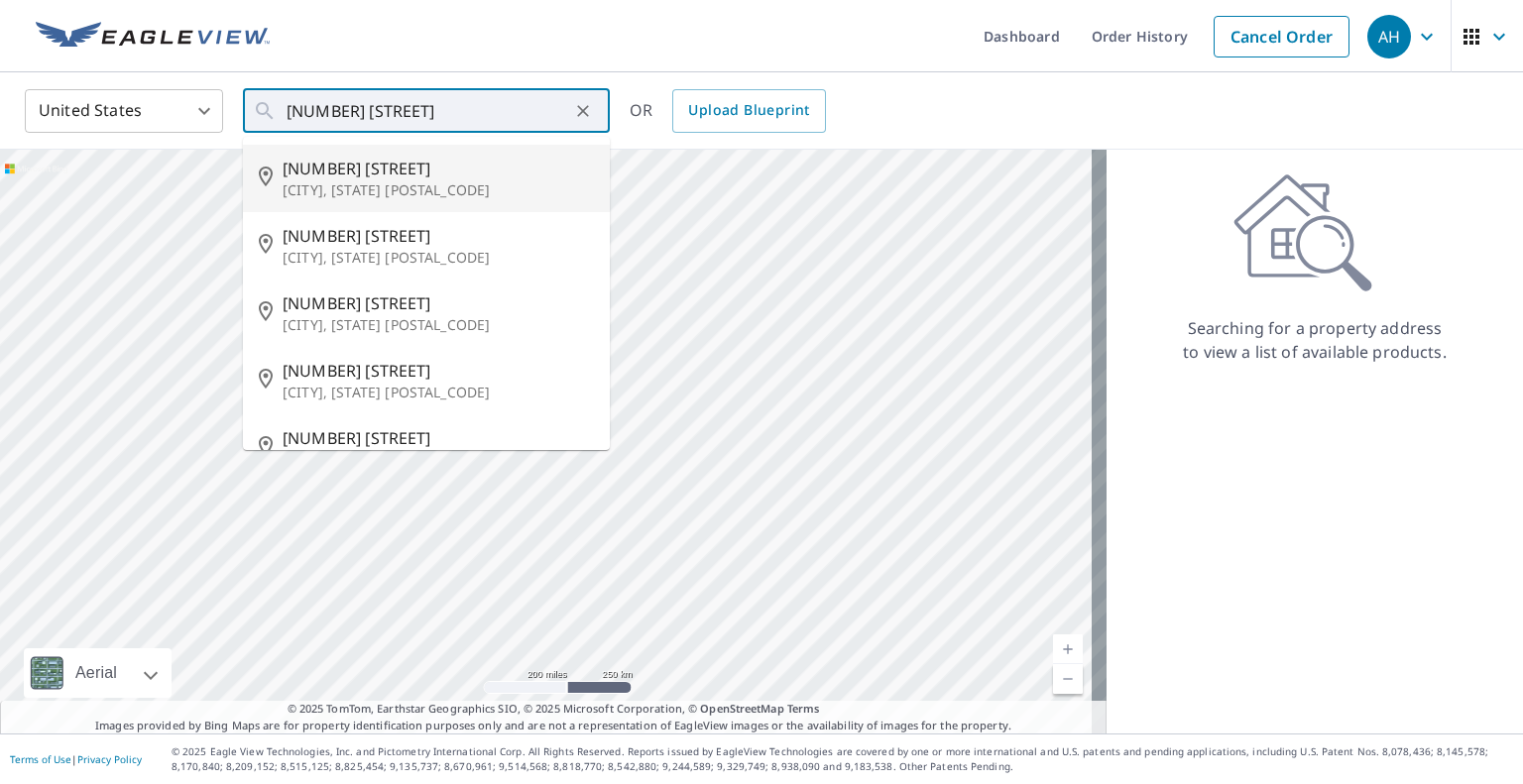 type on "[NUMBER] [STREET] [CITY], [STATE] [POSTAL_CODE]" 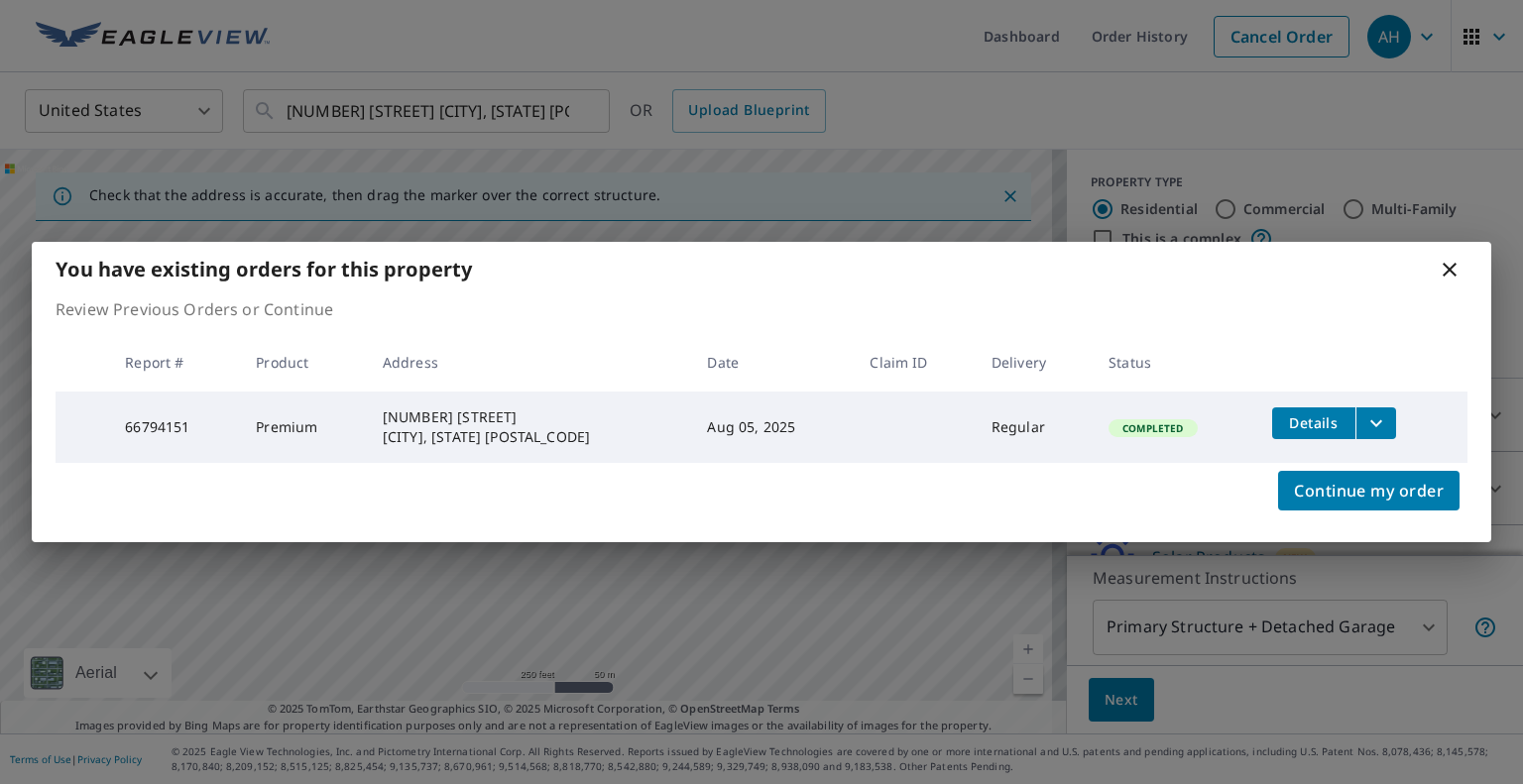 click at bounding box center [1375, 423] 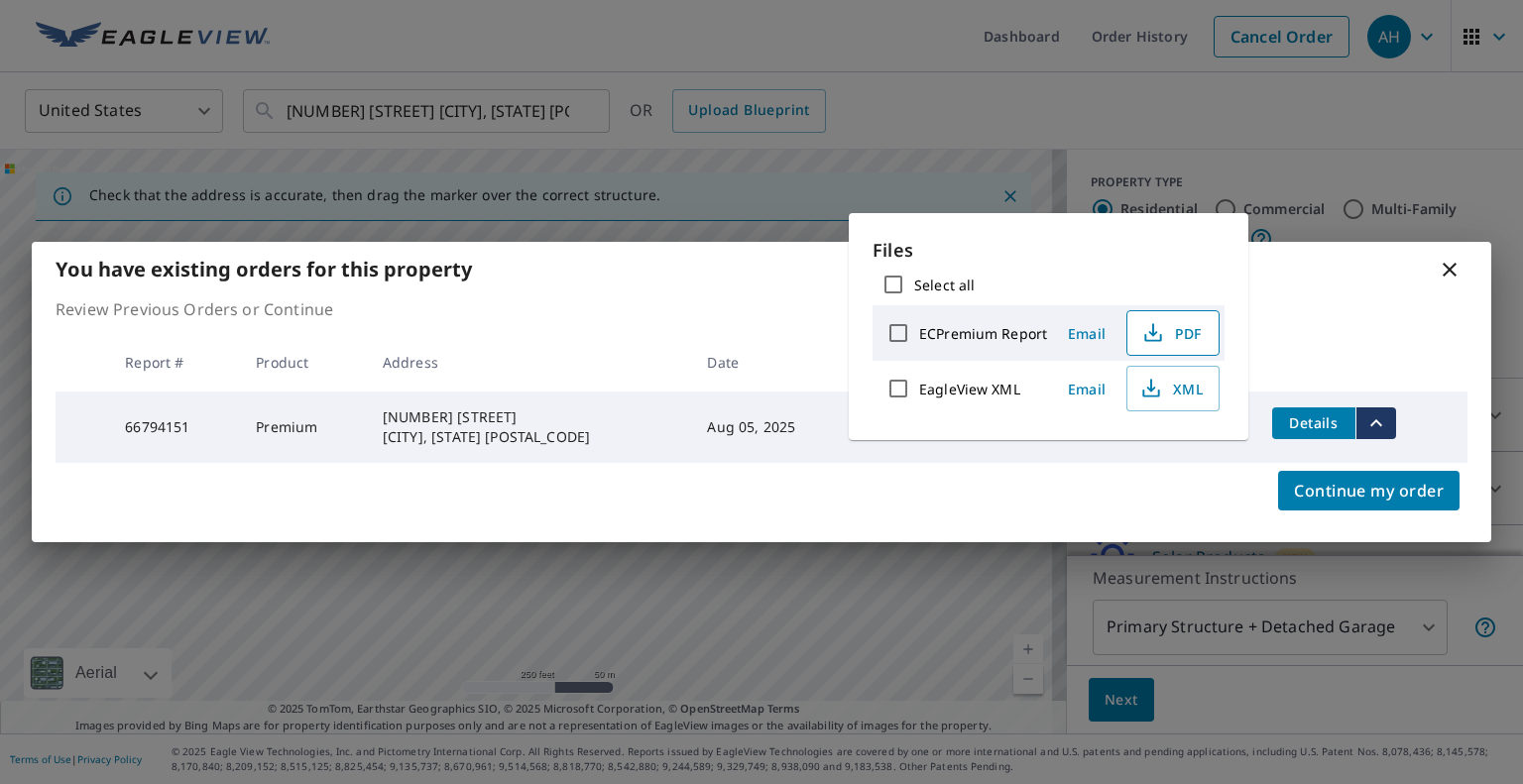 click on "PDF" at bounding box center [1171, 333] 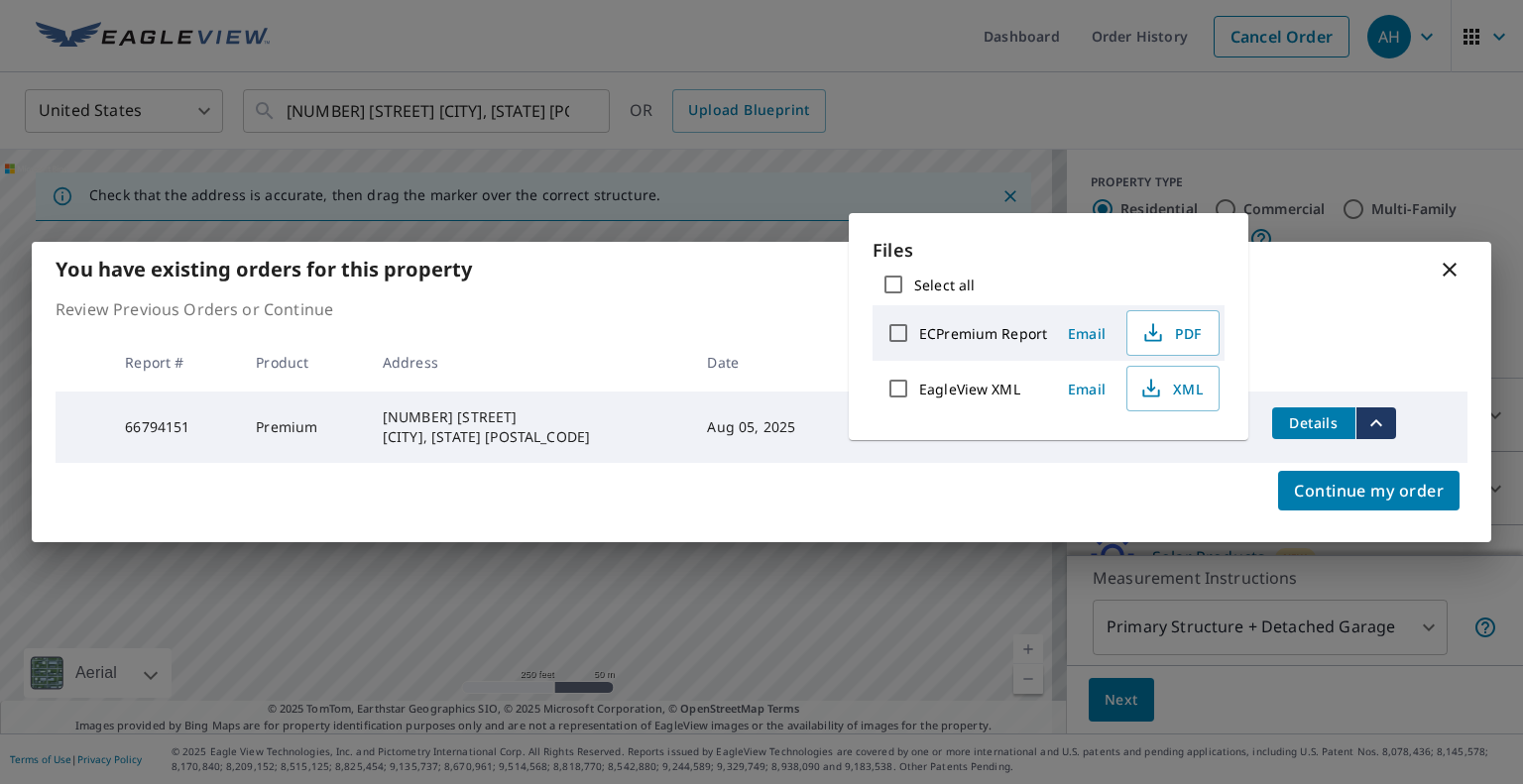 click on "You have existing orders for this property" at bounding box center (762, 269) 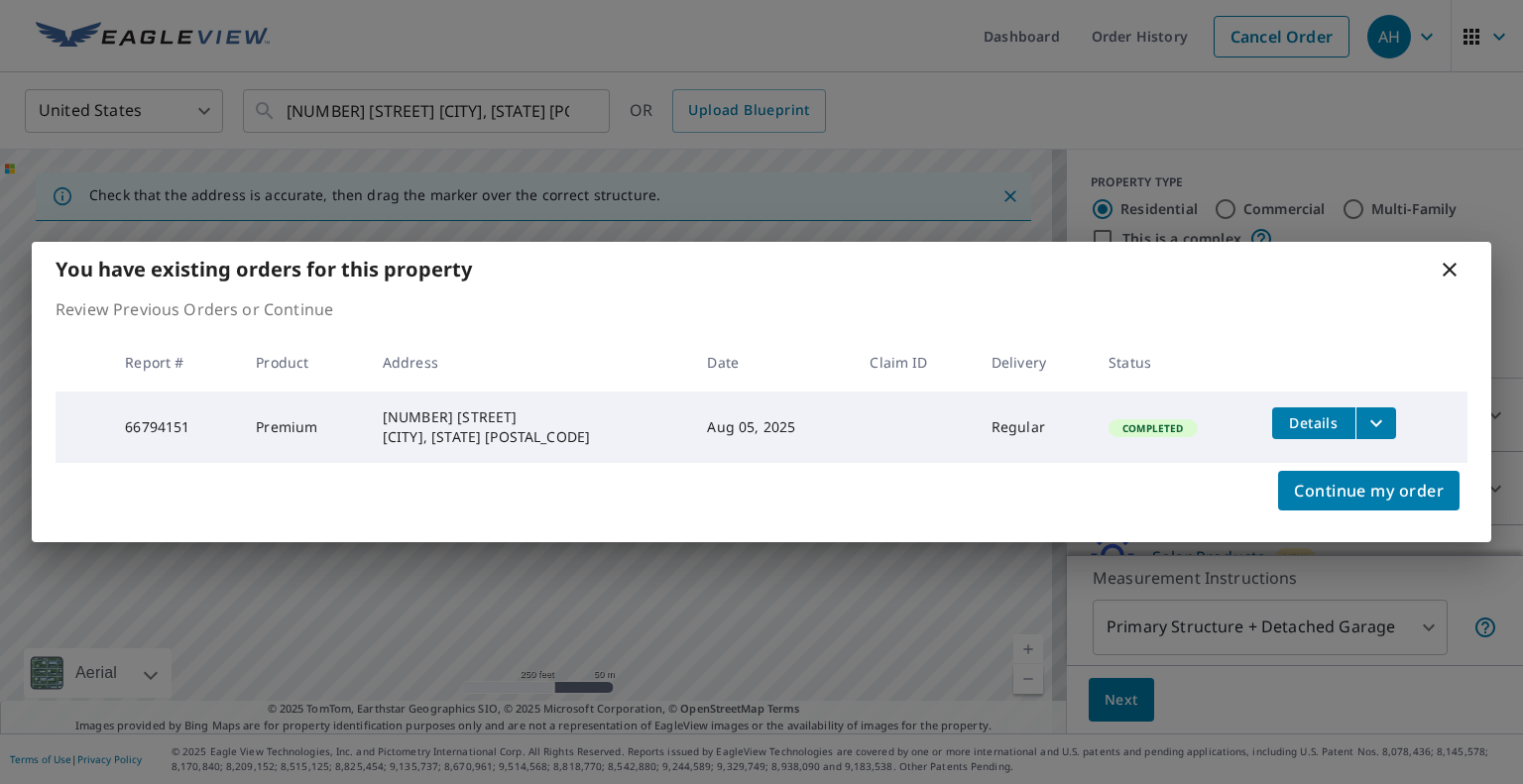 click 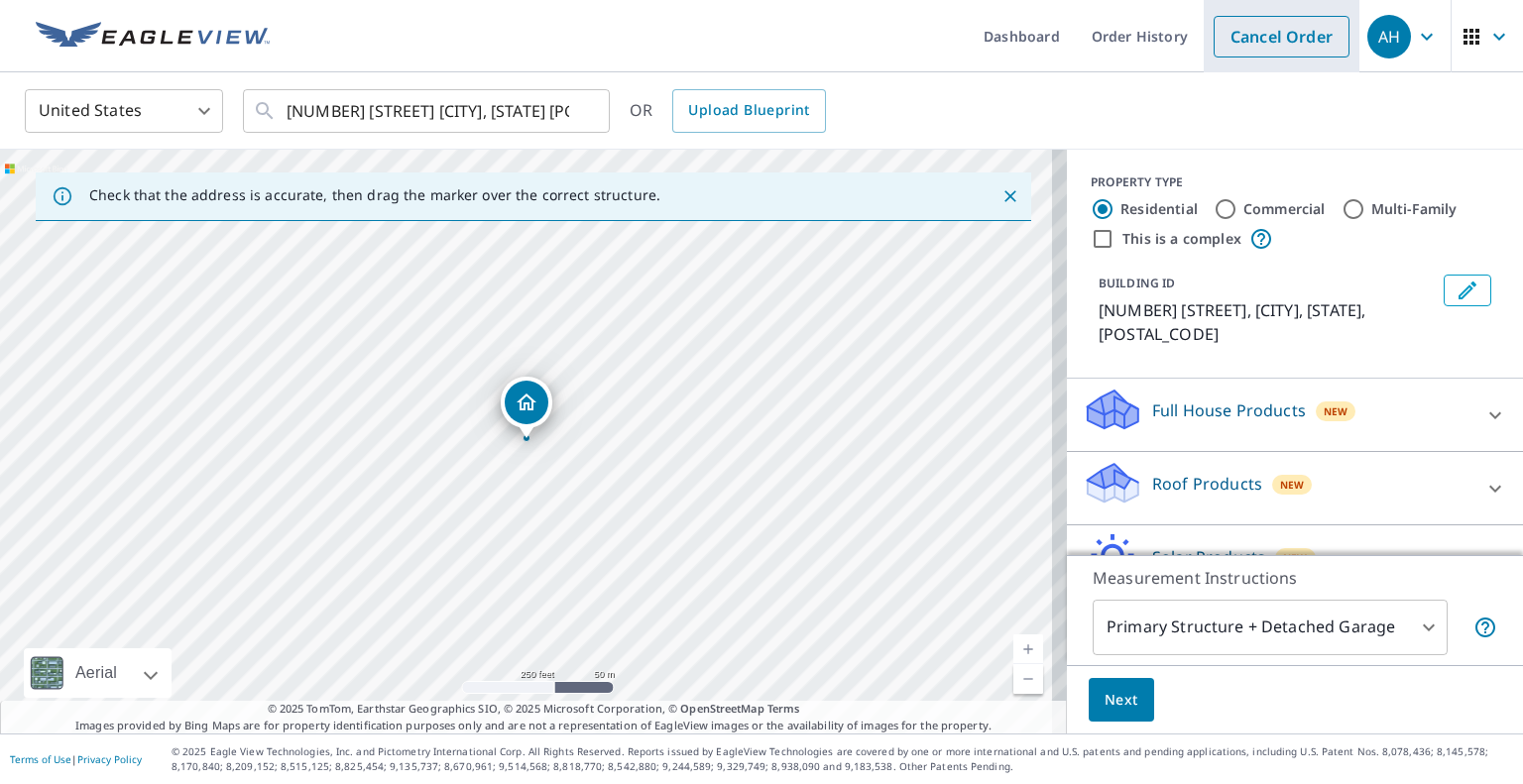 click on "Cancel Order" at bounding box center (1281, 37) 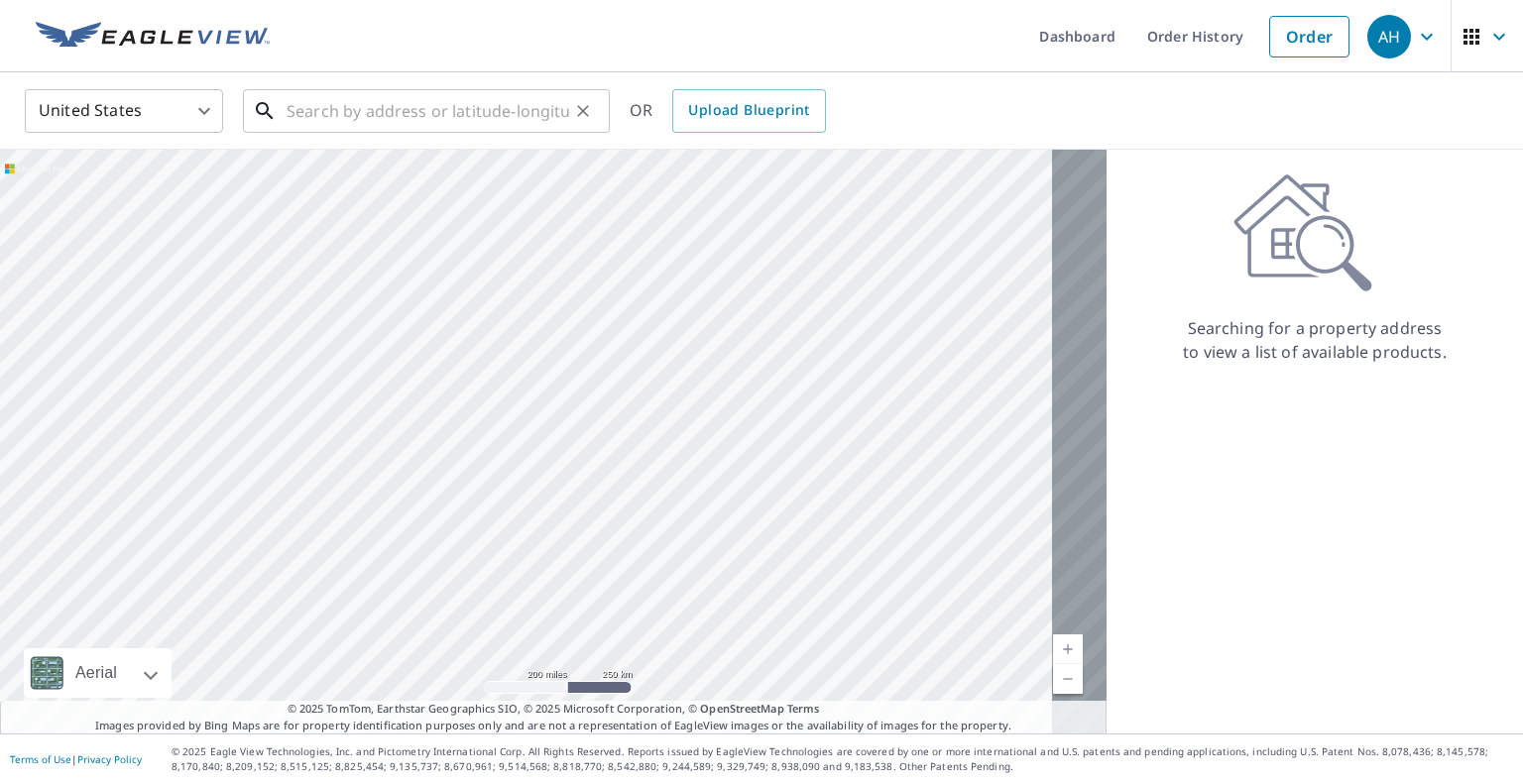 click at bounding box center (427, 111) 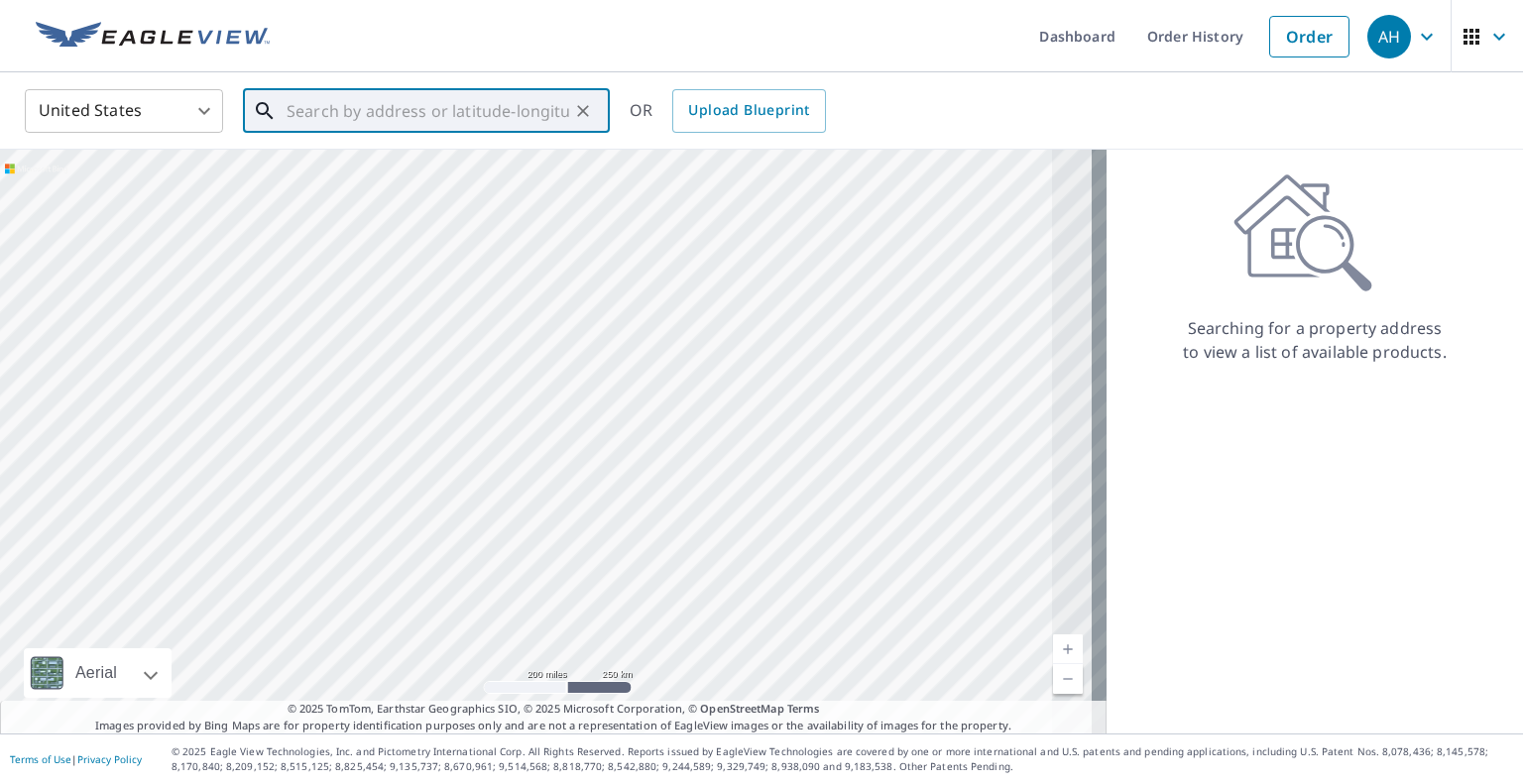 paste on "[NUMBER] [STREET]" 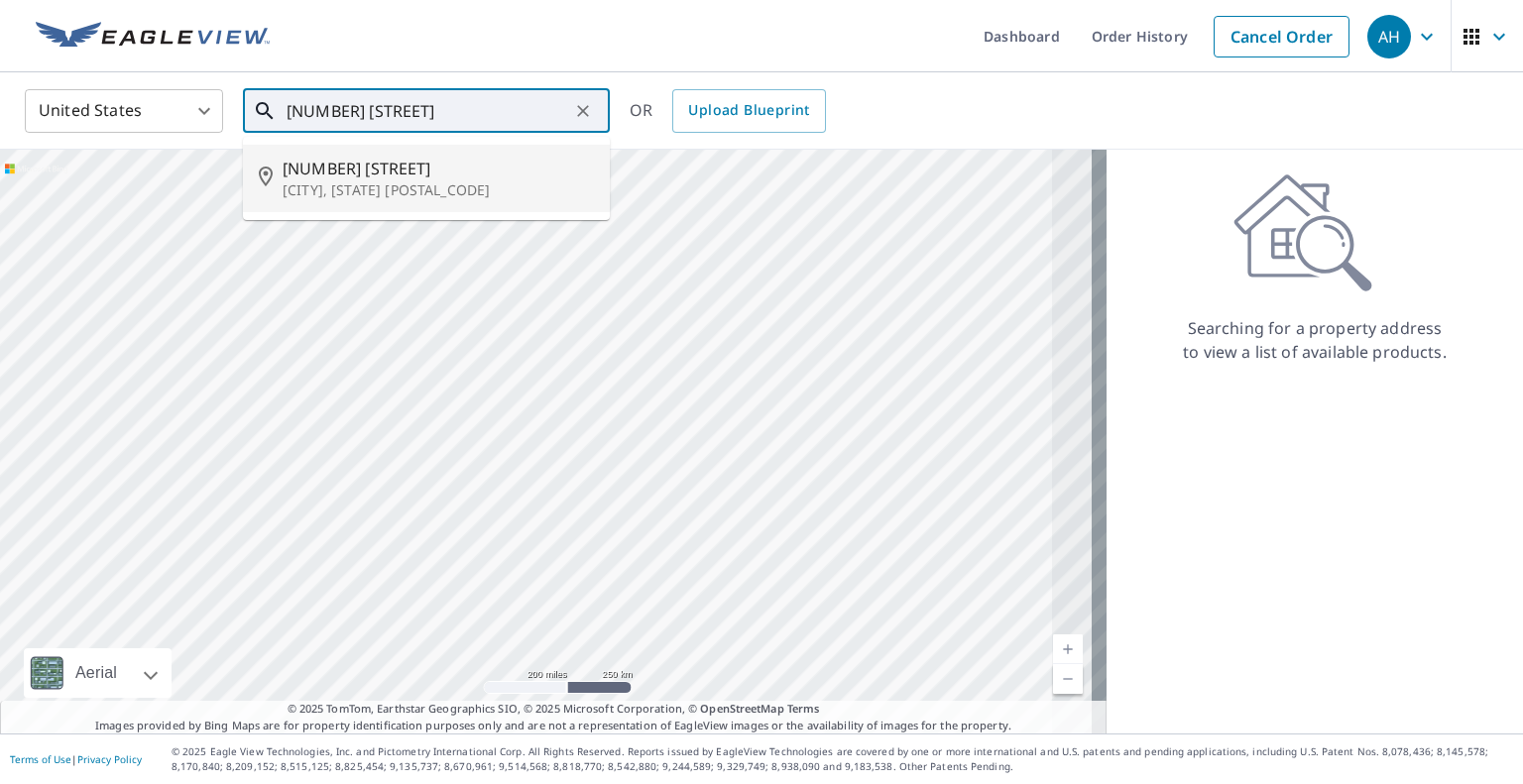 drag, startPoint x: 390, startPoint y: 186, endPoint x: 408, endPoint y: 126, distance: 62.641839 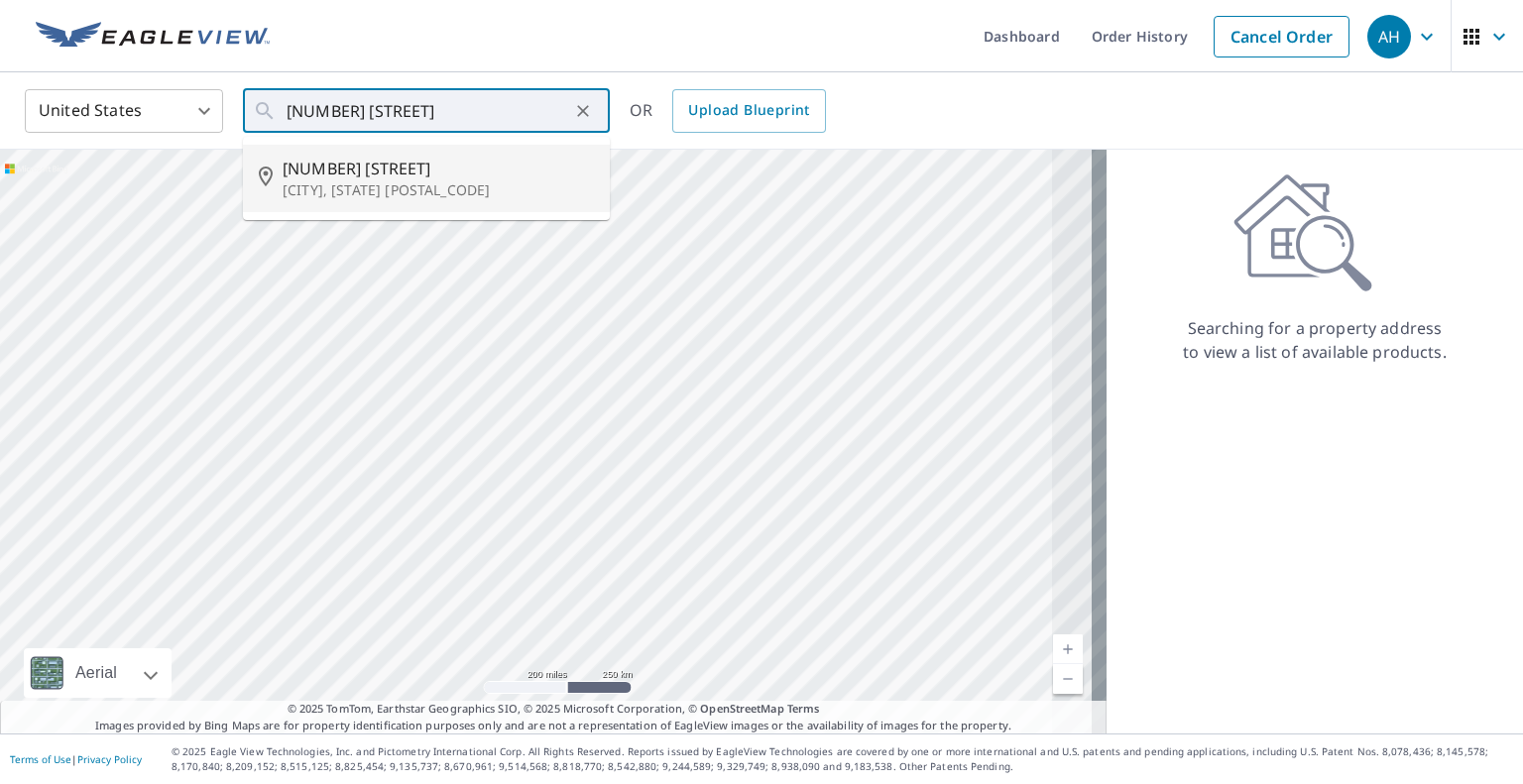 type on "[NUMBER] [STREET] [CITY], [STATE] [POSTAL_CODE]" 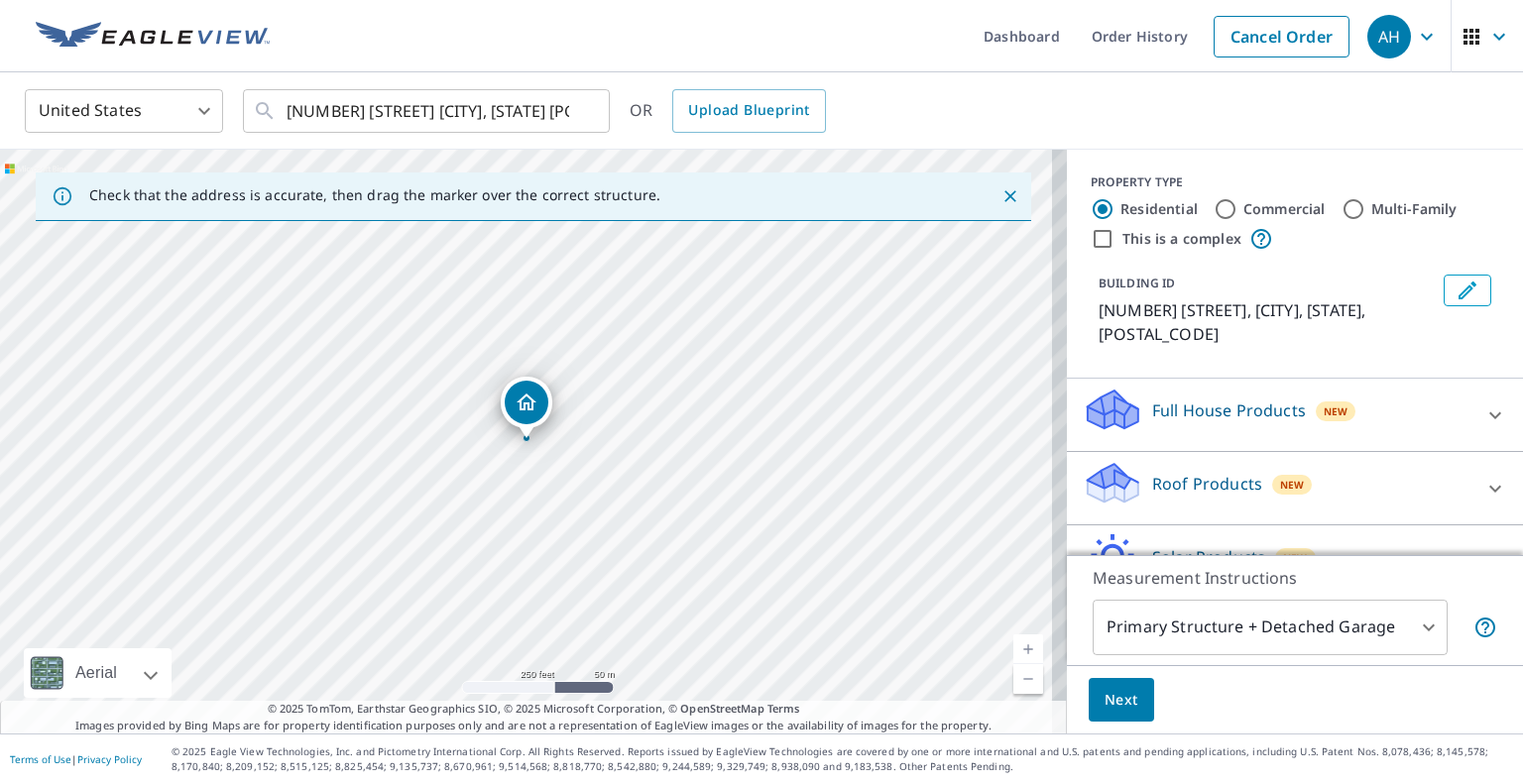 click on "Roof Products New" at bounding box center (1277, 488) 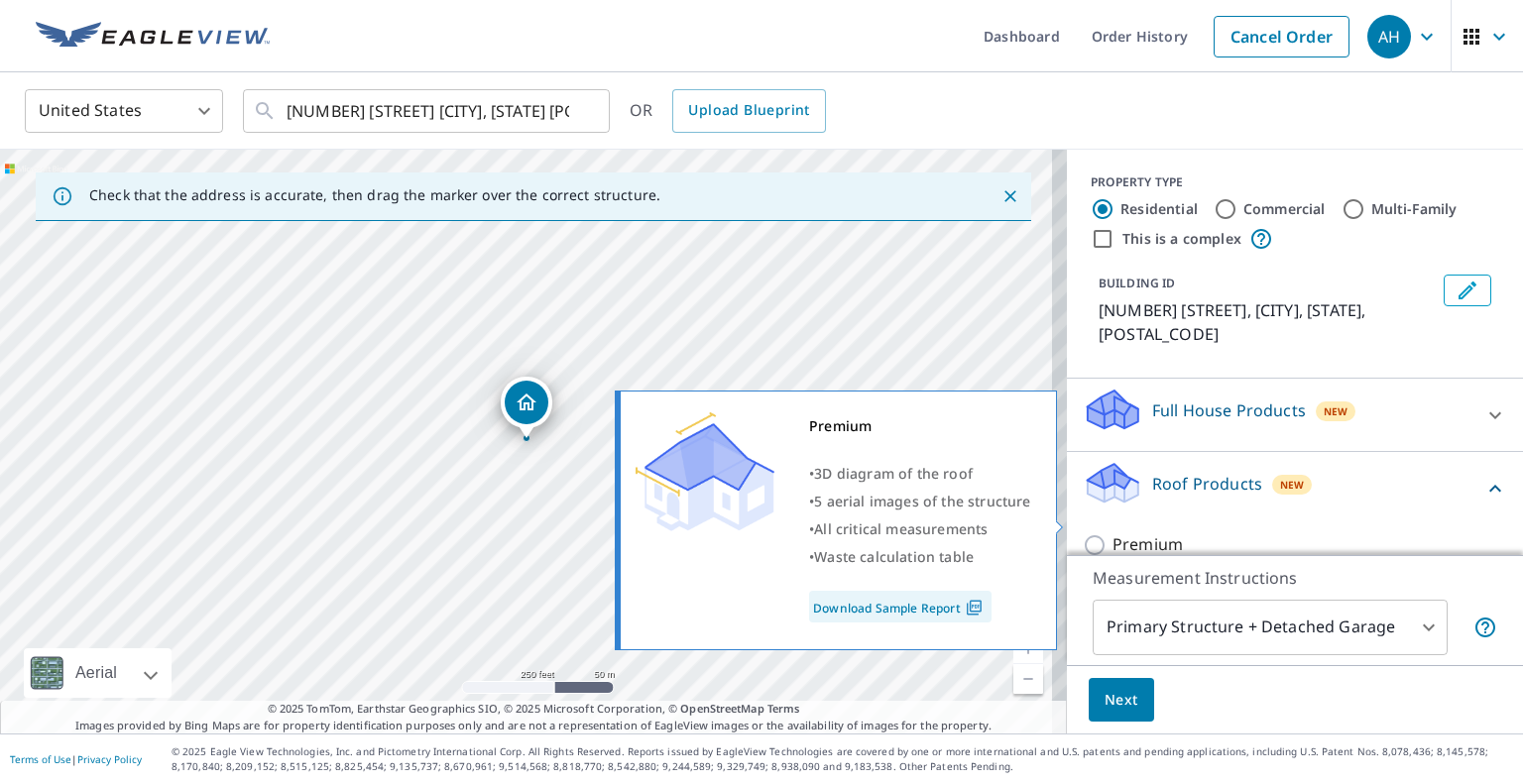 drag, startPoint x: 1148, startPoint y: 522, endPoint x: 1138, endPoint y: 570, distance: 49.0306 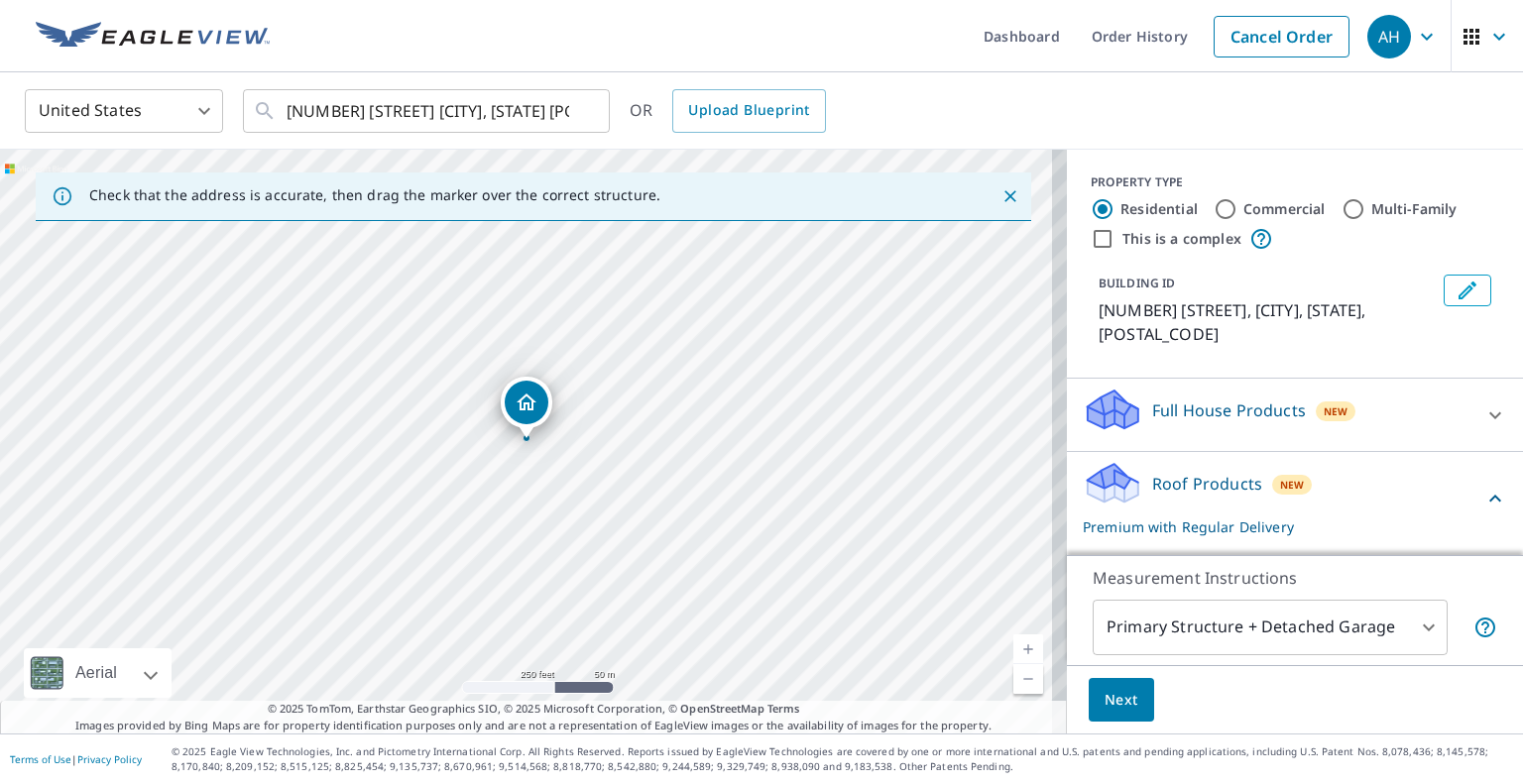 click on "Next" at bounding box center (1121, 700) 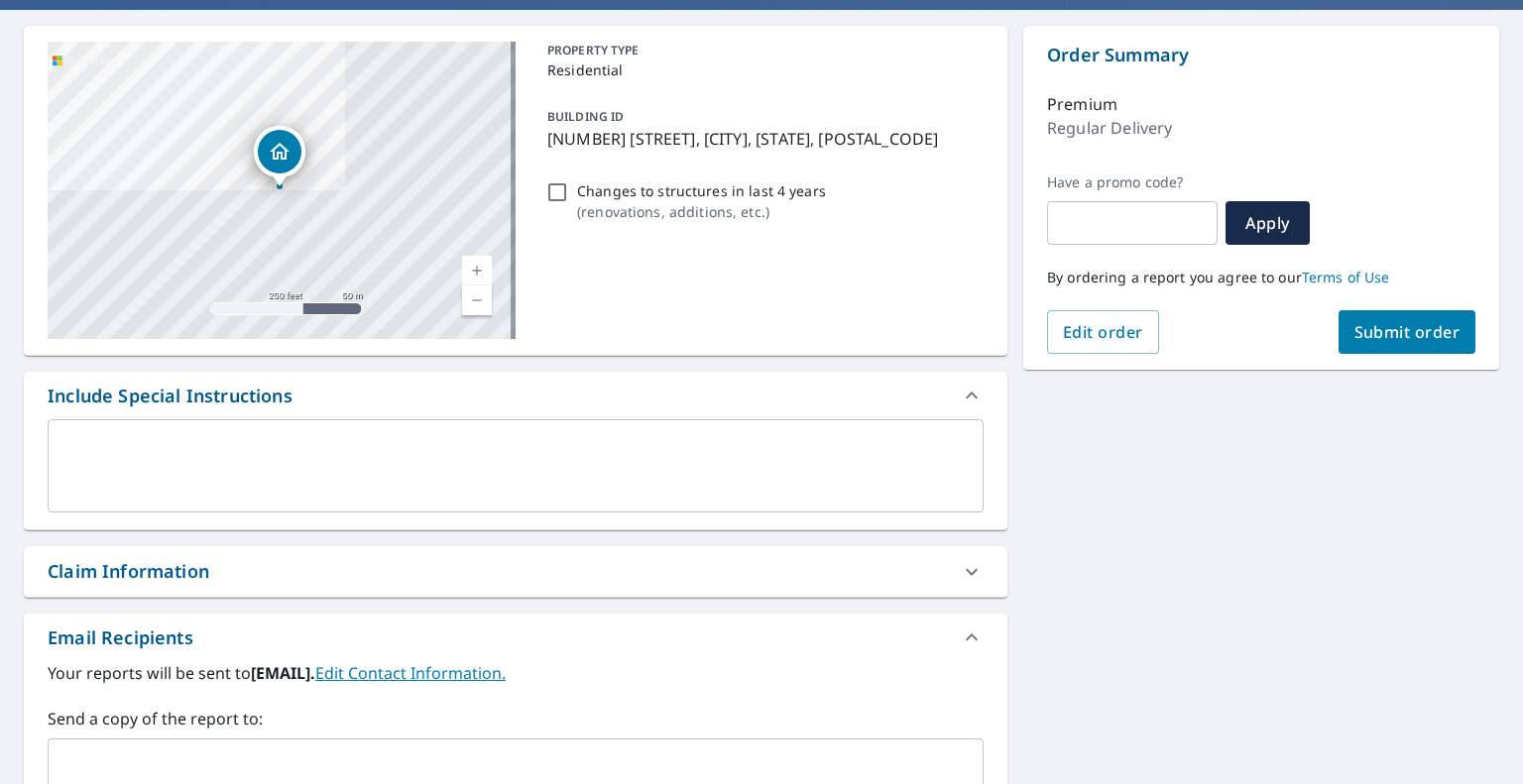 scroll, scrollTop: 297, scrollLeft: 0, axis: vertical 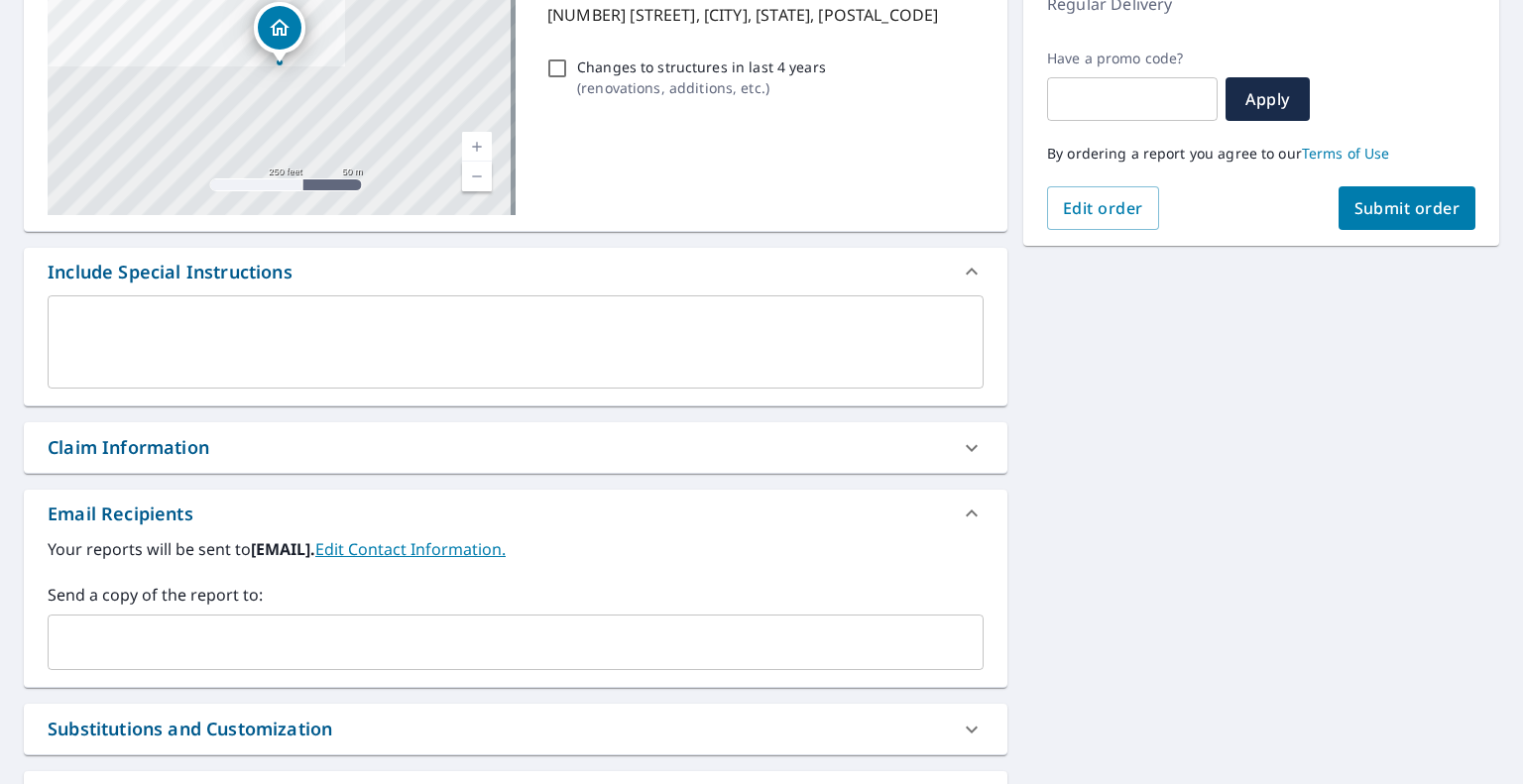 click at bounding box center [501, 642] 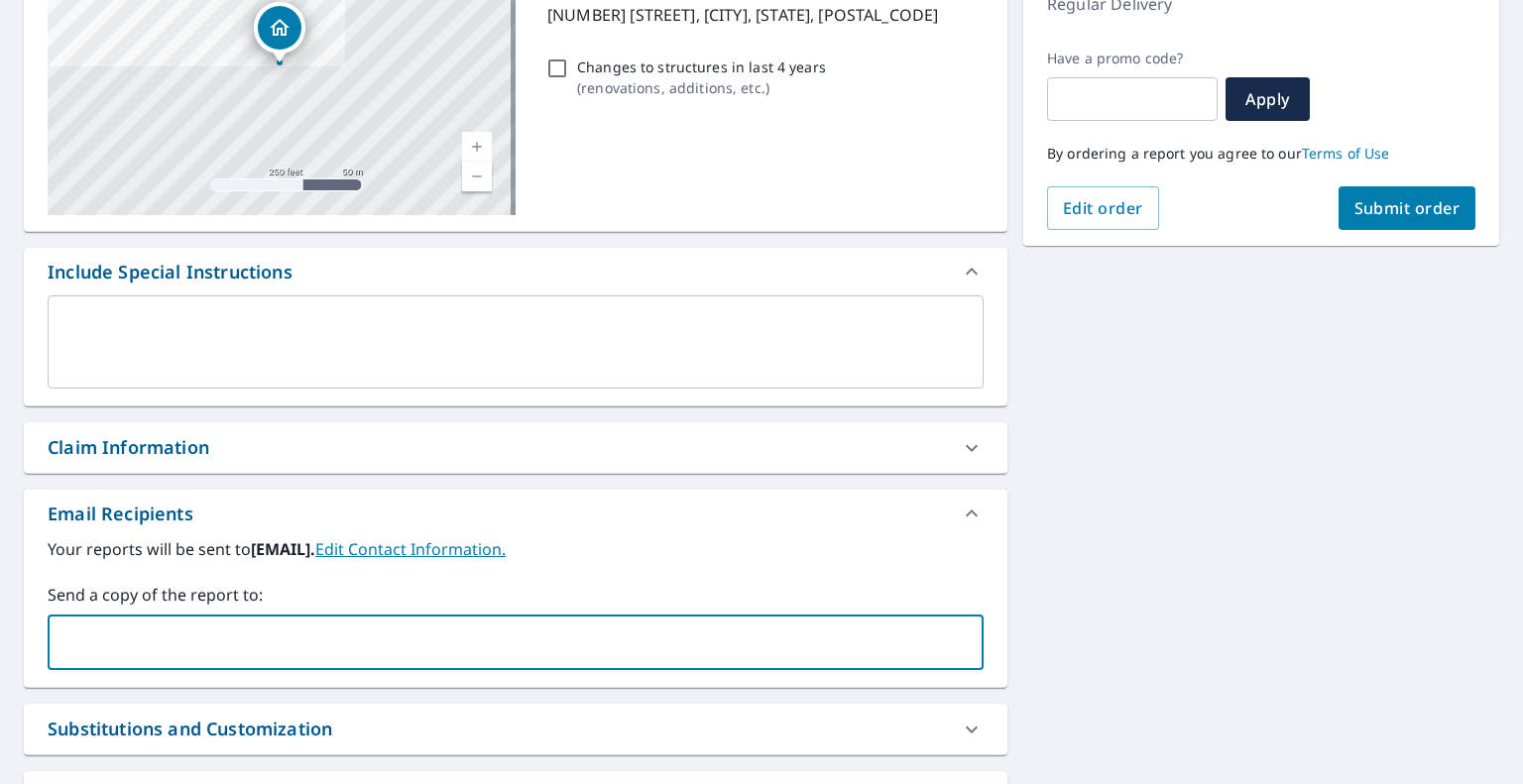 paste on "[EMAIL]" 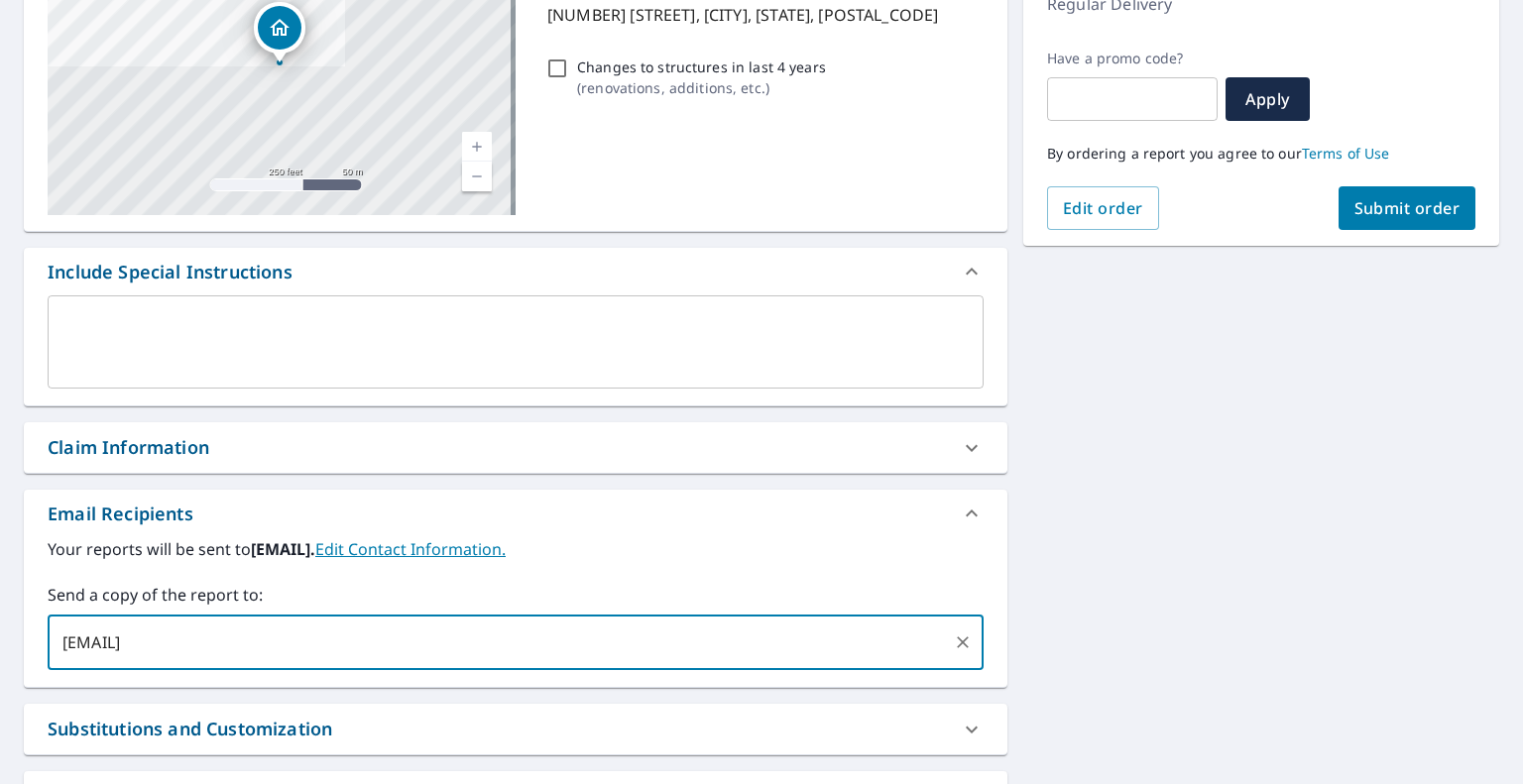 type 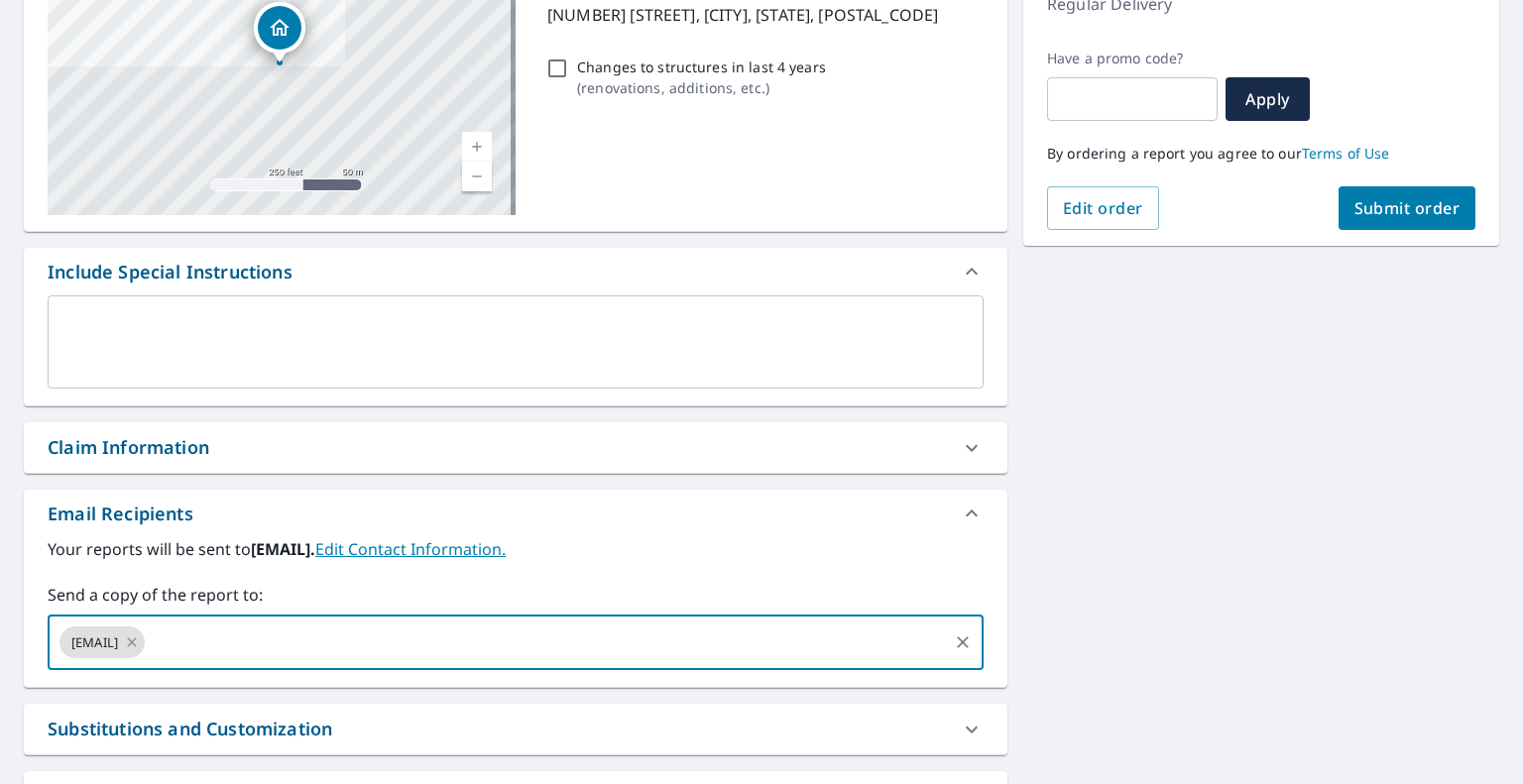click on "Submit order" at bounding box center [1407, 208] 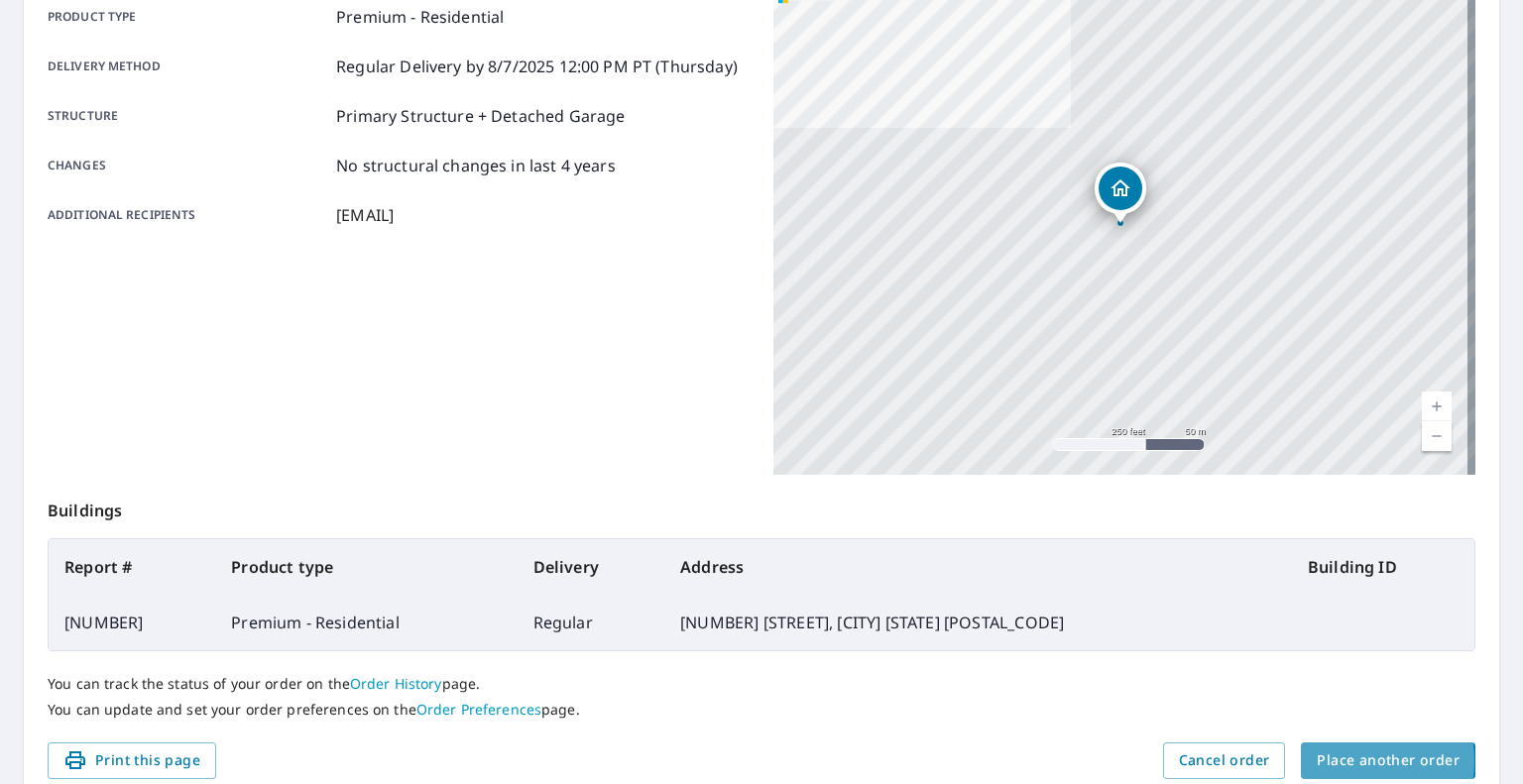 click on "Place another order" at bounding box center (1388, 760) 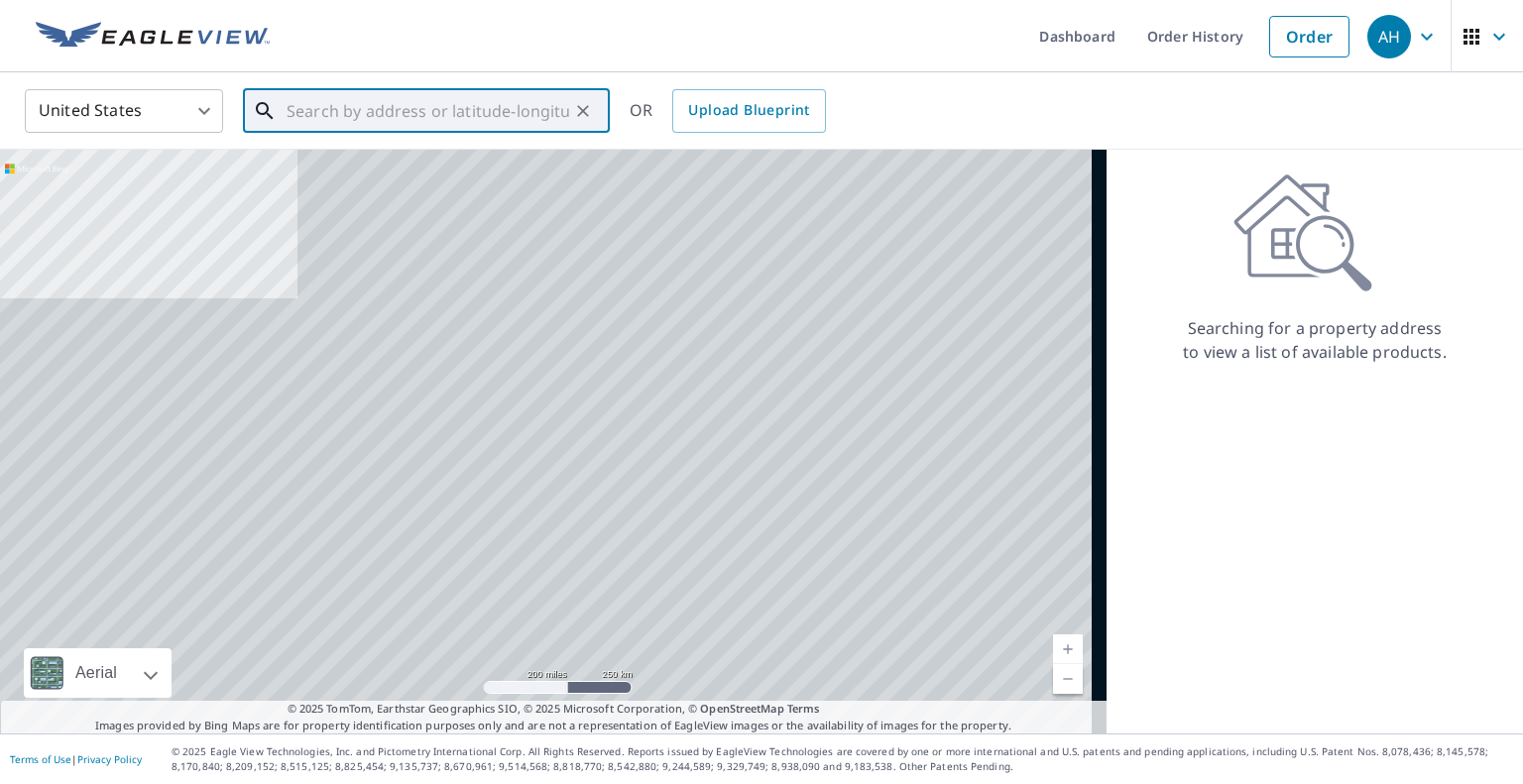 click at bounding box center (427, 111) 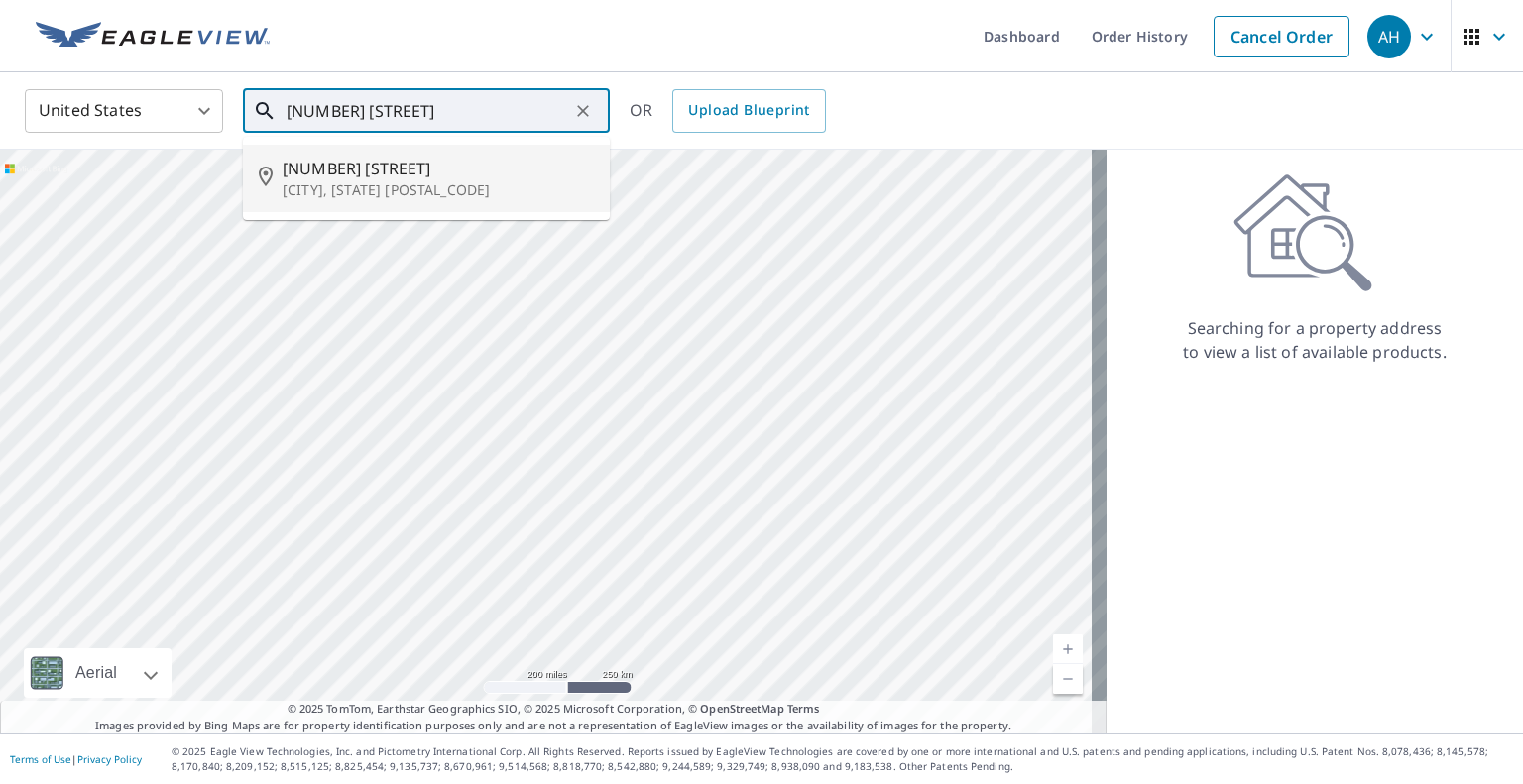 drag, startPoint x: 400, startPoint y: 167, endPoint x: 772, endPoint y: 4, distance: 406.14406 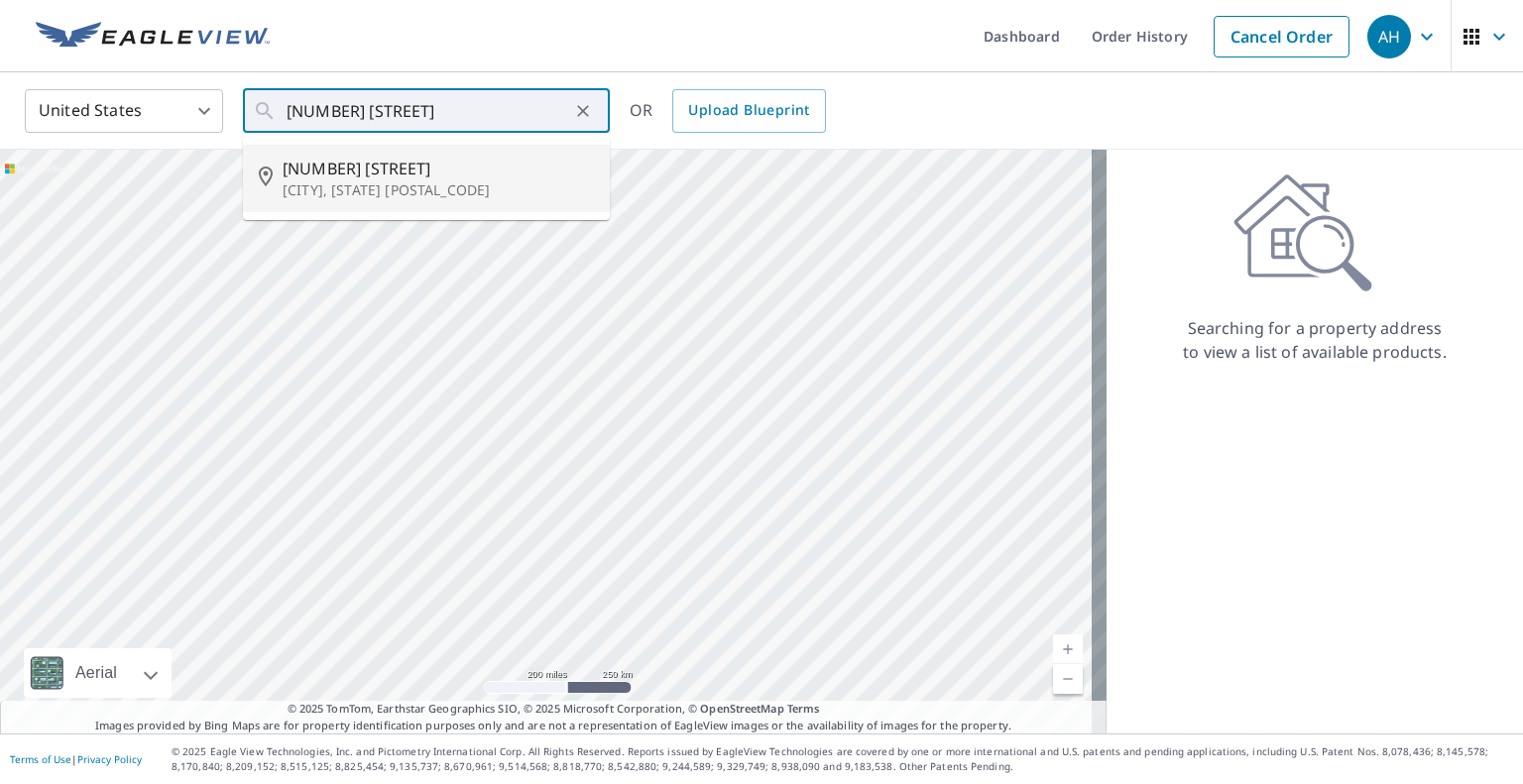 type on "[NUMBER] [STREET] [CITY], [STATE] [POSTAL_CODE]" 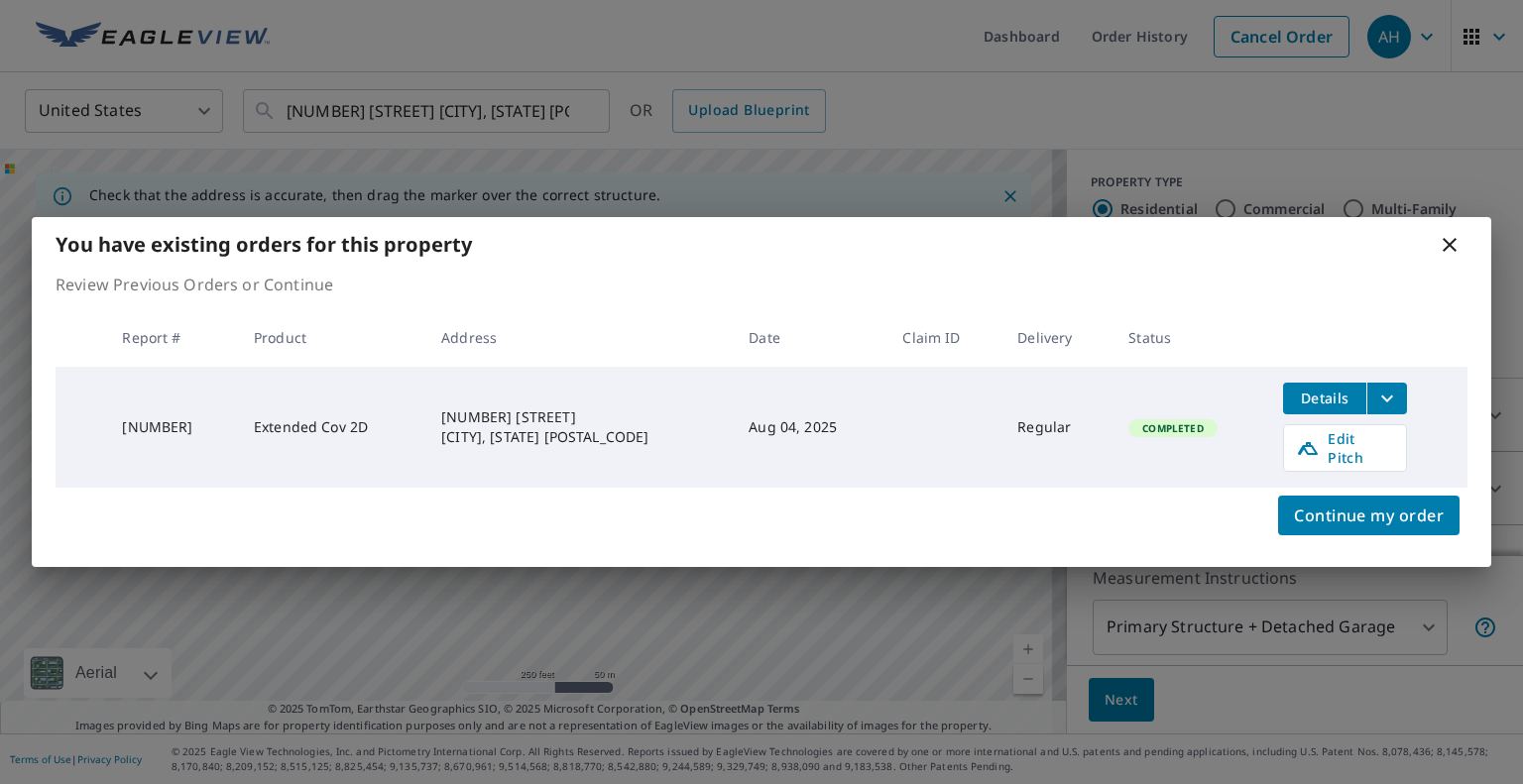 click 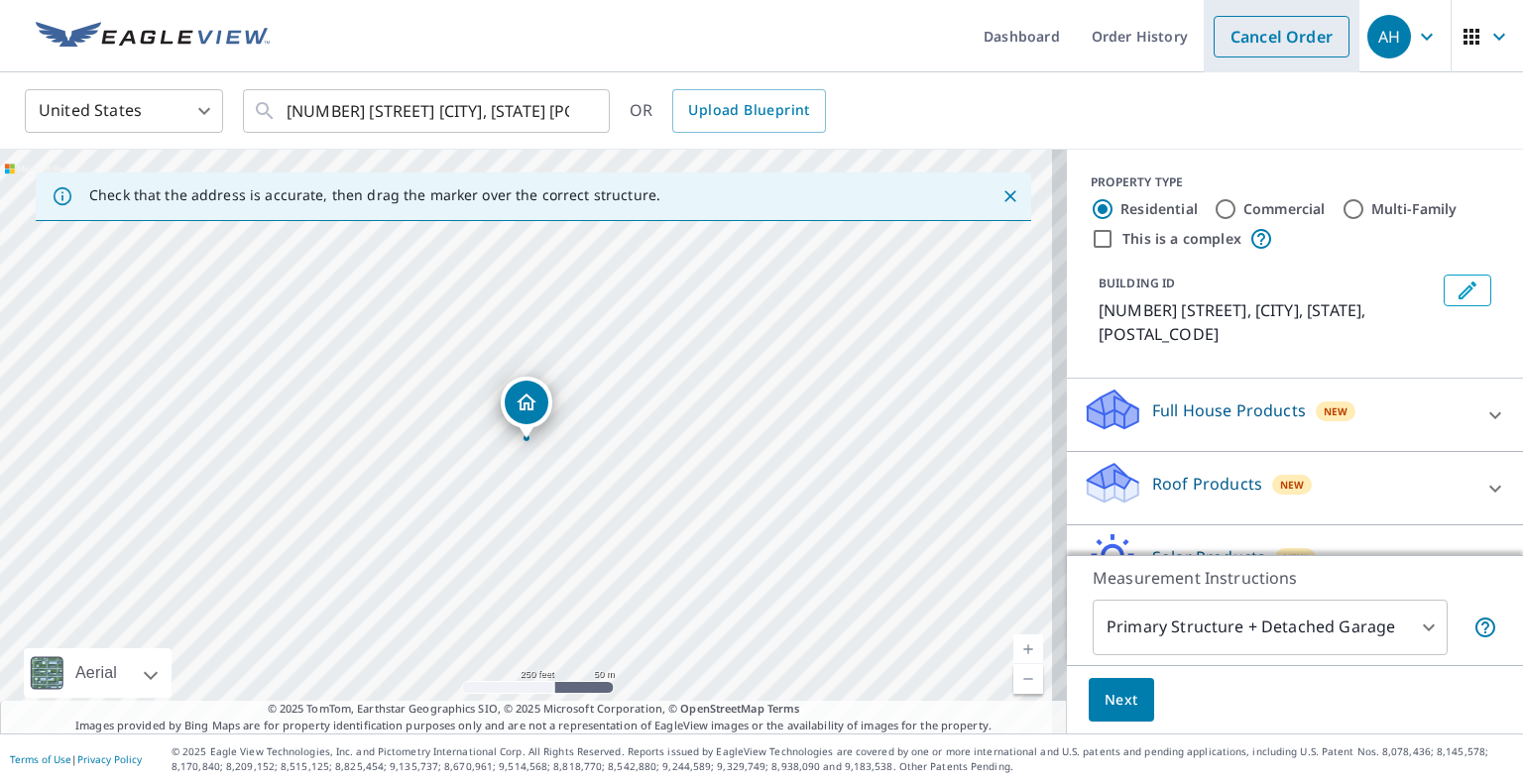 click on "Cancel Order" at bounding box center (1281, 37) 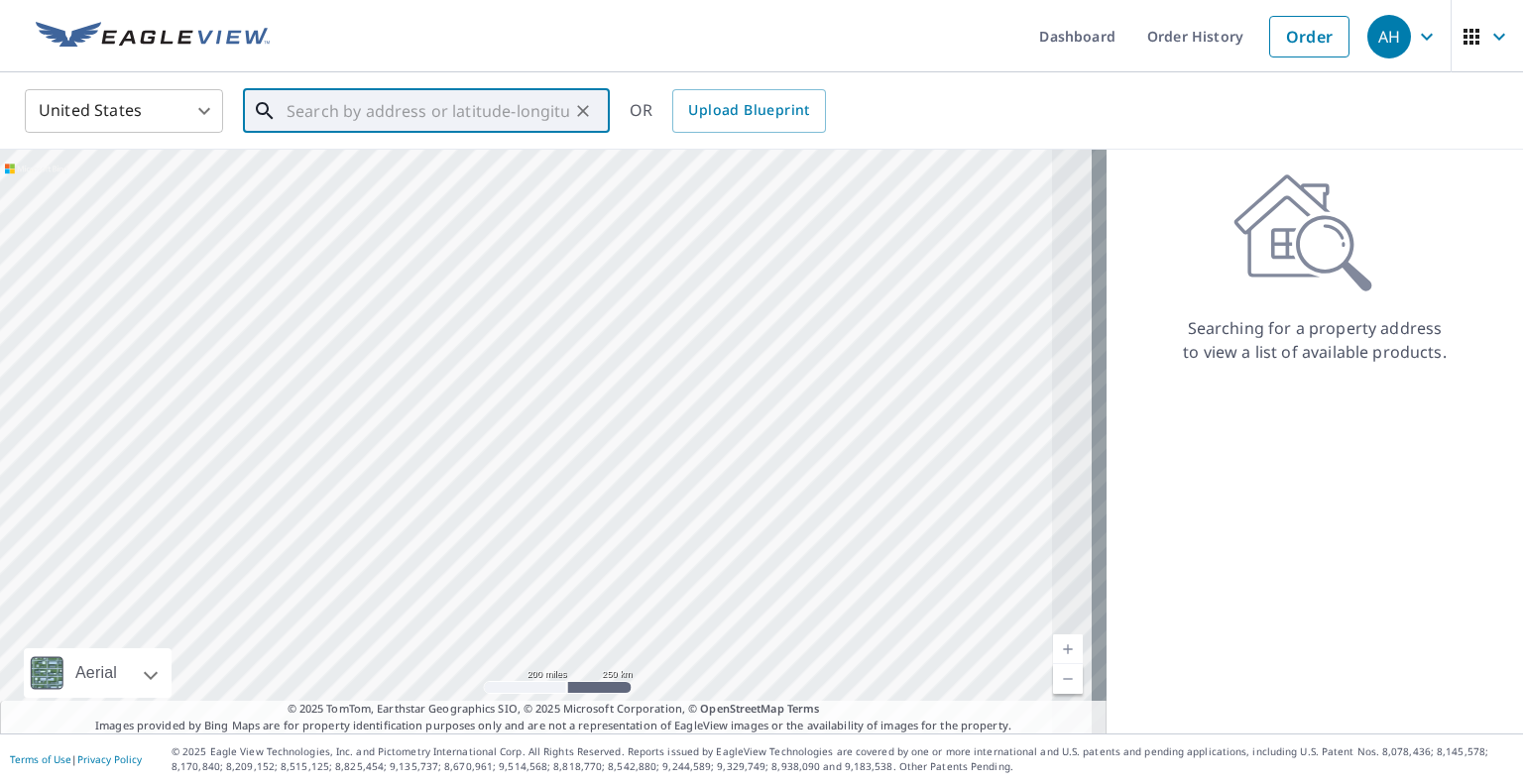 click at bounding box center [427, 111] 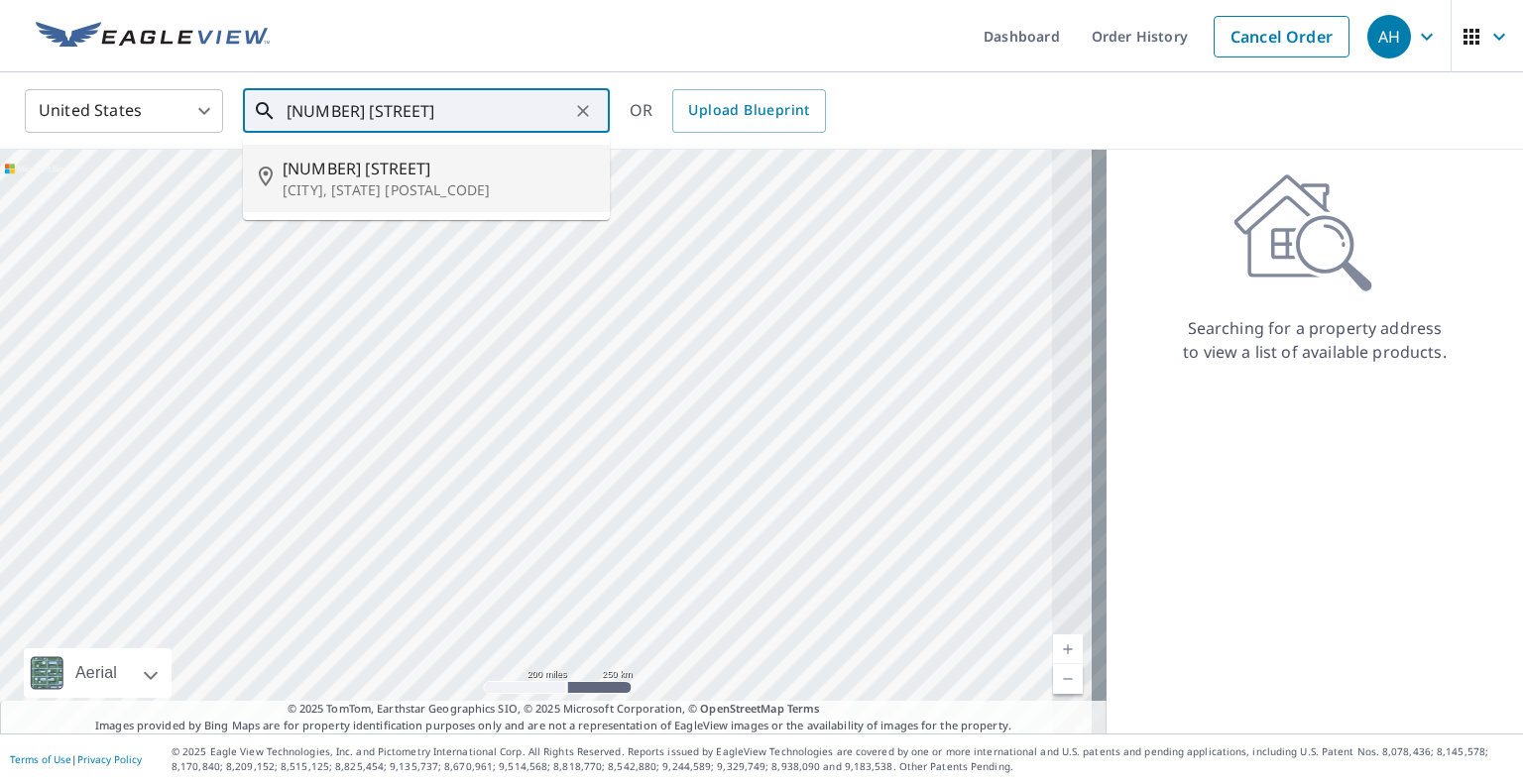 click on "[NUMBER] [STREET]" at bounding box center [438, 168] 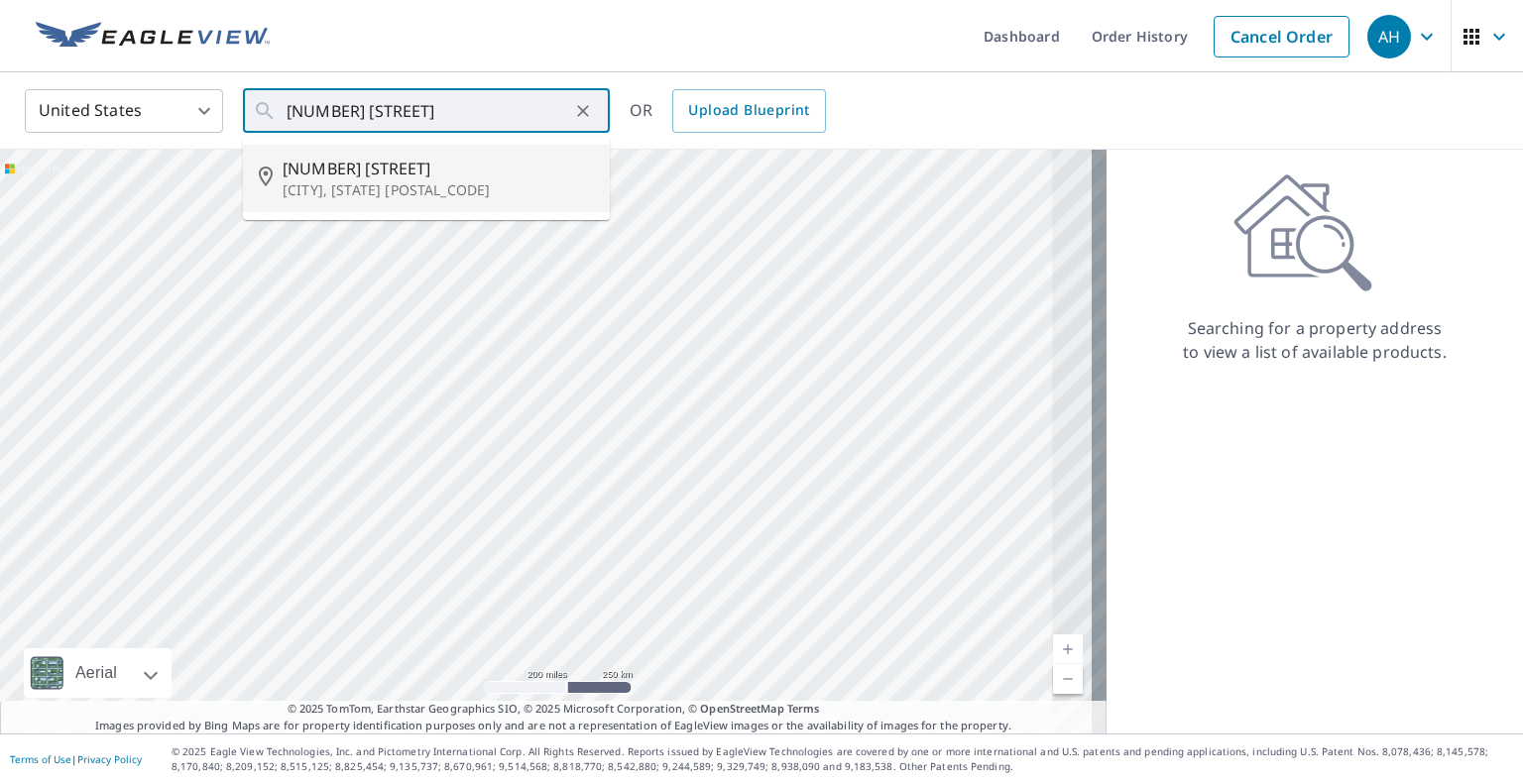 type on "[NUMBER] [STREET] [CITY], [STATE] [POSTAL_CODE]" 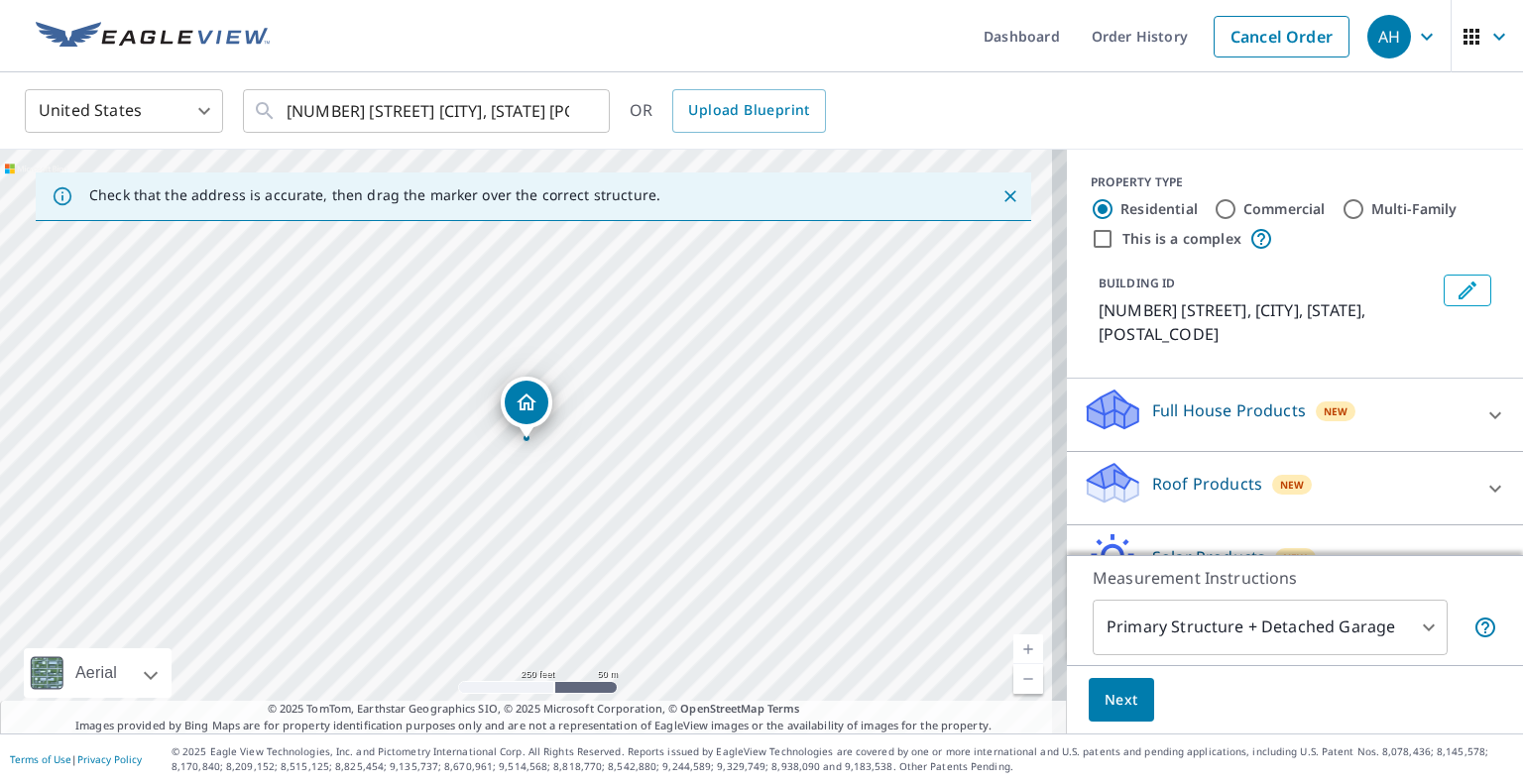click on "Roof Products New" at bounding box center [1277, 488] 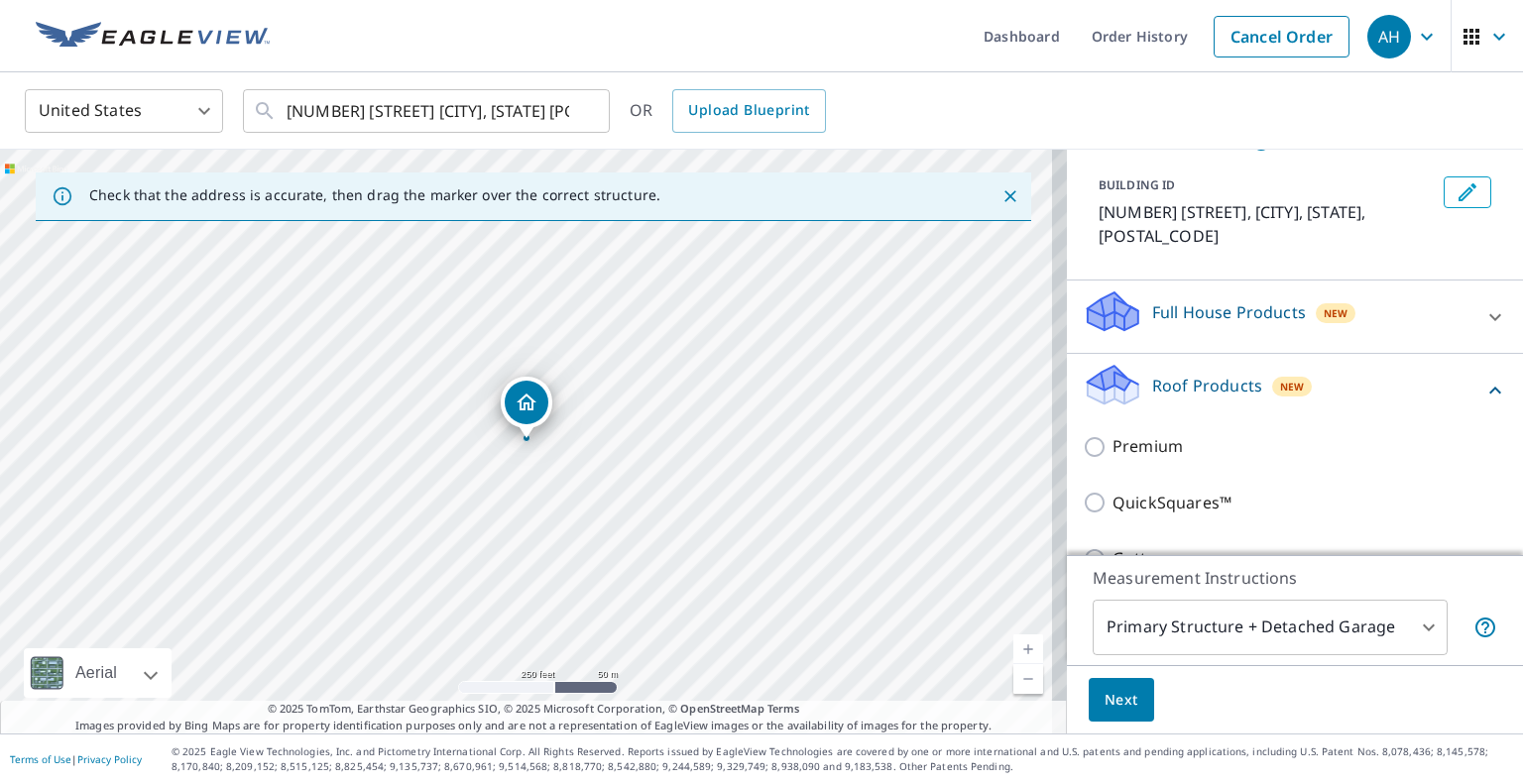 scroll, scrollTop: 99, scrollLeft: 0, axis: vertical 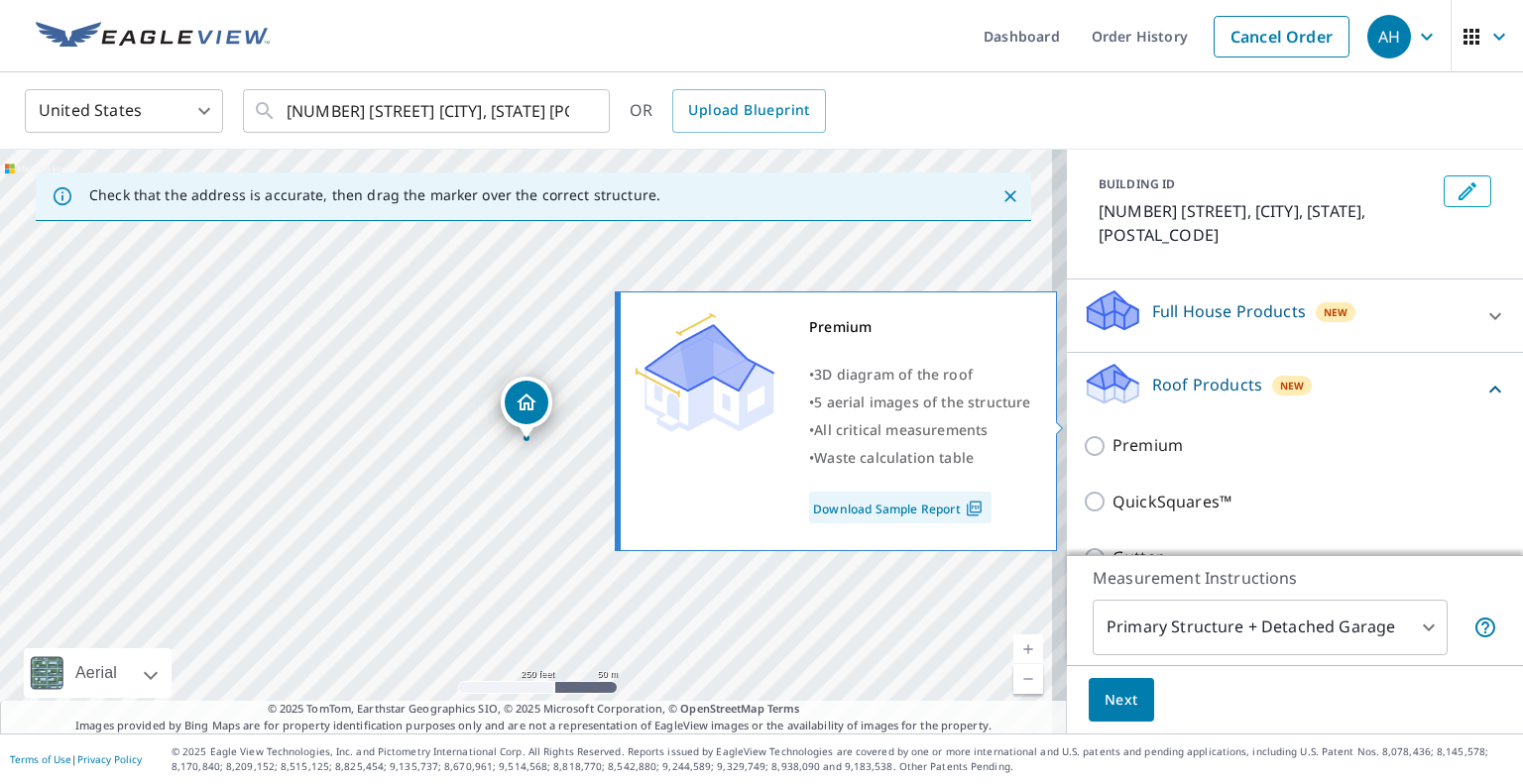 click on "Premium" at bounding box center (1147, 445) 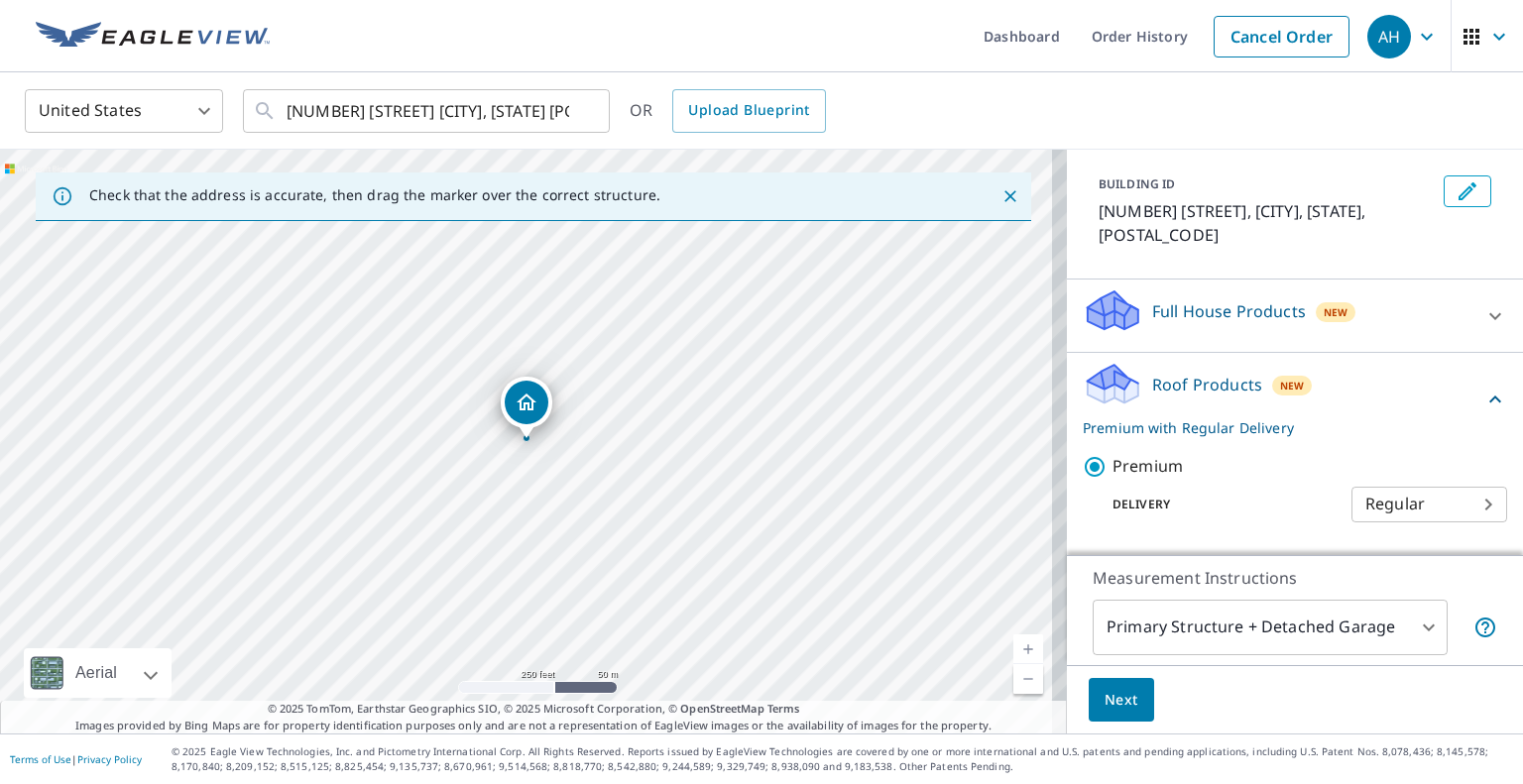 click on "Next" at bounding box center (1121, 700) 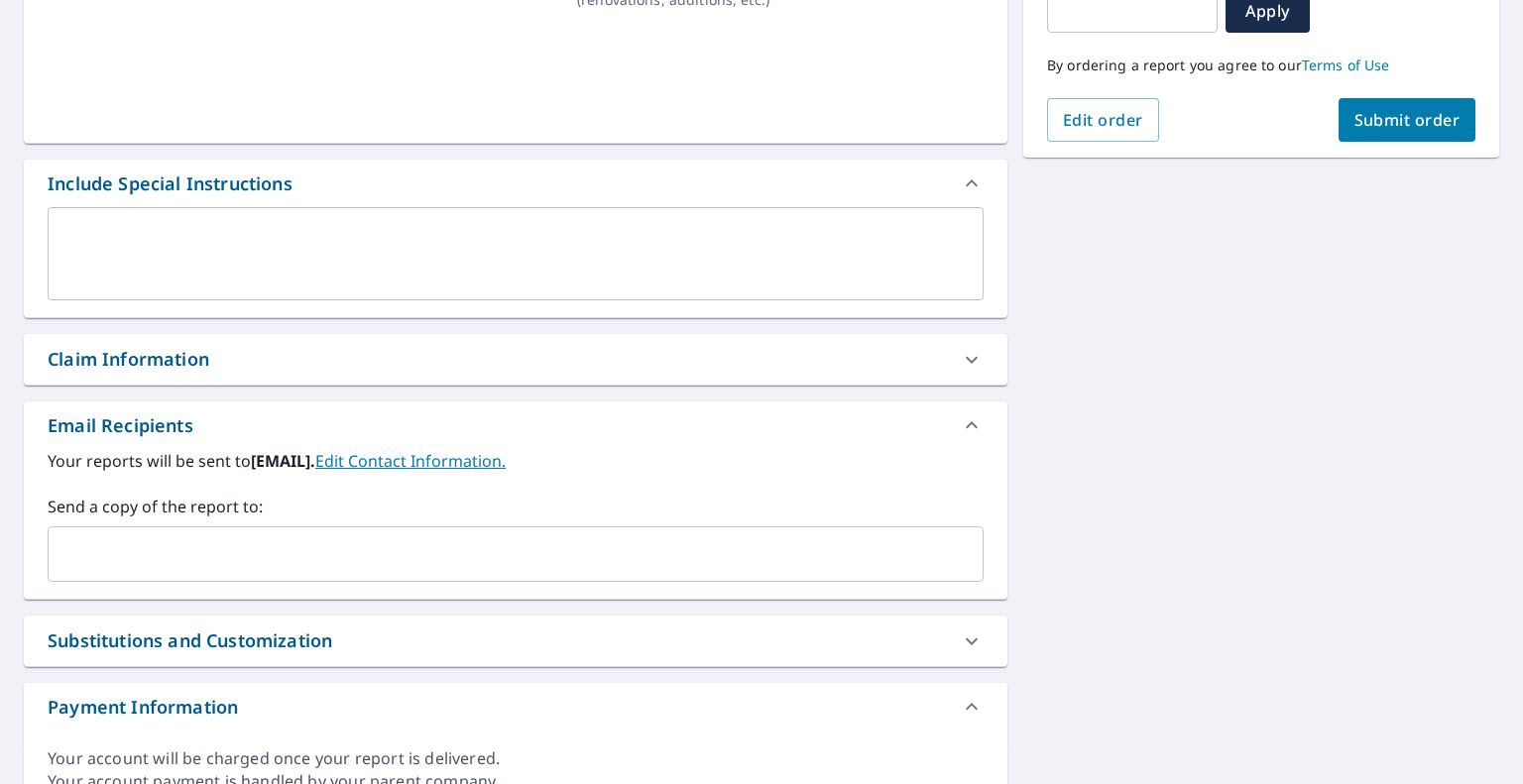 scroll, scrollTop: 396, scrollLeft: 0, axis: vertical 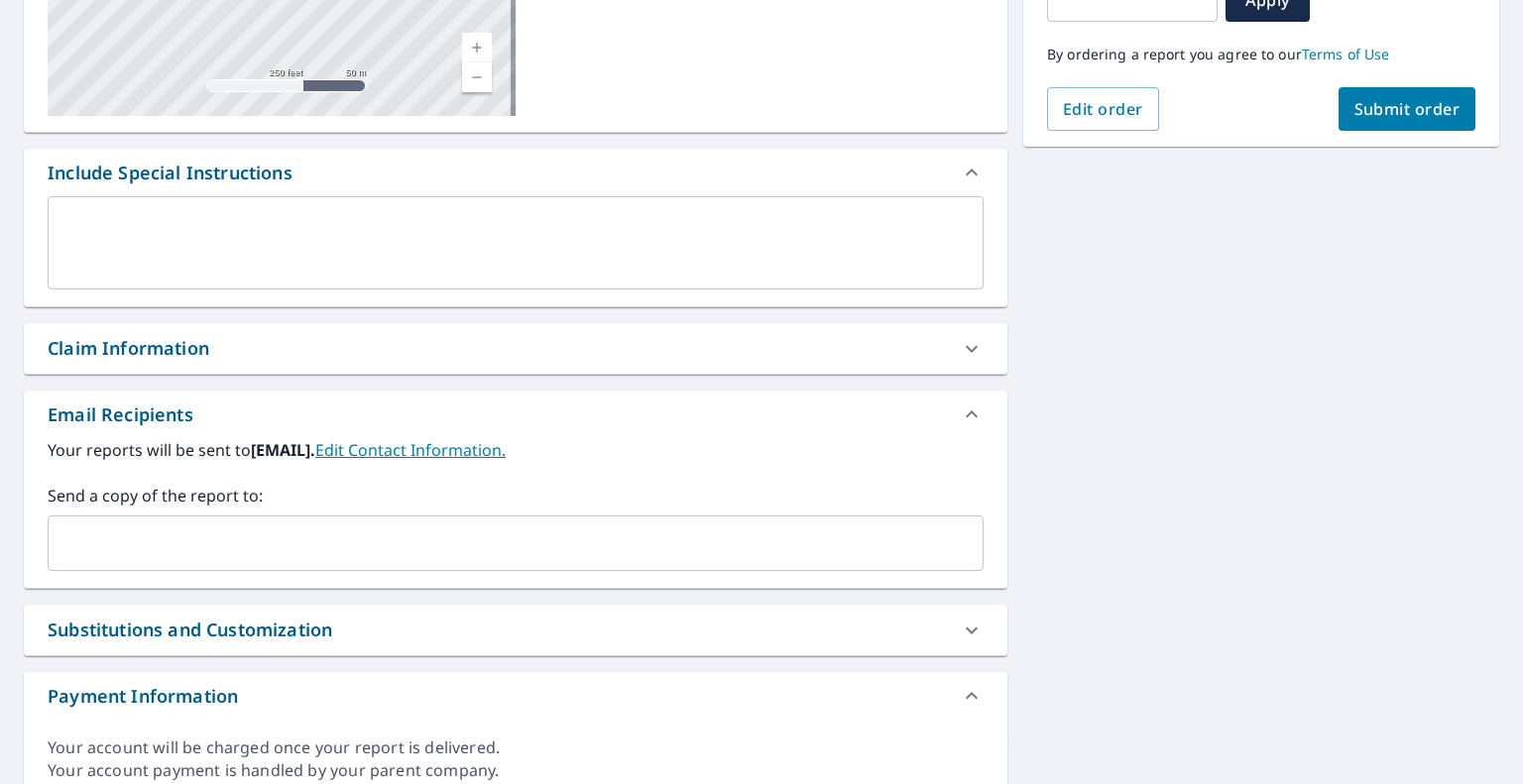 click at bounding box center [501, 543] 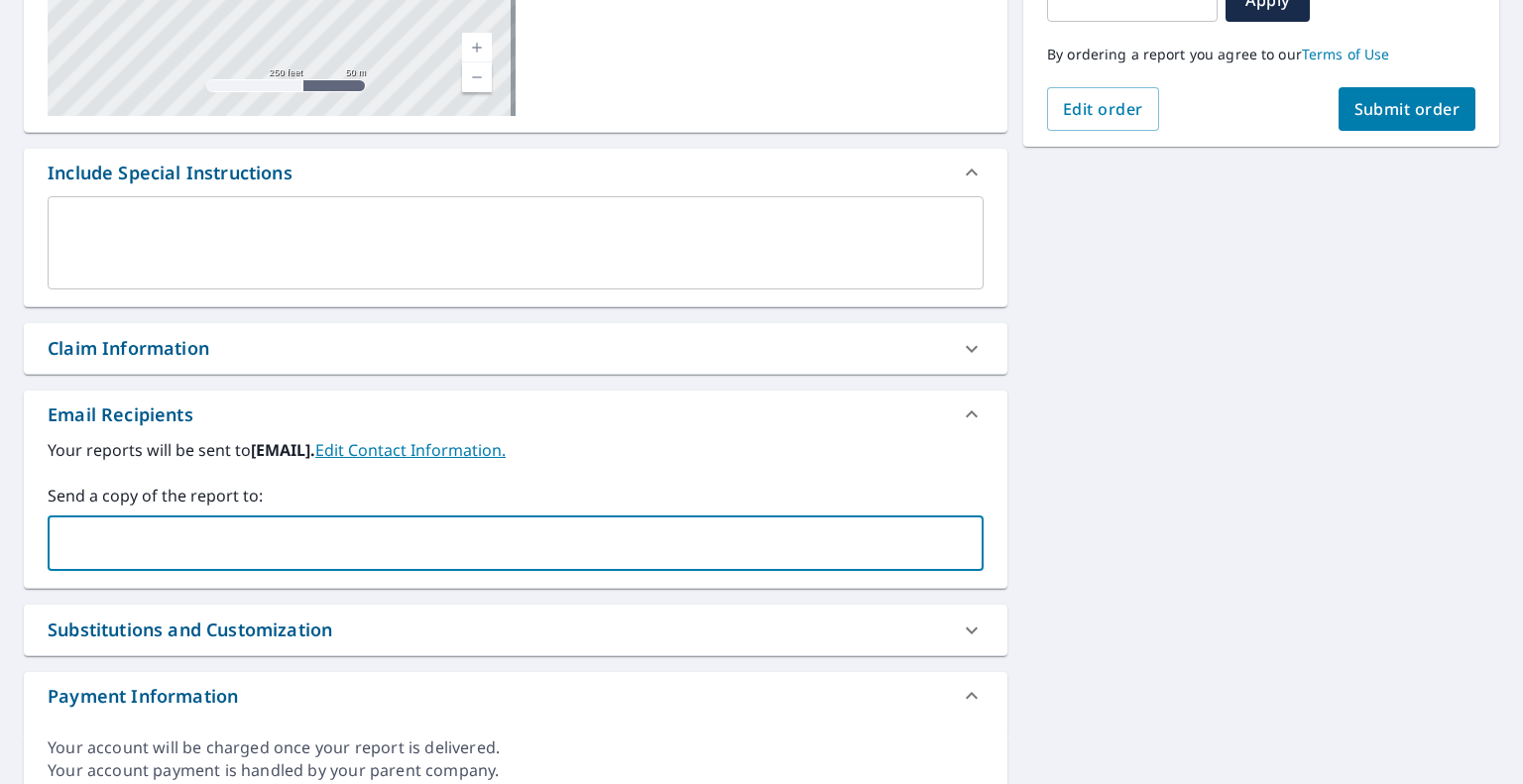 paste on "[EMAIL]" 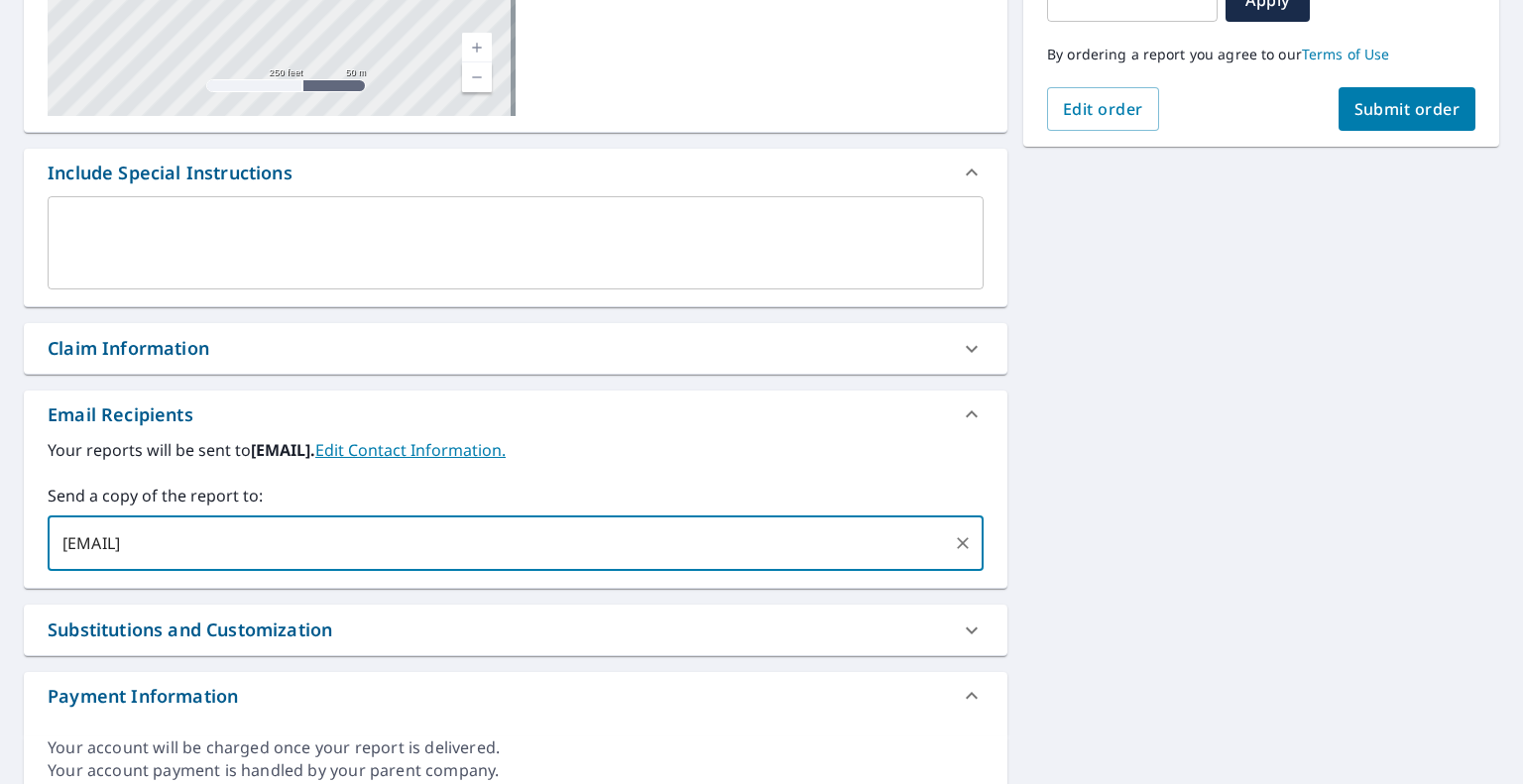 type 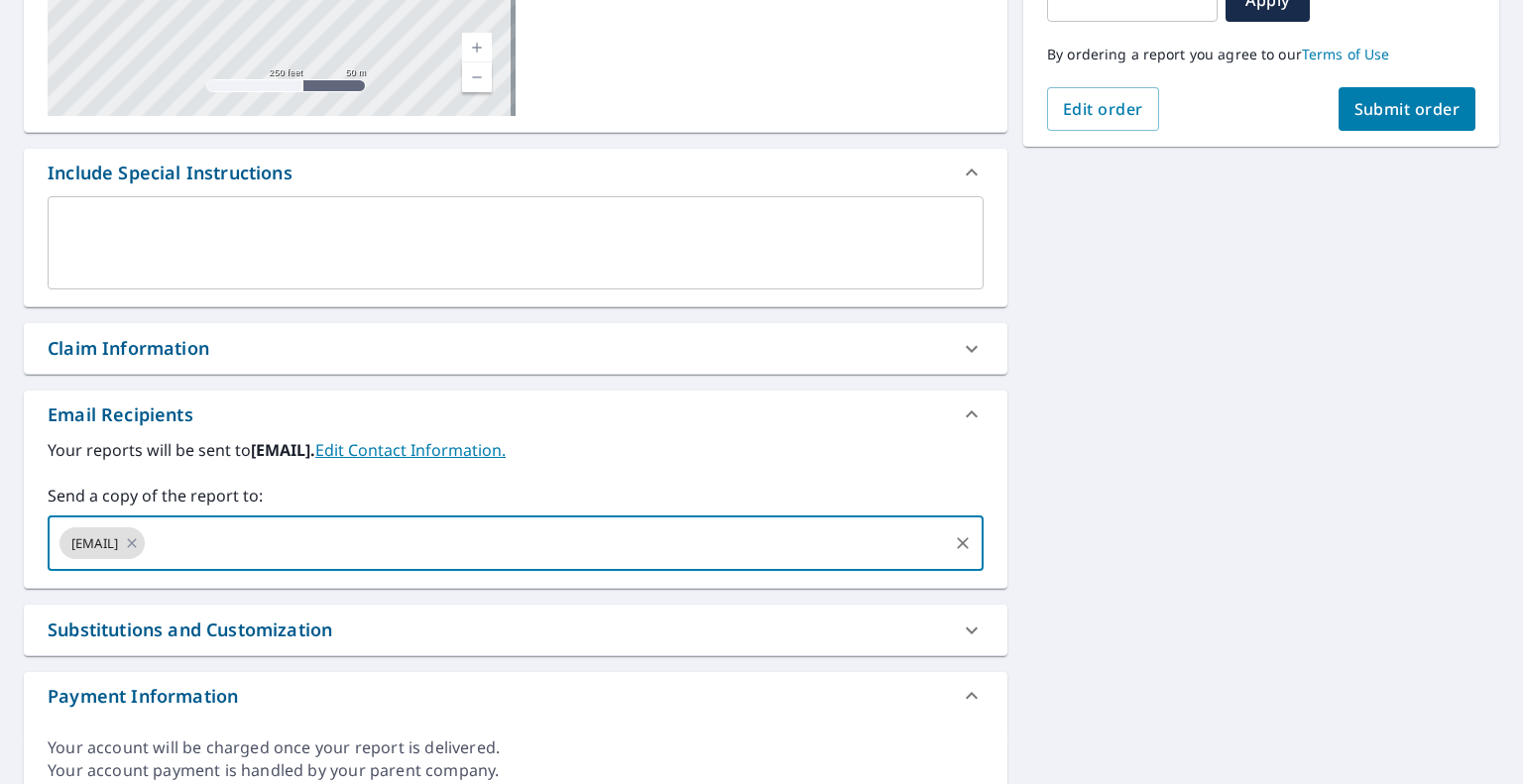 click on "Submit order" at bounding box center [1407, 109] 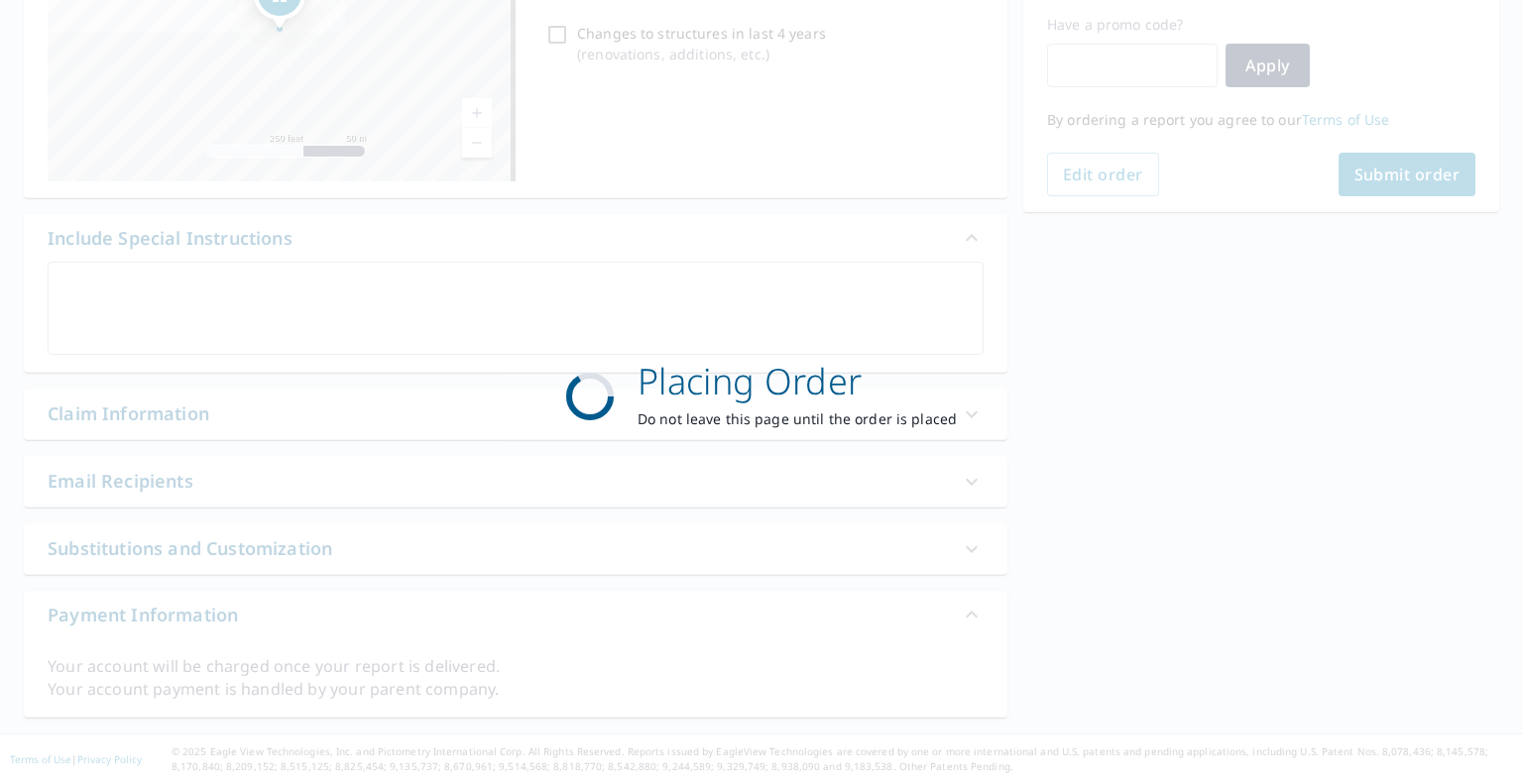 scroll, scrollTop: 329, scrollLeft: 0, axis: vertical 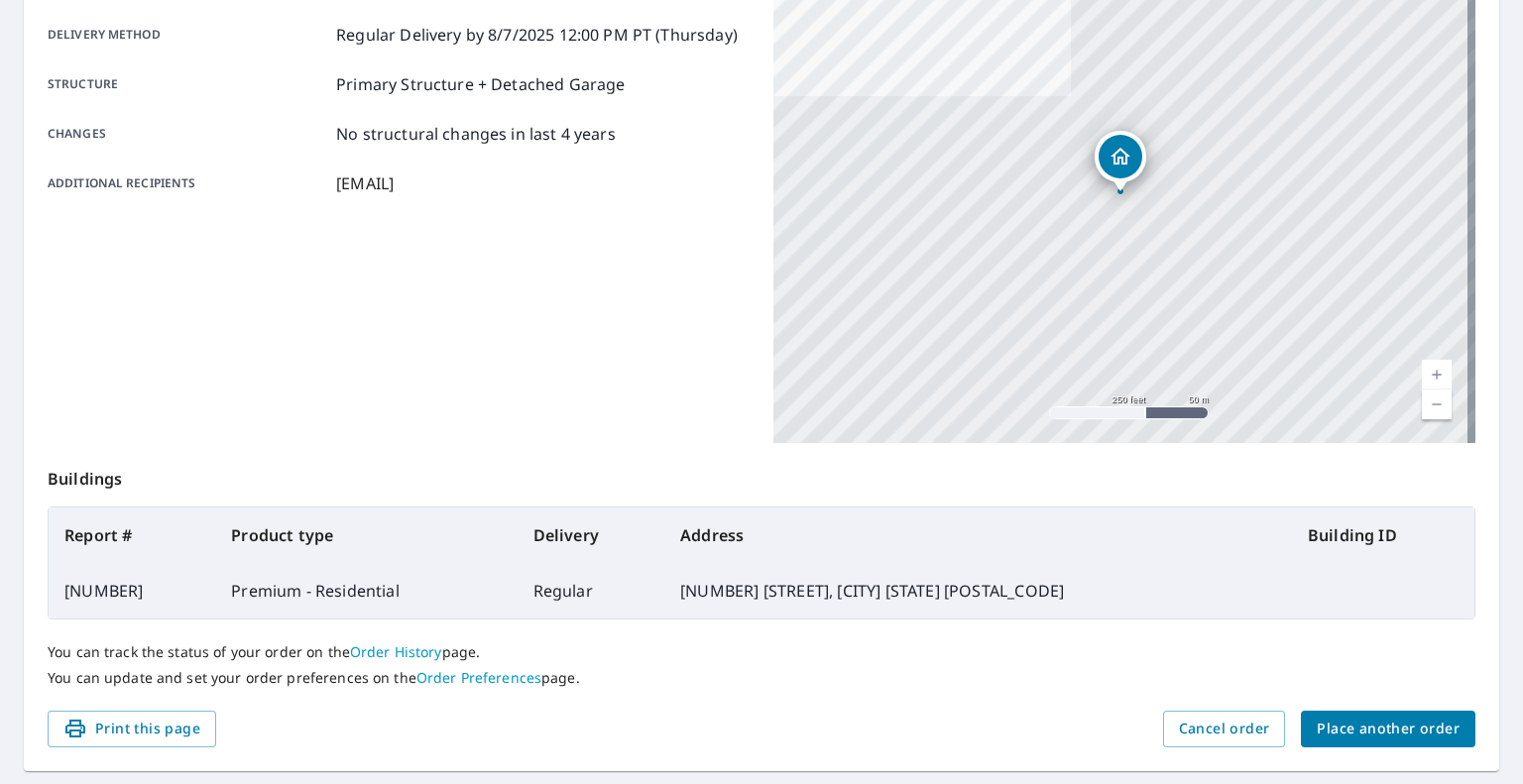 click on "Place another order" at bounding box center (1388, 728) 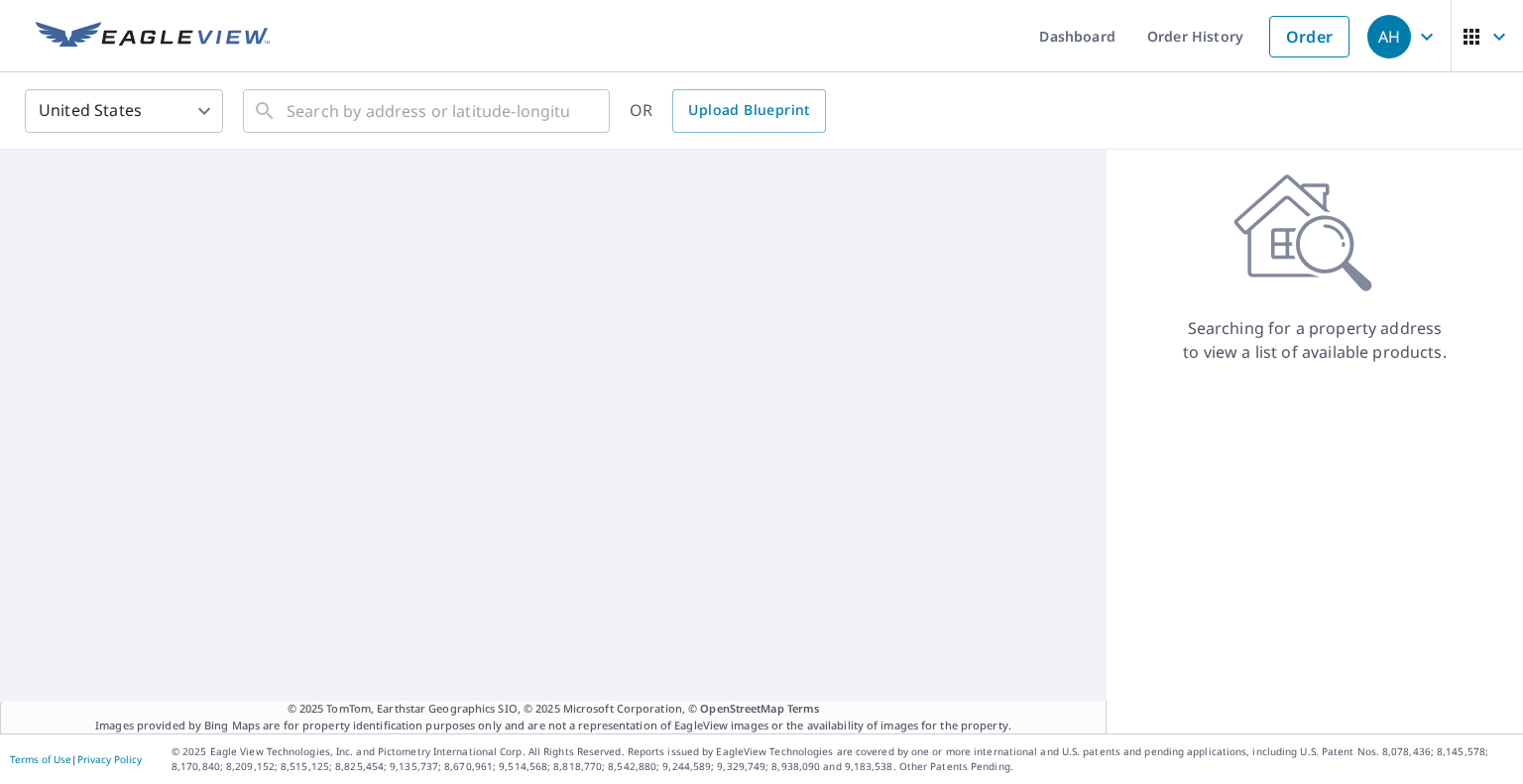 scroll, scrollTop: 0, scrollLeft: 0, axis: both 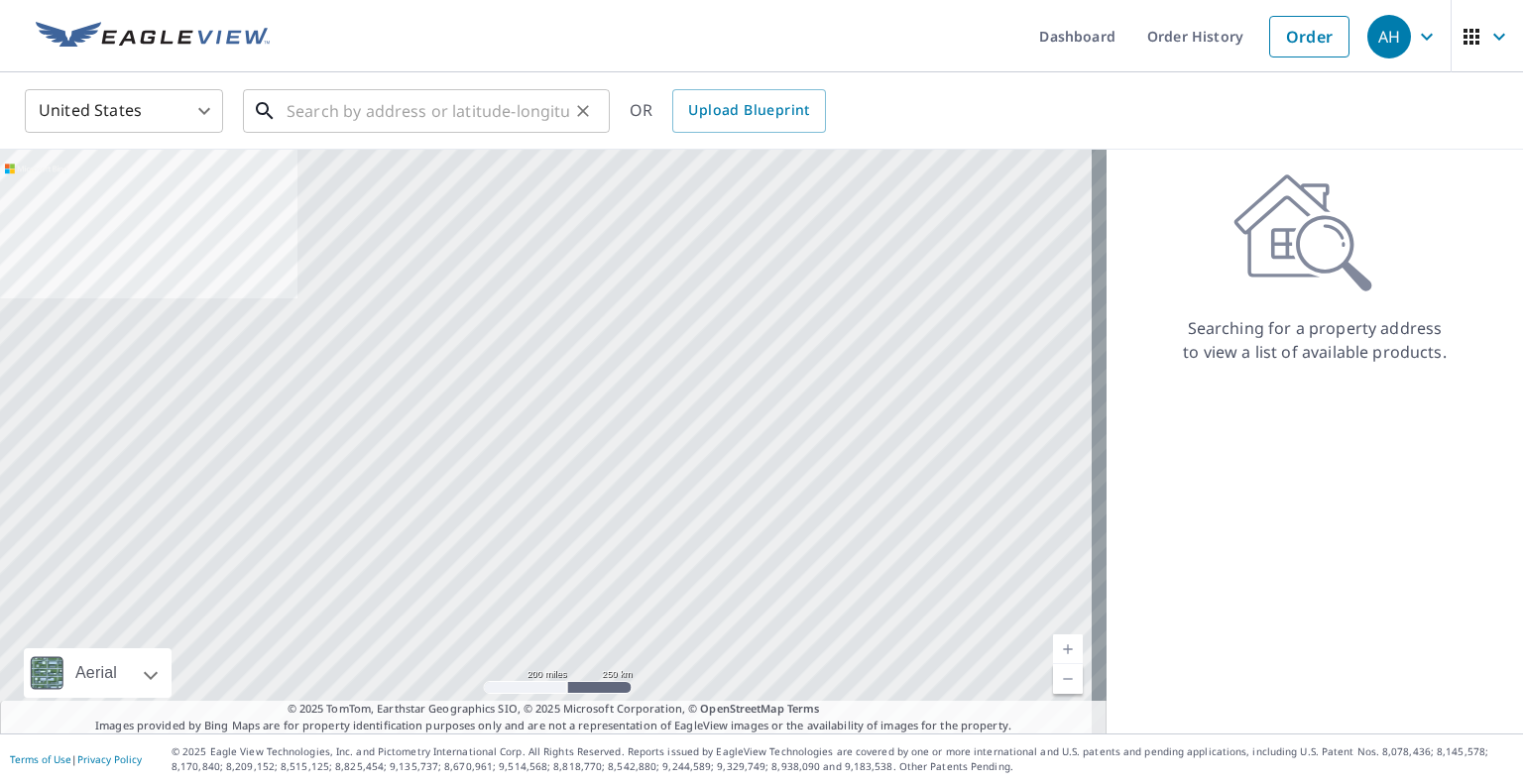 click at bounding box center [427, 111] 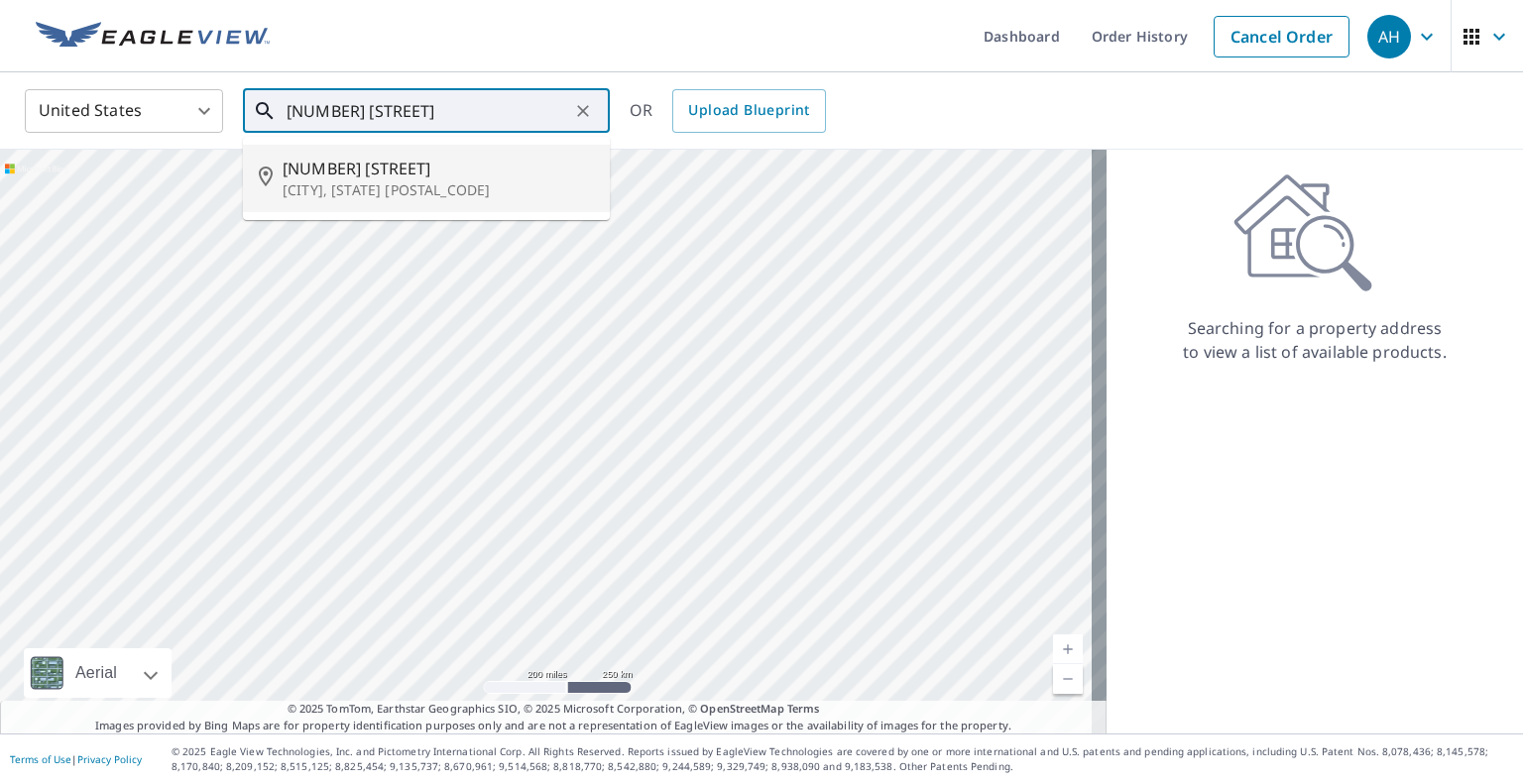 click on "[CITY], [STATE] [POSTAL_CODE]" at bounding box center [438, 190] 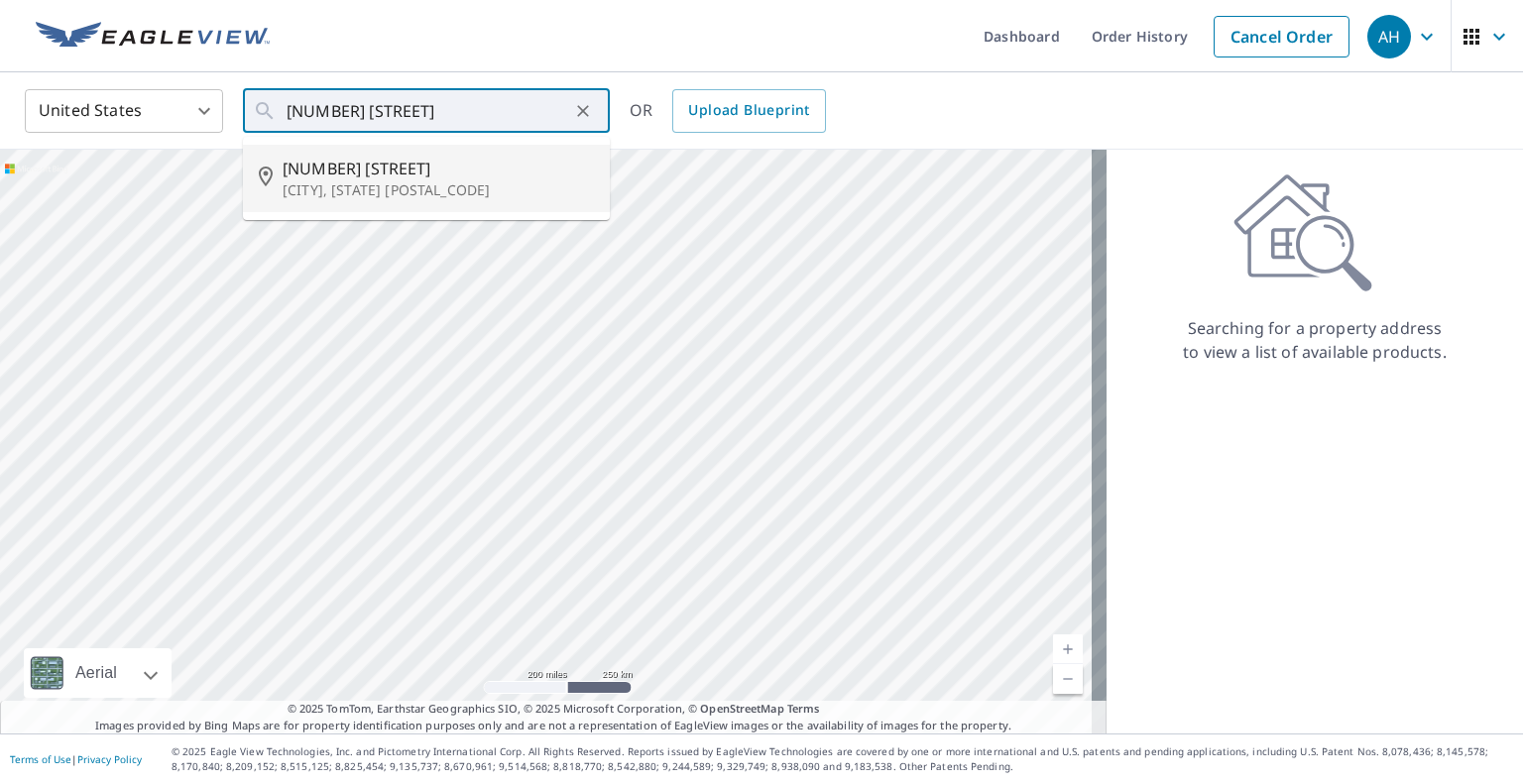 type on "[NUMBER] [STREET] [CITY], [STATE] [POSTAL_CODE]" 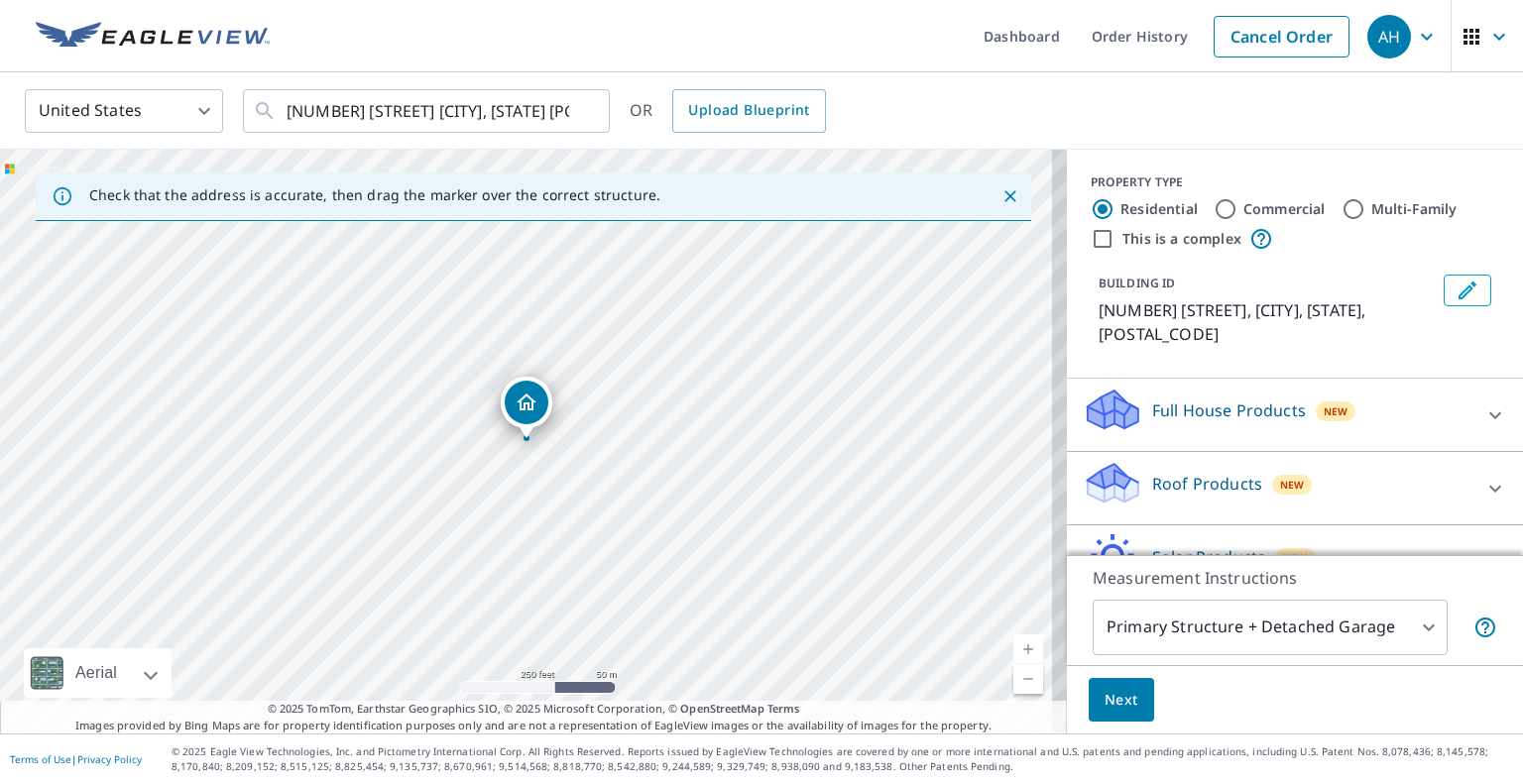 click on "Roof Products" at bounding box center [1207, 484] 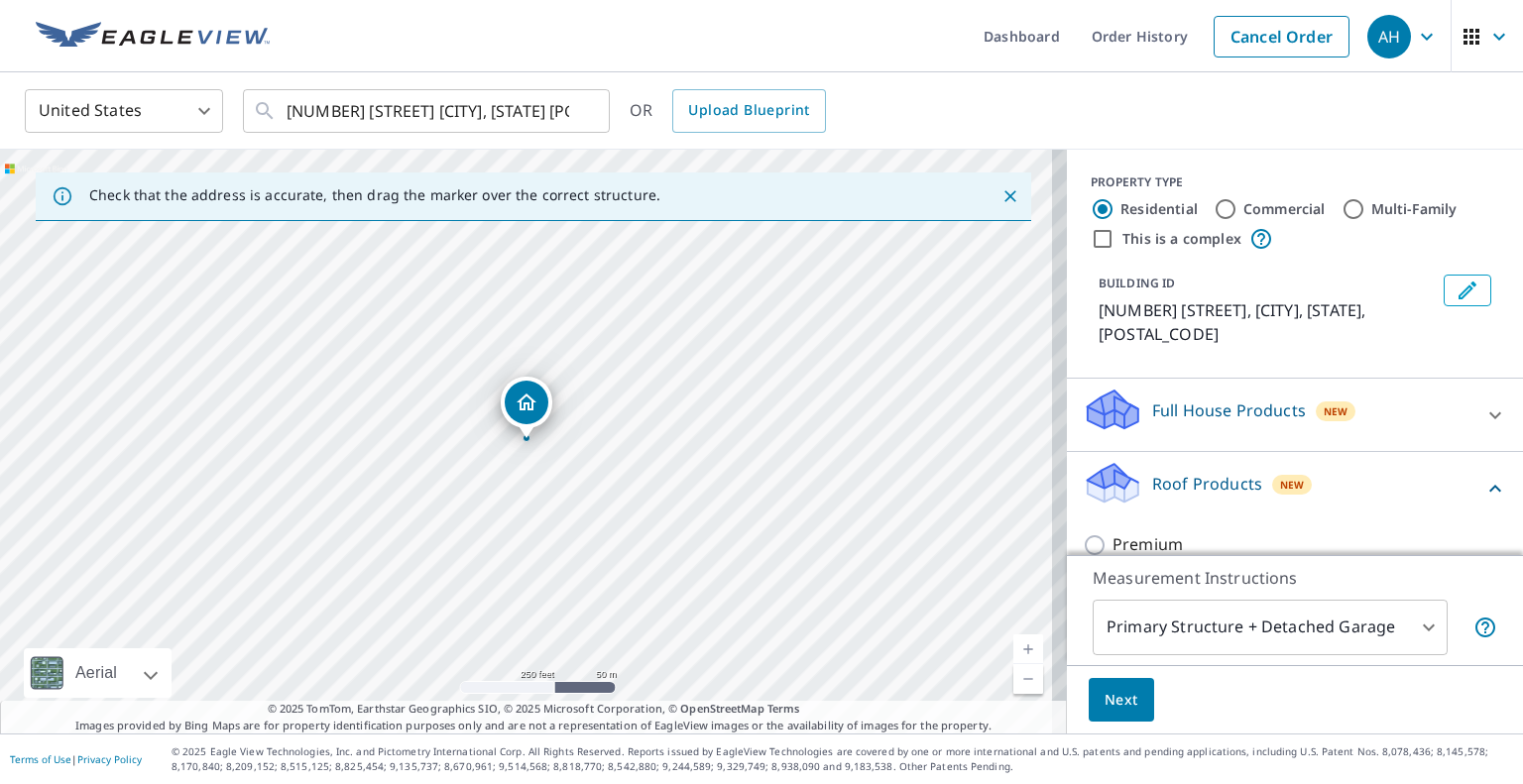 scroll, scrollTop: 198, scrollLeft: 0, axis: vertical 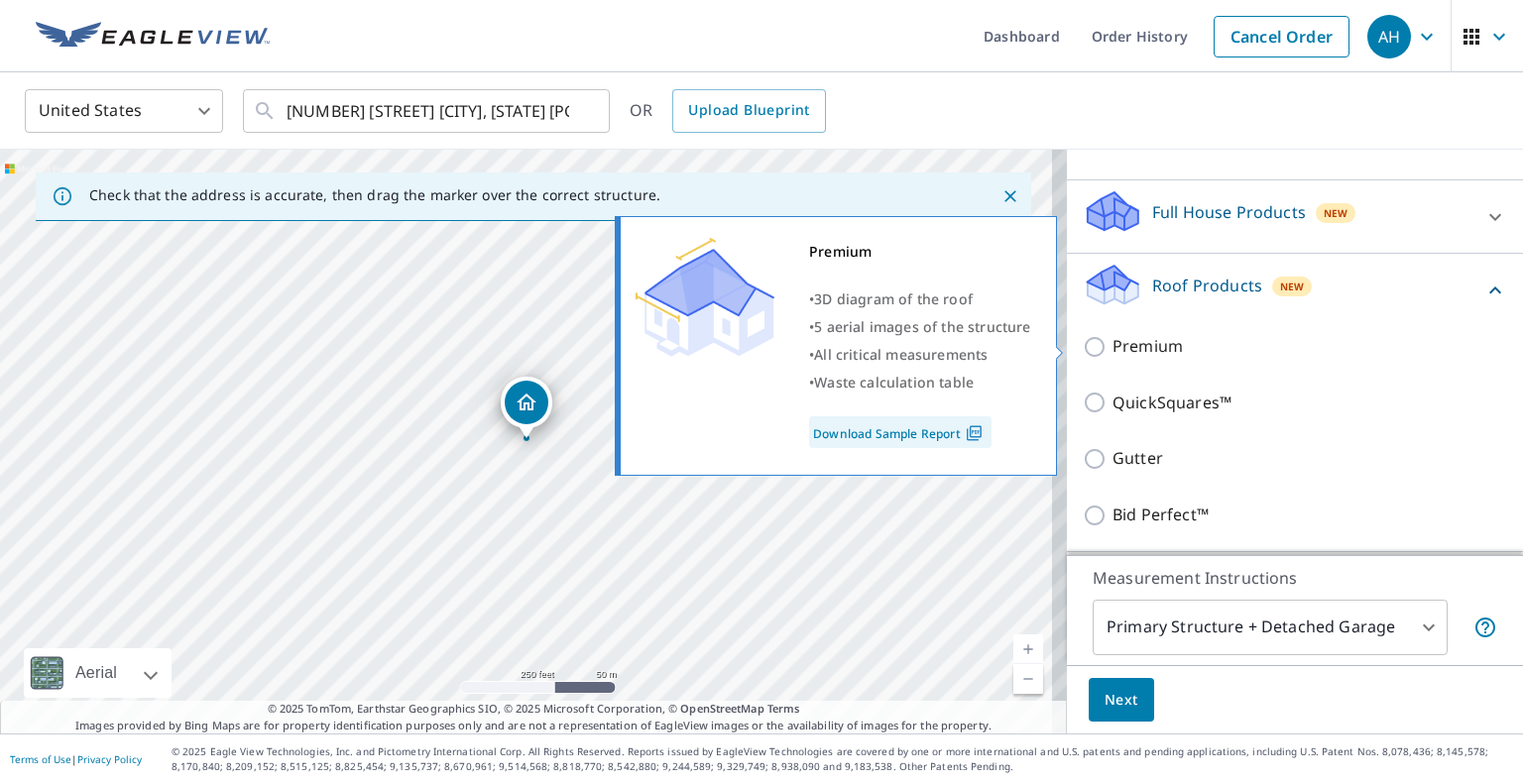 drag, startPoint x: 1146, startPoint y: 341, endPoint x: 1150, endPoint y: 570, distance: 229.03493 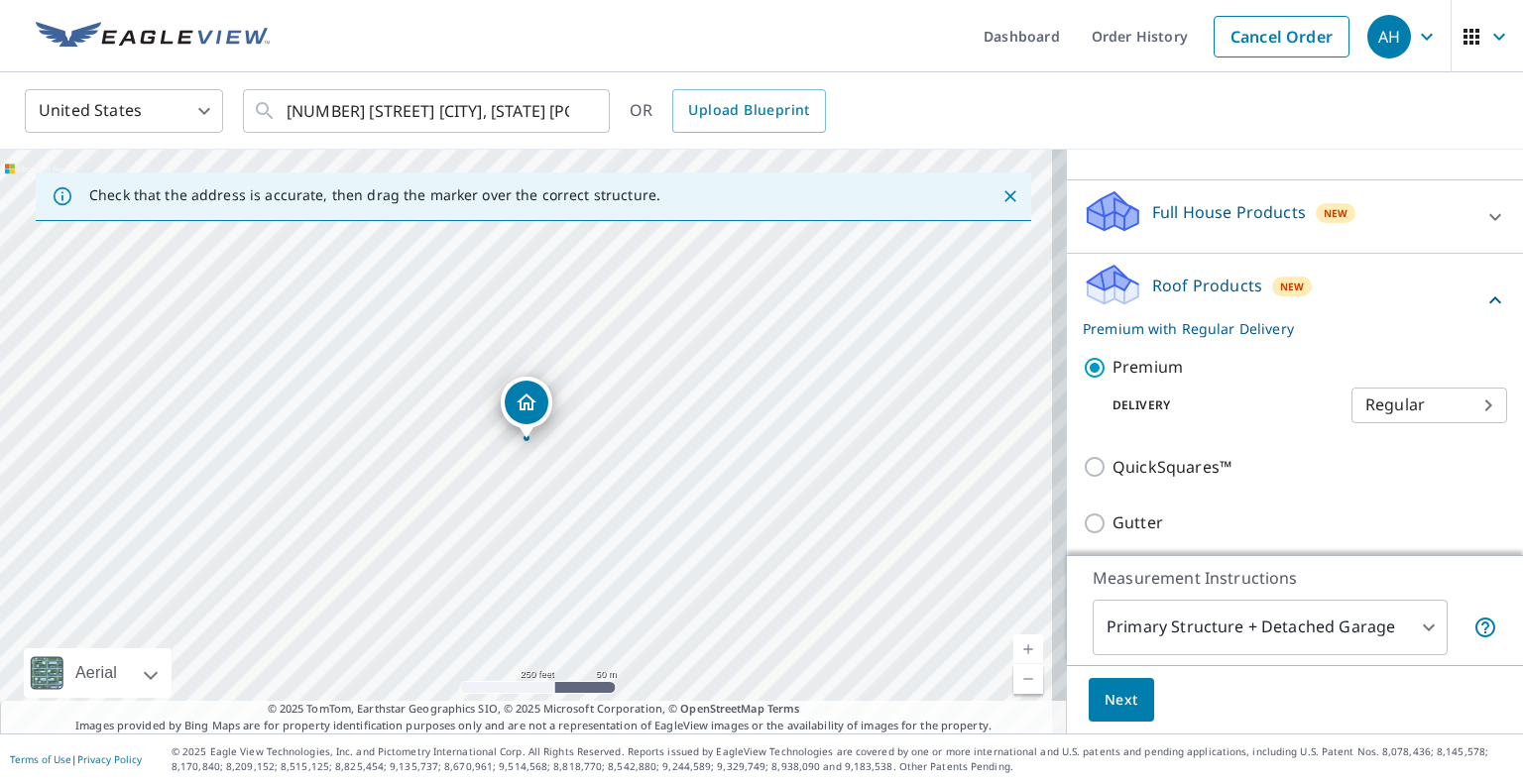 click on "Next" at bounding box center [1121, 700] 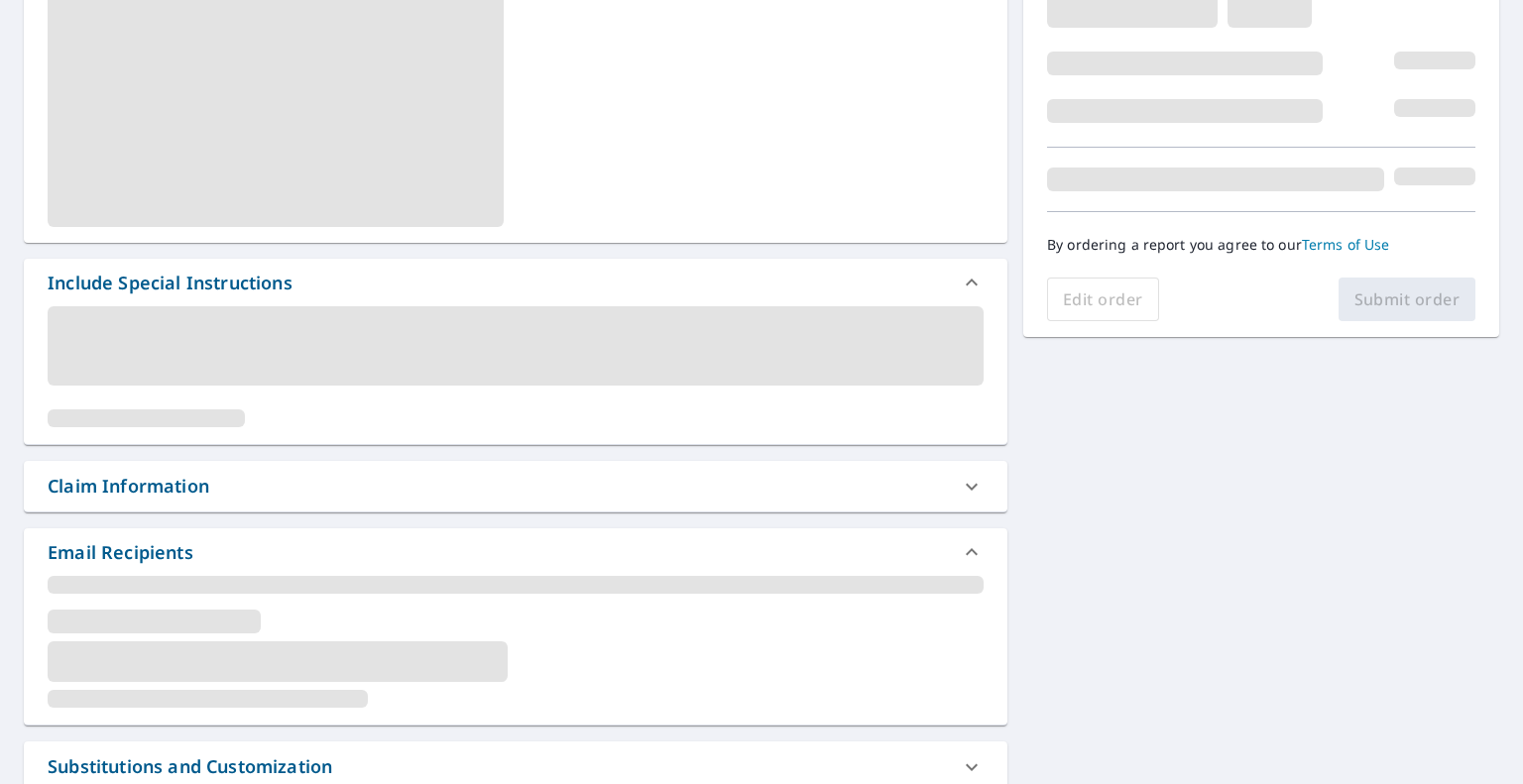 scroll, scrollTop: 396, scrollLeft: 0, axis: vertical 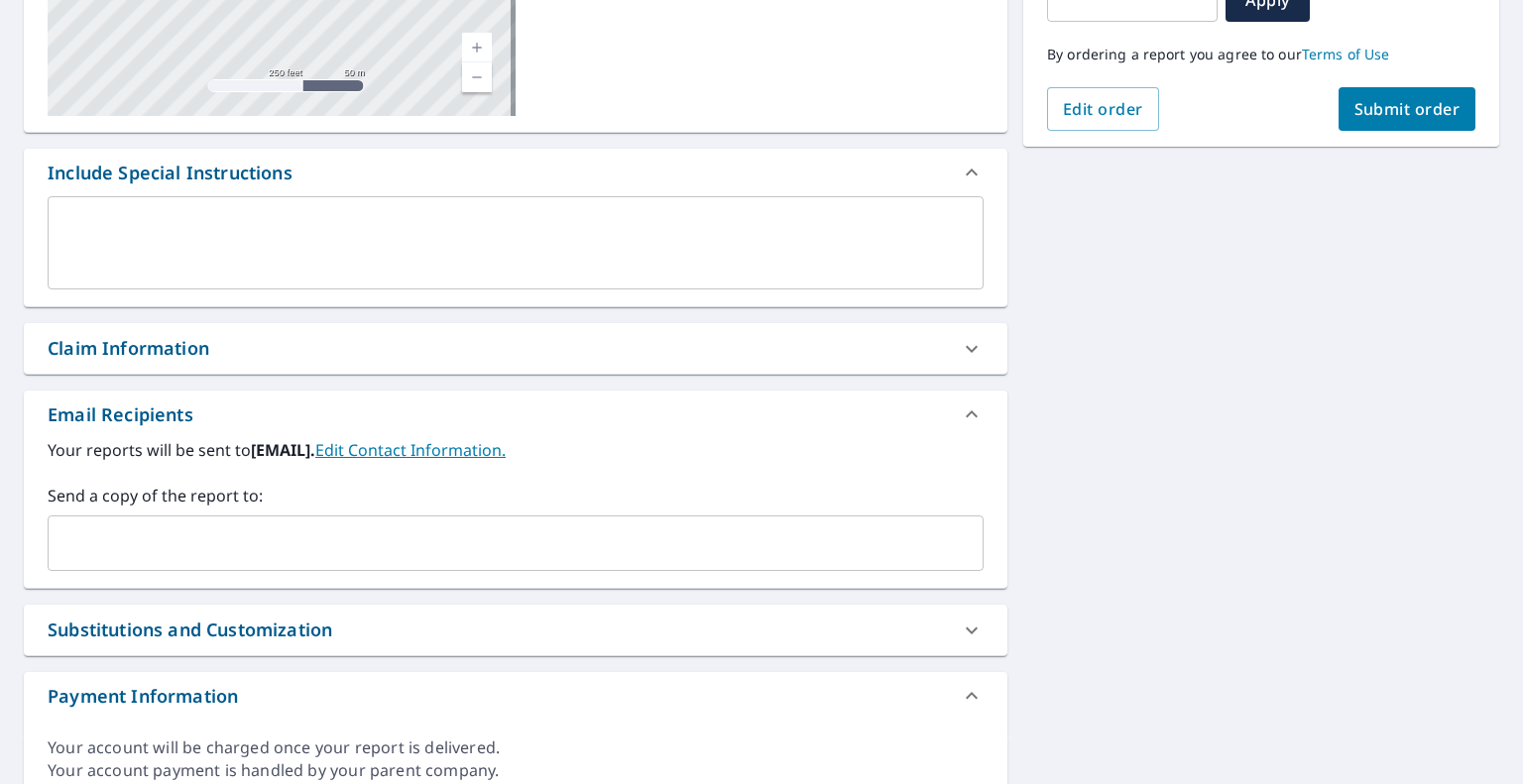 click at bounding box center [501, 543] 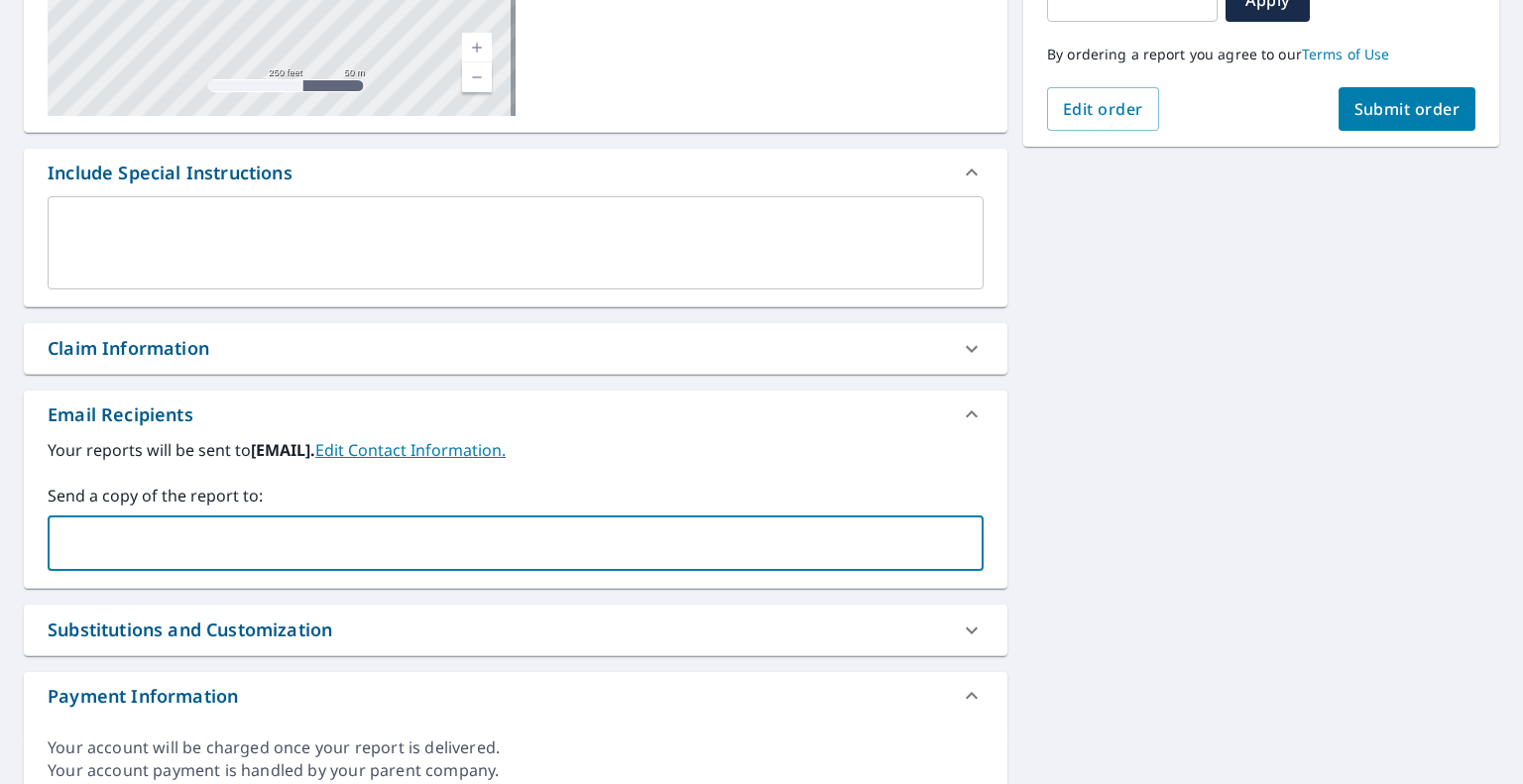 paste on "[EMAIL]" 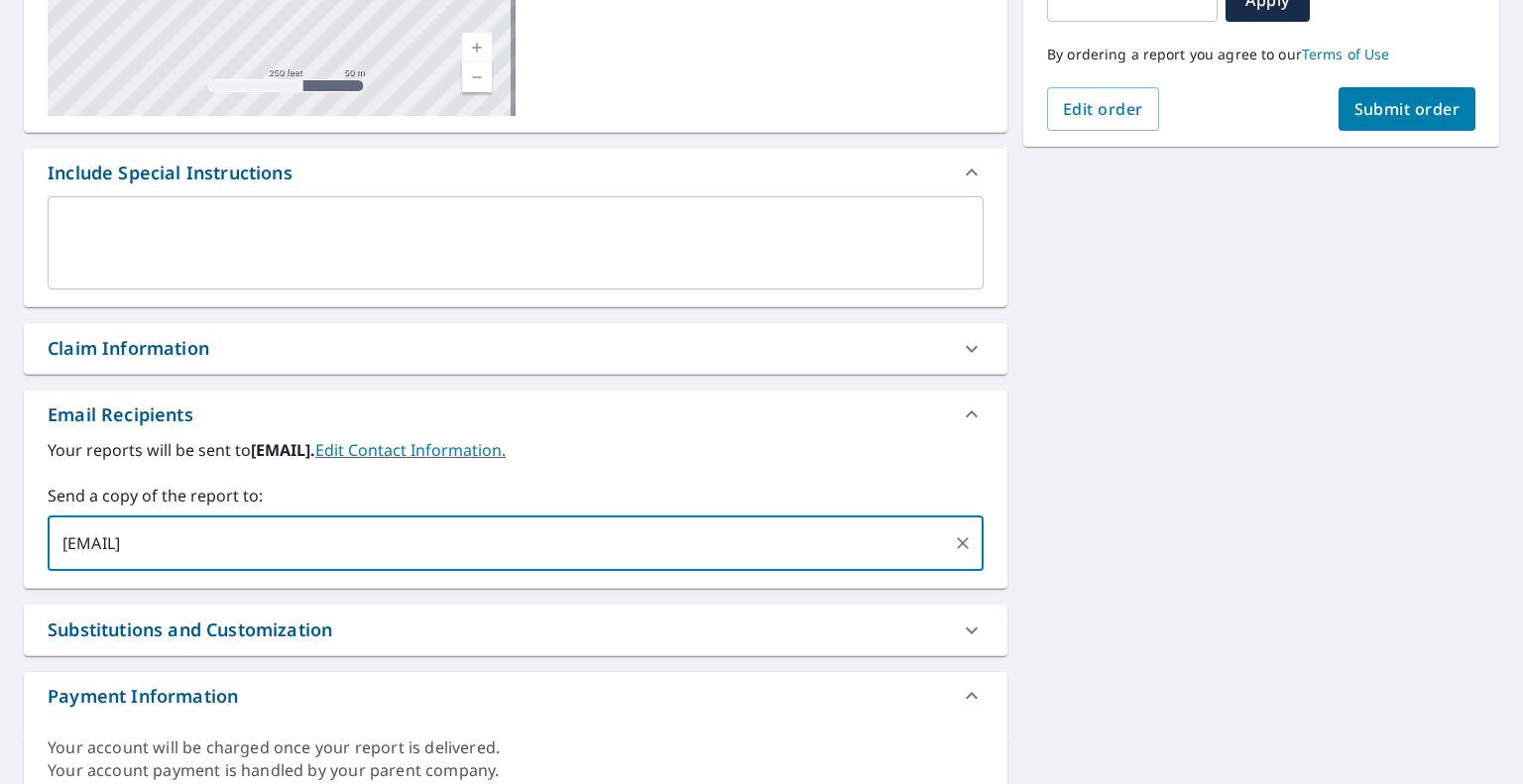 type 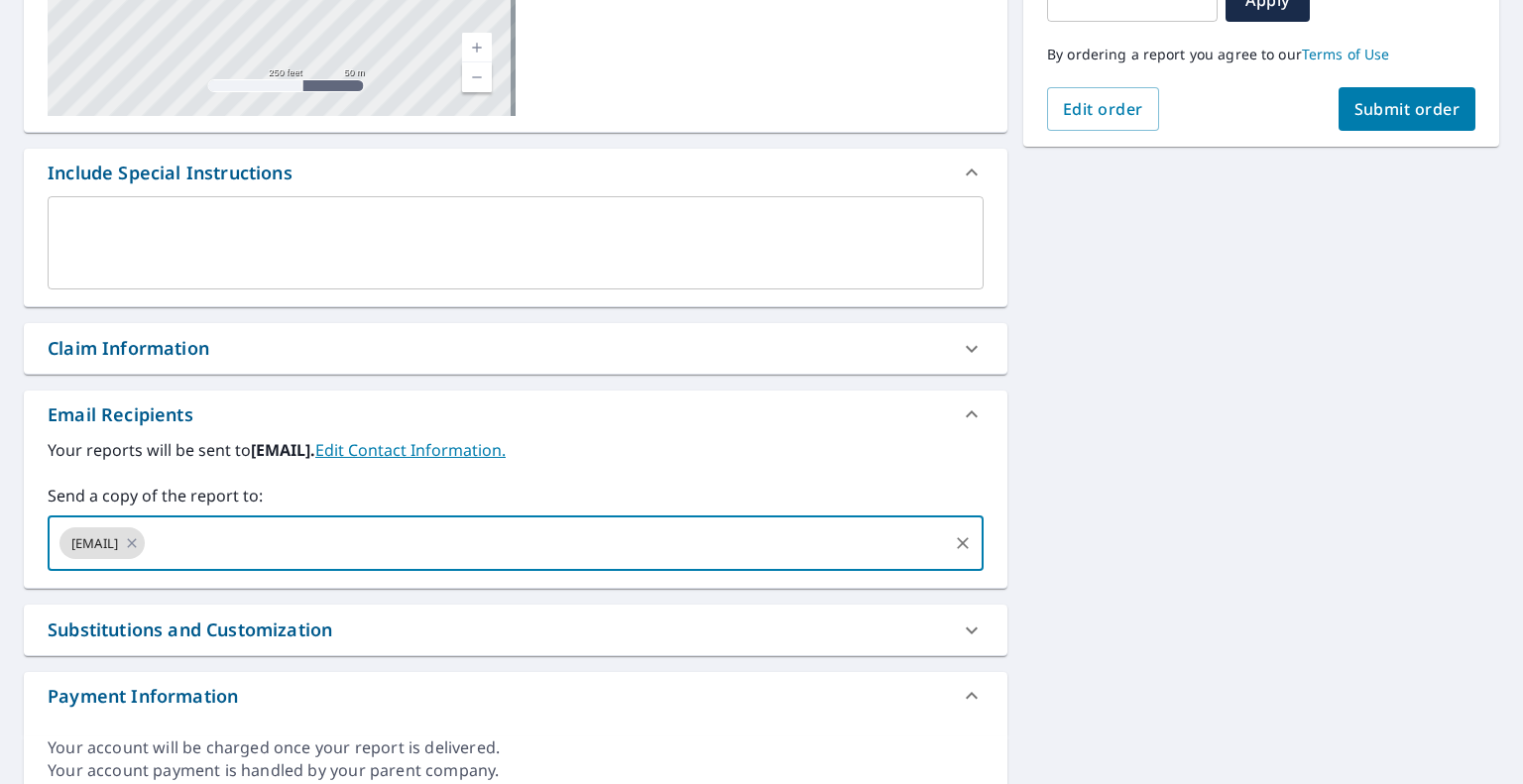 click on "Submit order" at bounding box center [1407, 109] 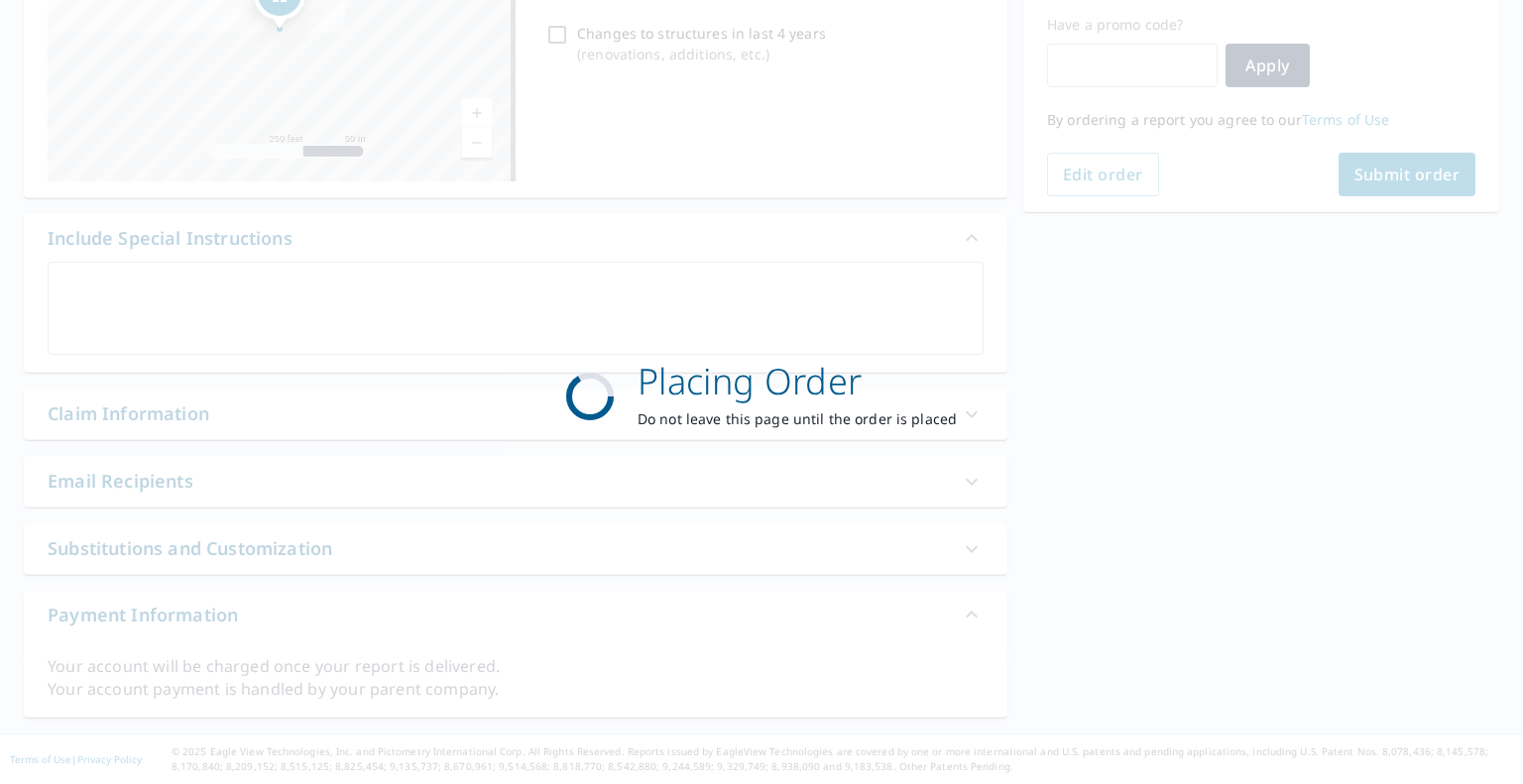 scroll, scrollTop: 329, scrollLeft: 0, axis: vertical 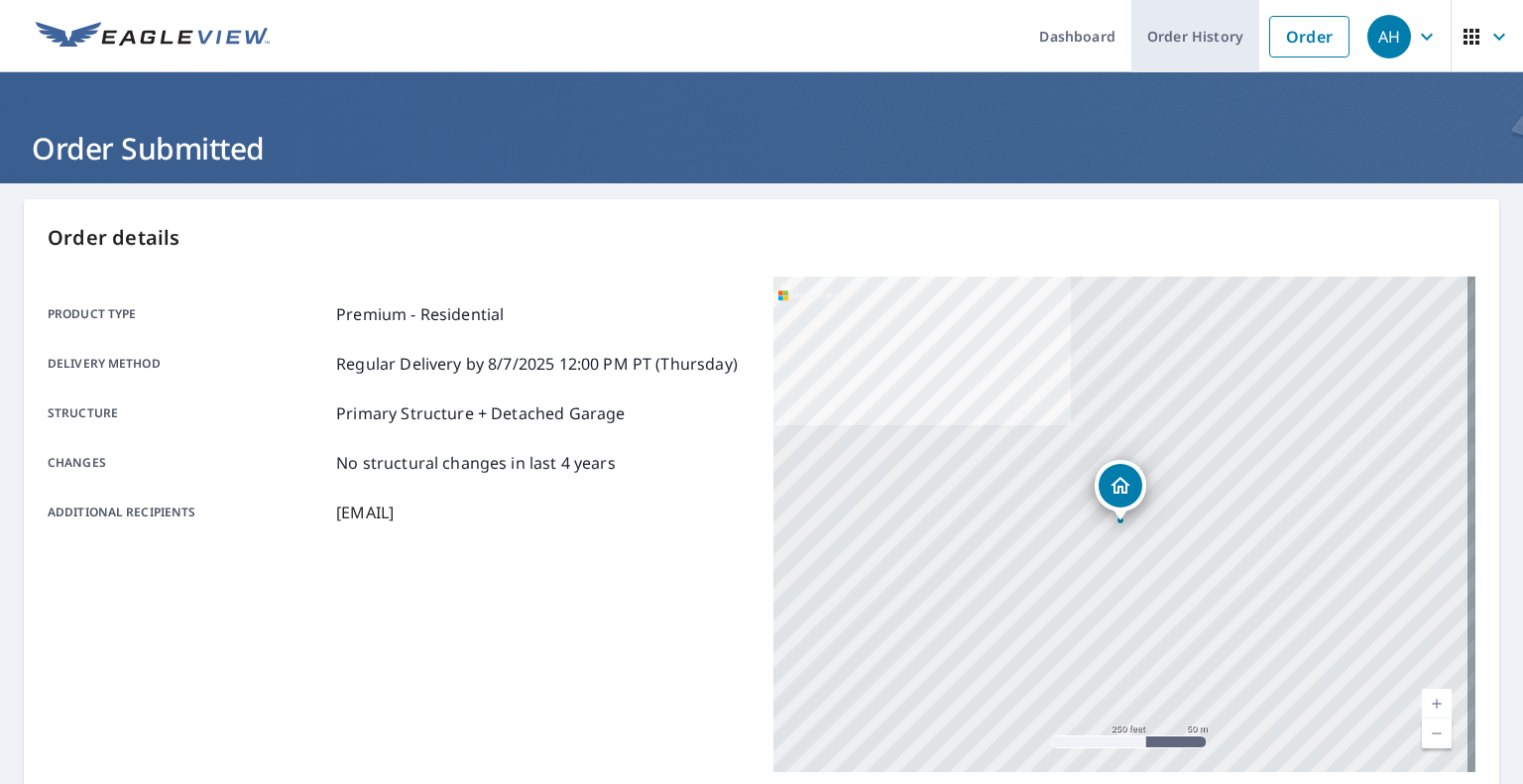 click on "Order History" at bounding box center (1195, 36) 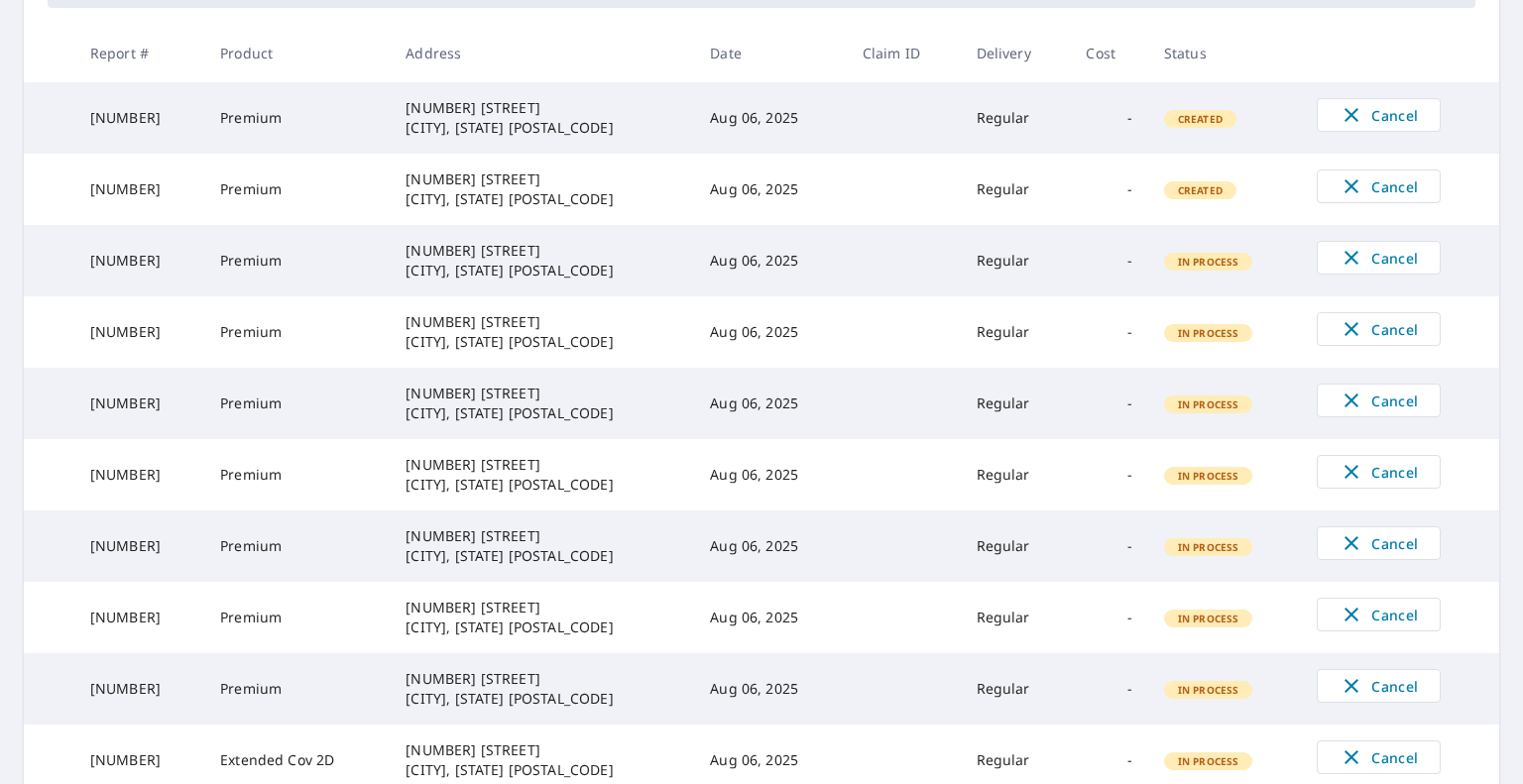 scroll, scrollTop: 513, scrollLeft: 0, axis: vertical 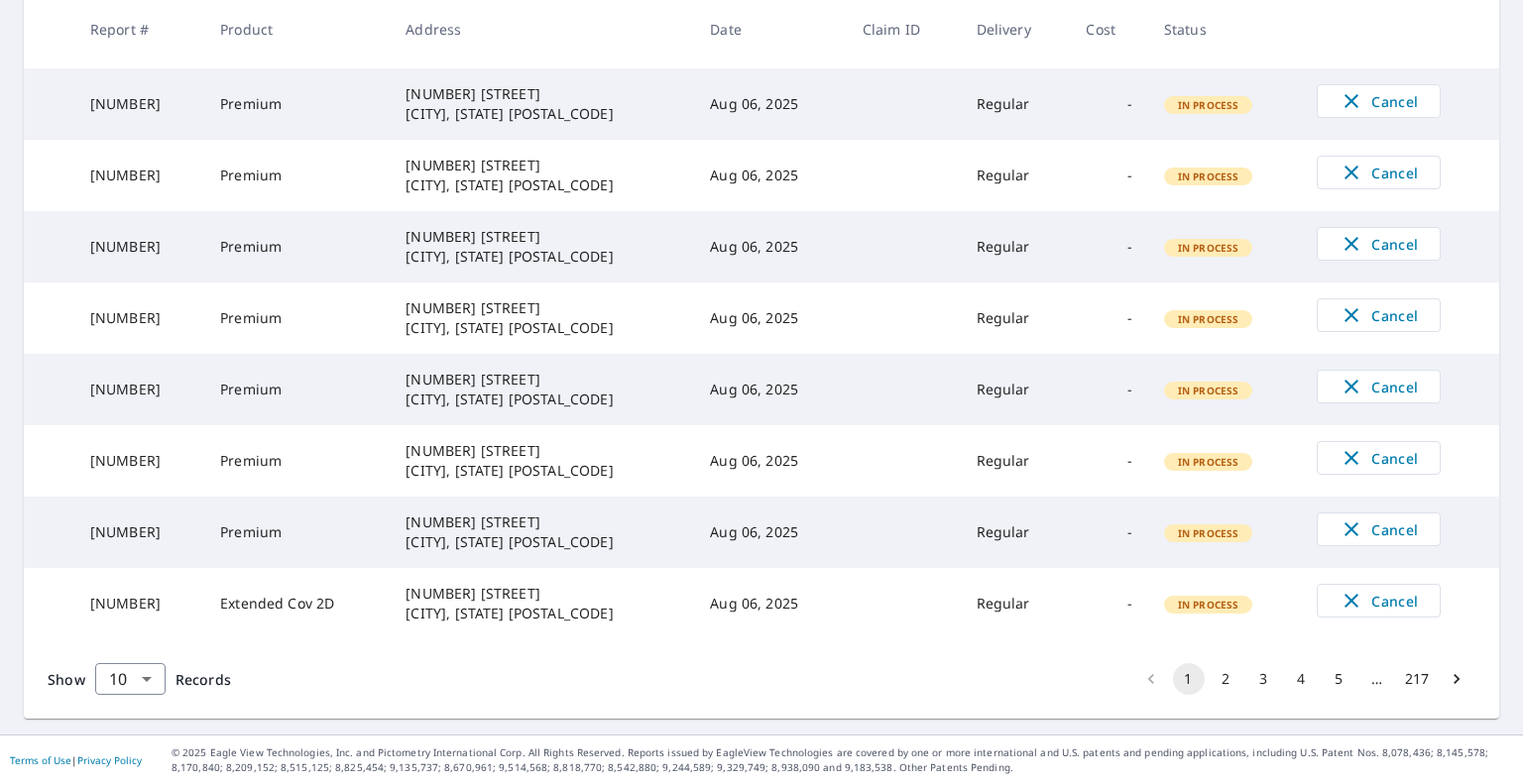 click on "2" at bounding box center (1227, 679) 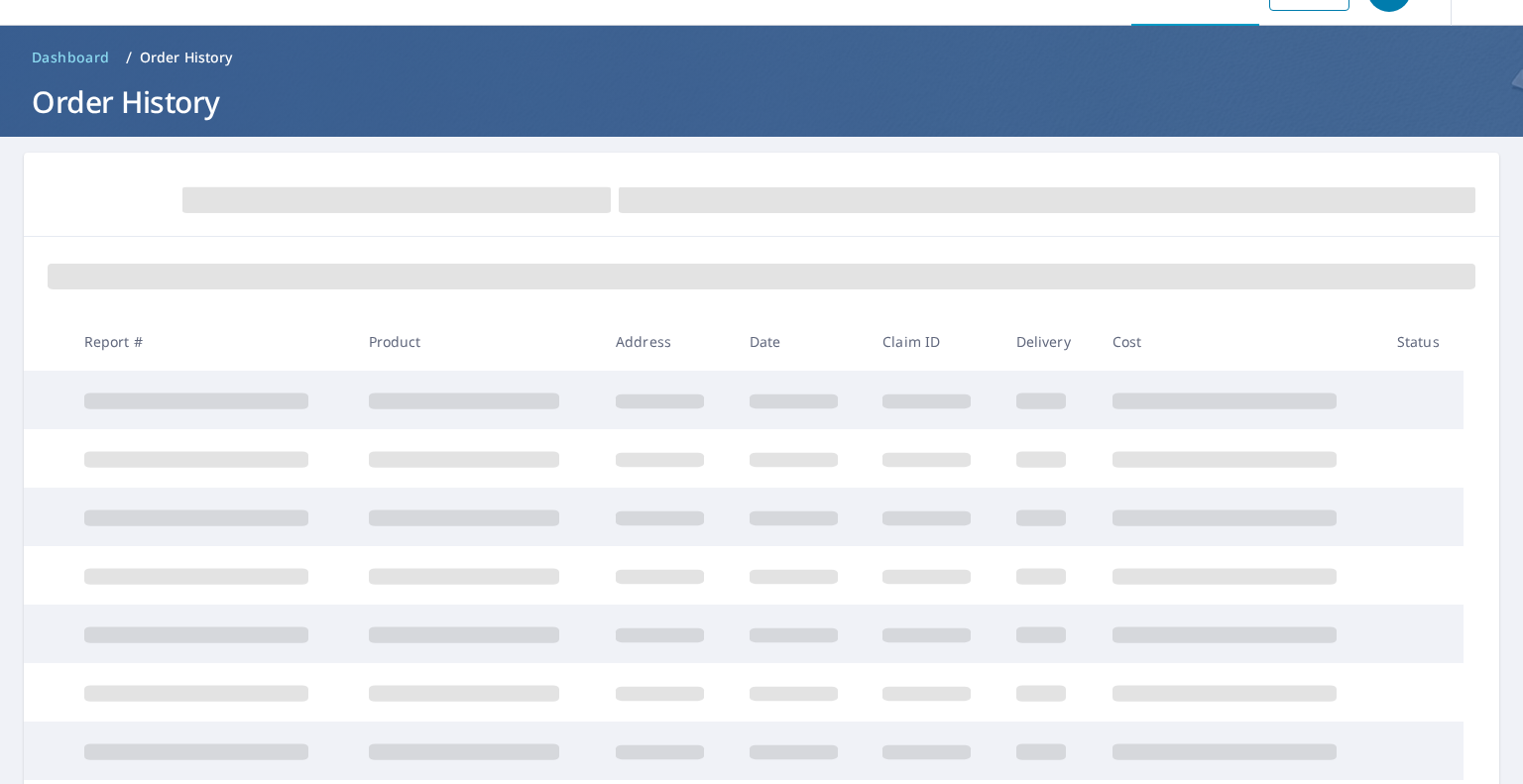 scroll, scrollTop: 0, scrollLeft: 0, axis: both 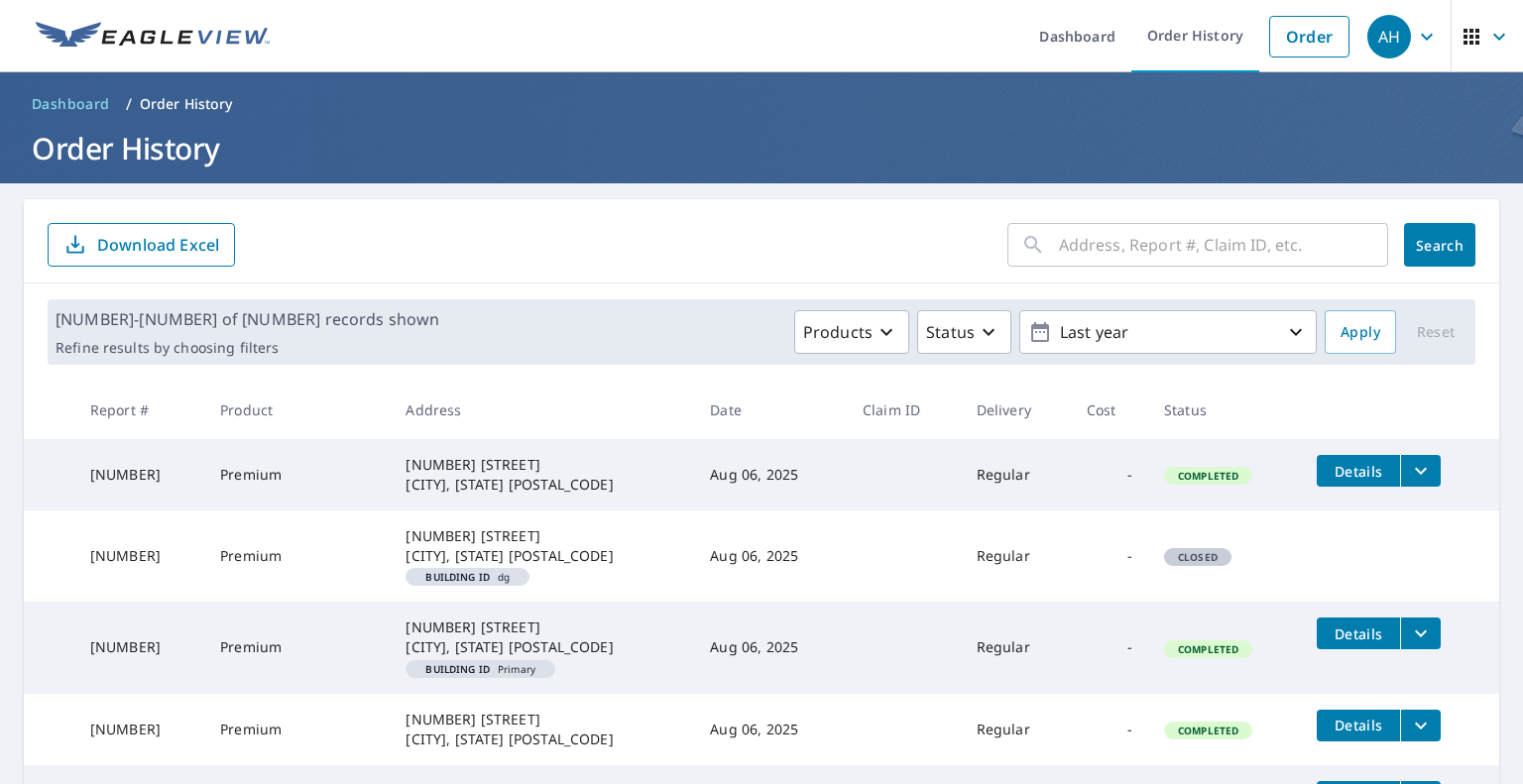 click at bounding box center (1224, 245) 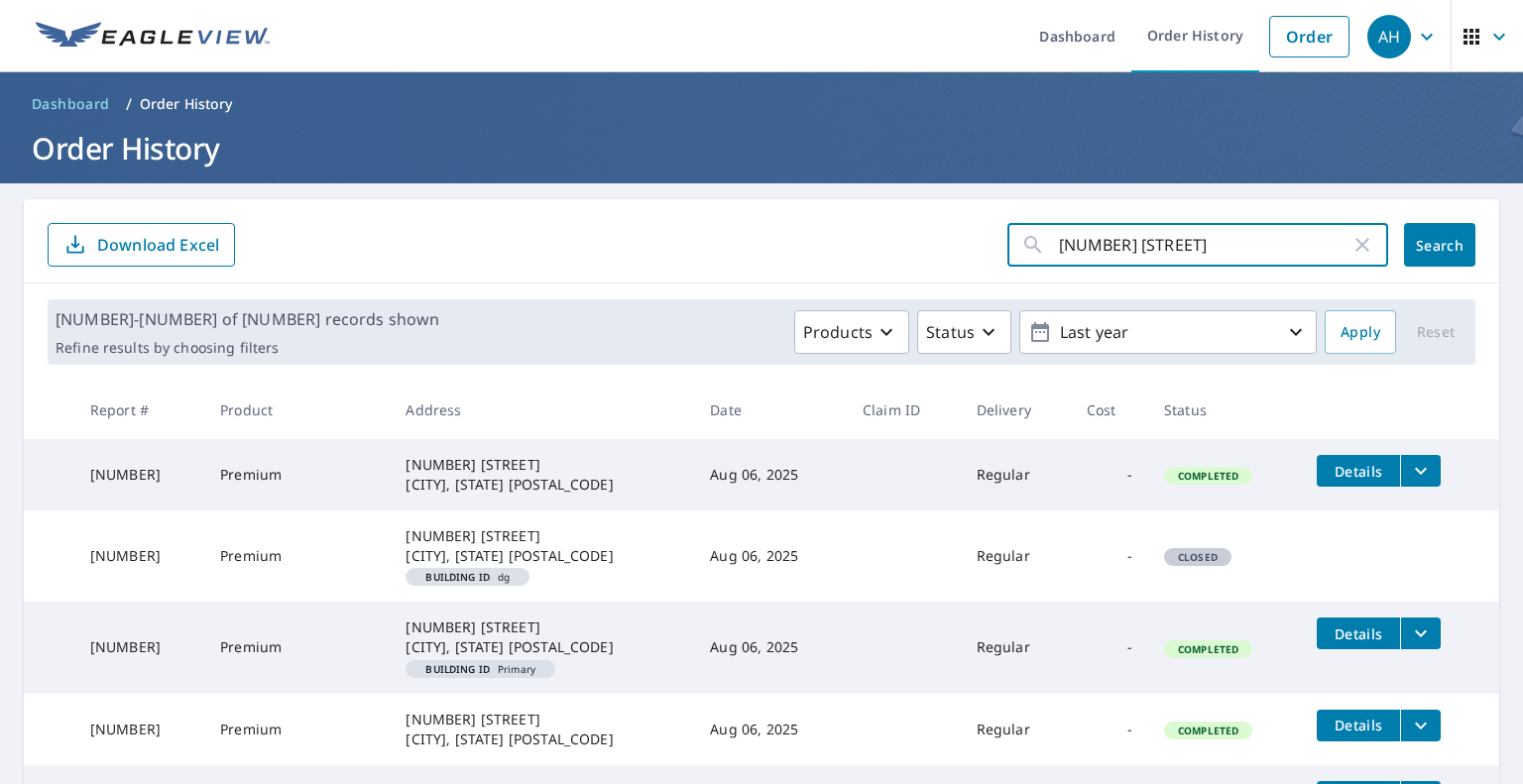 click on "Search" 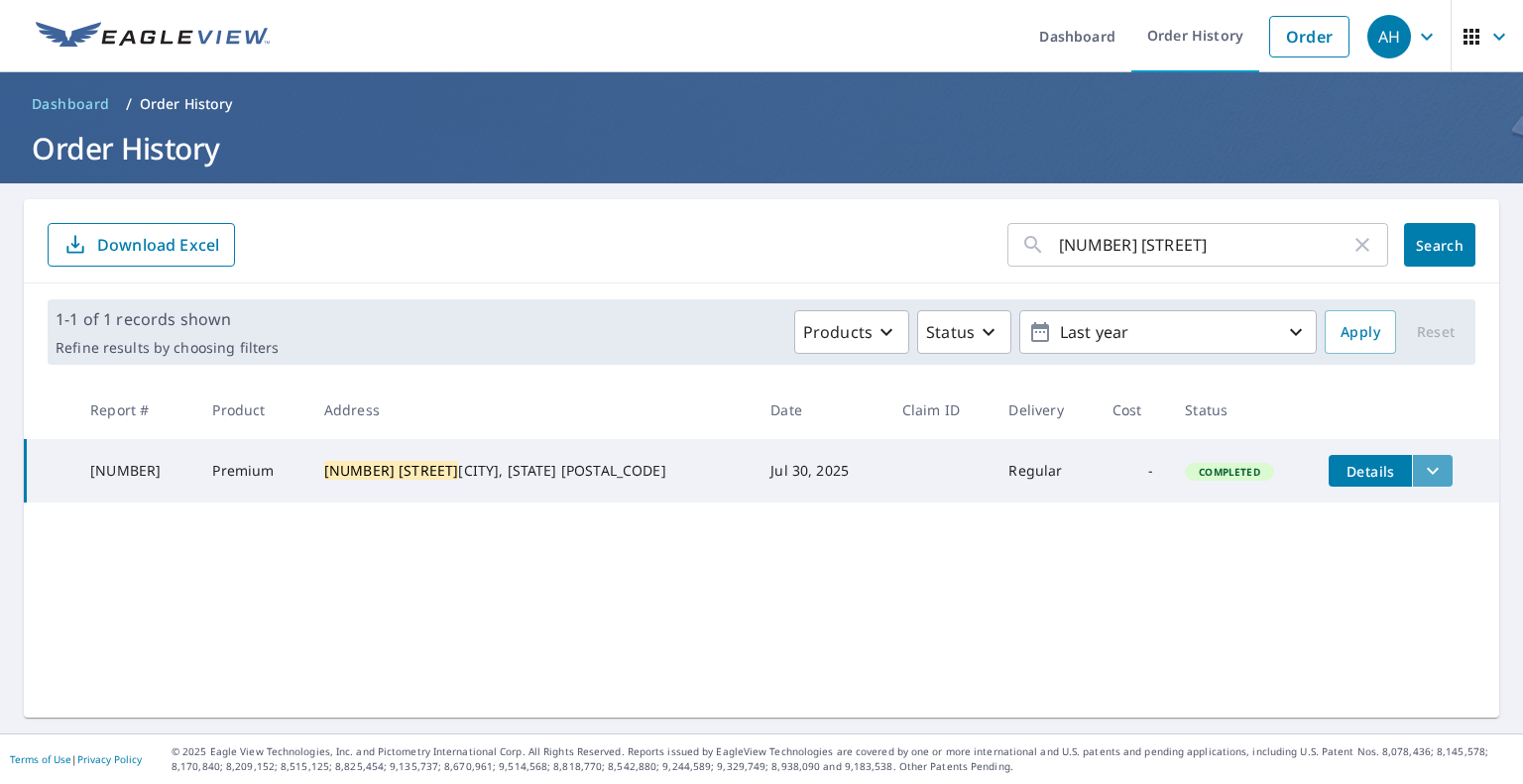 click 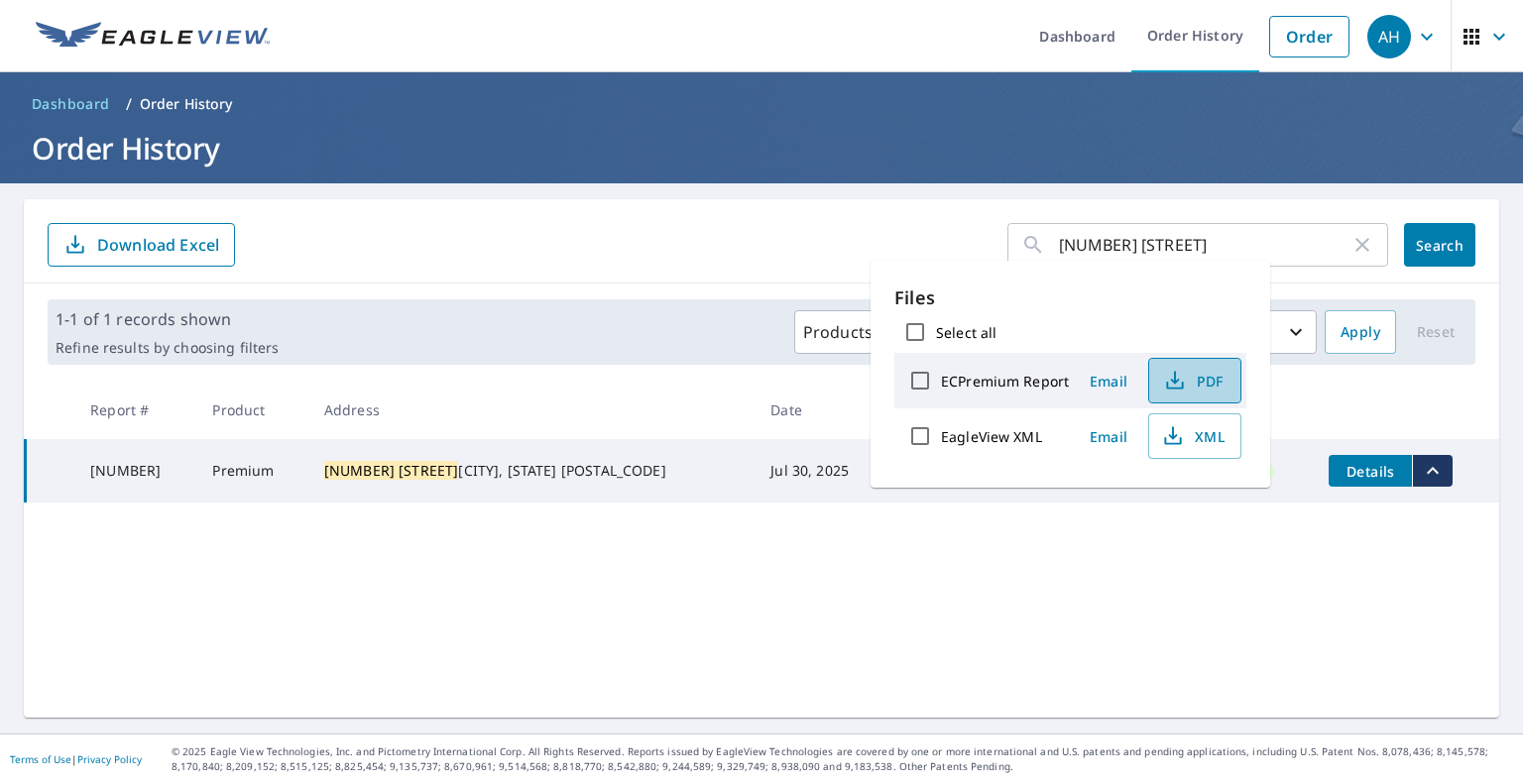 click on "PDF" at bounding box center (1193, 381) 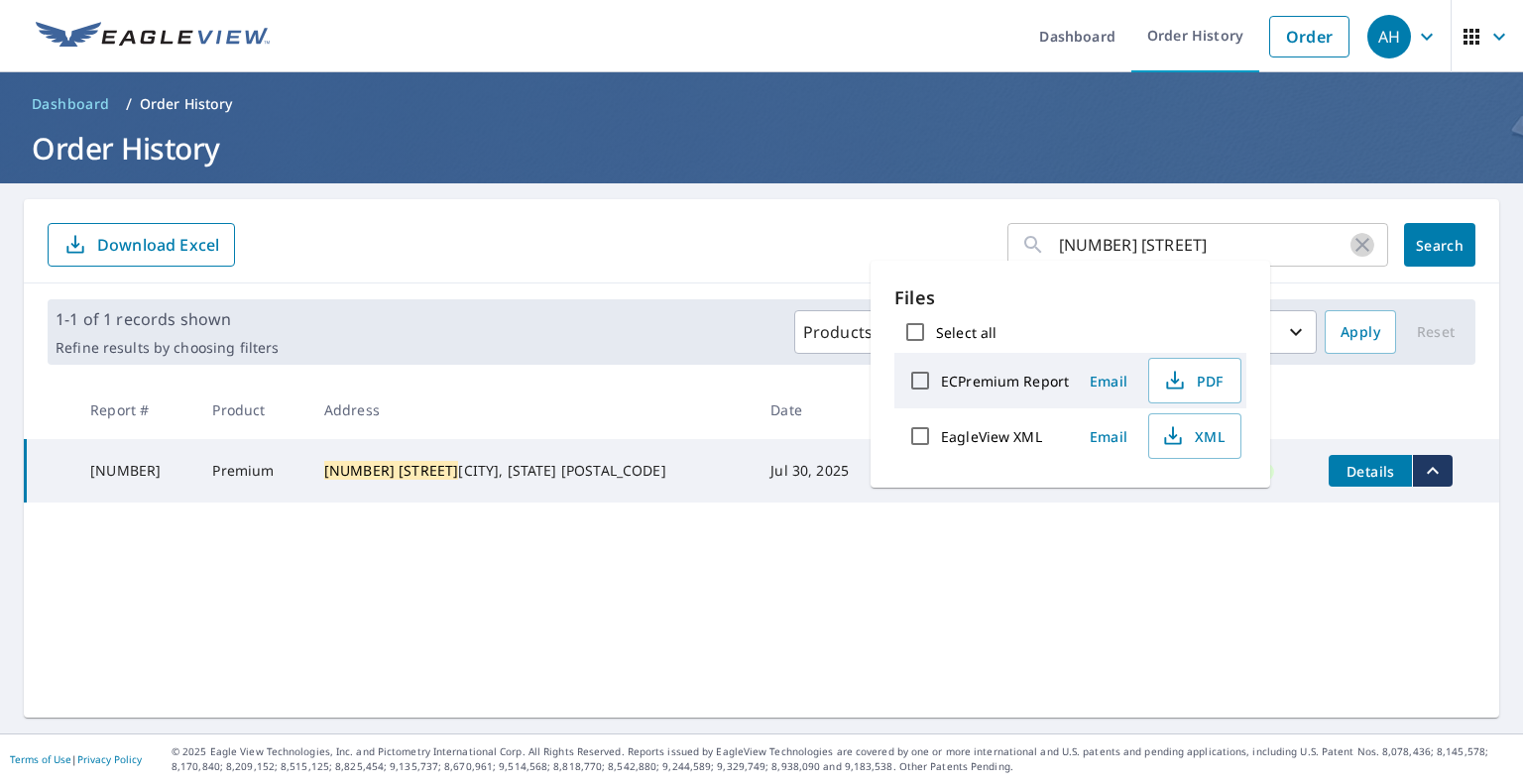 click 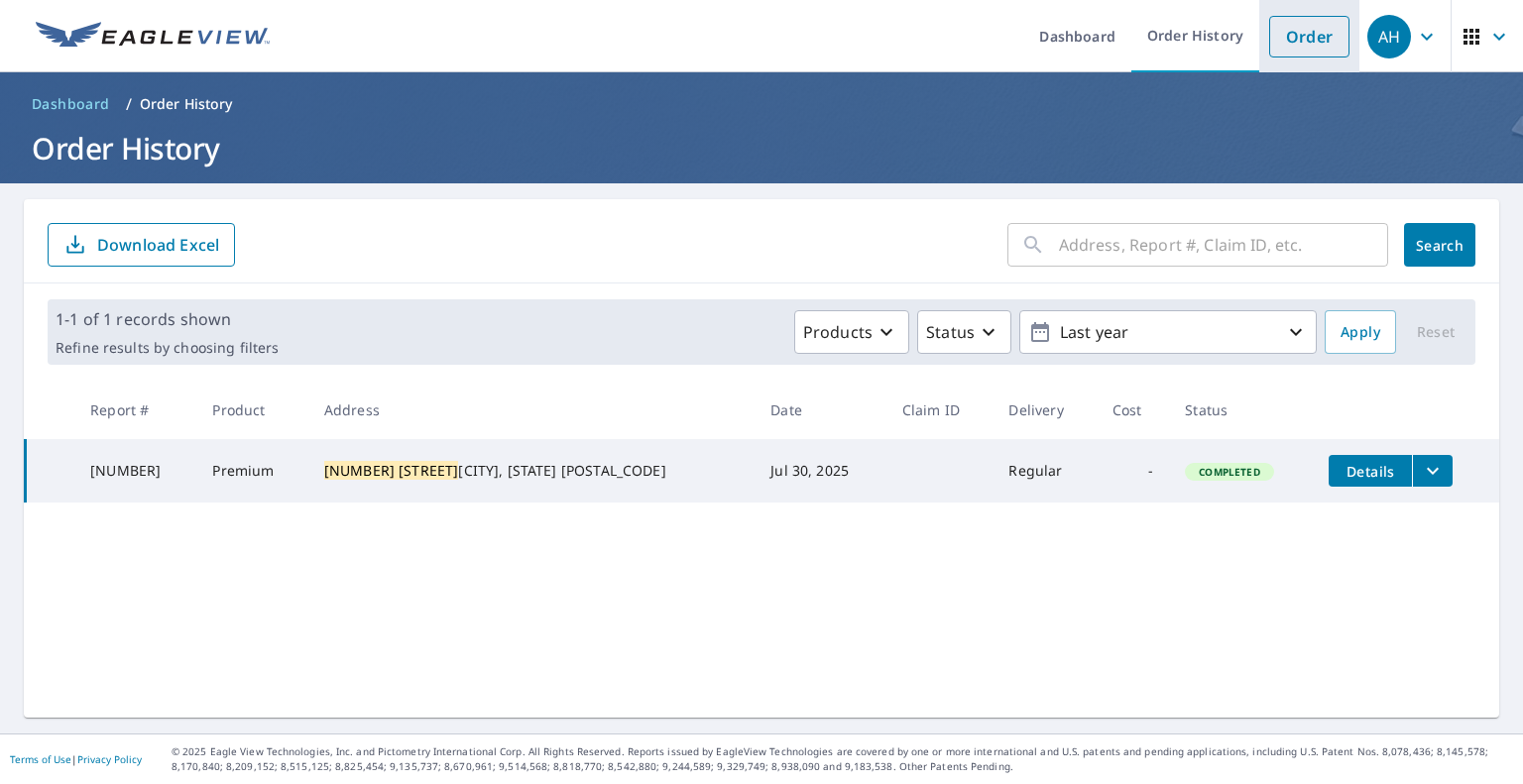 click on "Order" at bounding box center (1309, 37) 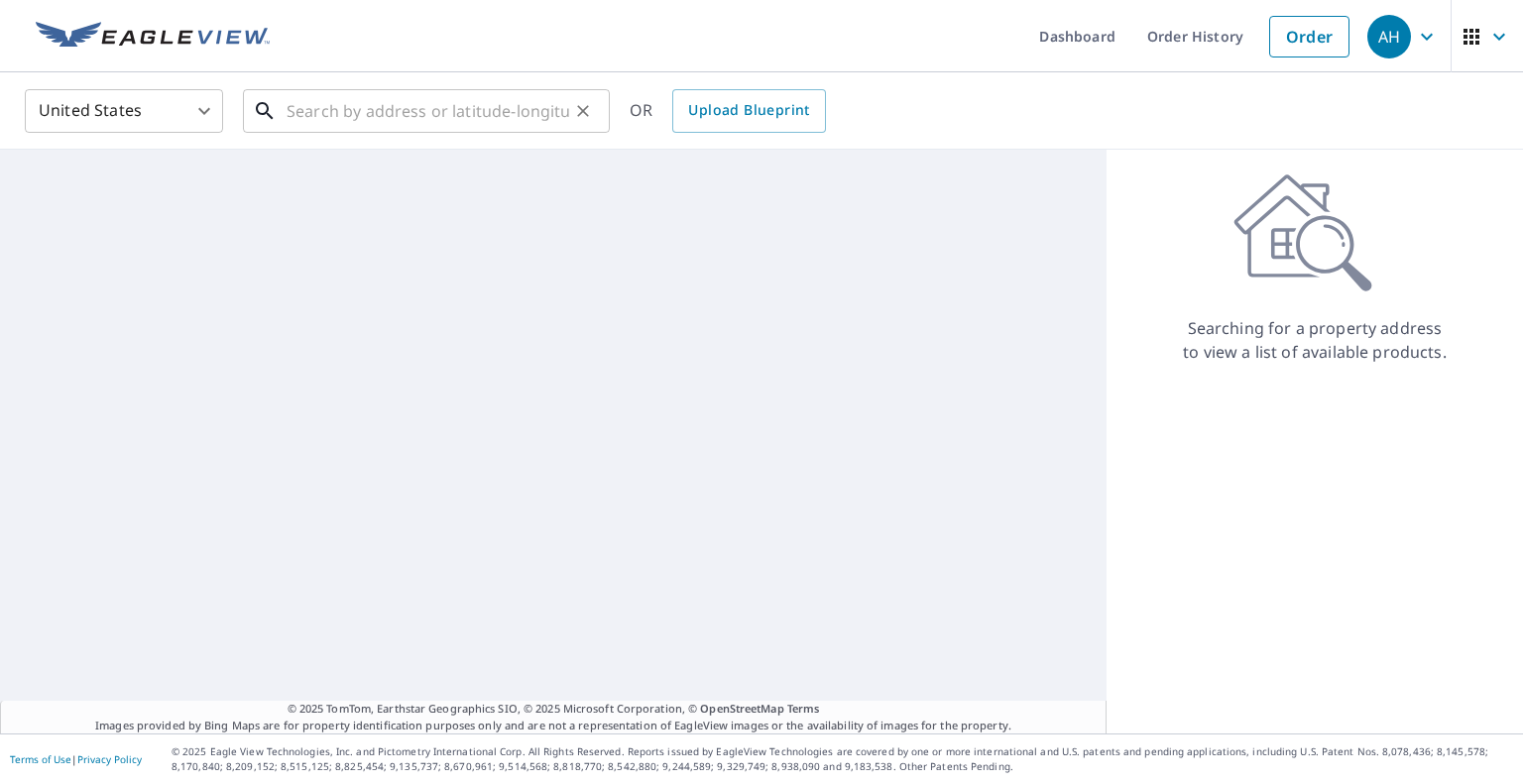 click at bounding box center (427, 111) 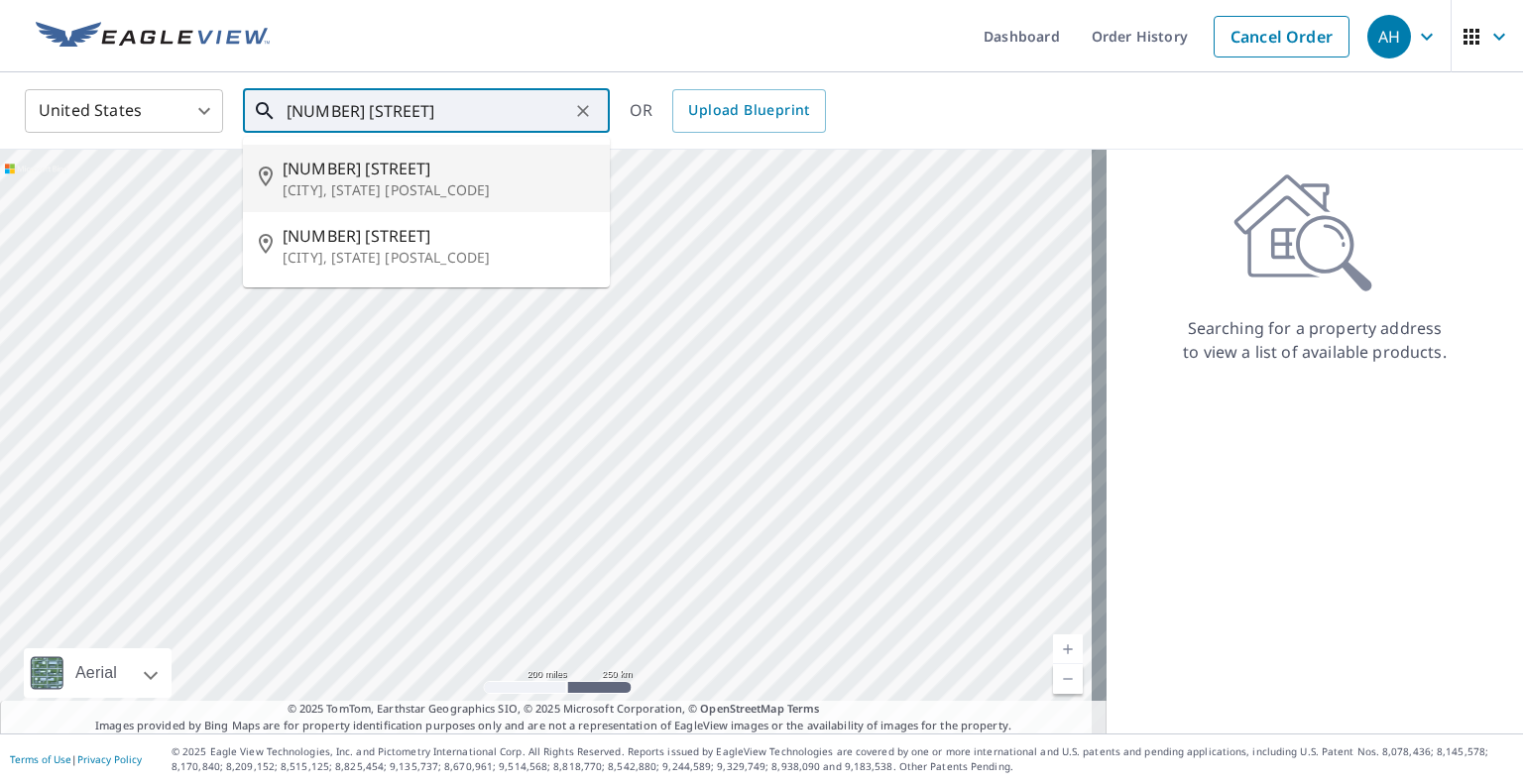 click on "[CITY], [STATE] [POSTAL_CODE]" at bounding box center [438, 190] 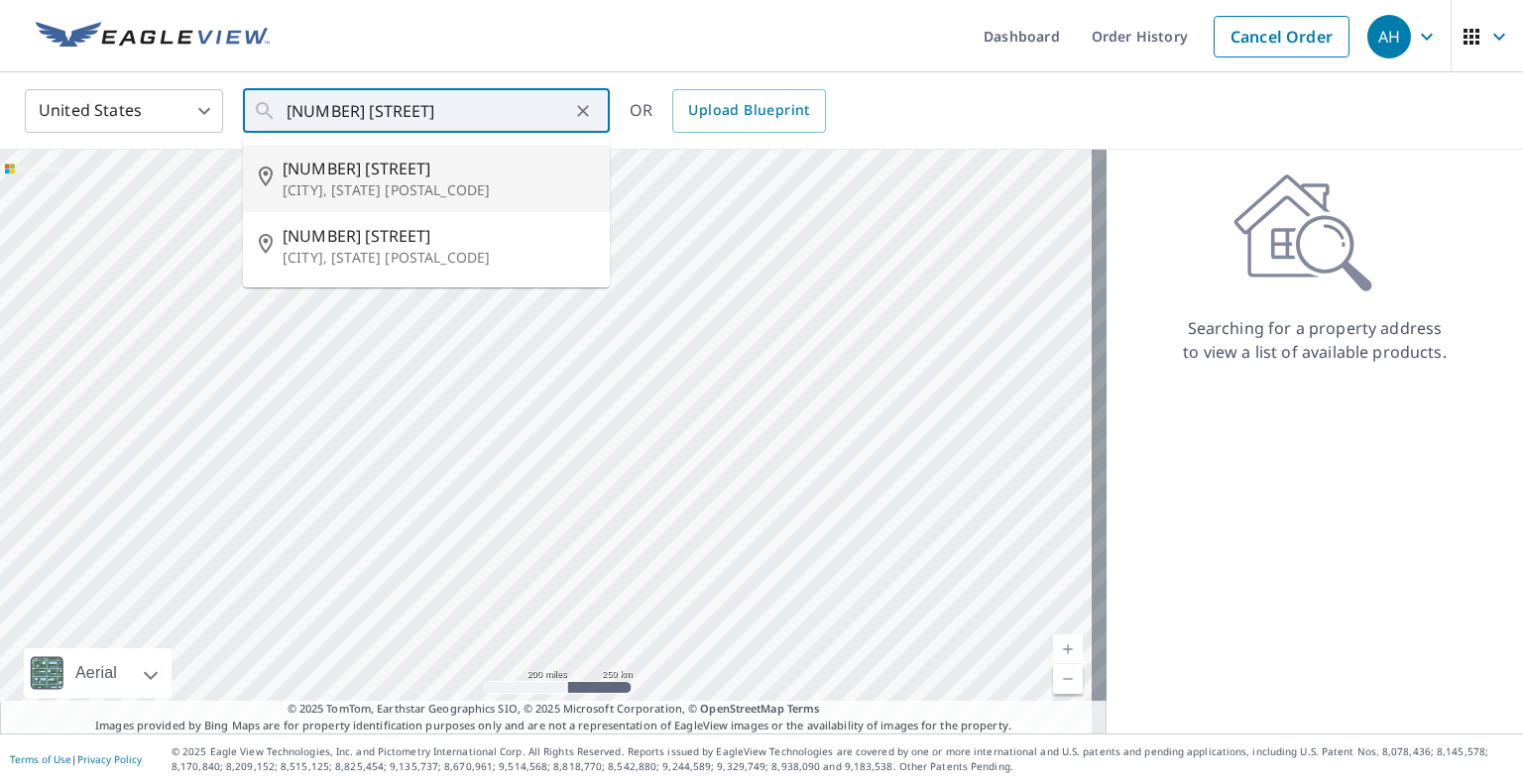 type on "[NUMBER] [STREET], [CITY] [STATE] [POSTAL_CODE]" 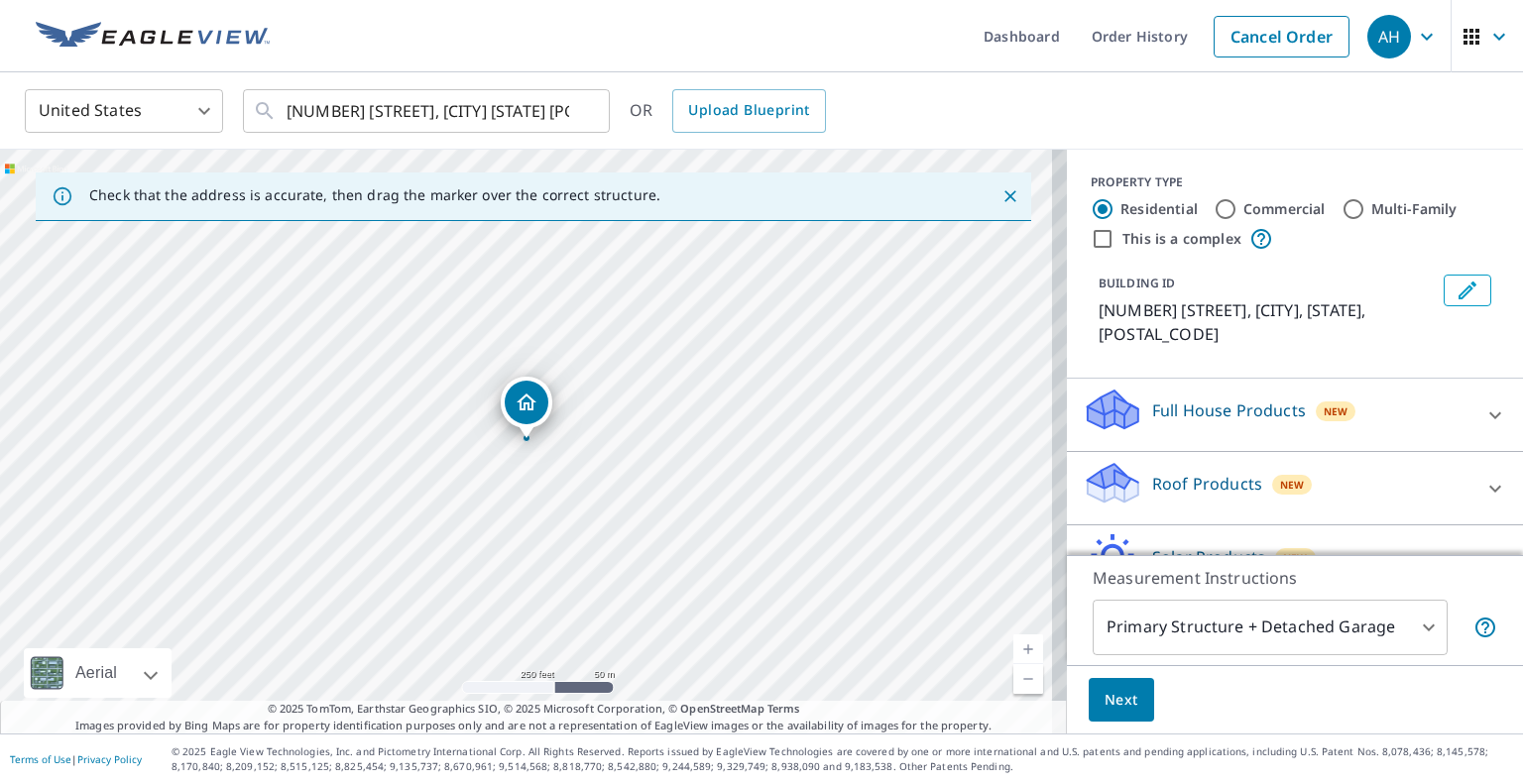 click on "Roof Products" at bounding box center [1207, 484] 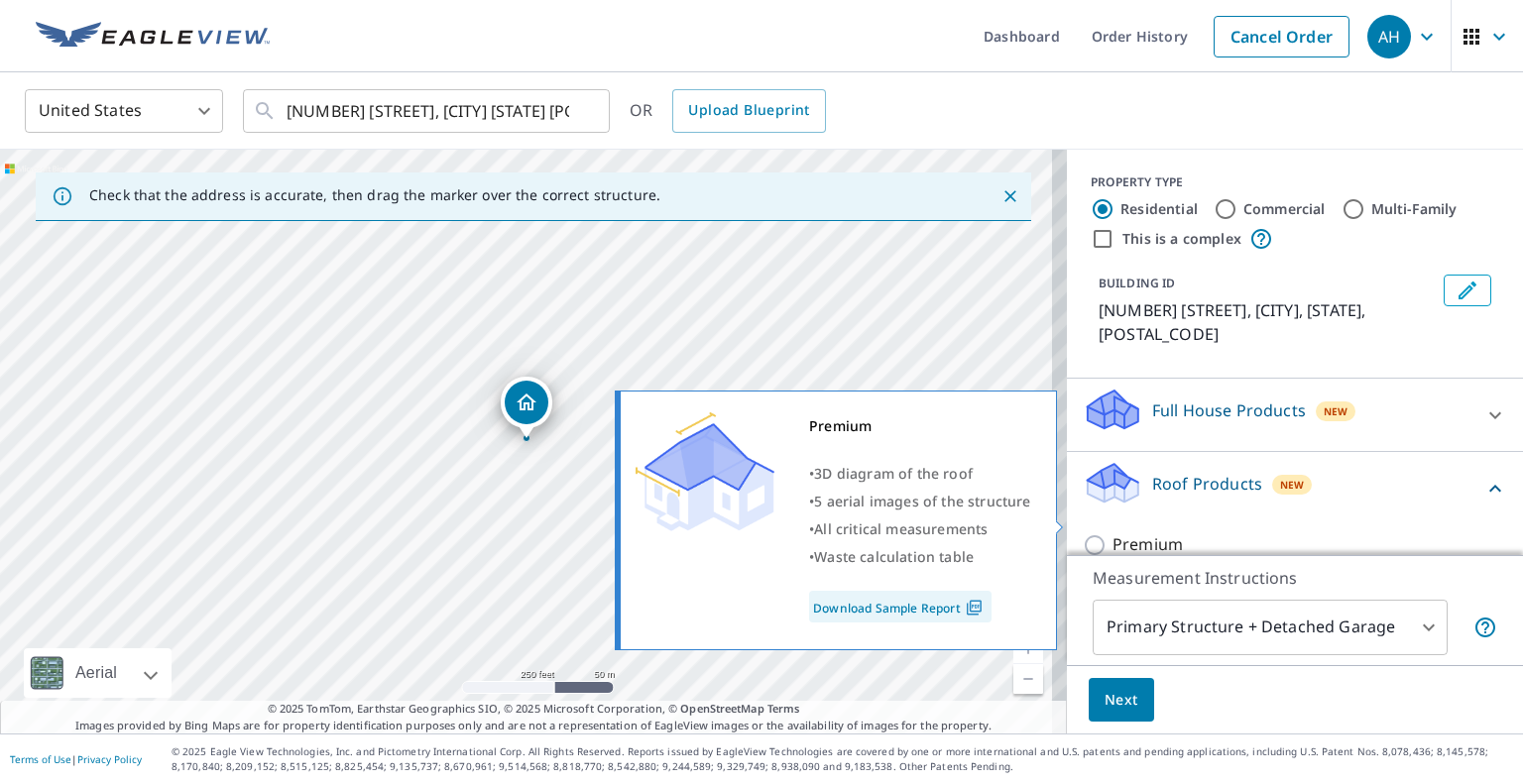 click on "Premium" at bounding box center (1147, 544) 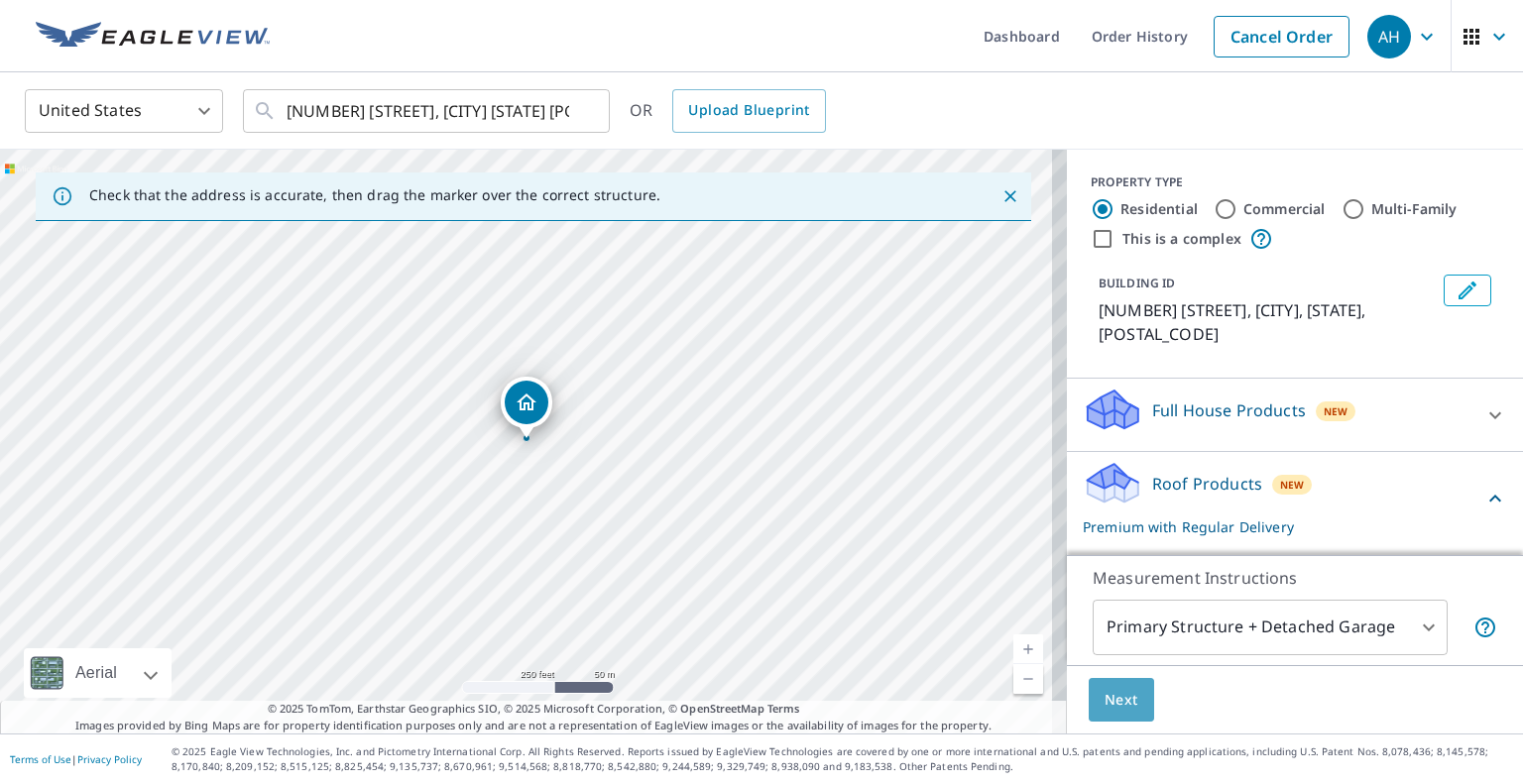 click on "Next" at bounding box center (1121, 700) 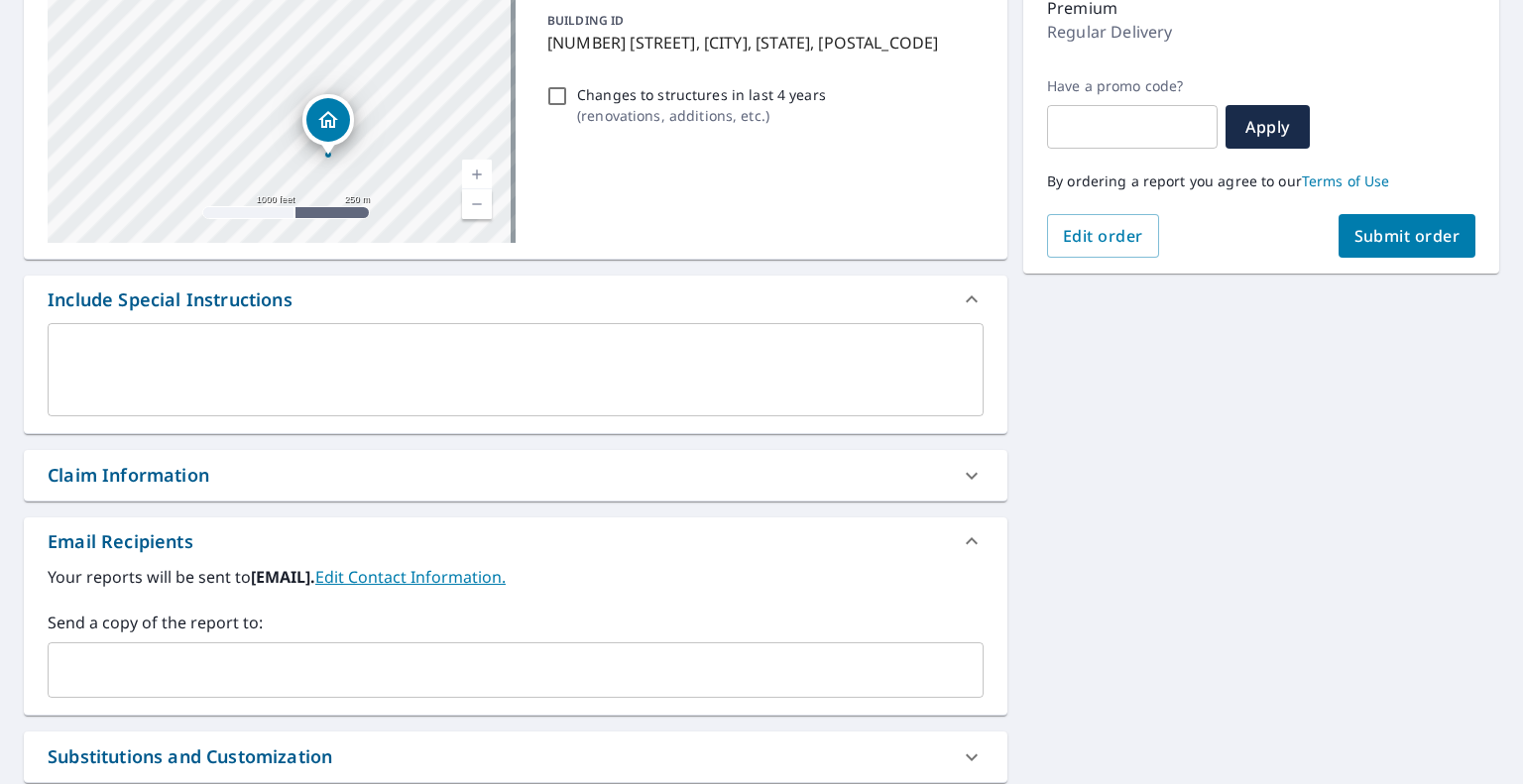 scroll, scrollTop: 297, scrollLeft: 0, axis: vertical 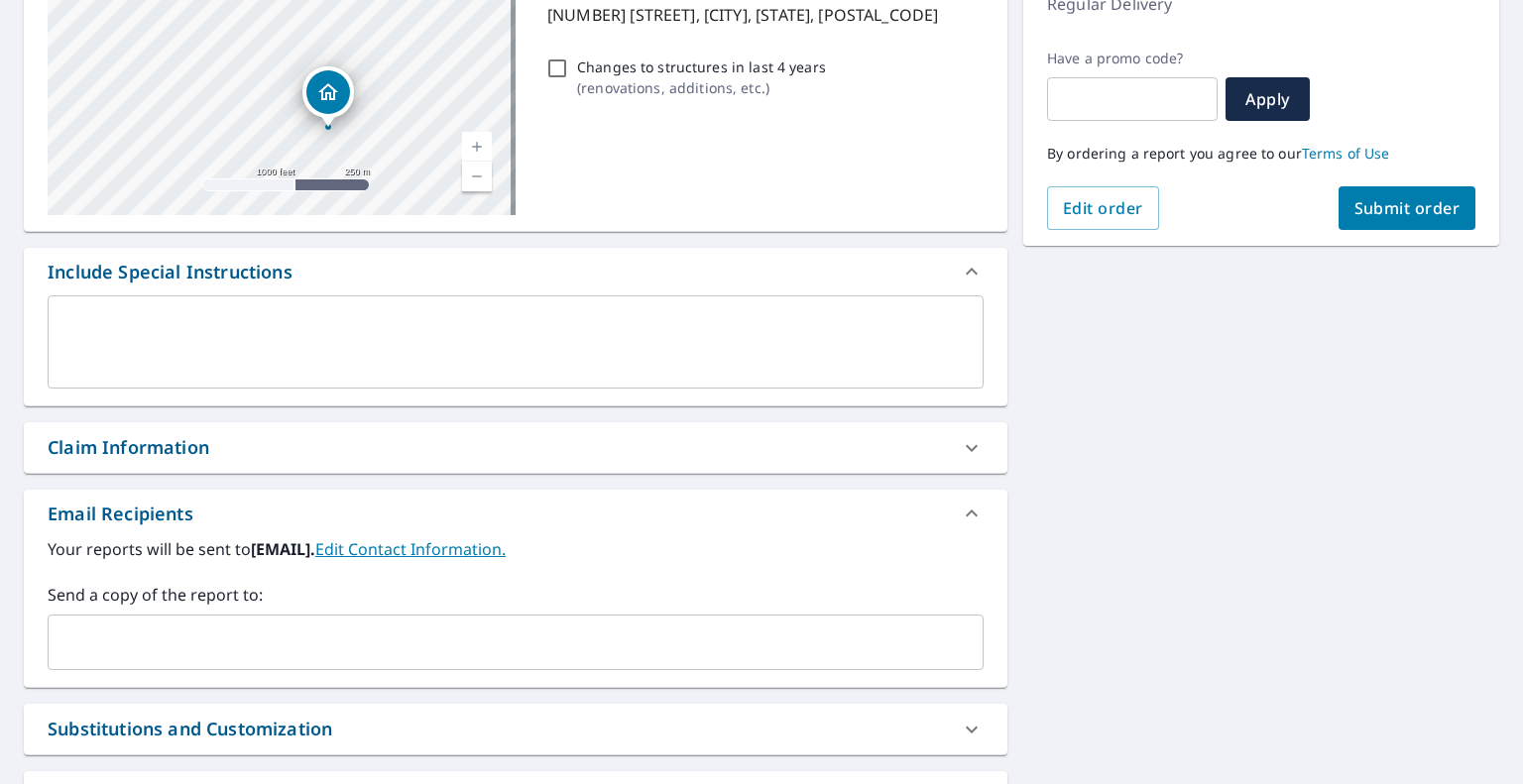 click at bounding box center (501, 642) 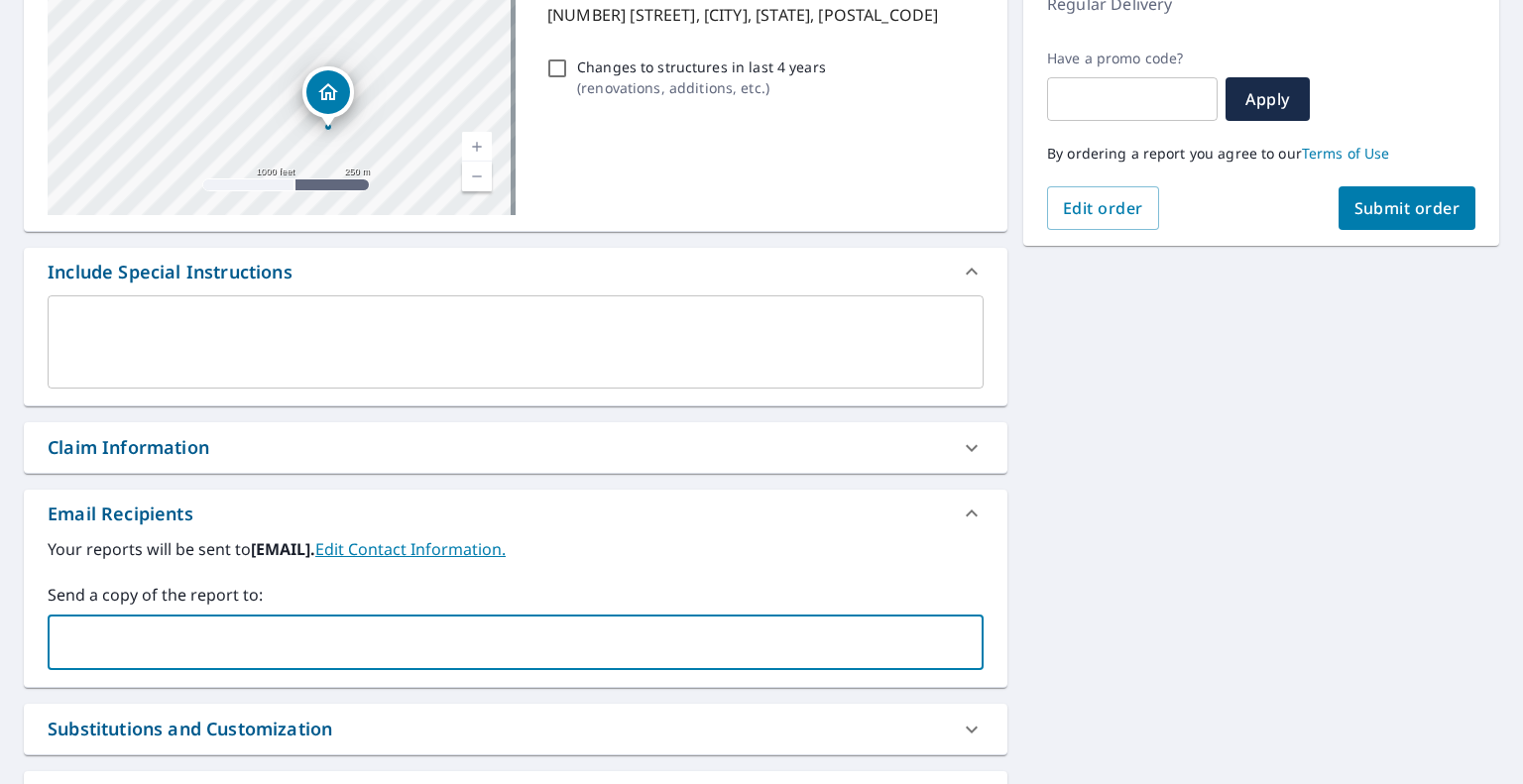 paste on "[EMAIL]" 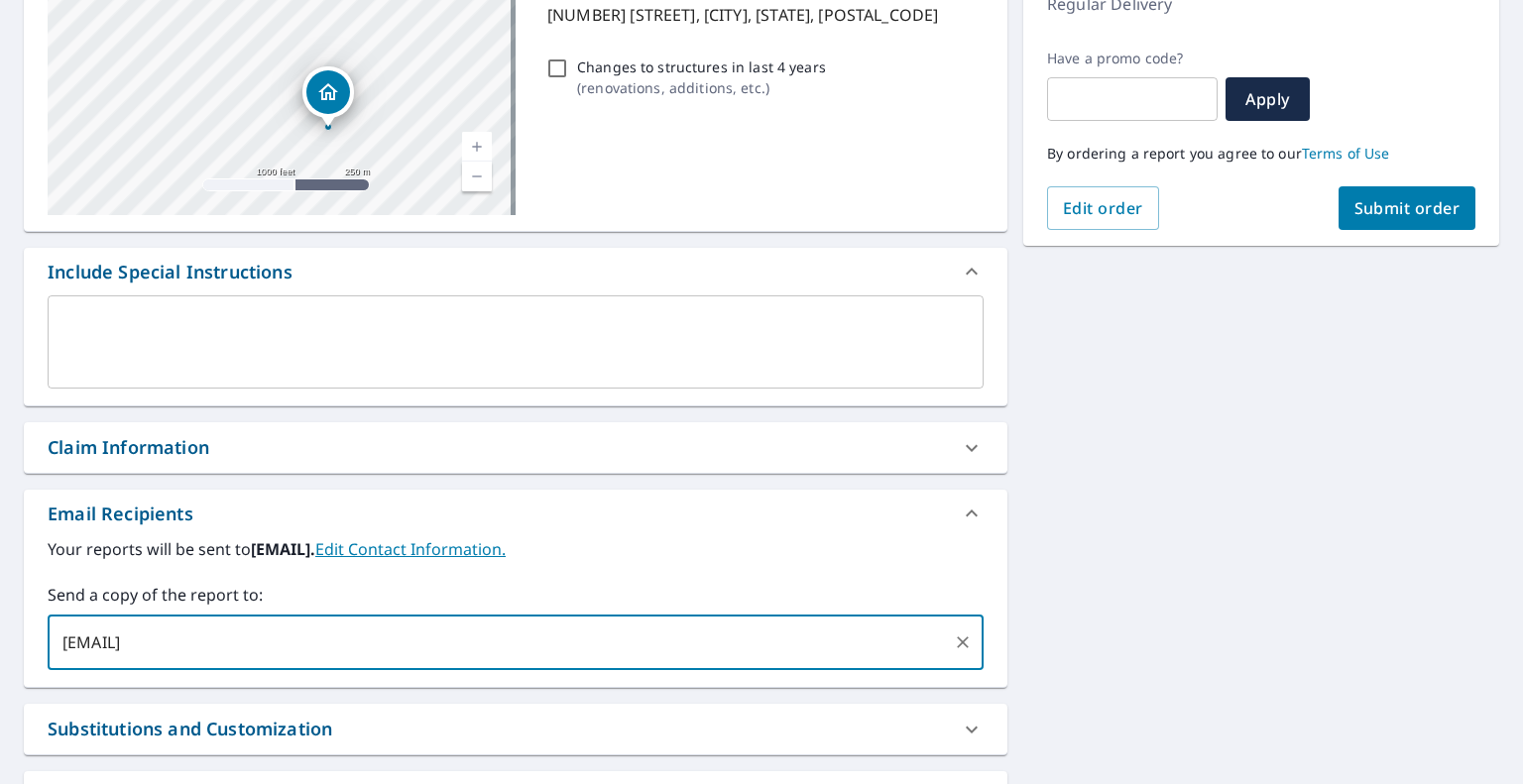 type 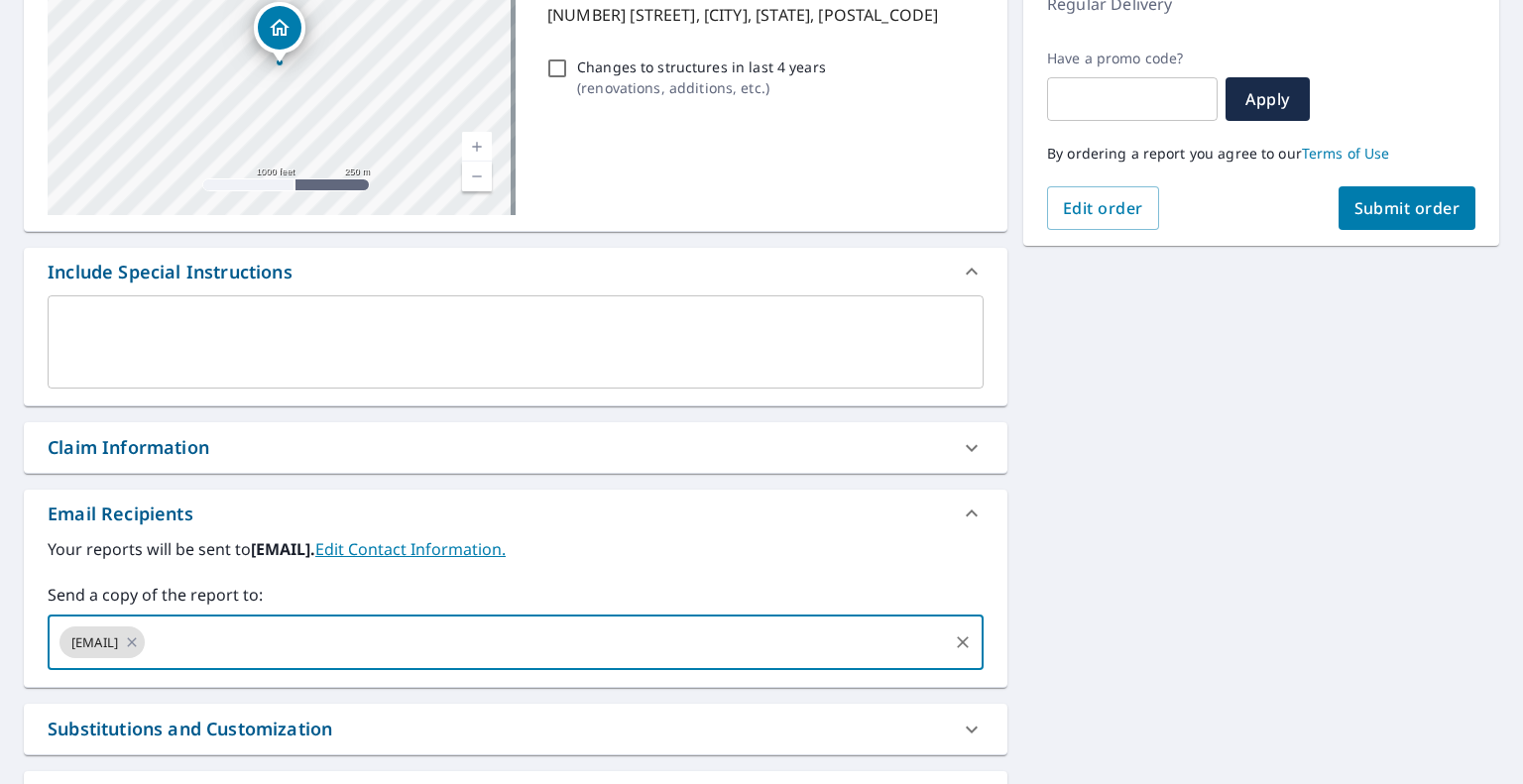 click on "Submit order" at bounding box center [1407, 208] 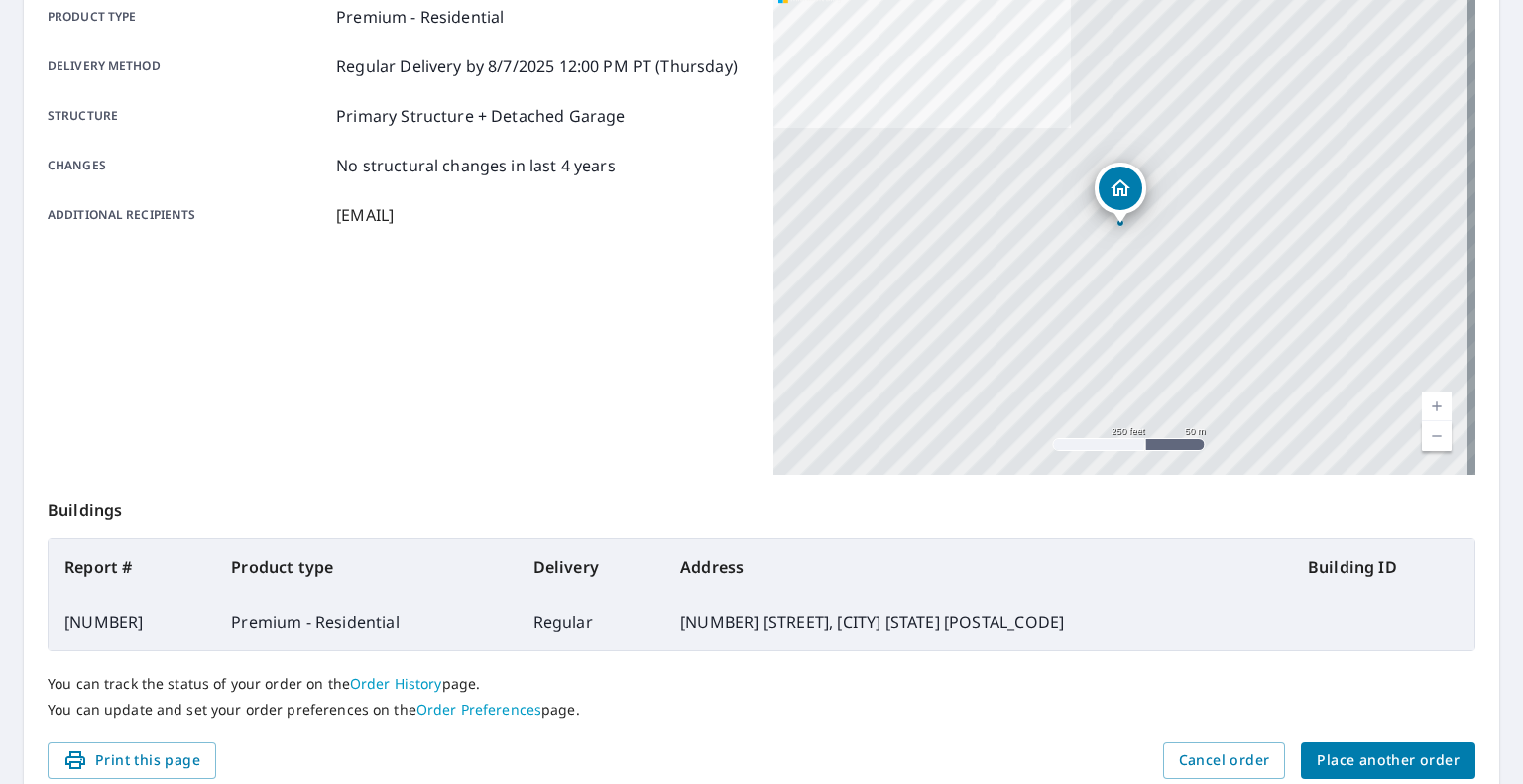 click on "Place another order" at bounding box center [1388, 760] 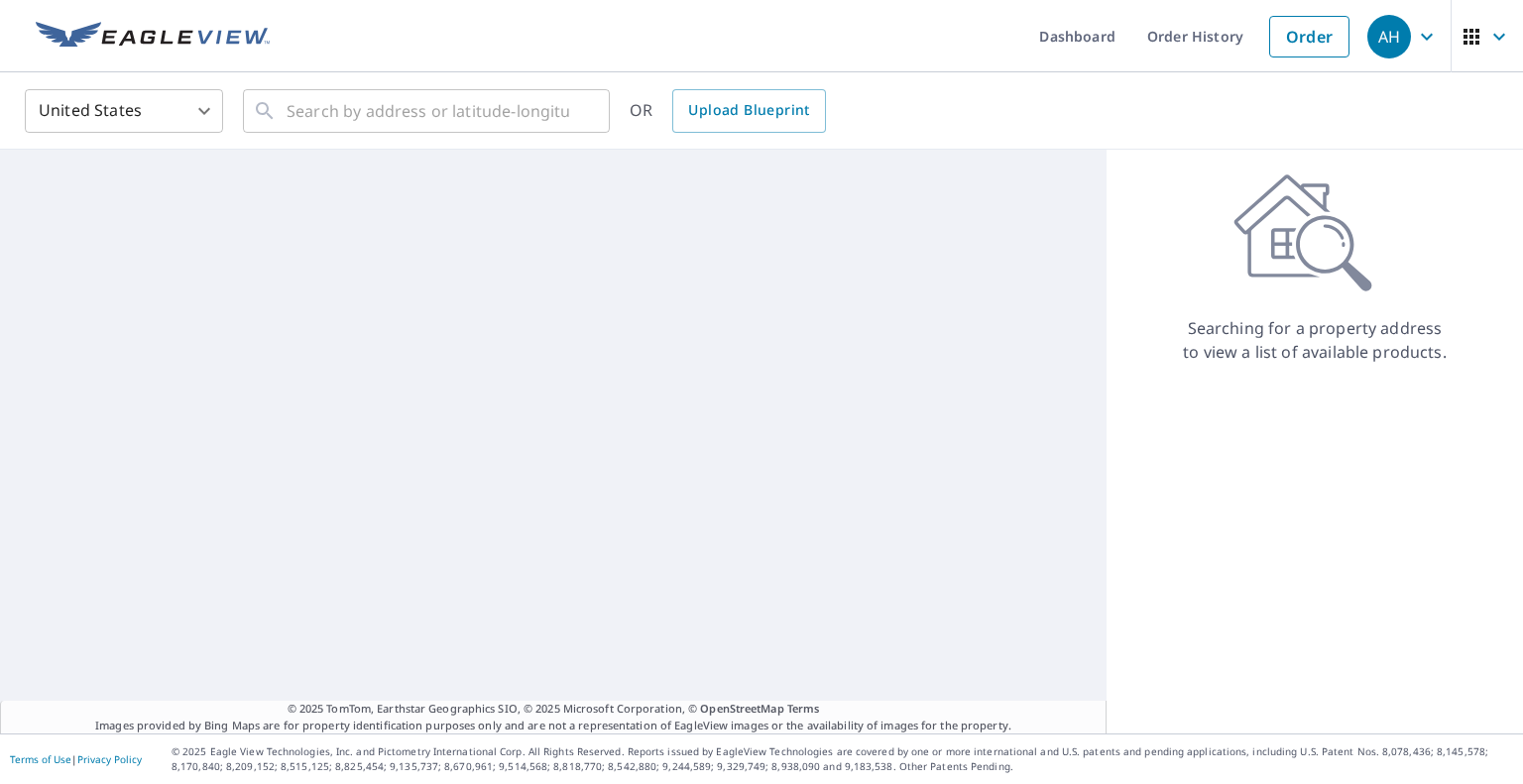 scroll, scrollTop: 0, scrollLeft: 0, axis: both 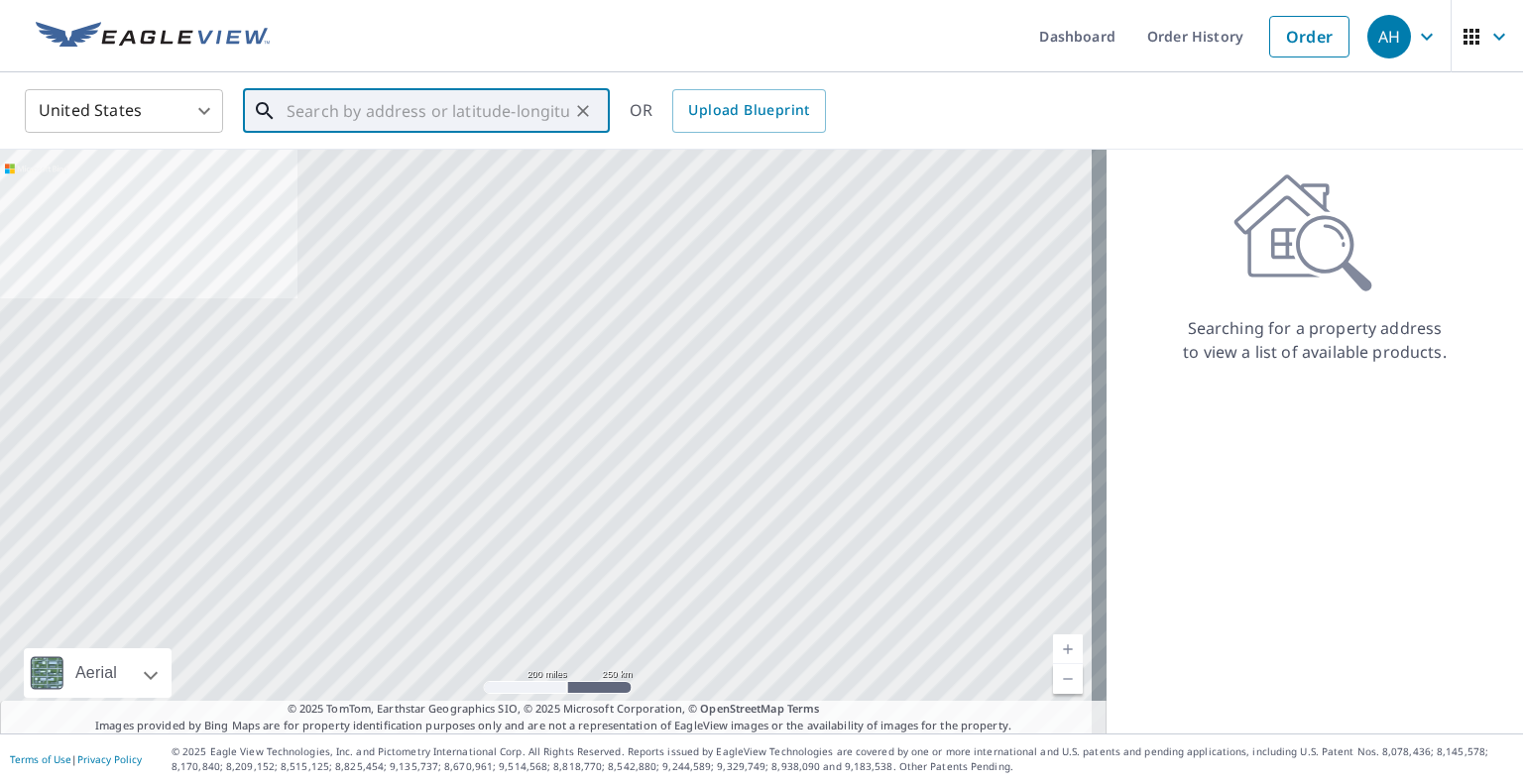 click at bounding box center [427, 111] 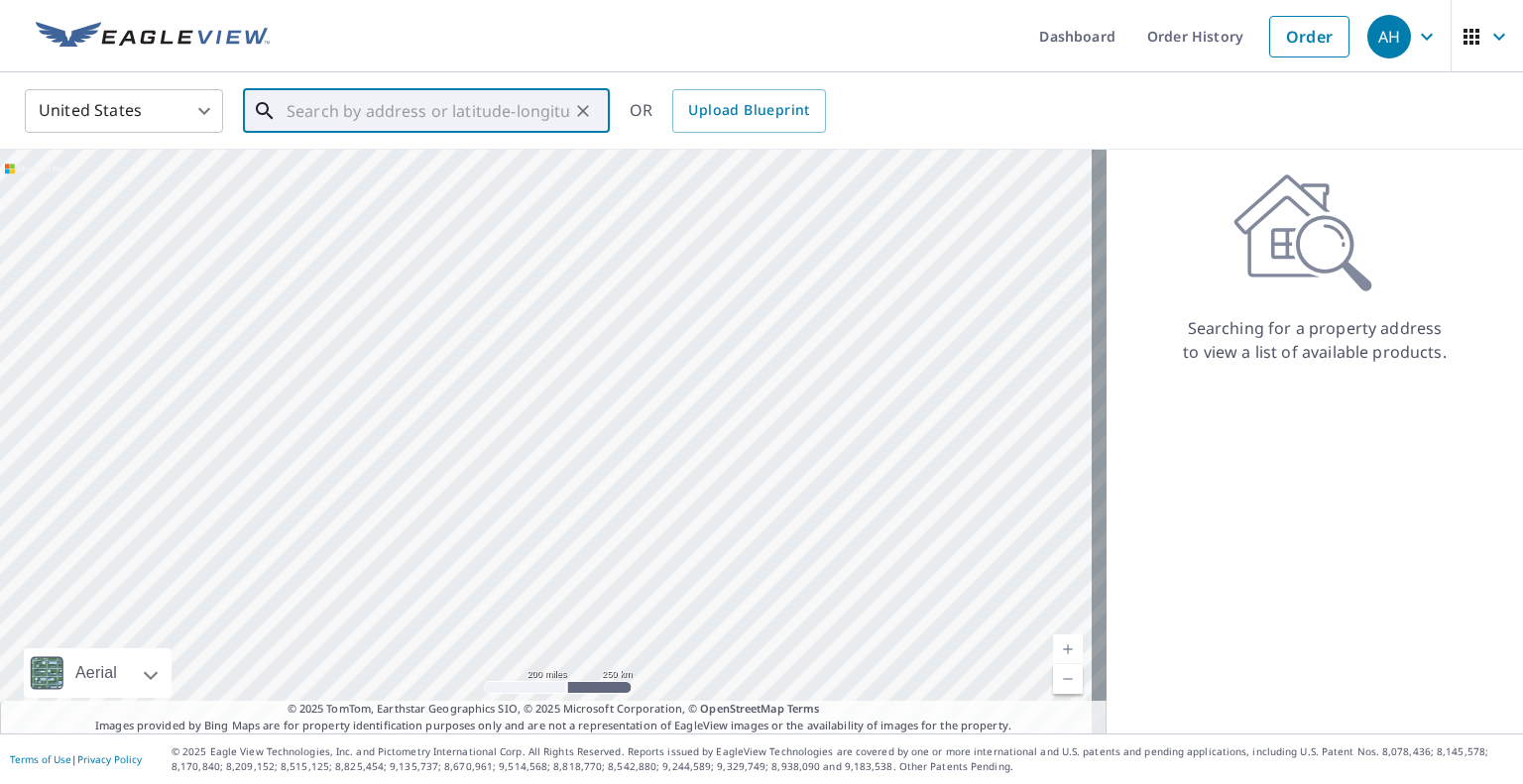 paste on "[NUMBER] [STREET]" 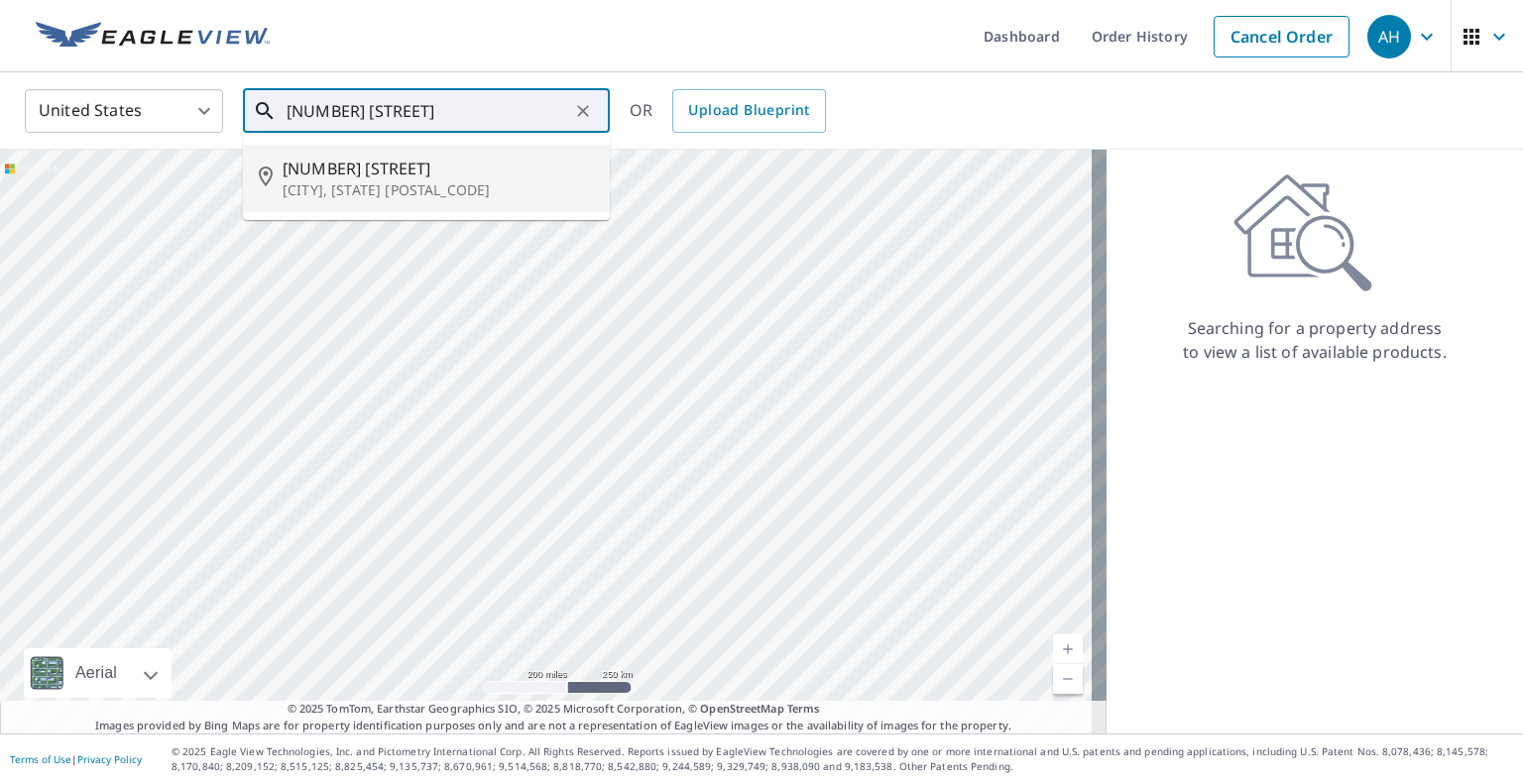 click on "[NUMBER] [STREET]" at bounding box center [438, 168] 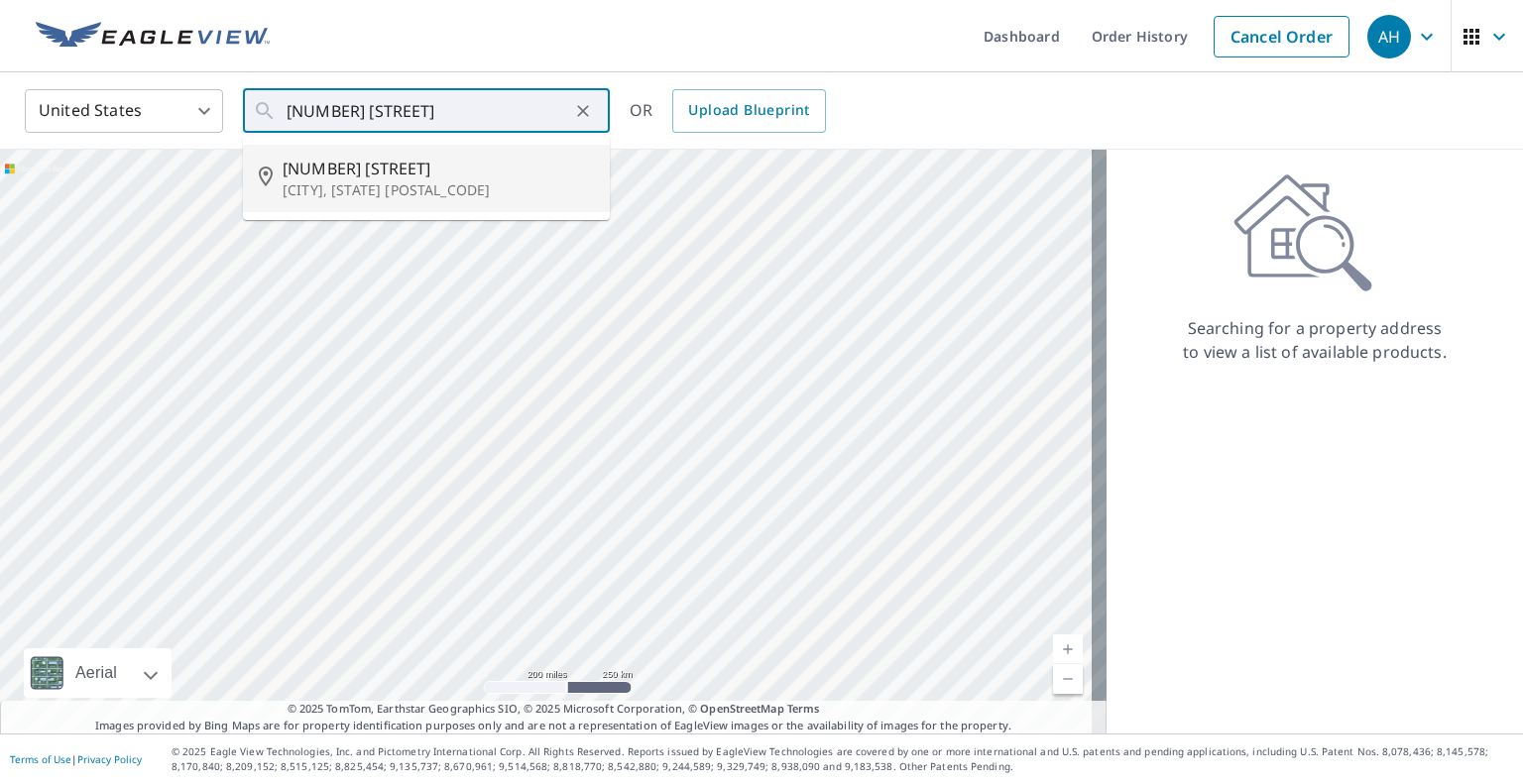 type on "[NUMBER] [STREET] [CITY], [STATE] [POSTAL_CODE]" 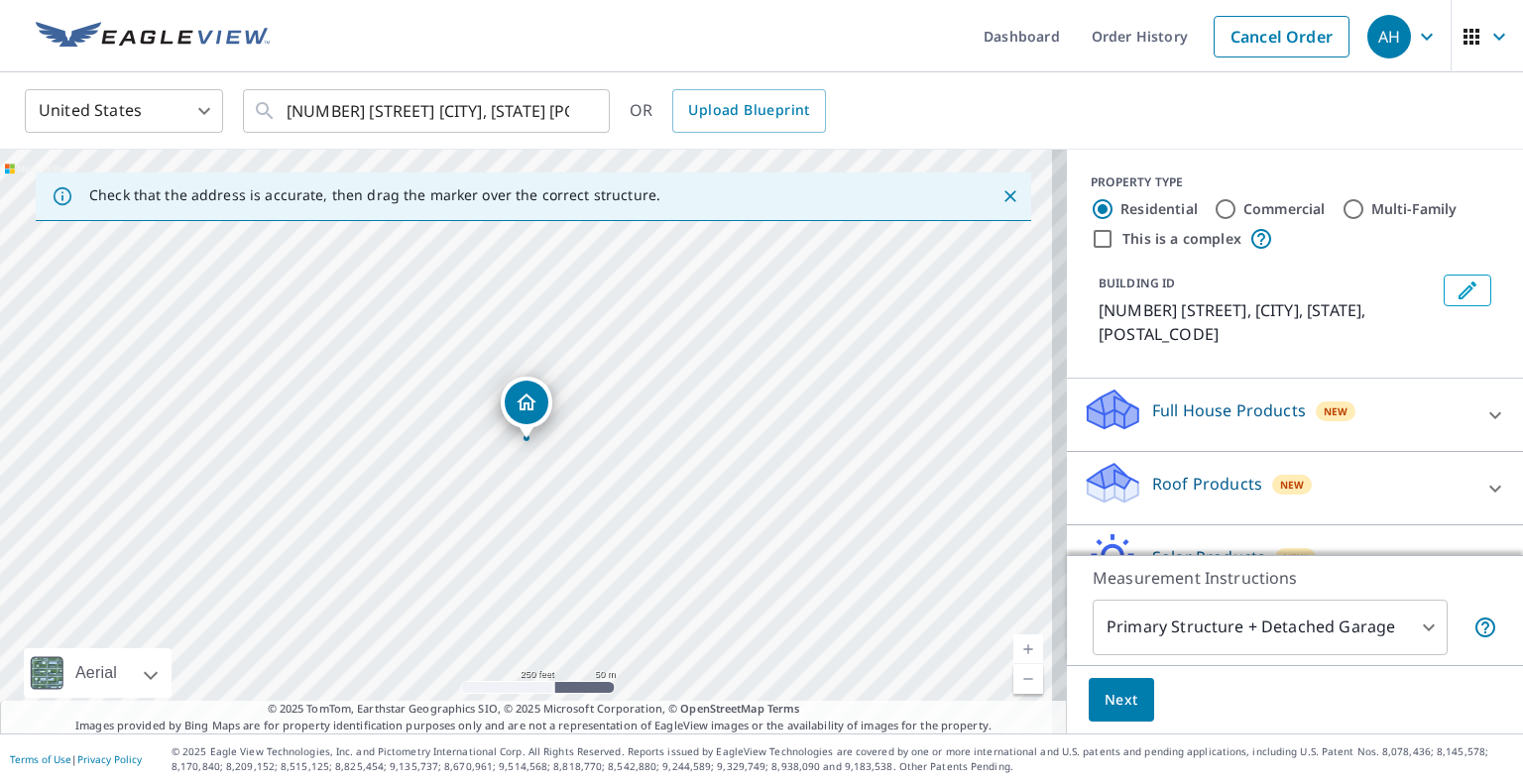 click on "Roof Products" at bounding box center (1207, 484) 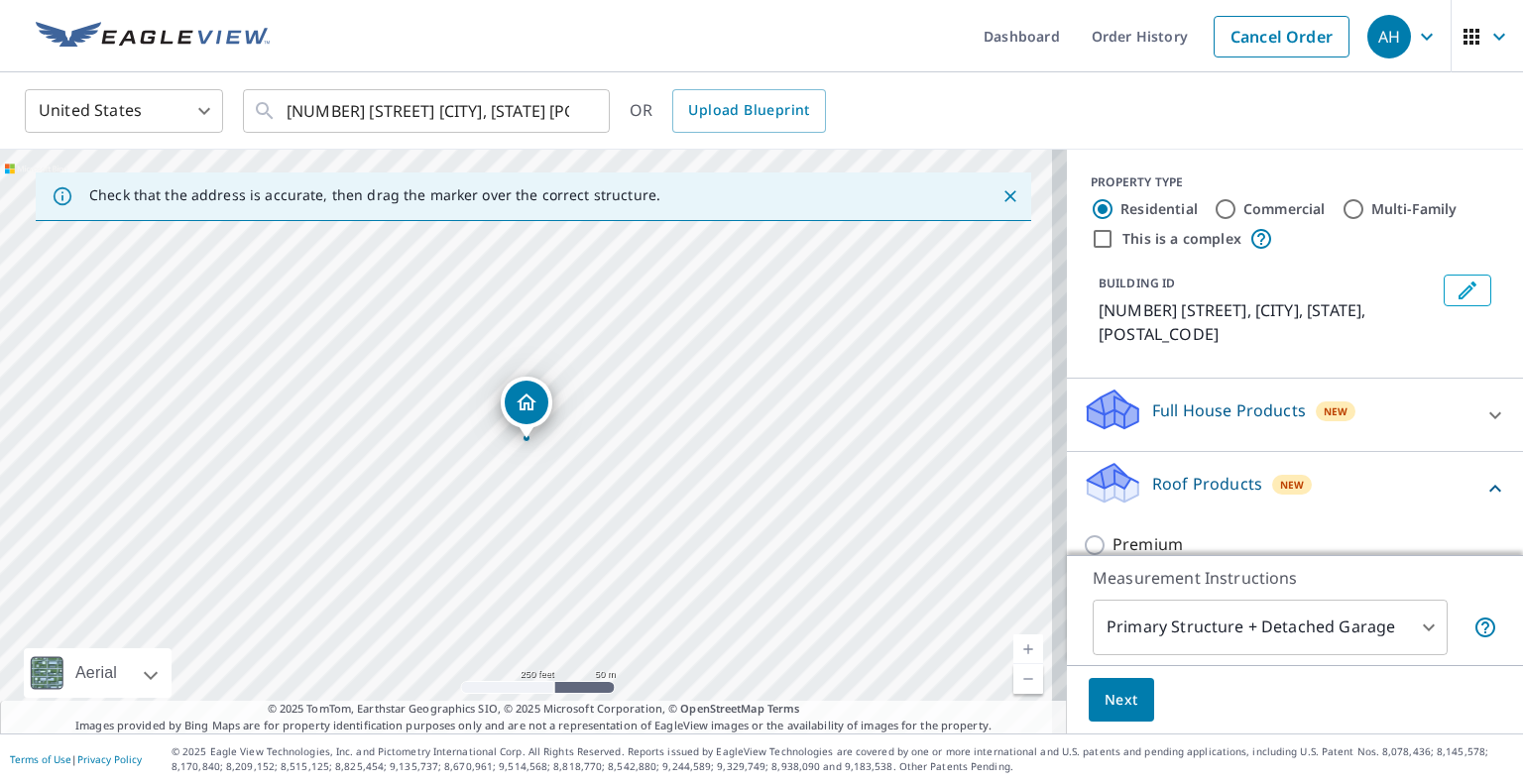 click on "Premium" at bounding box center [1295, 544] 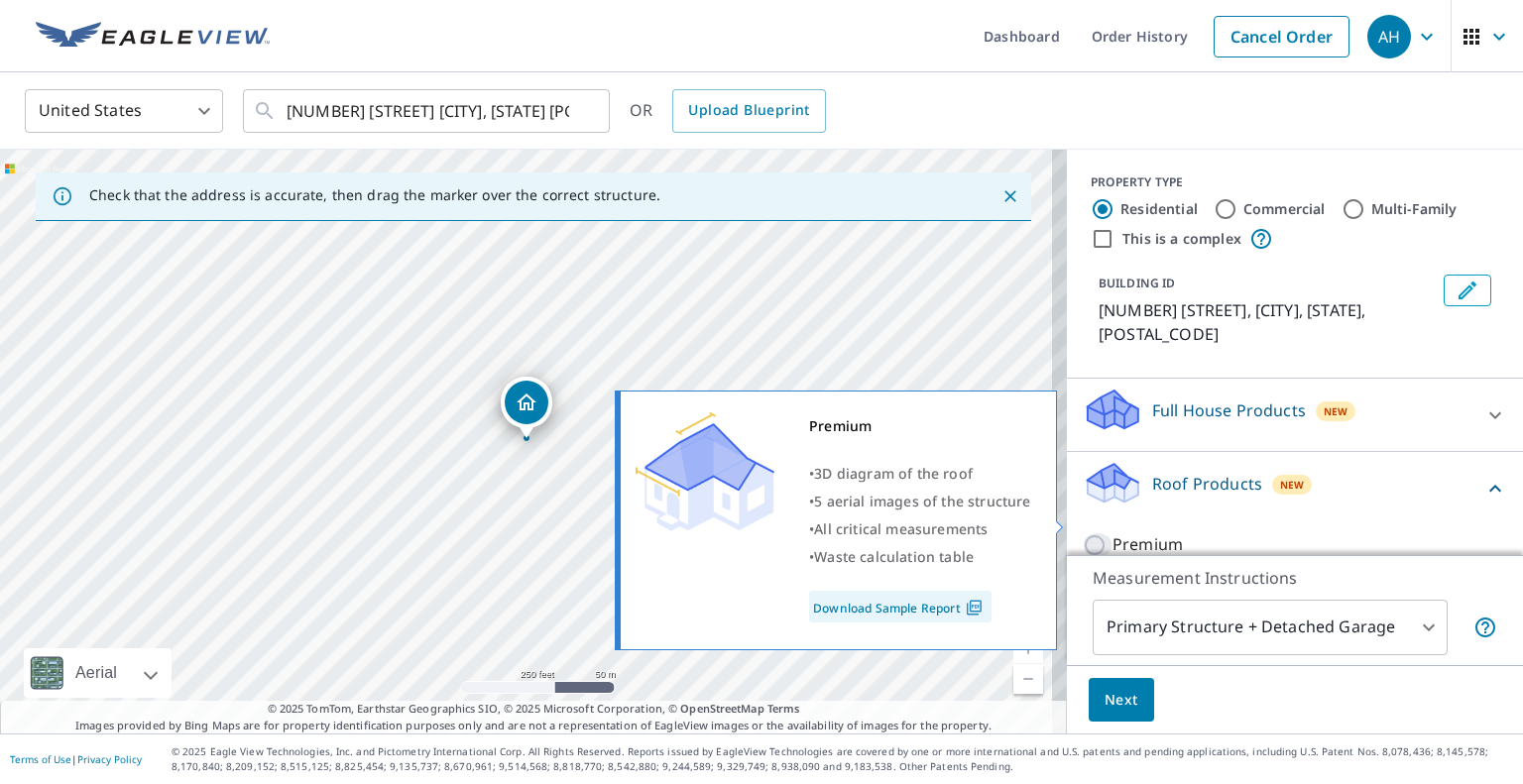 click on "Premium" at bounding box center [1098, 545] 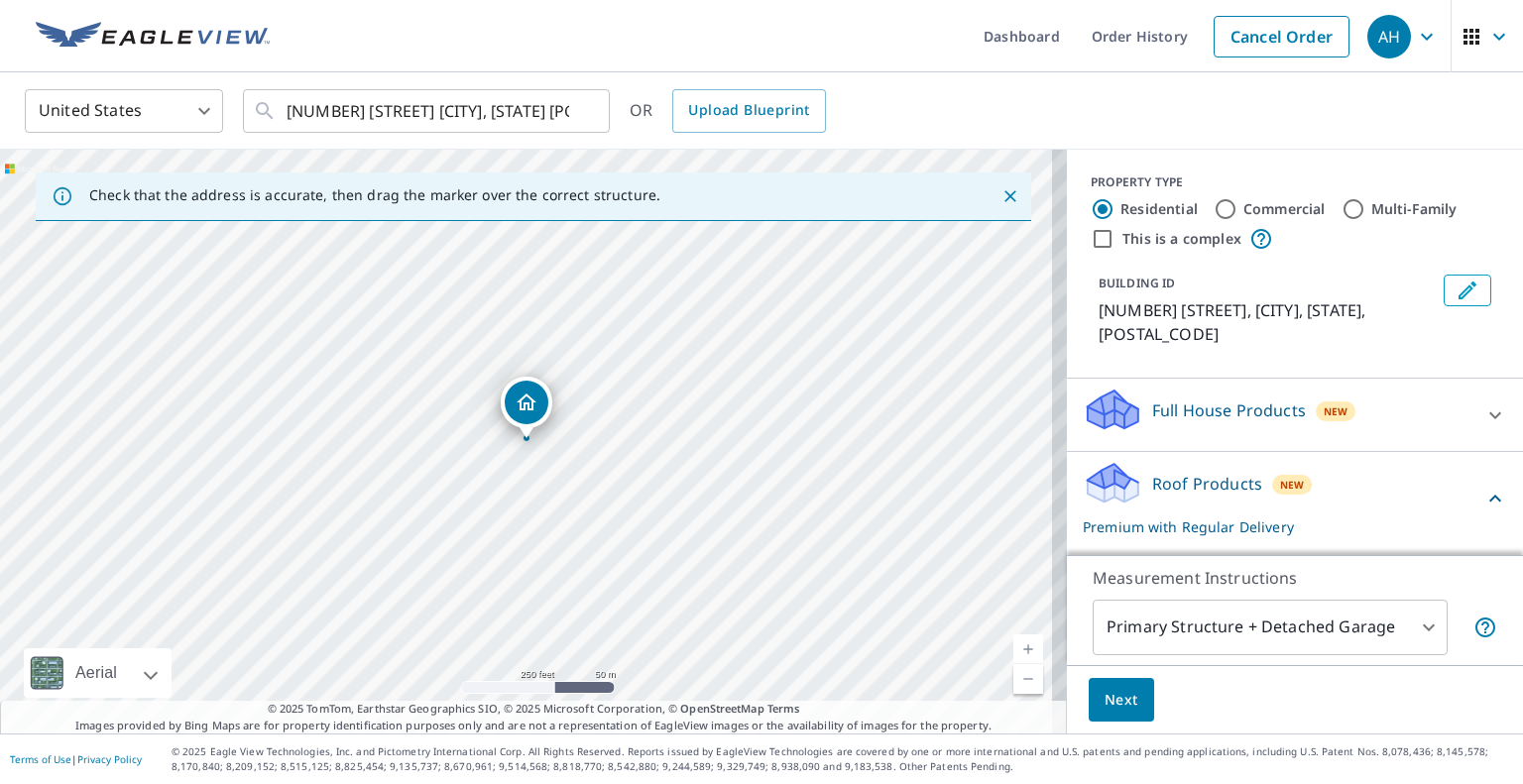 click on "Next" at bounding box center (1121, 700) 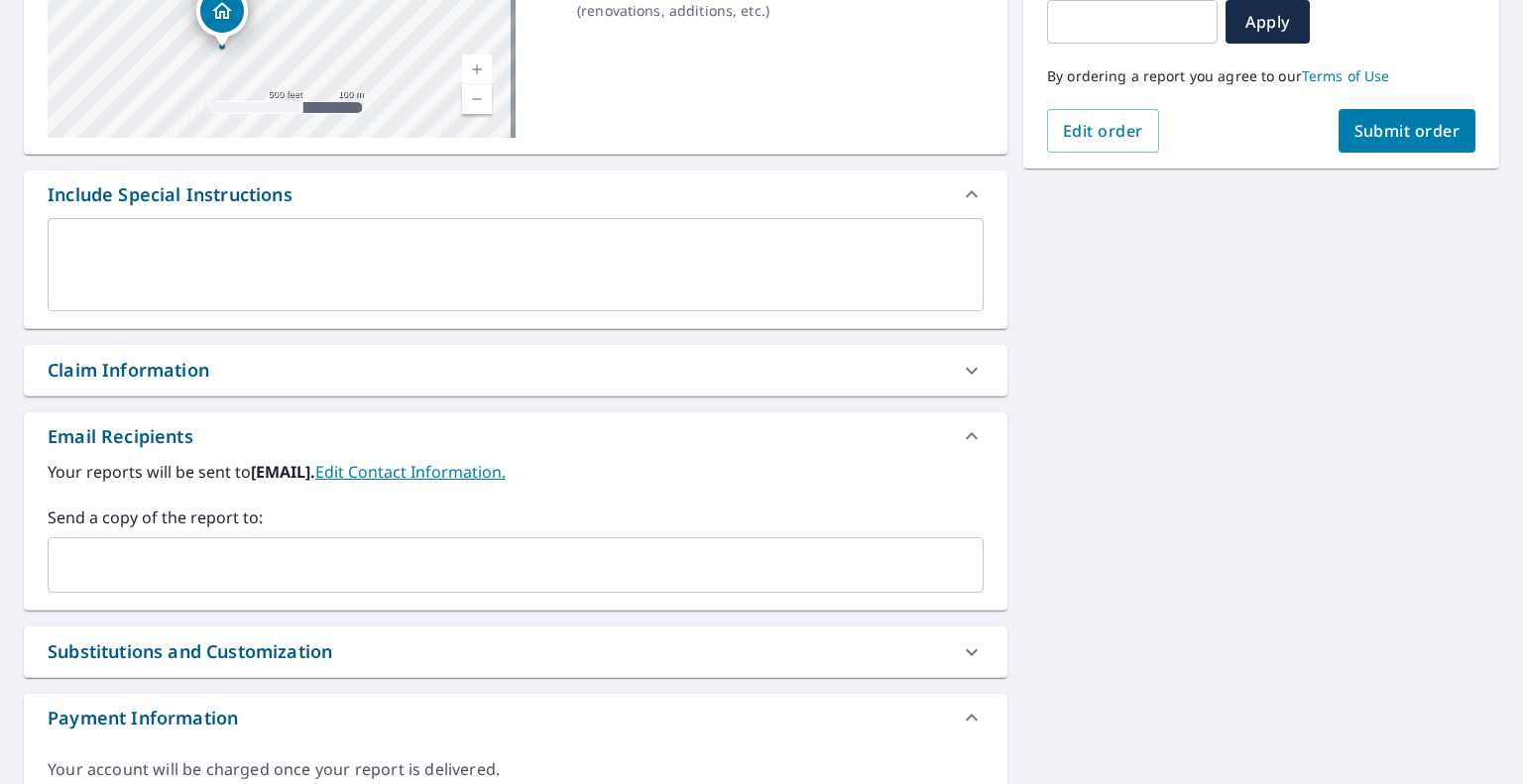 scroll, scrollTop: 396, scrollLeft: 0, axis: vertical 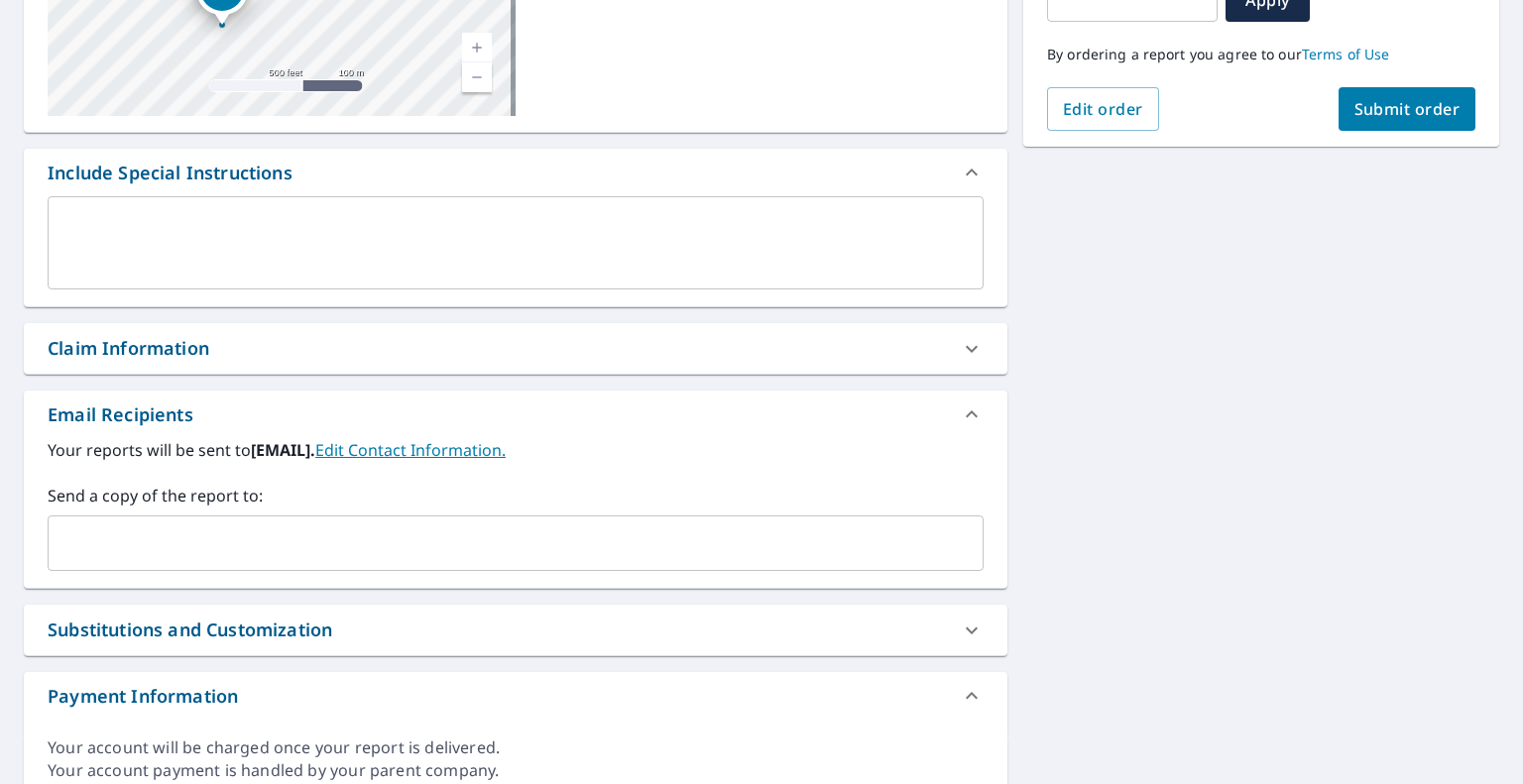 click on "​" at bounding box center [516, 543] 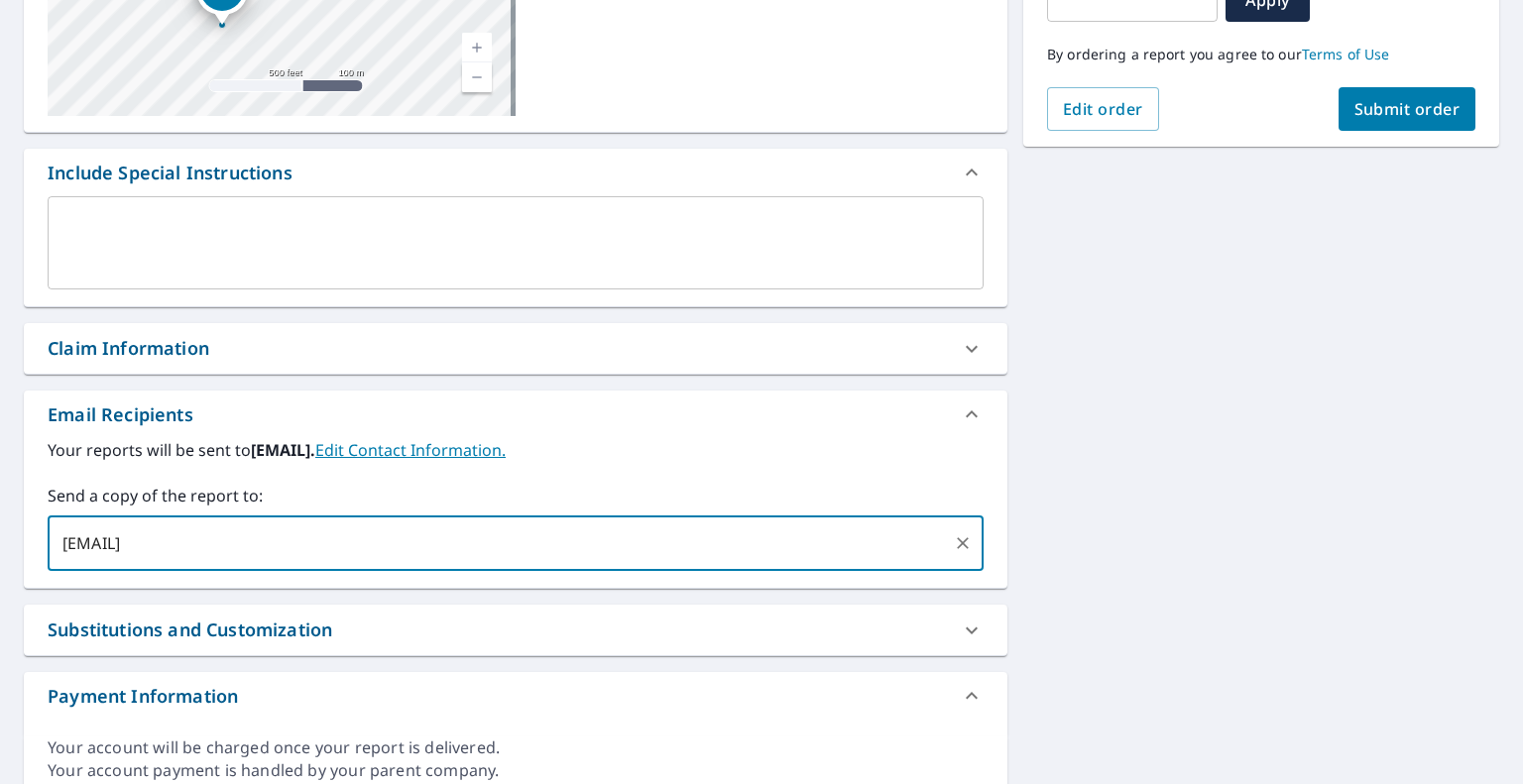 type 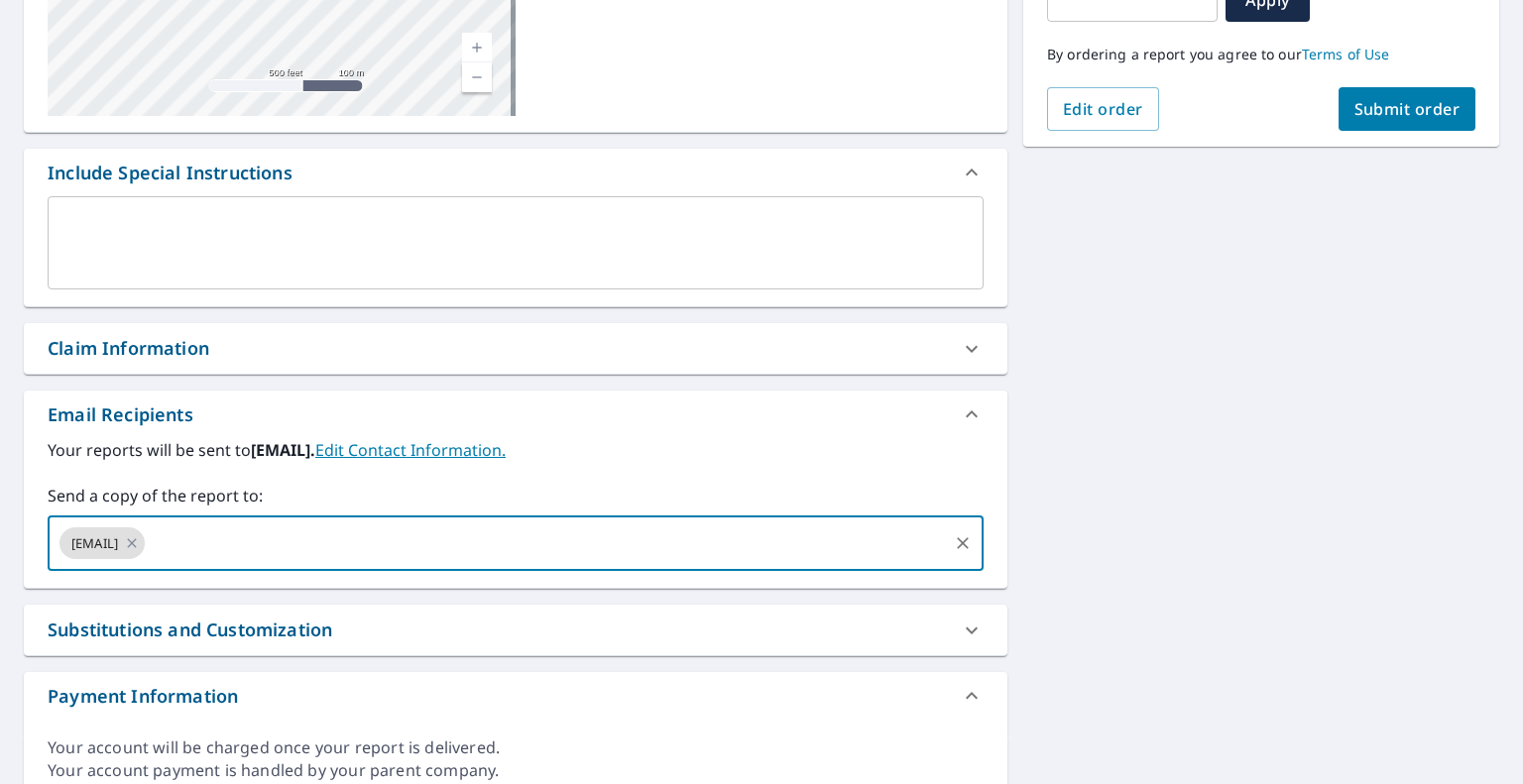 click on "Submit order" at bounding box center (1407, 109) 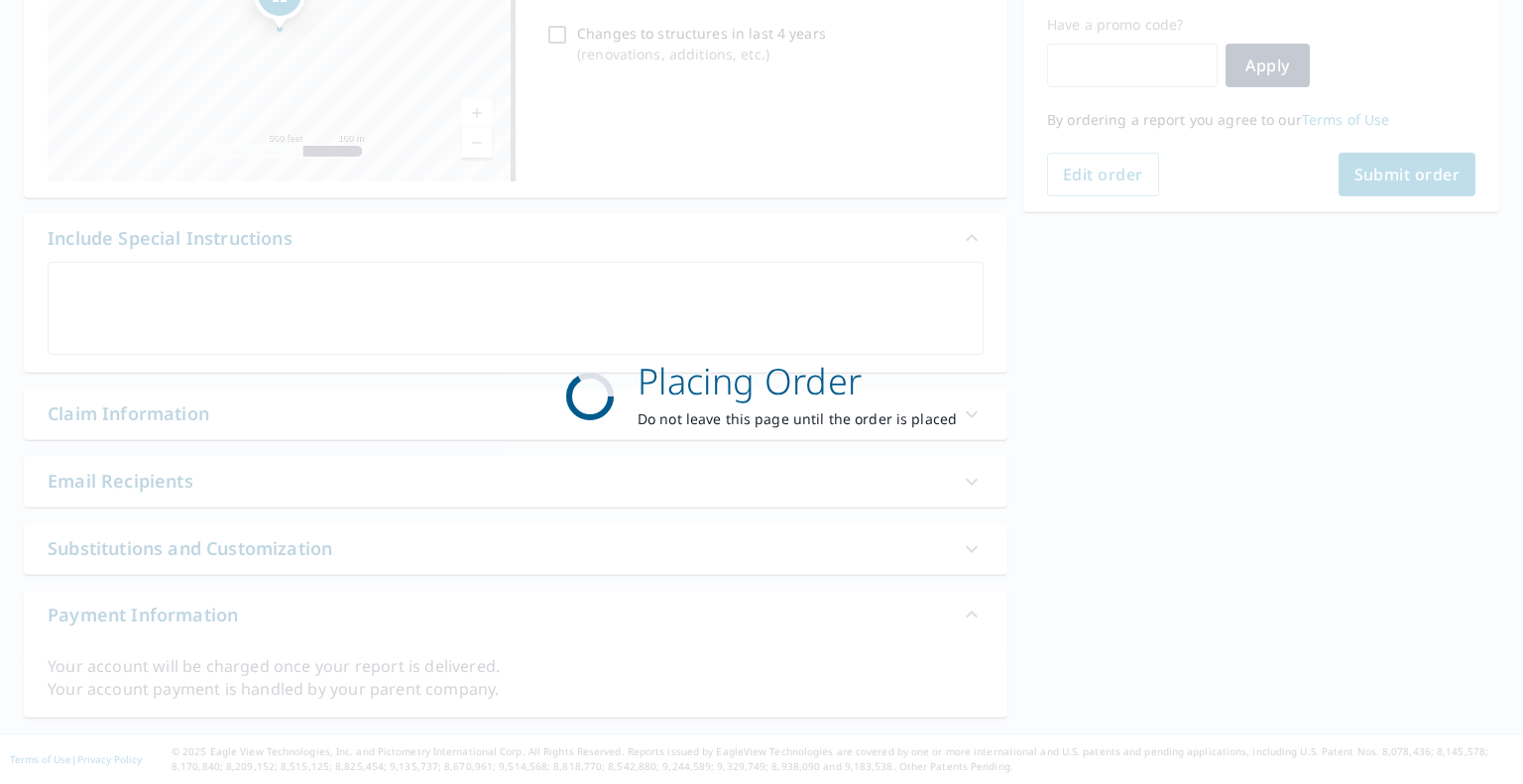 scroll, scrollTop: 329, scrollLeft: 0, axis: vertical 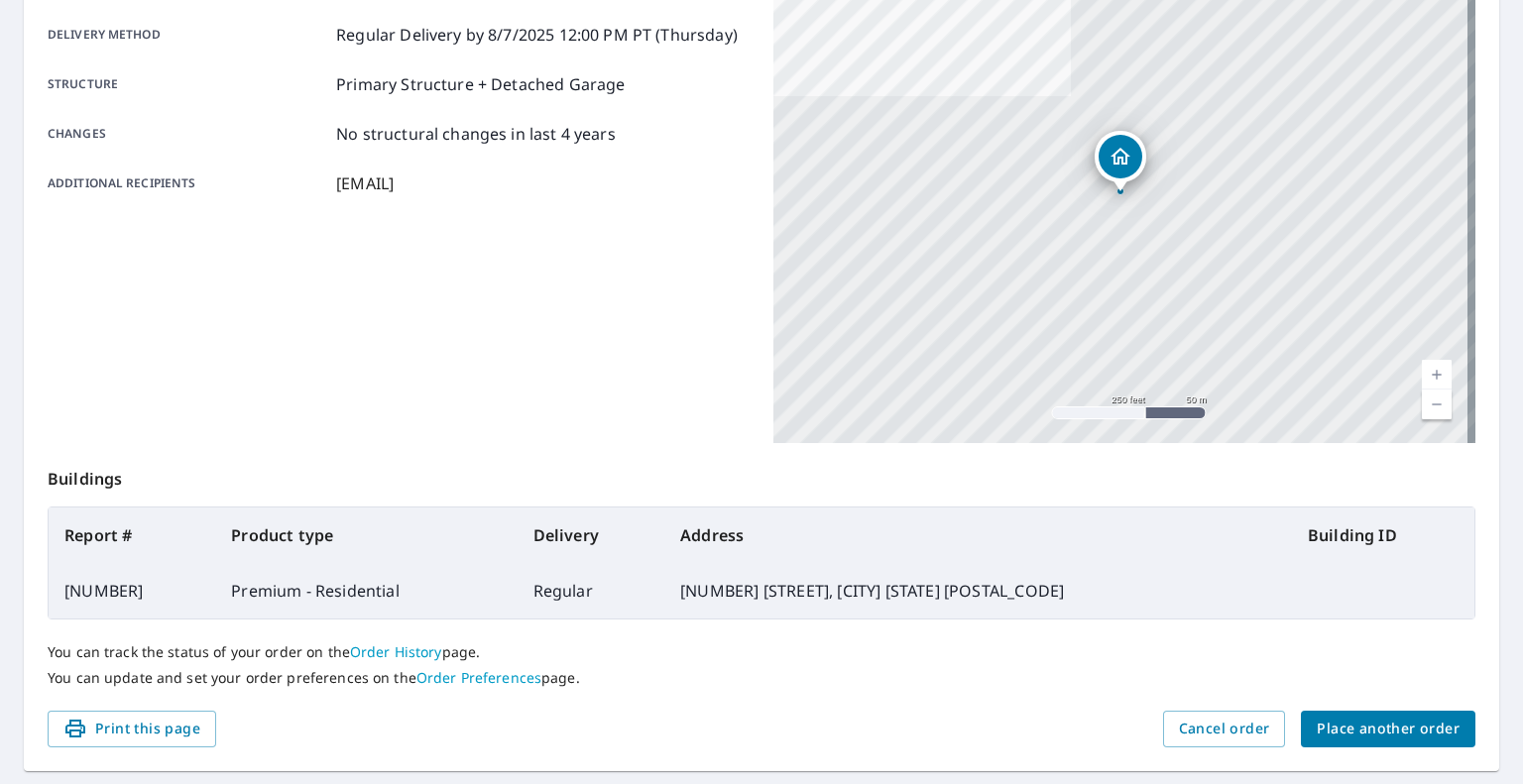 click on "Place another order" at bounding box center [1388, 728] 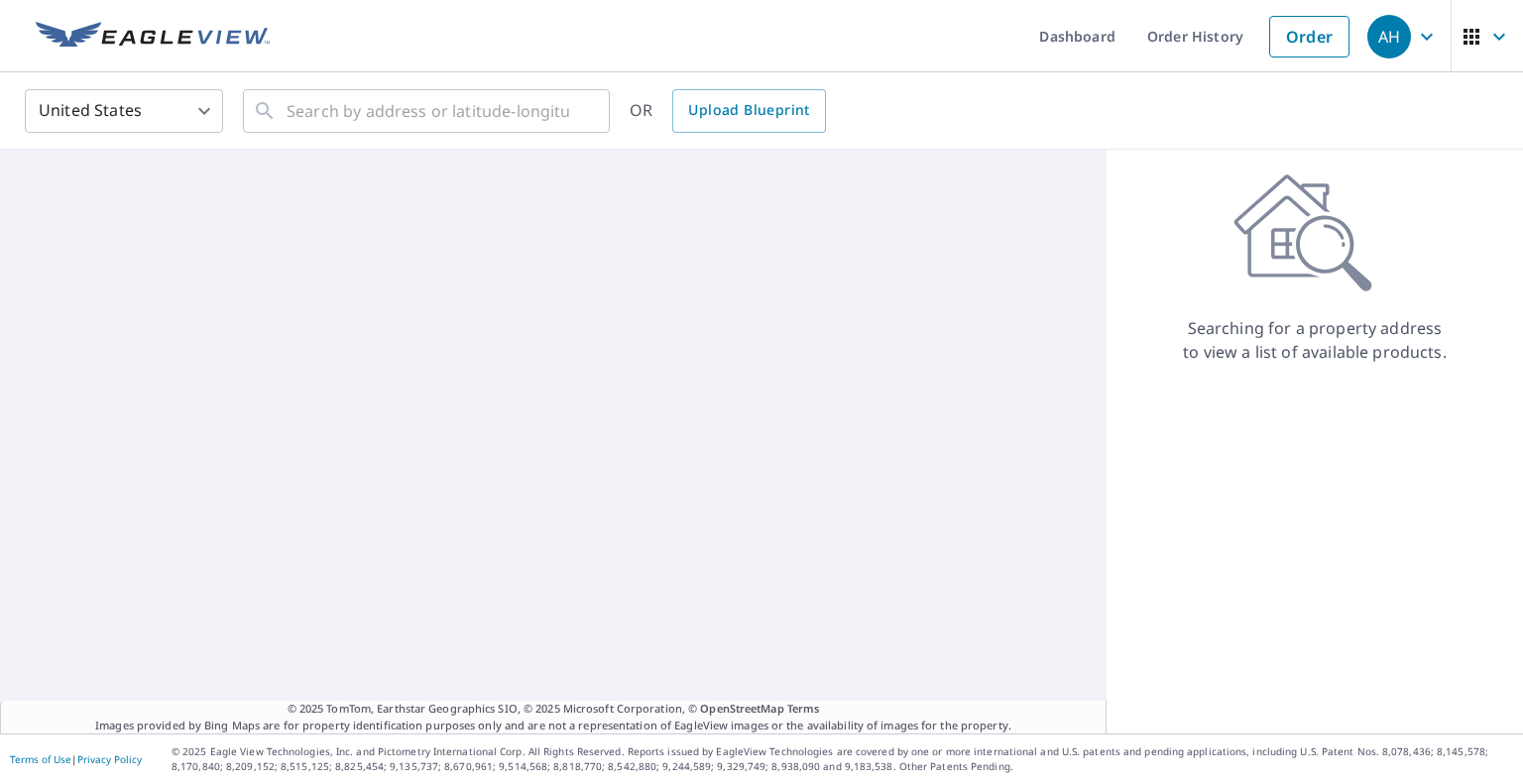 scroll, scrollTop: 0, scrollLeft: 0, axis: both 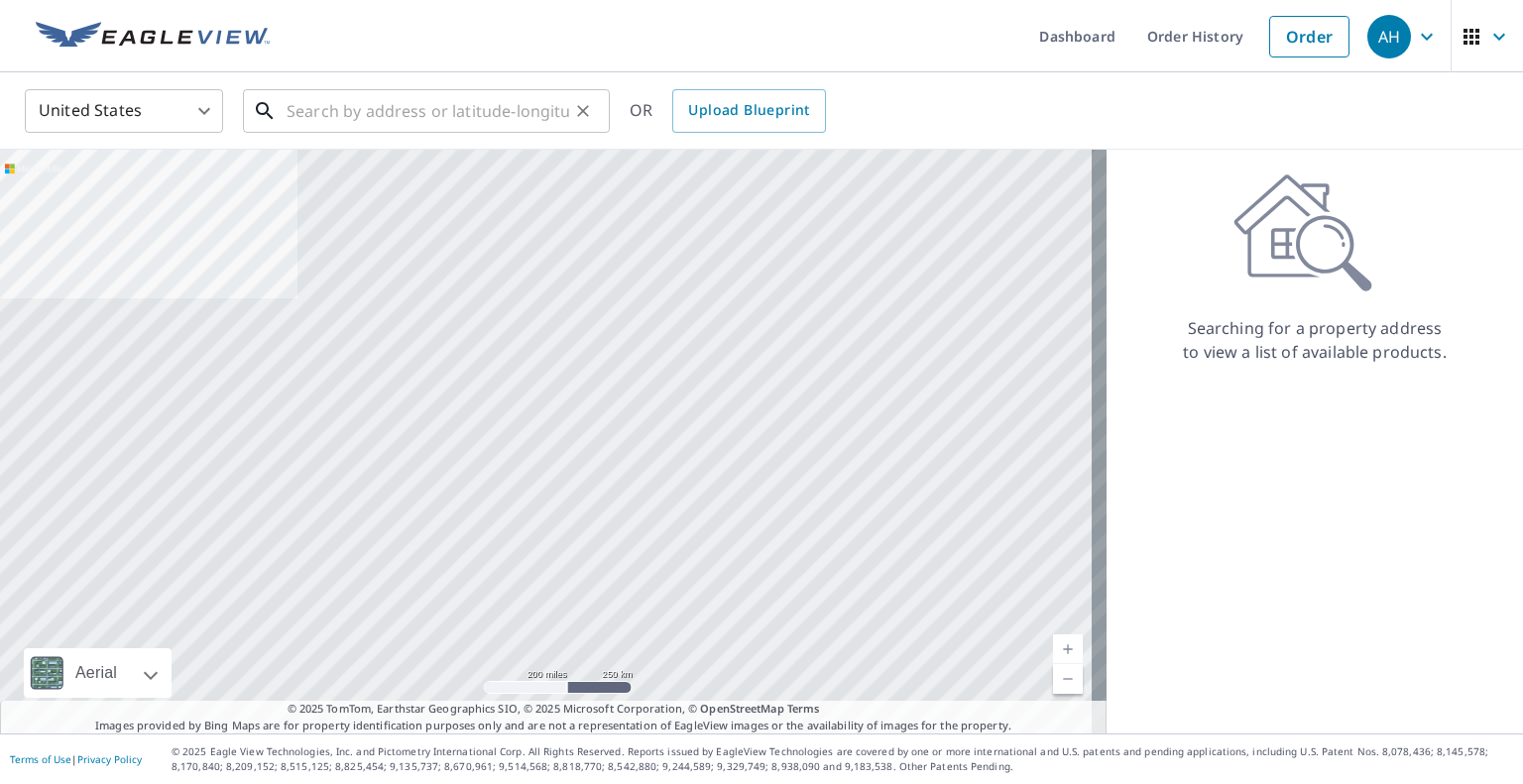 click at bounding box center (427, 111) 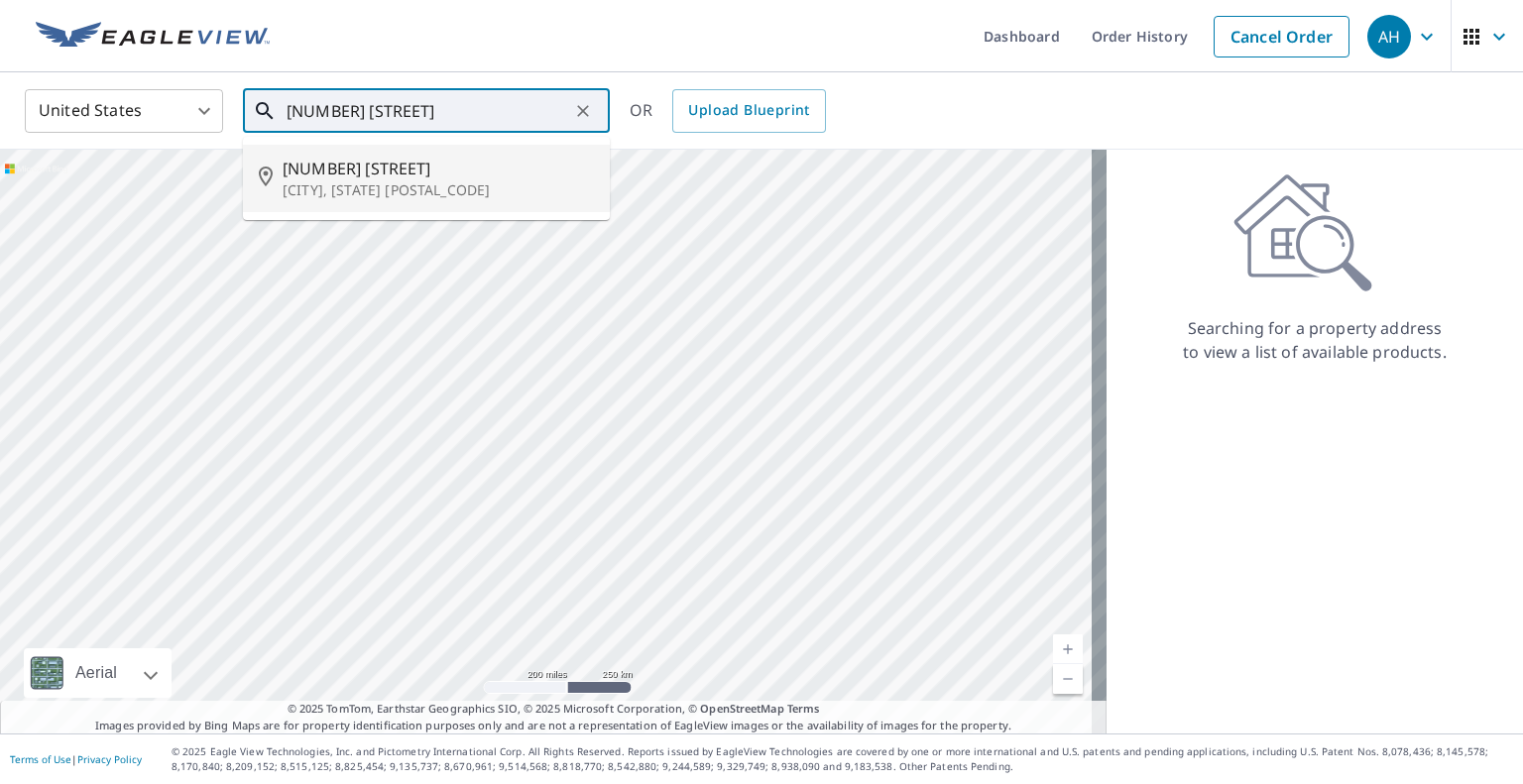 click on "[NUMBER] [STREET]" at bounding box center [438, 168] 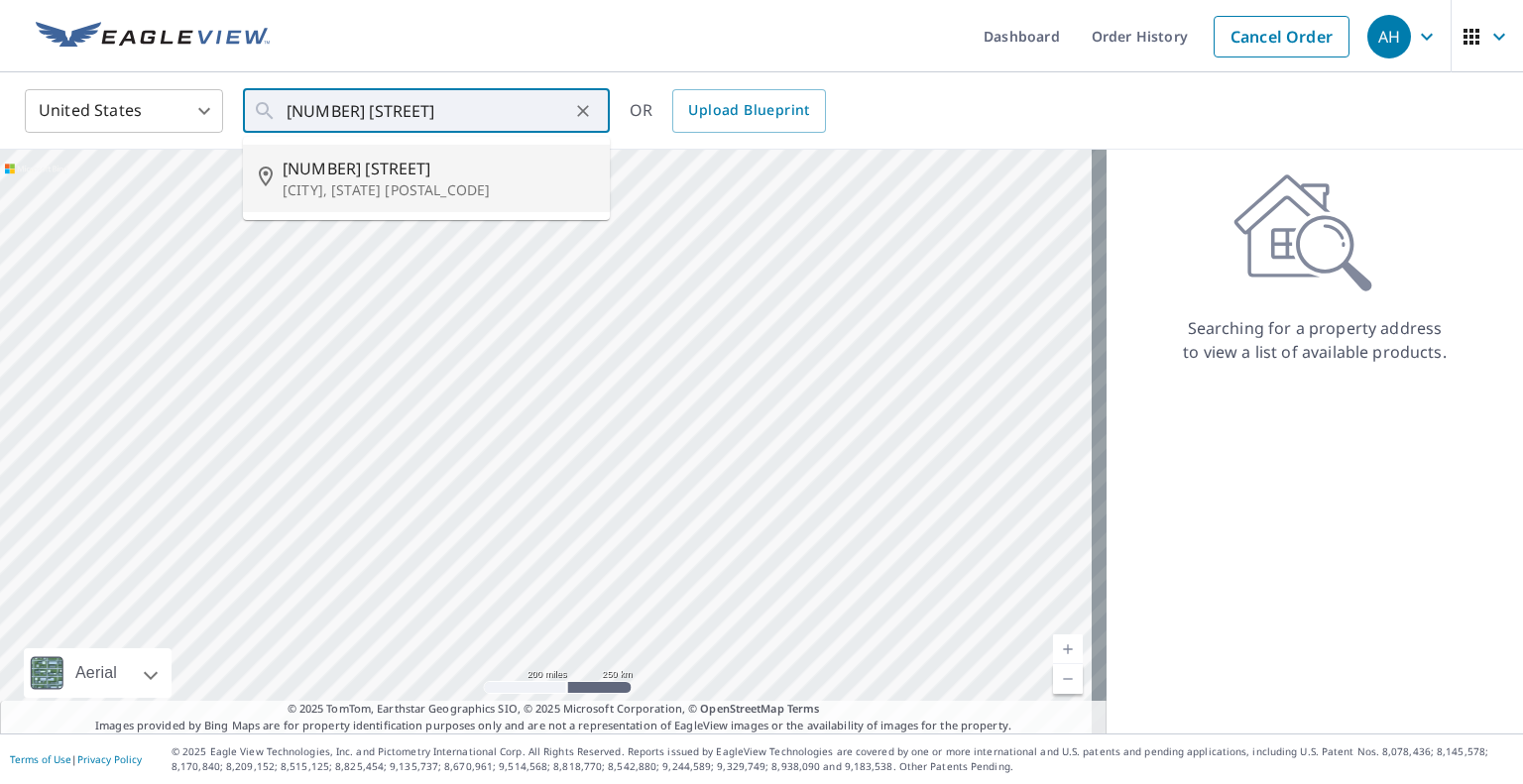 type on "[NUMBER] [STREET], [CITY] [STATE] [POSTAL_CODE]" 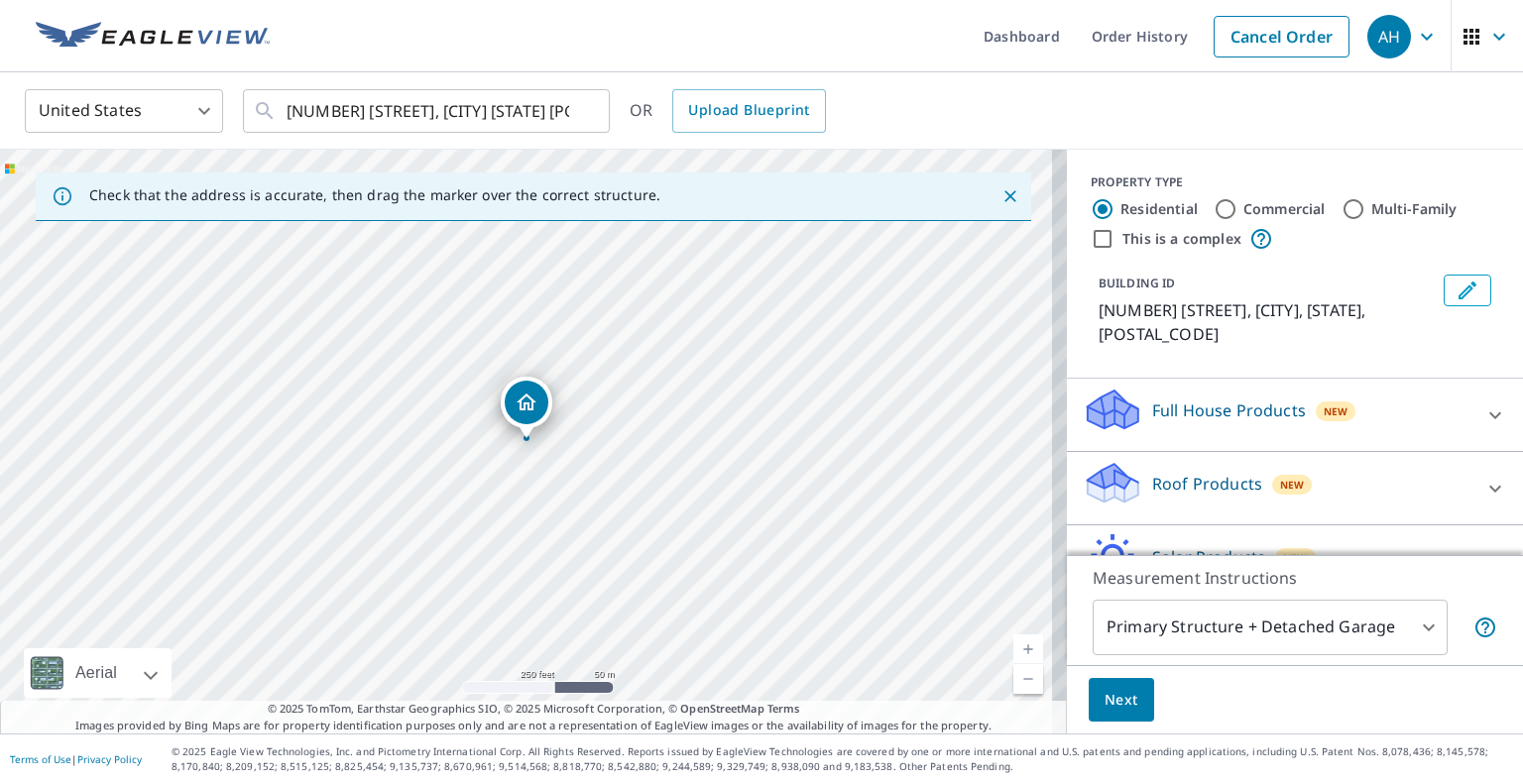 drag, startPoint x: 1230, startPoint y: 435, endPoint x: 1202, endPoint y: 477, distance: 50.4777 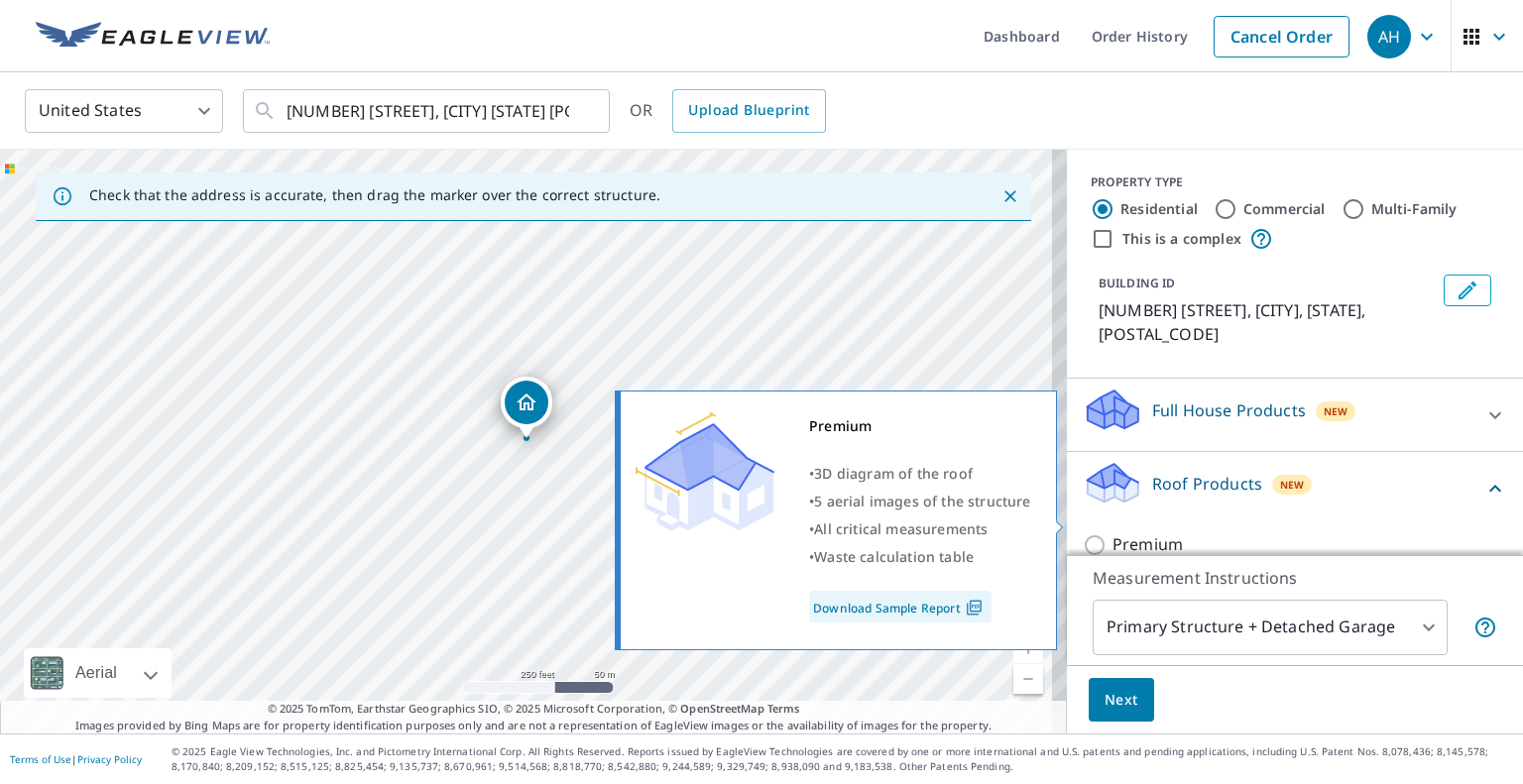 drag, startPoint x: 1146, startPoint y: 524, endPoint x: 1118, endPoint y: 609, distance: 89.49302 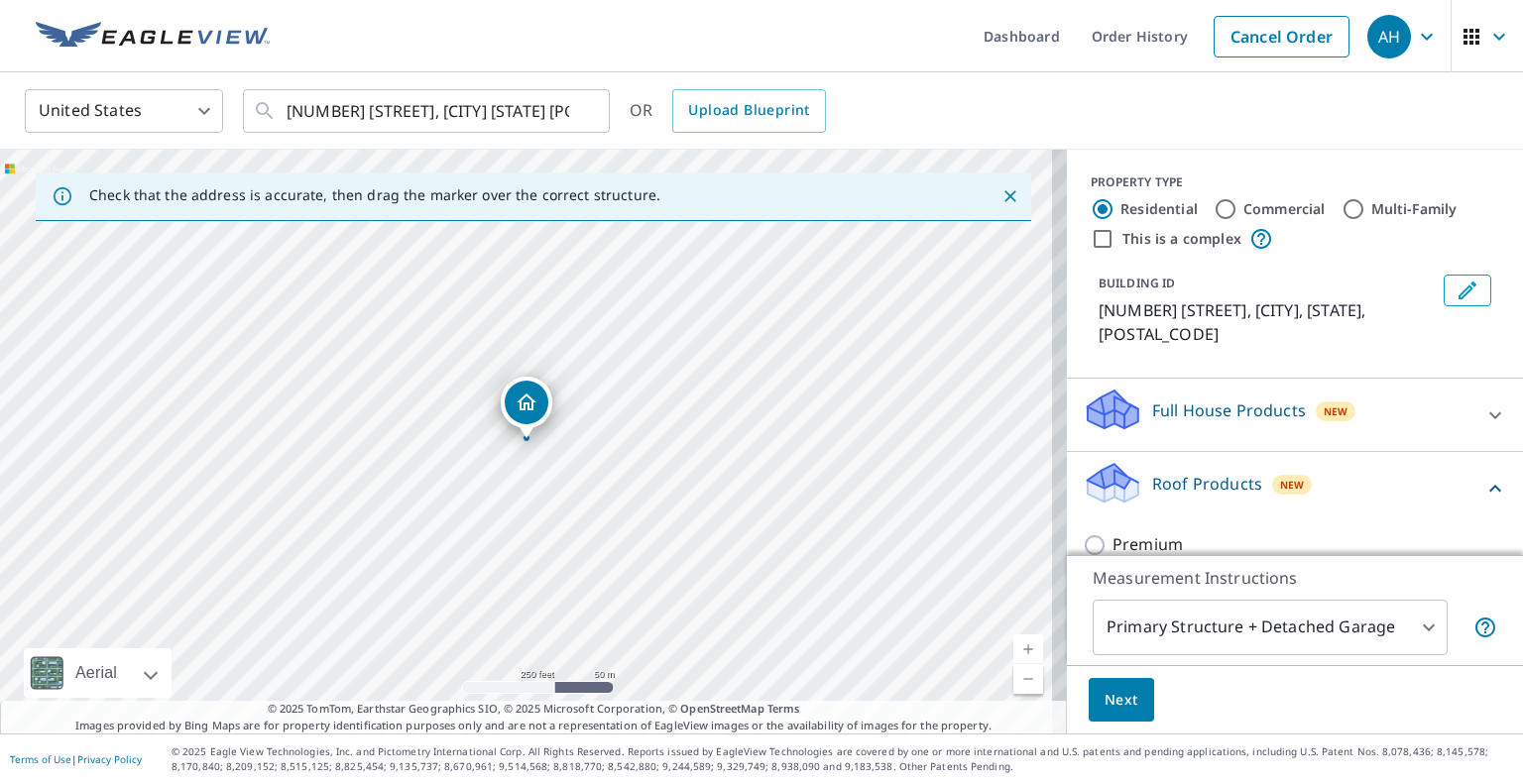 click on "Next" at bounding box center [1295, 700] 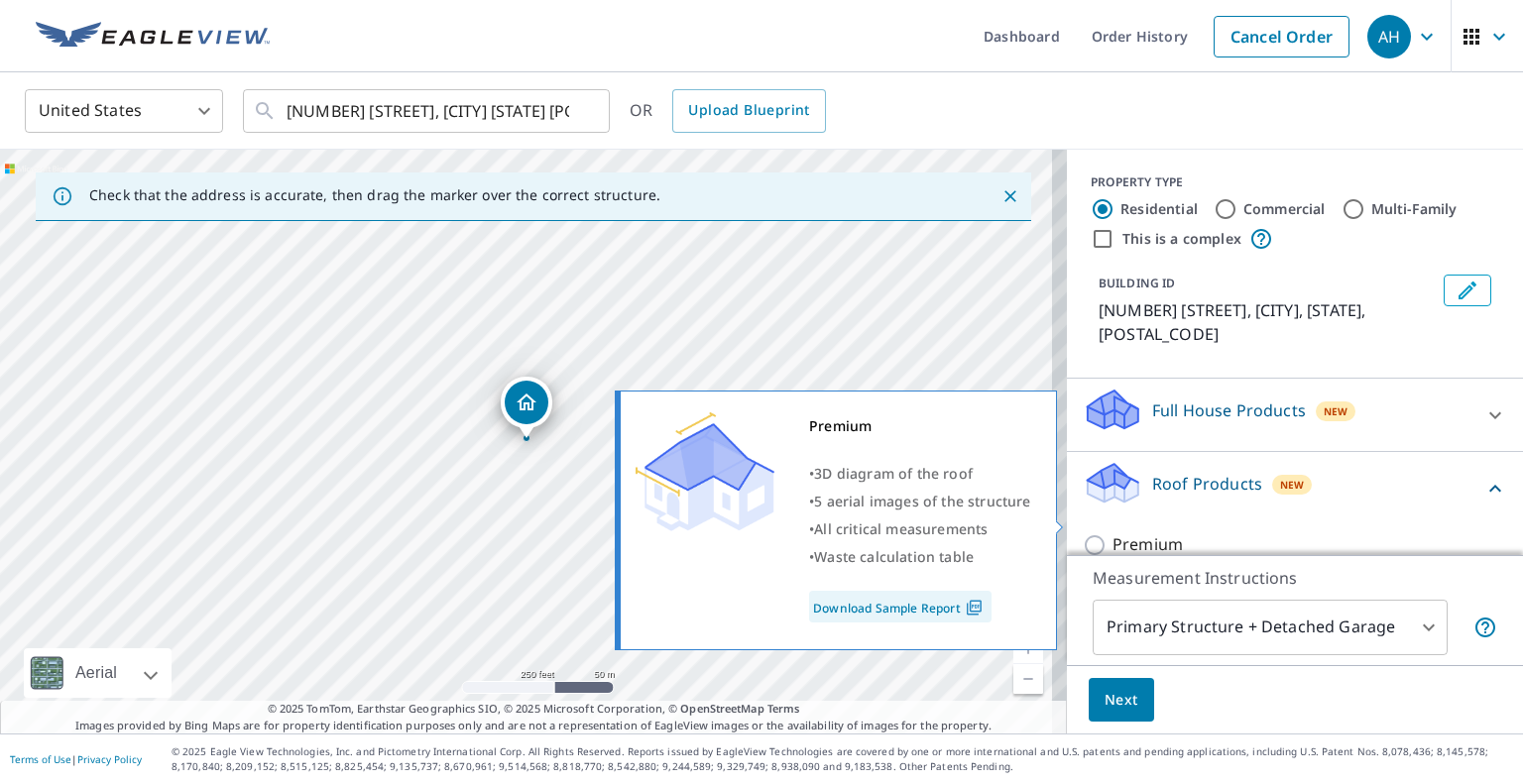 click on "Premium" at bounding box center [1147, 544] 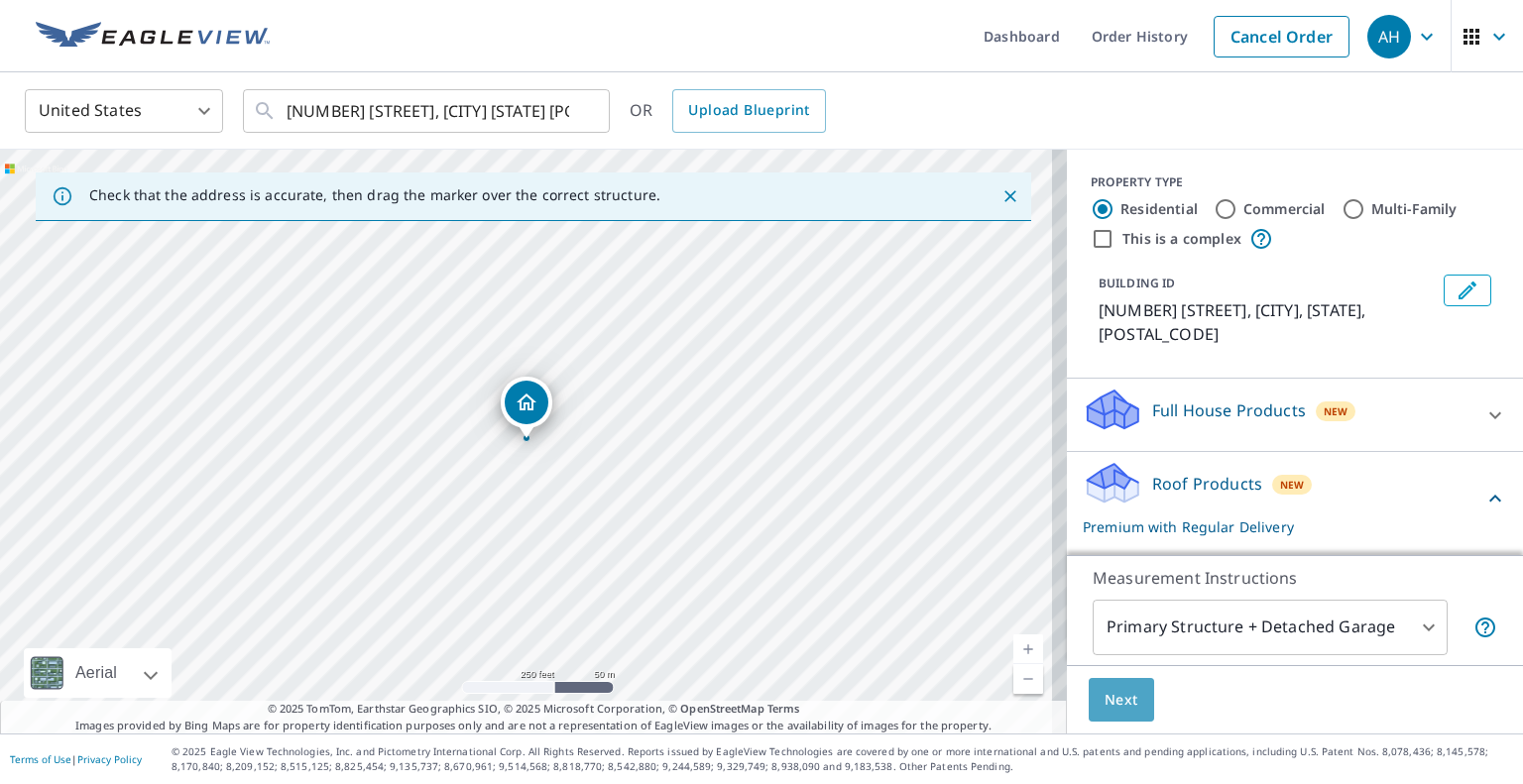click on "Next" at bounding box center [1121, 700] 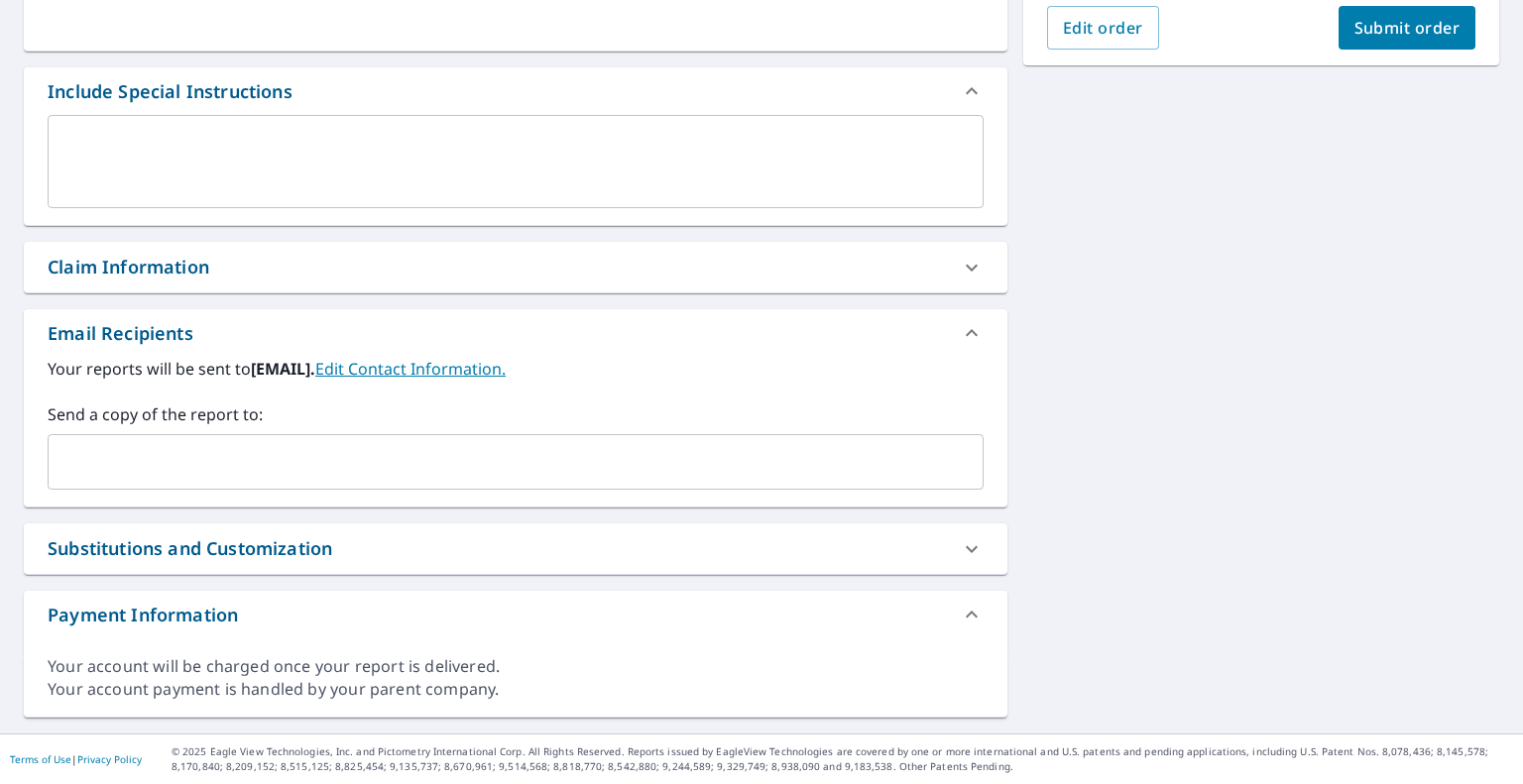 scroll, scrollTop: 476, scrollLeft: 0, axis: vertical 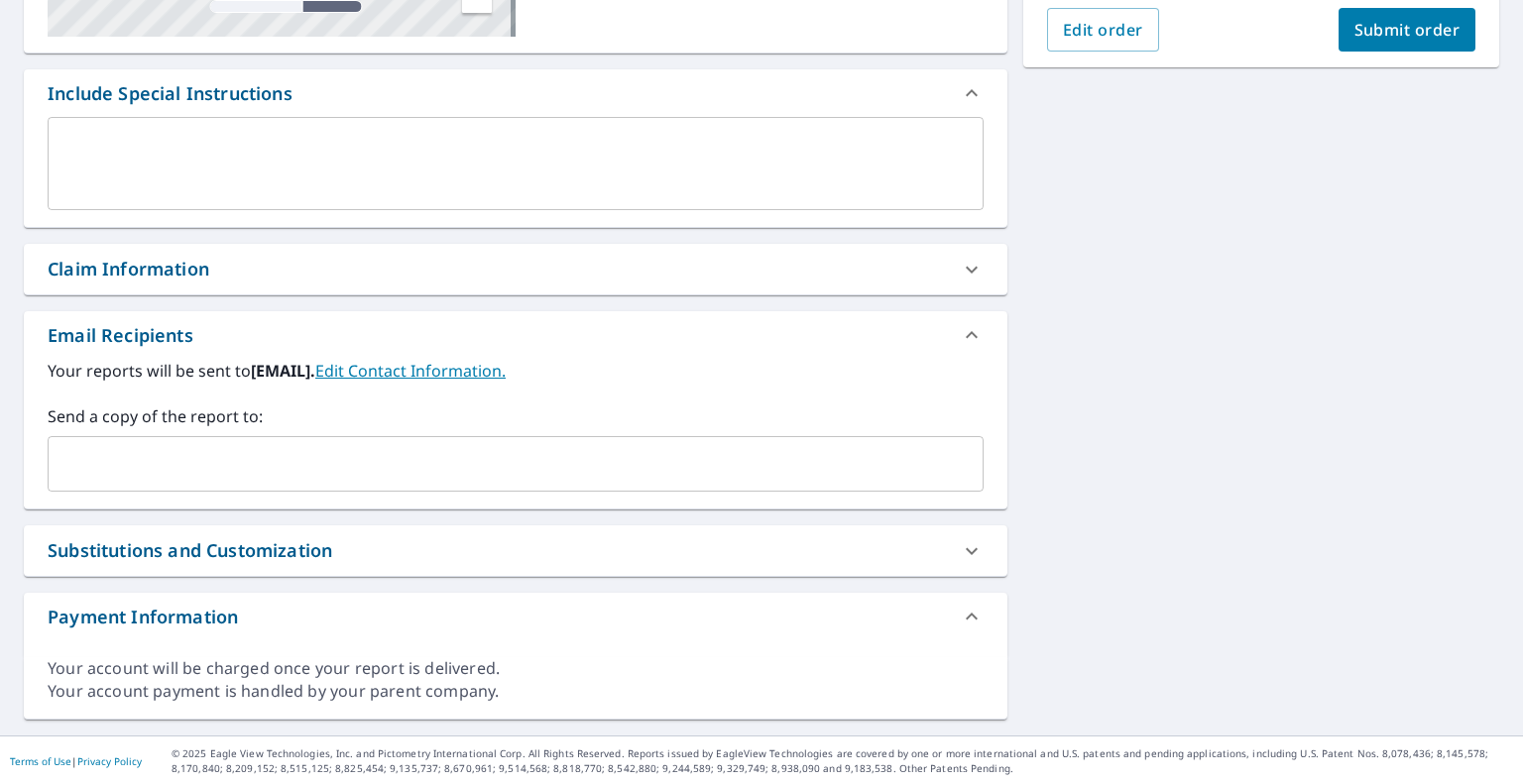 click at bounding box center [501, 464] 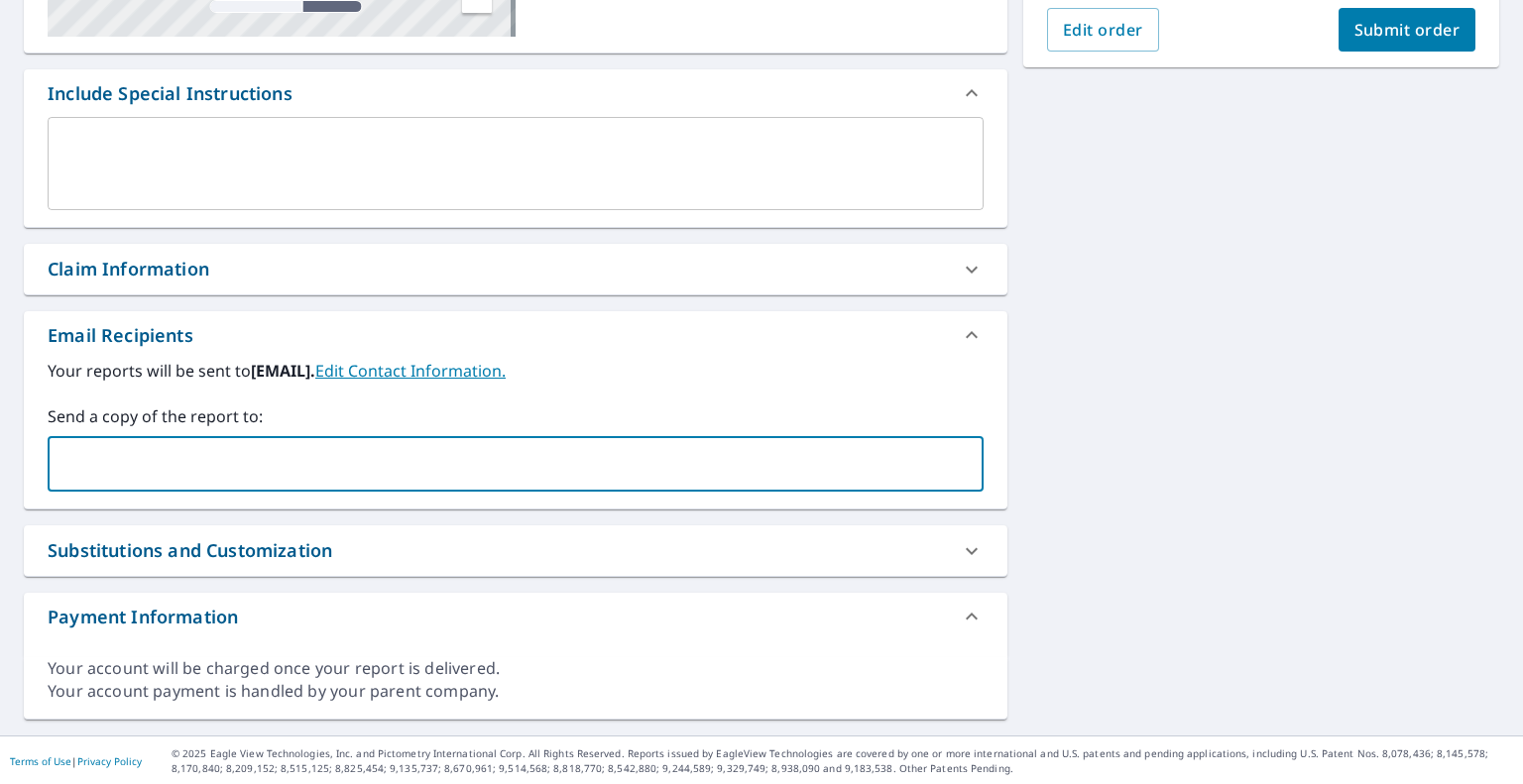paste on "[EMAIL]" 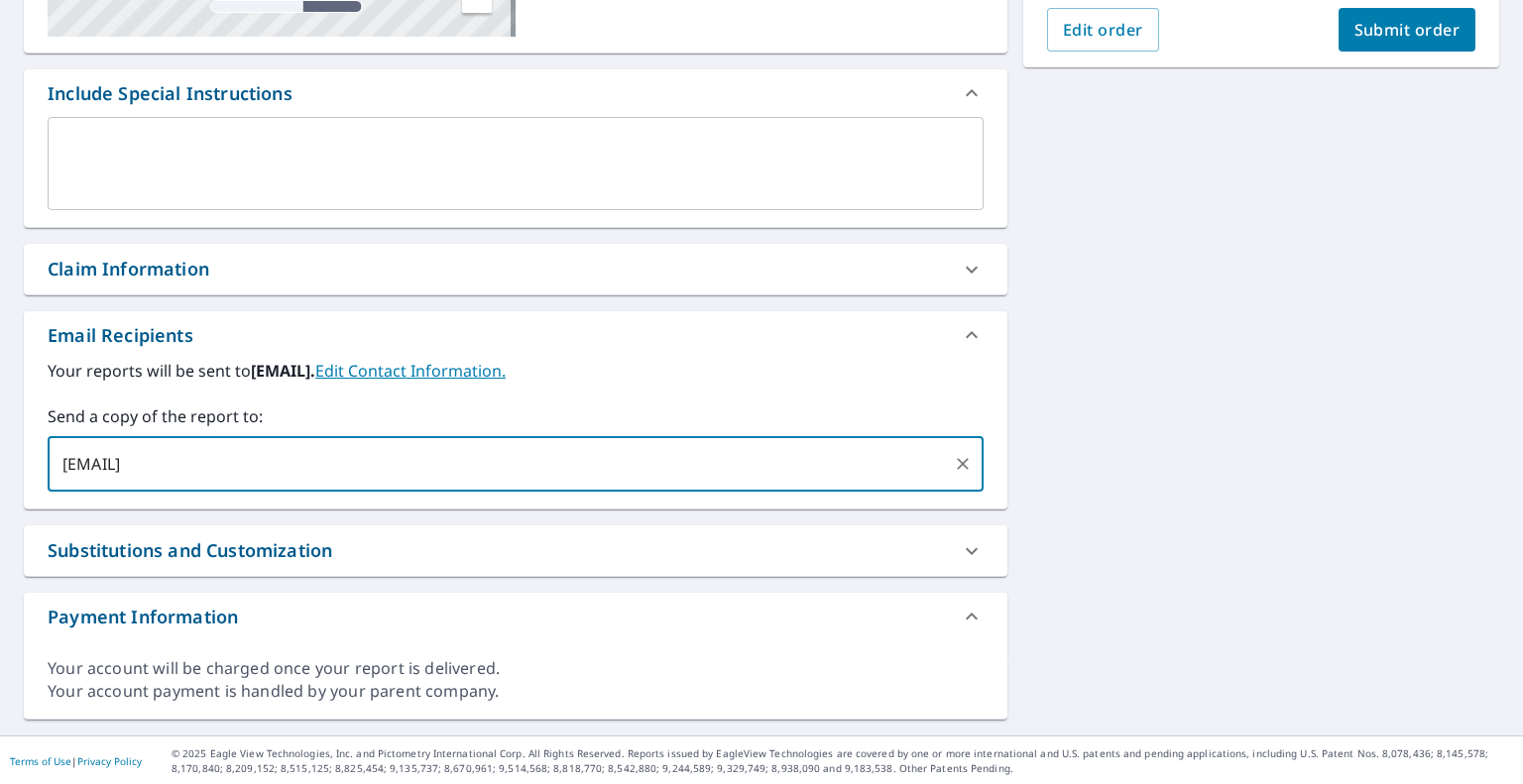 type 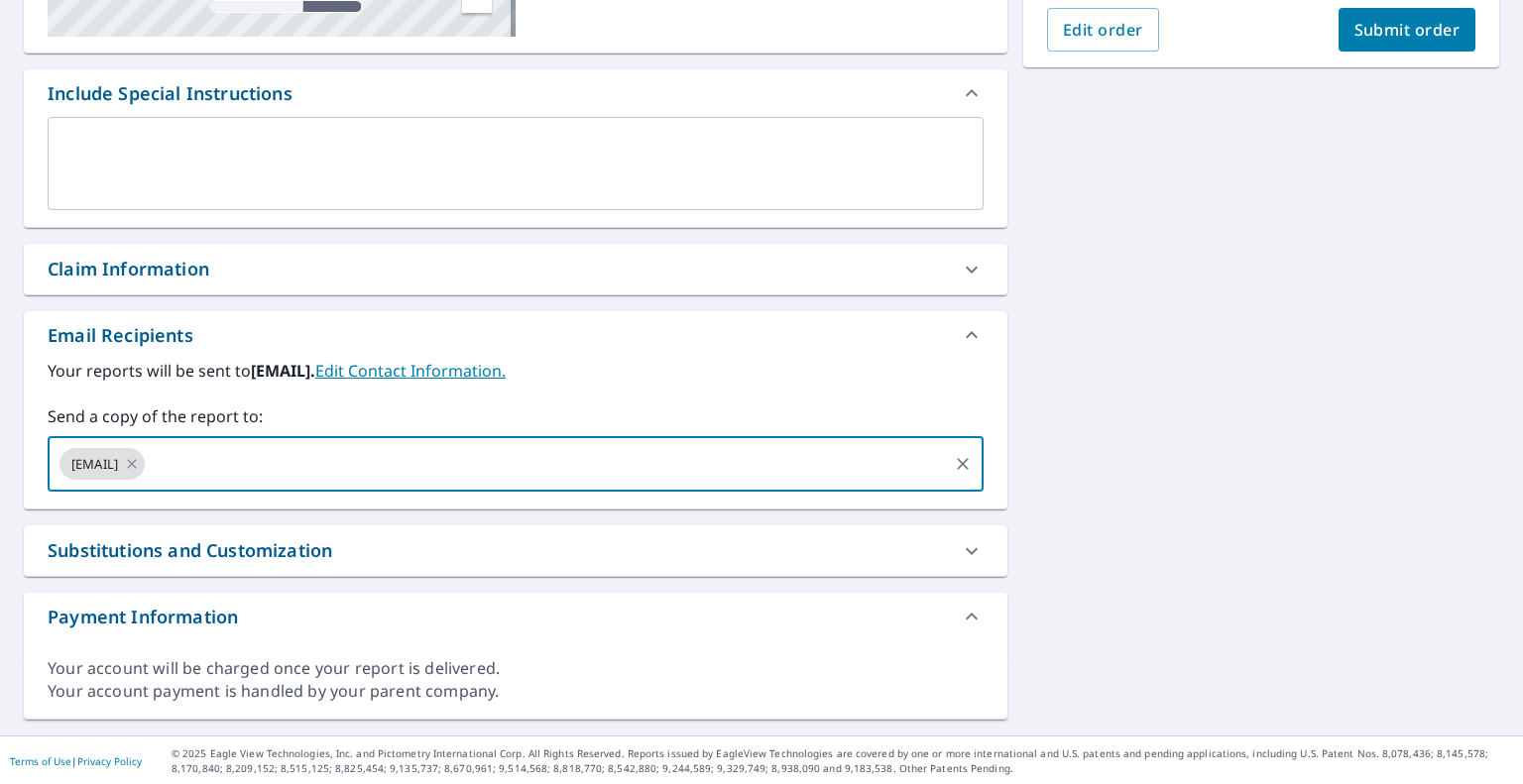 click on "Submit order" at bounding box center [1407, 30] 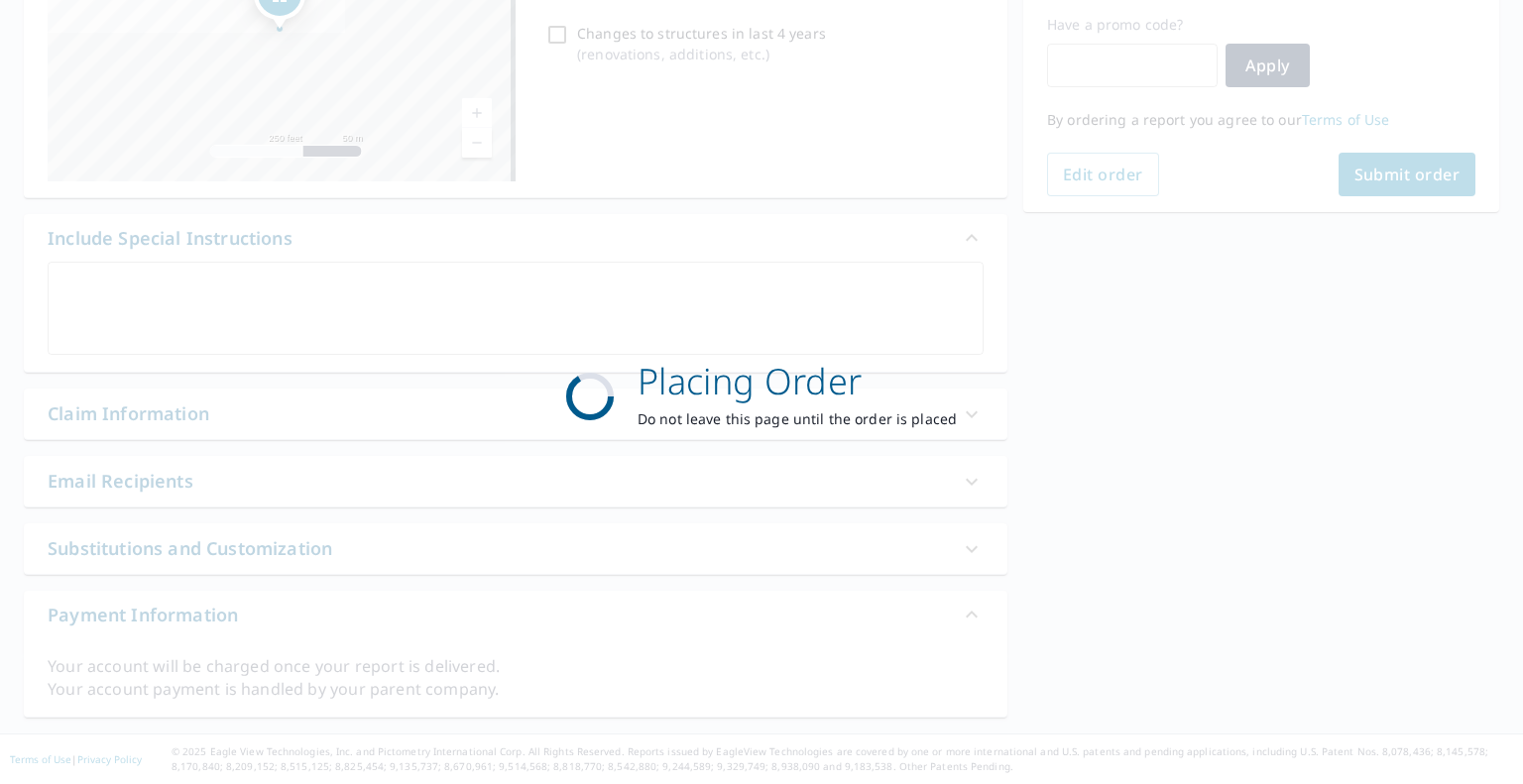 scroll, scrollTop: 361, scrollLeft: 0, axis: vertical 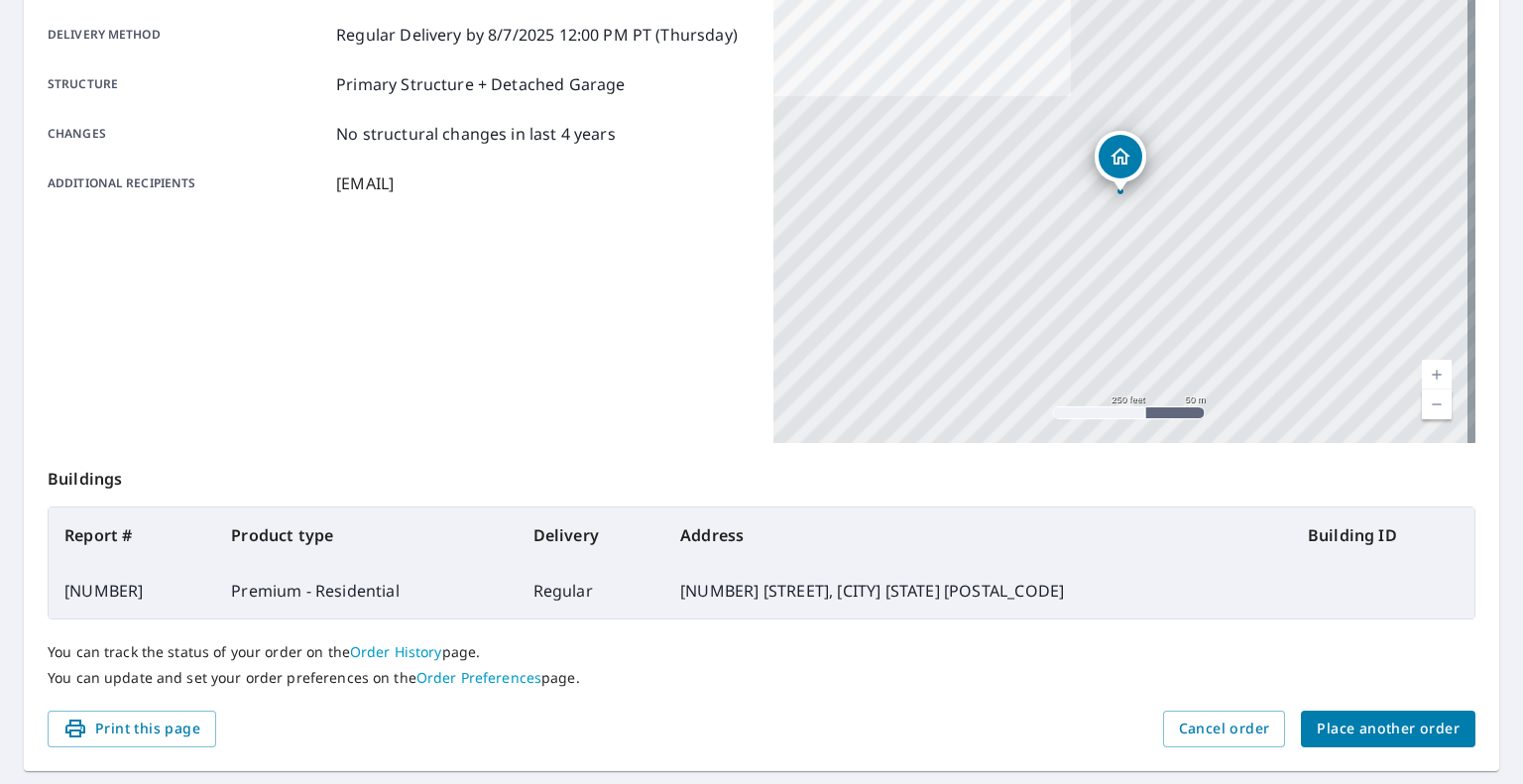 click on "Place another order" at bounding box center (1388, 728) 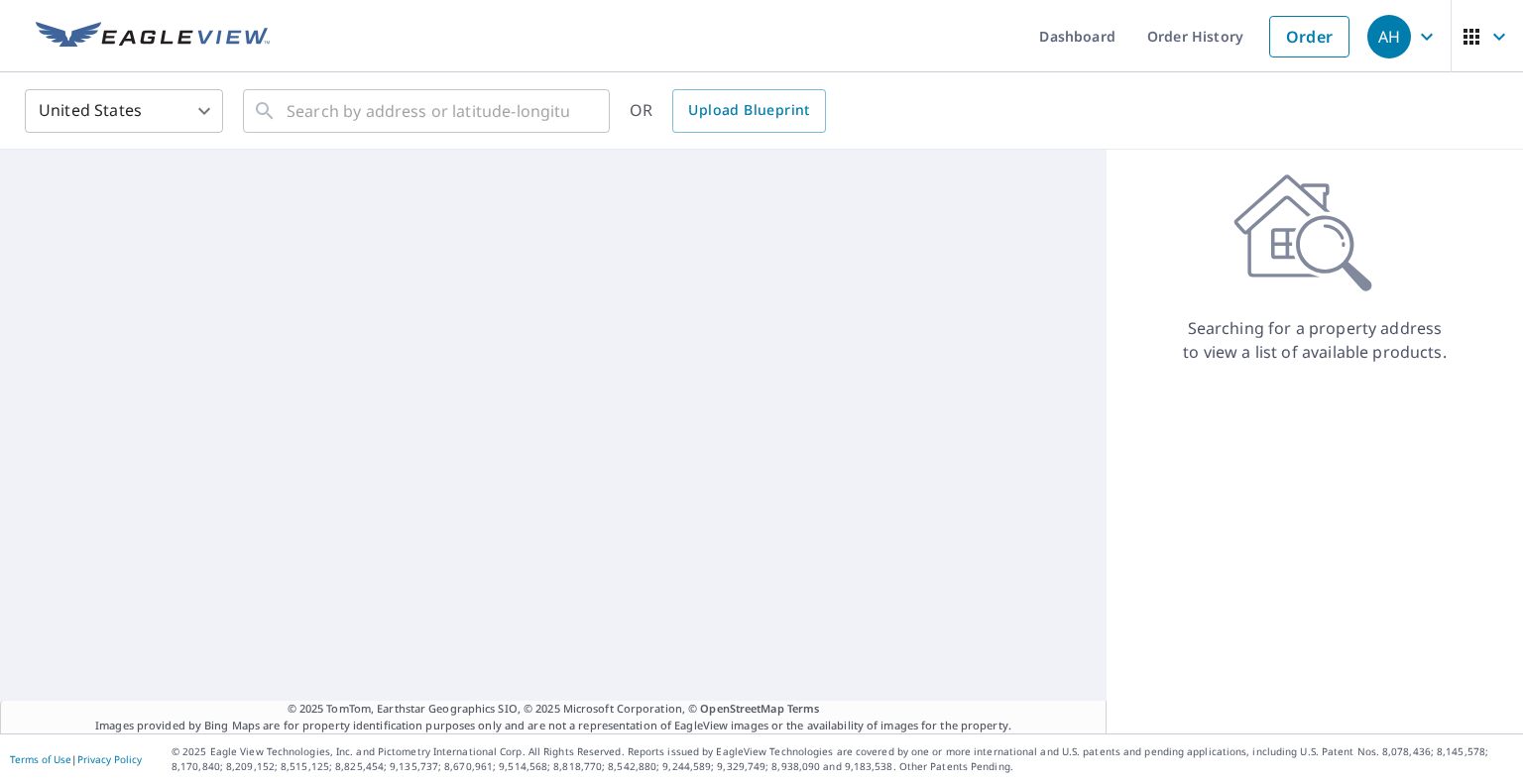 scroll, scrollTop: 0, scrollLeft: 0, axis: both 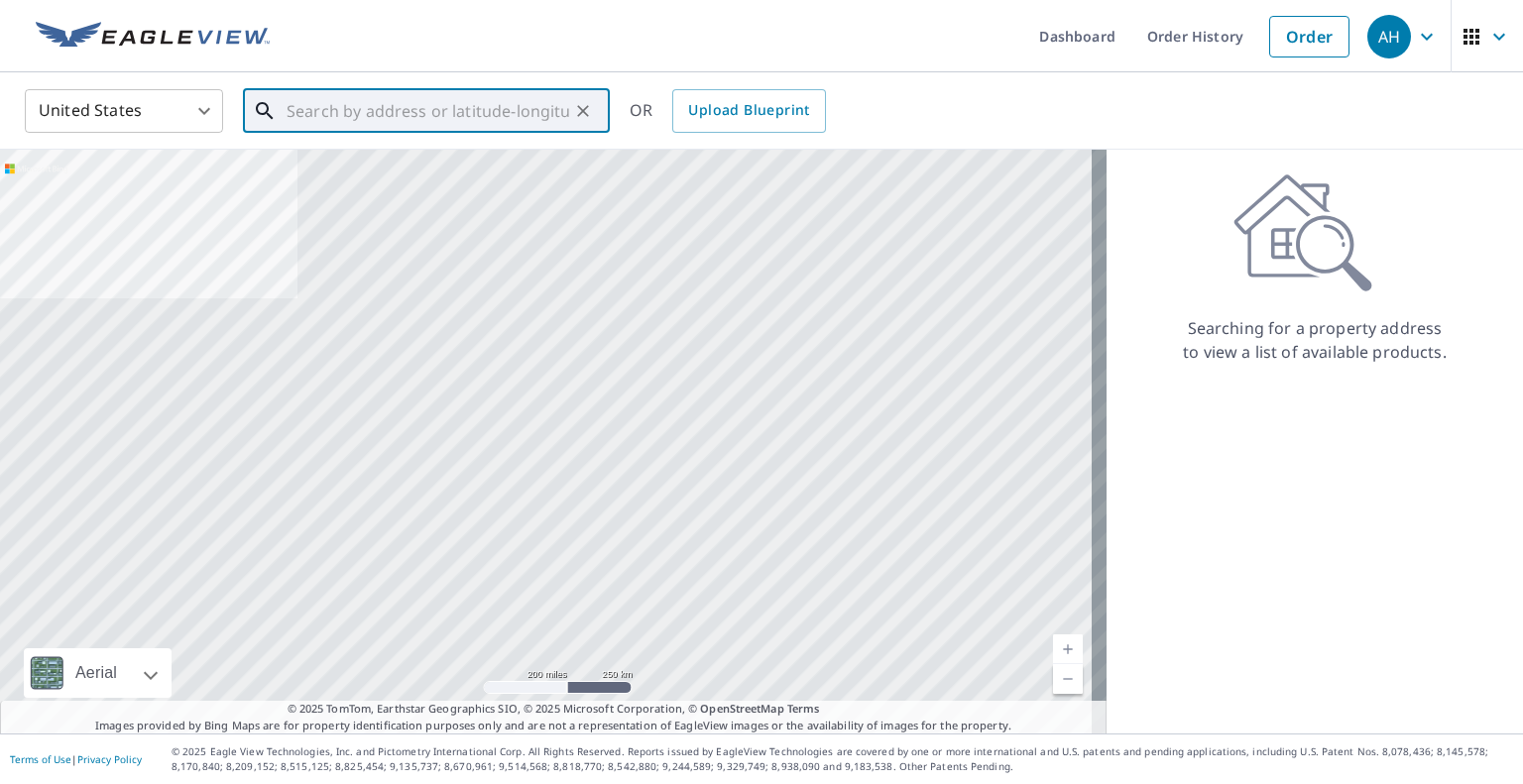 click at bounding box center [427, 111] 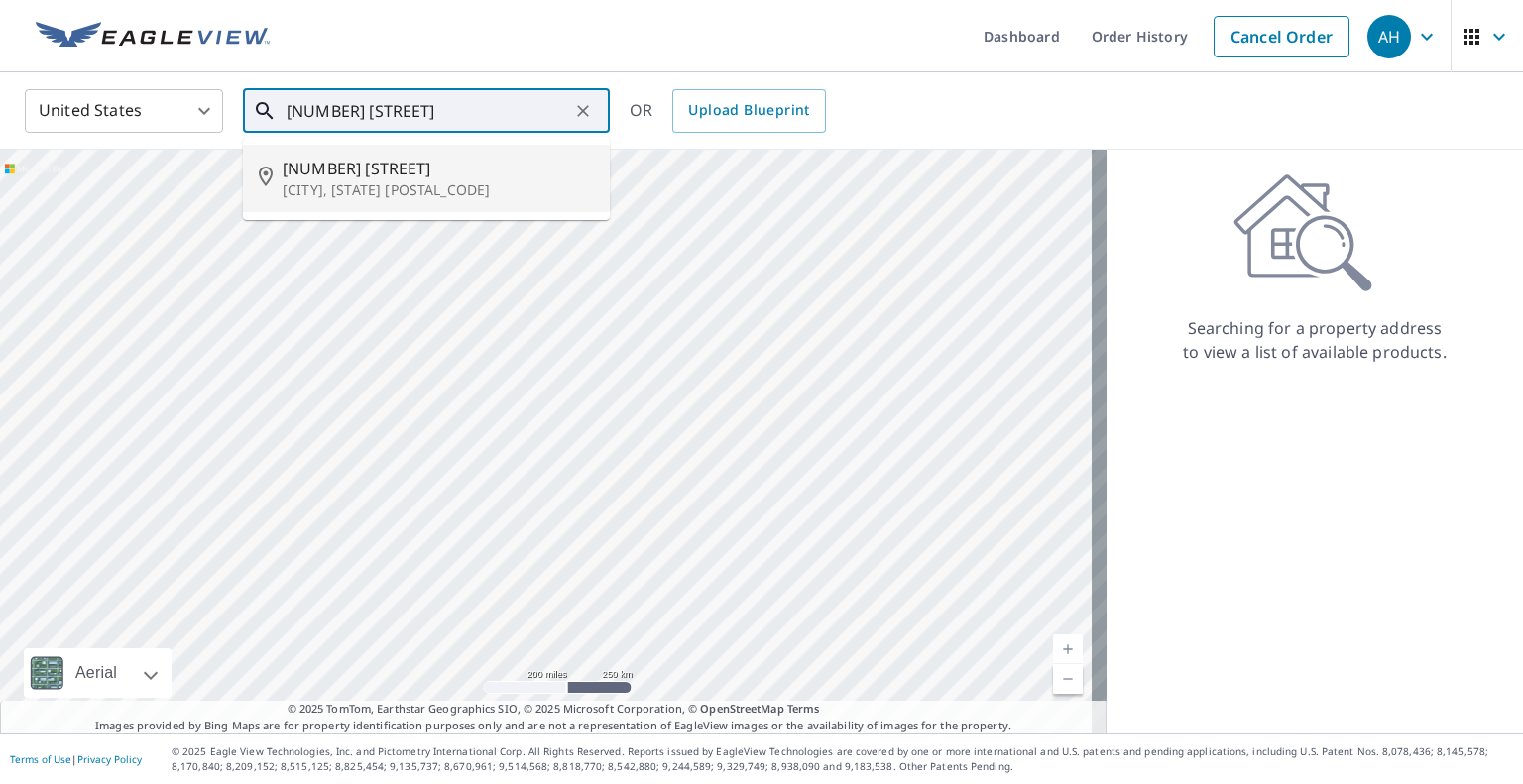 click on "[NUMBER] [STREET]" at bounding box center [438, 168] 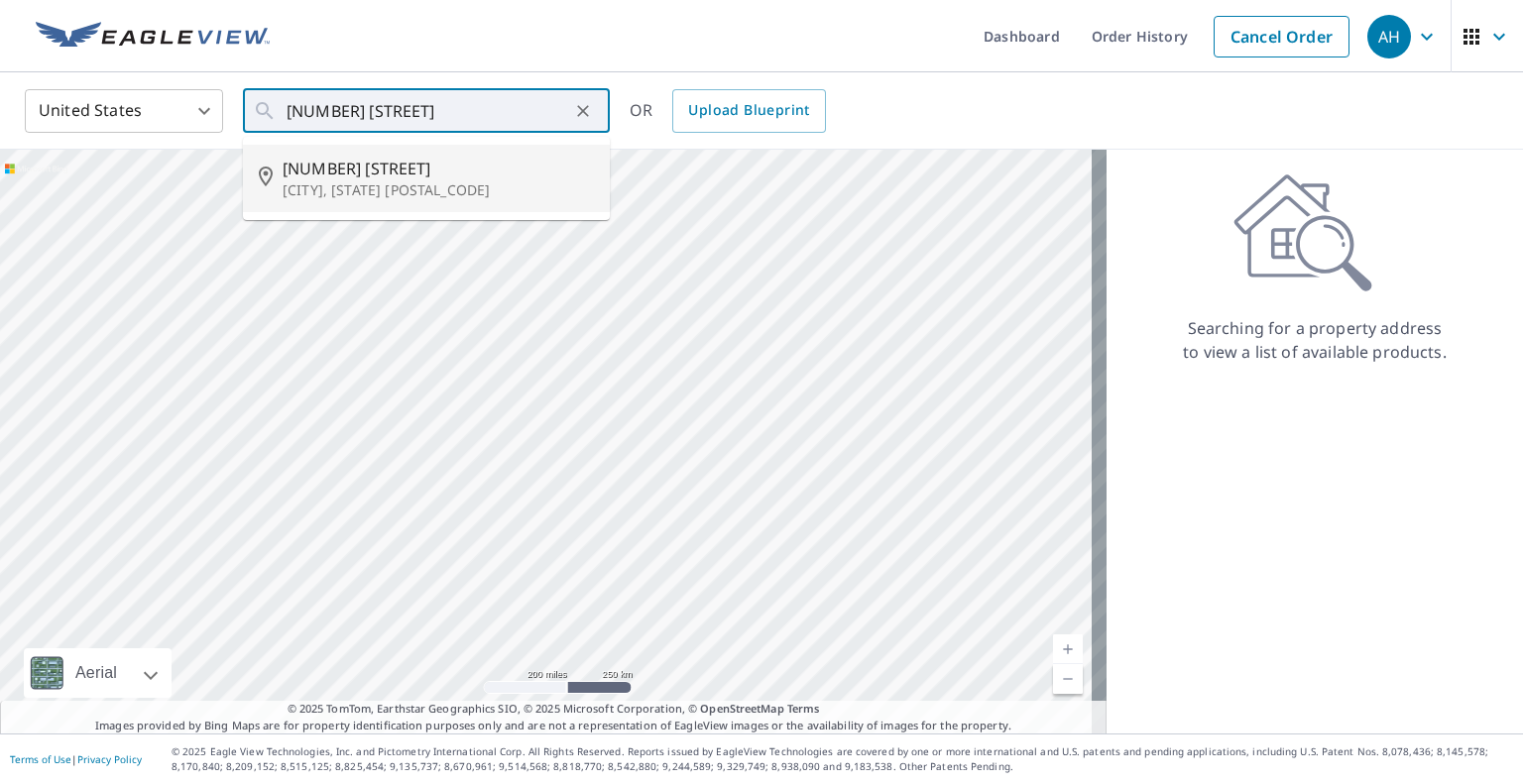 type on "[NUMBER] [STREET], [CITY] [STATE] [POSTAL_CODE]" 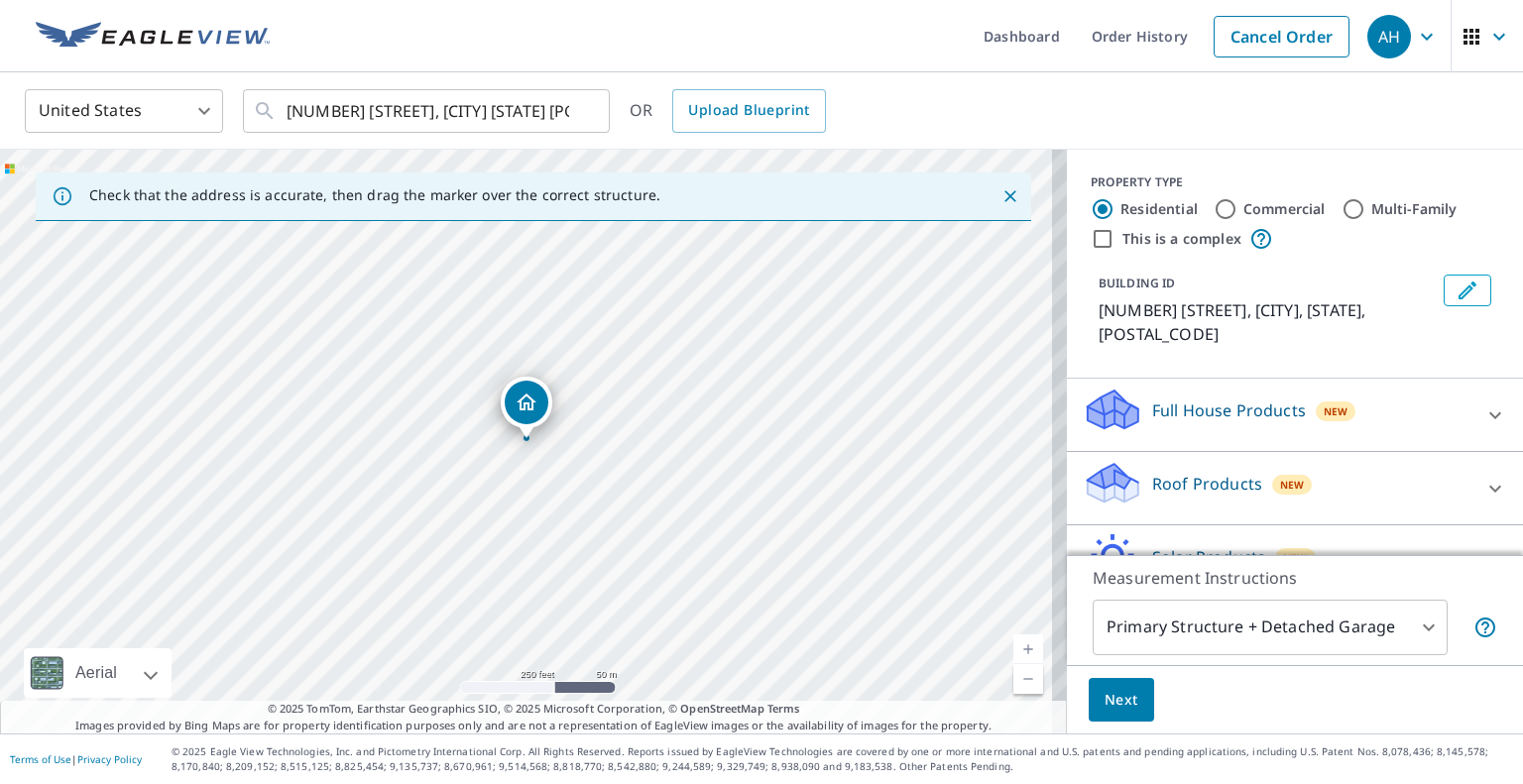 click on "Roof Products" at bounding box center [1207, 484] 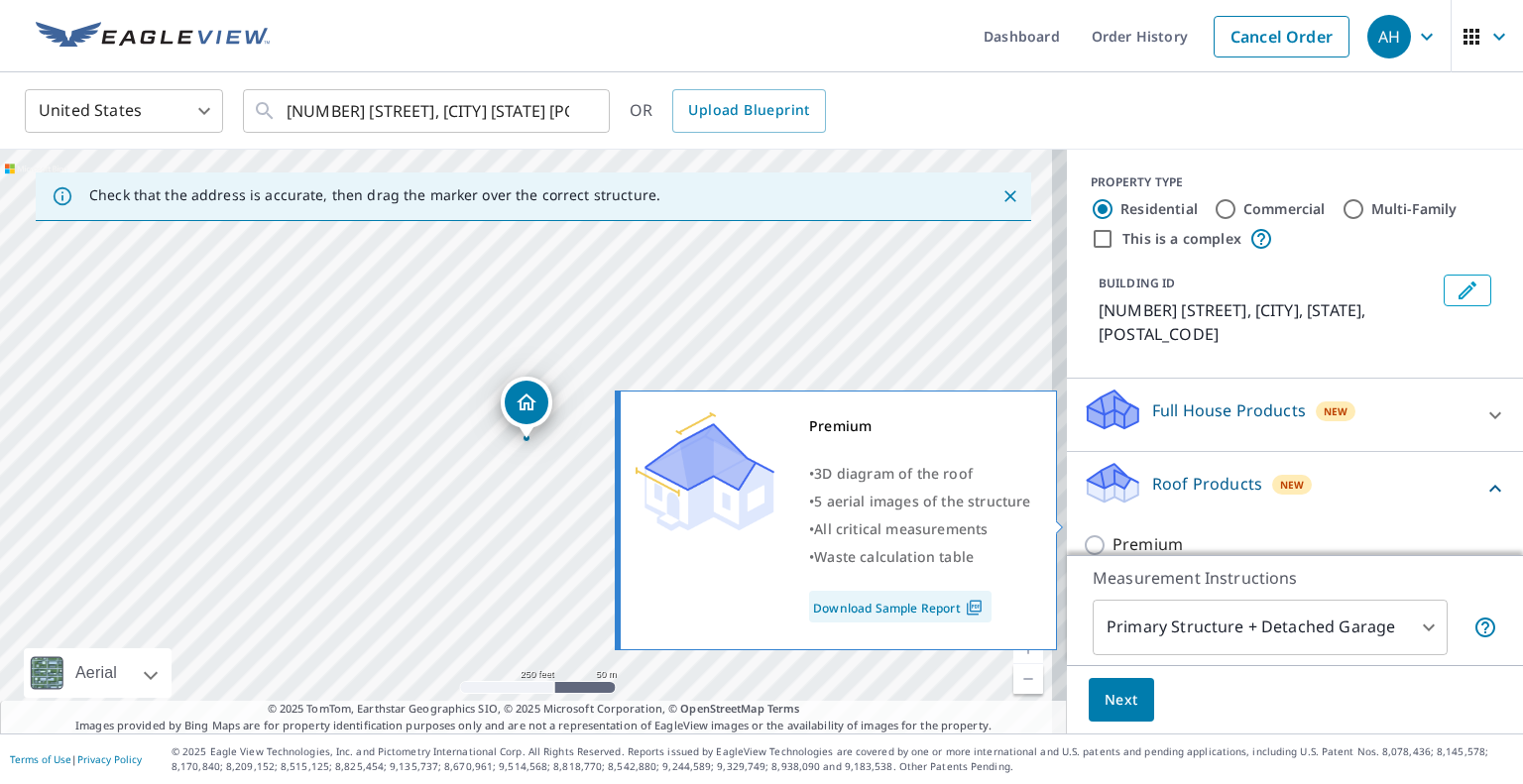 click on "Premium" at bounding box center (1147, 544) 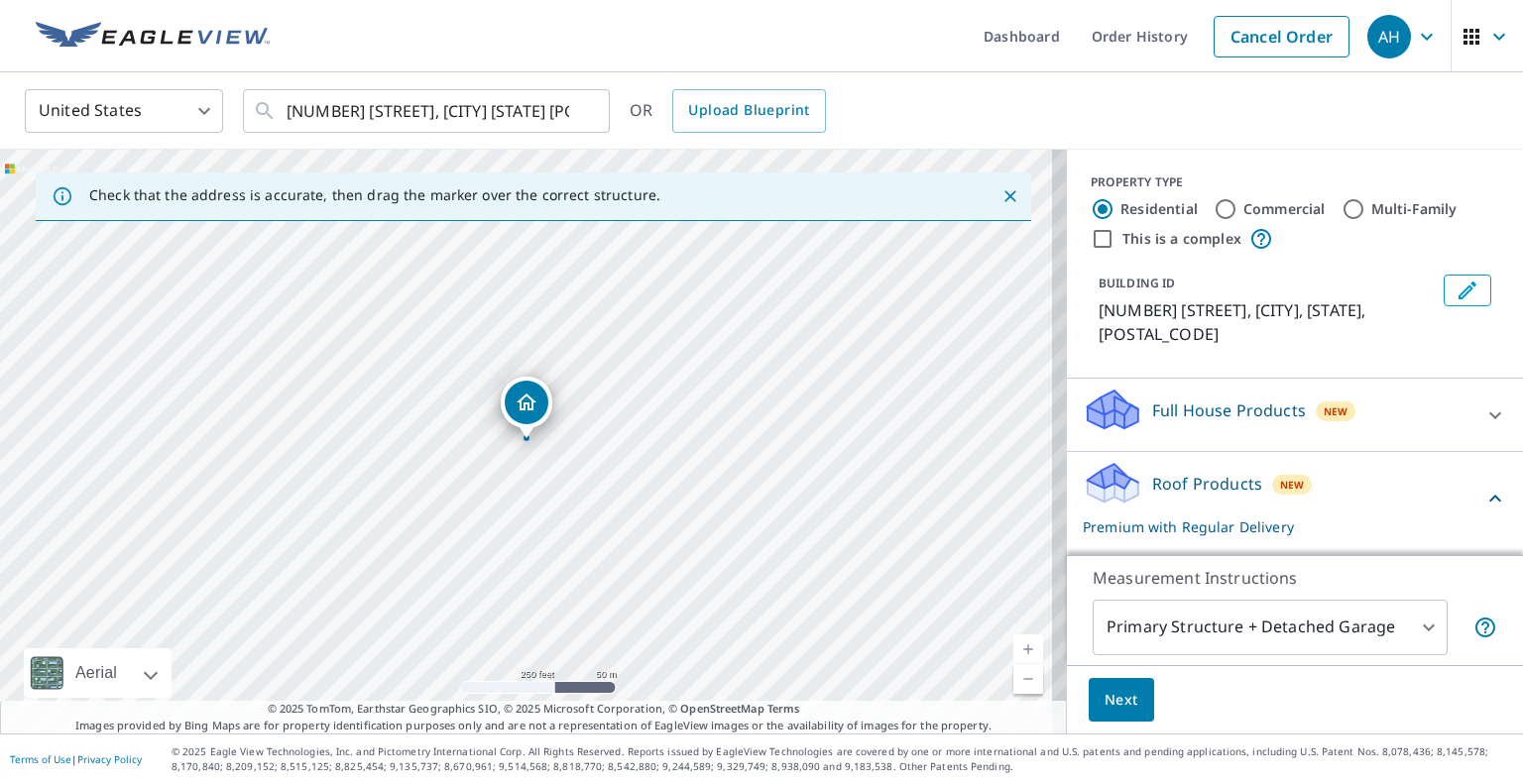 click on "Next" at bounding box center (1121, 700) 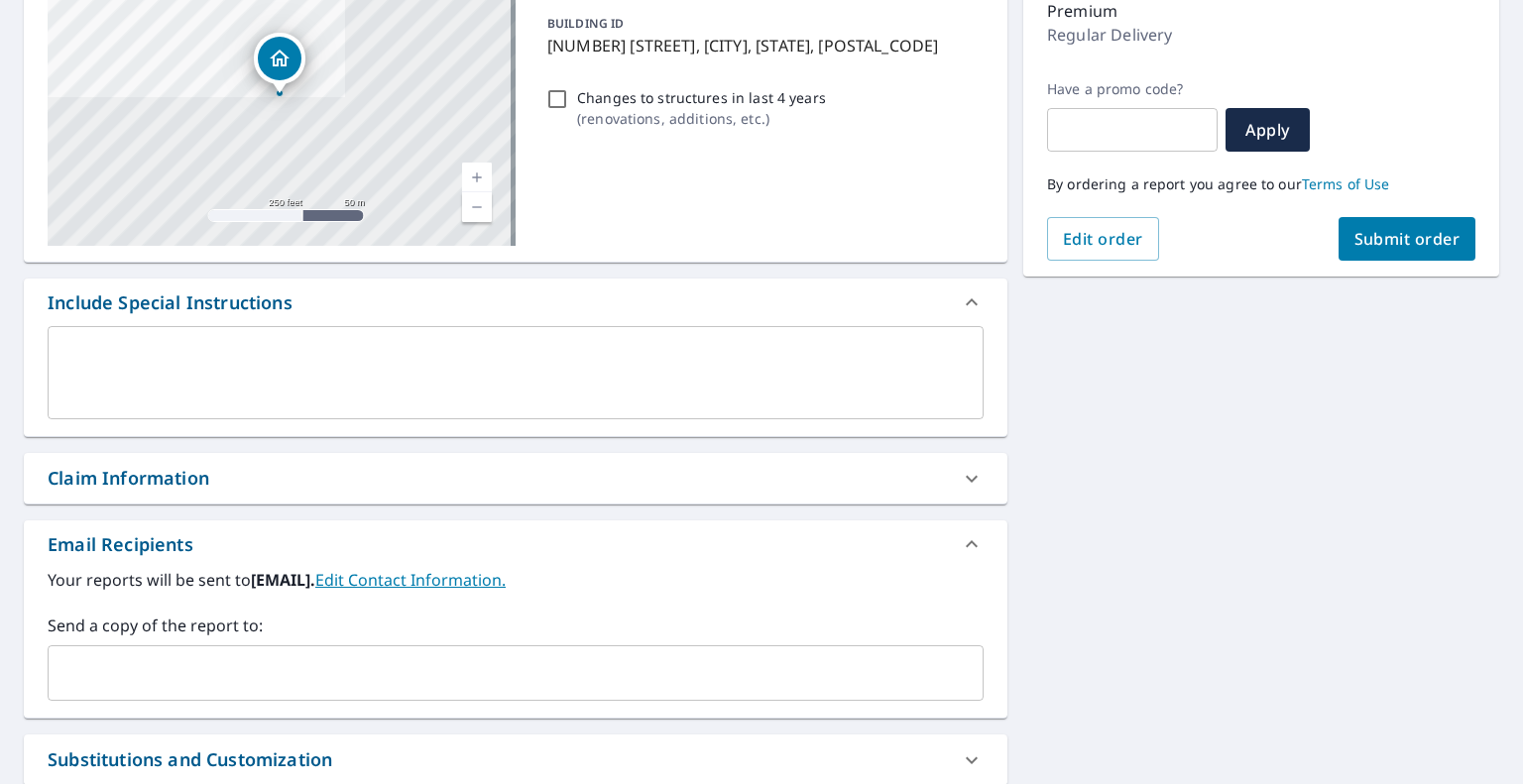 scroll, scrollTop: 297, scrollLeft: 0, axis: vertical 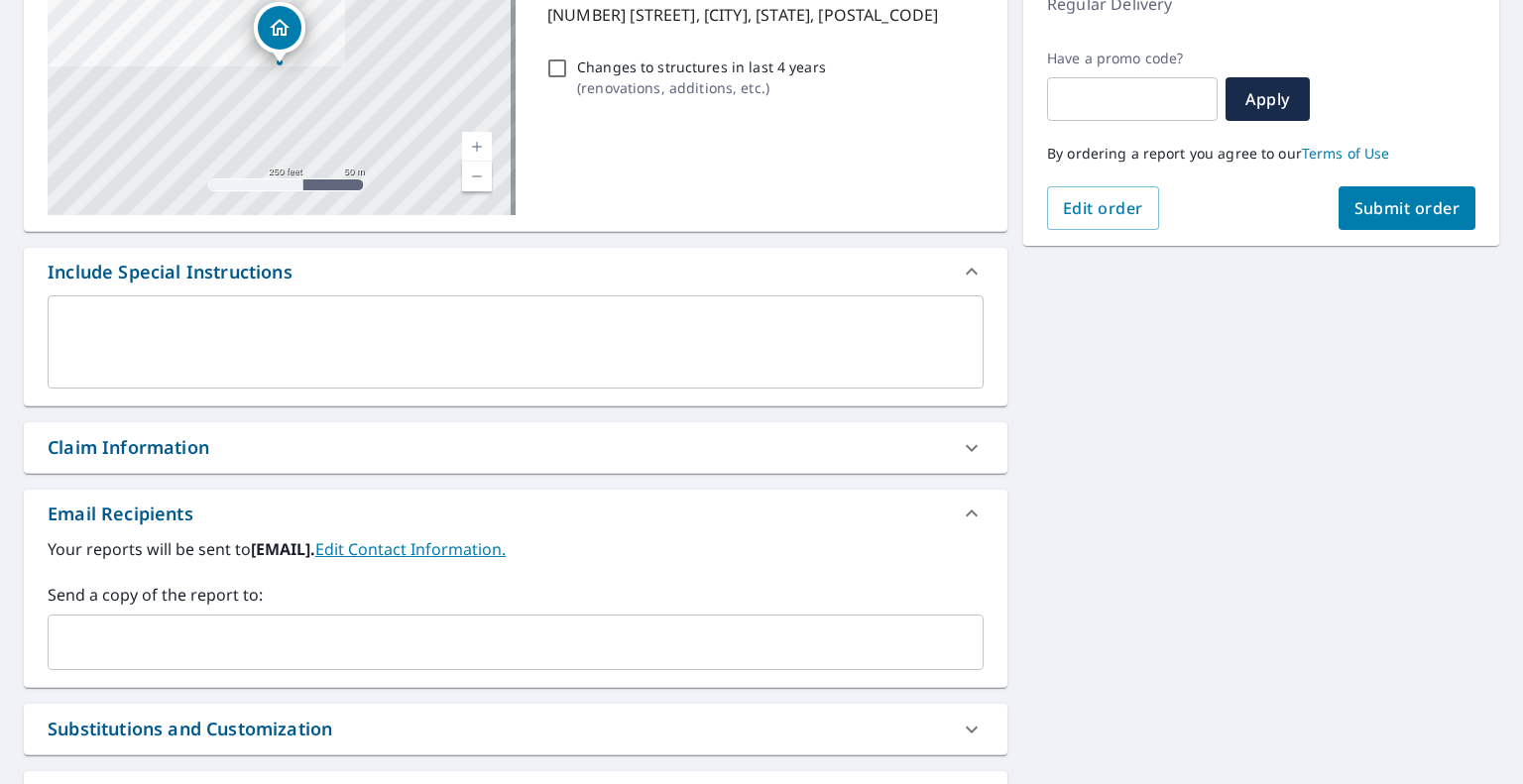 click at bounding box center [501, 642] 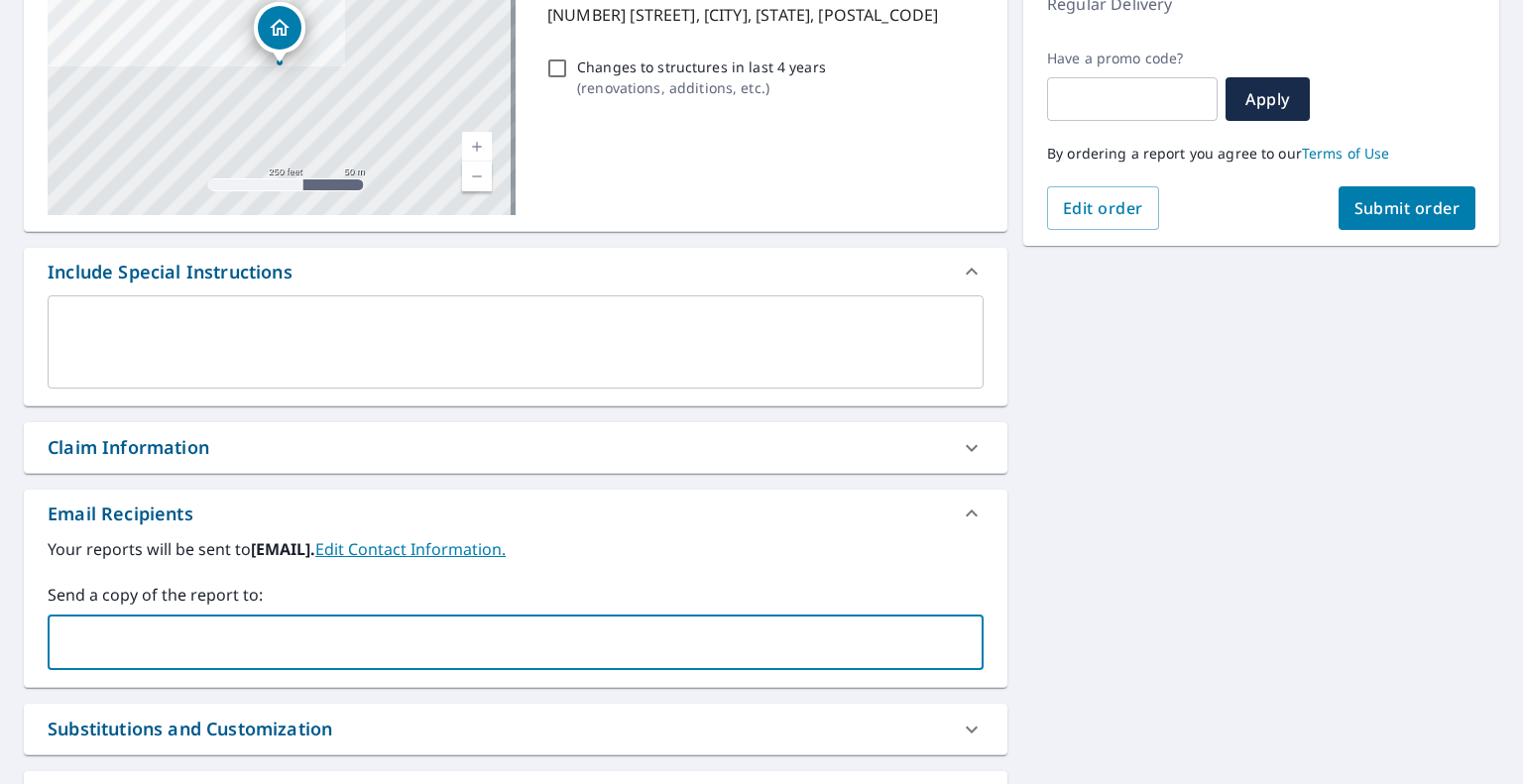 paste on "[EMAIL]" 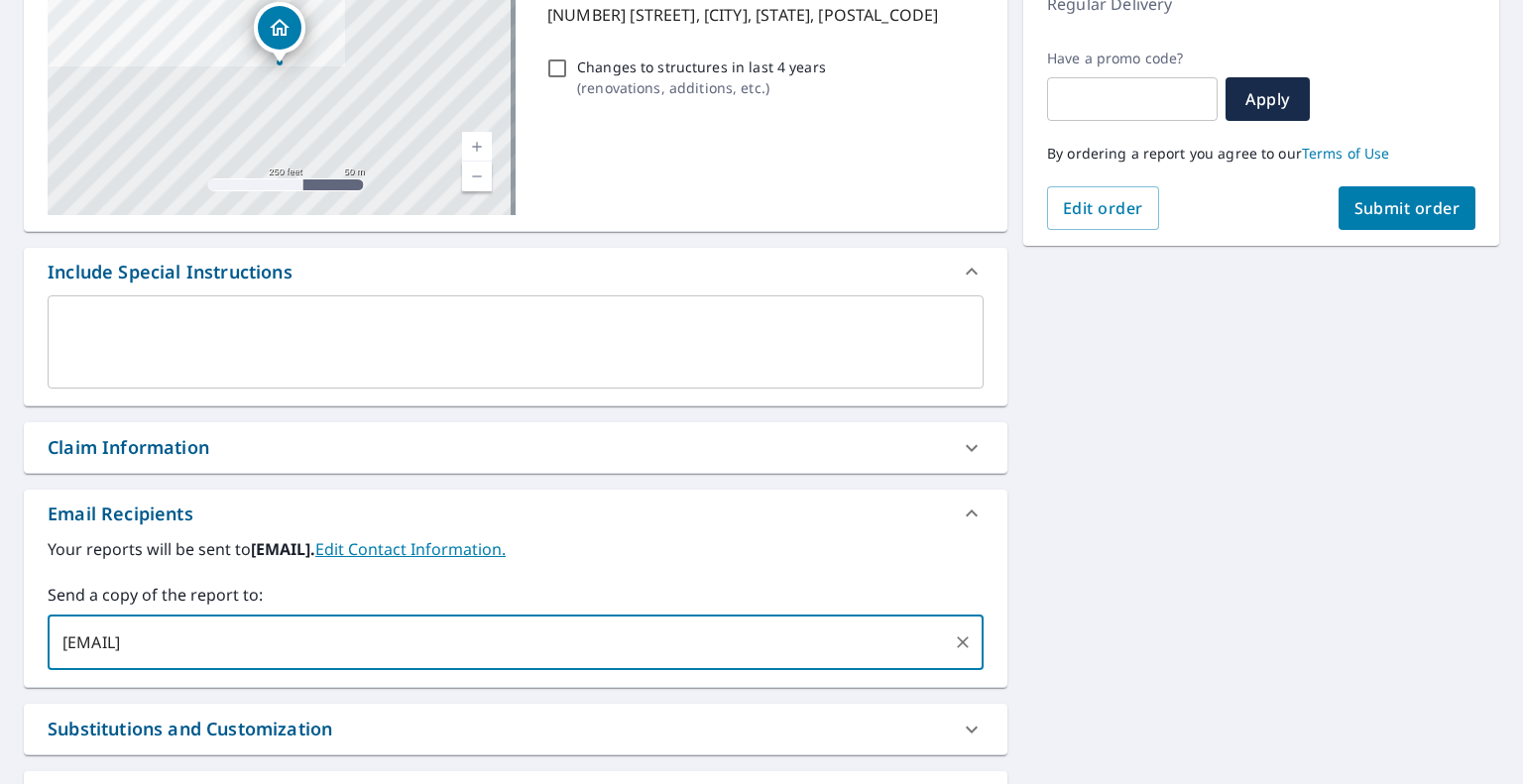 type 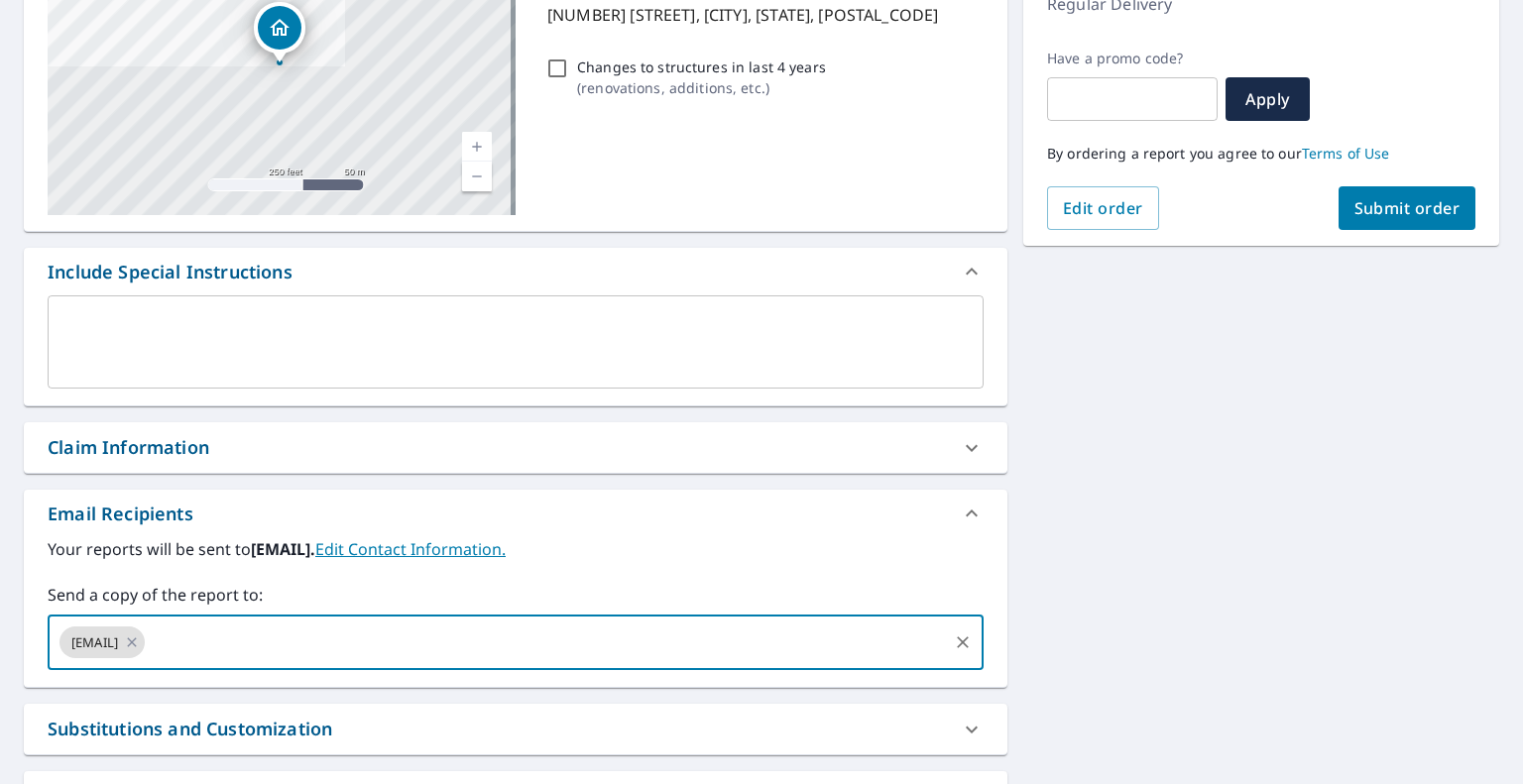 click on "Submit order" at bounding box center [1407, 208] 